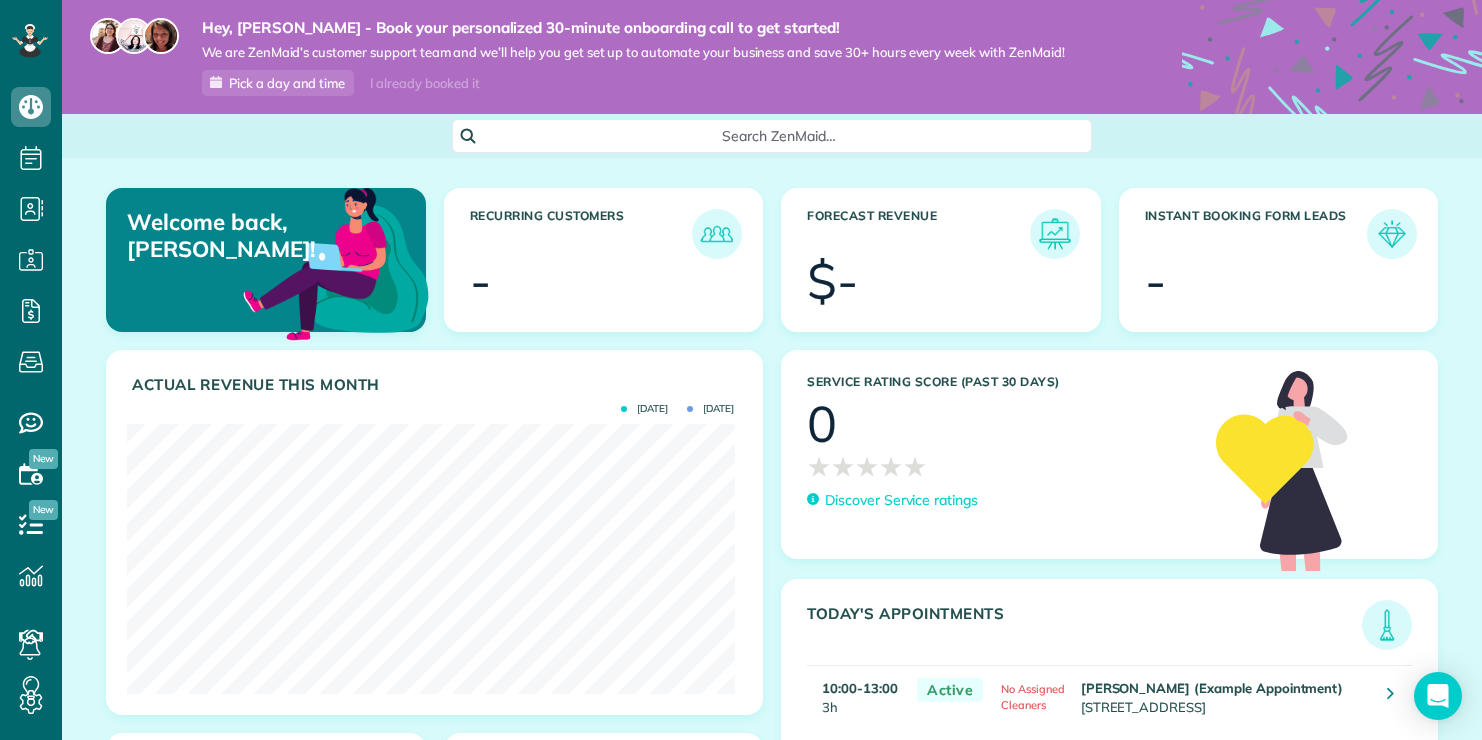 scroll, scrollTop: 0, scrollLeft: 0, axis: both 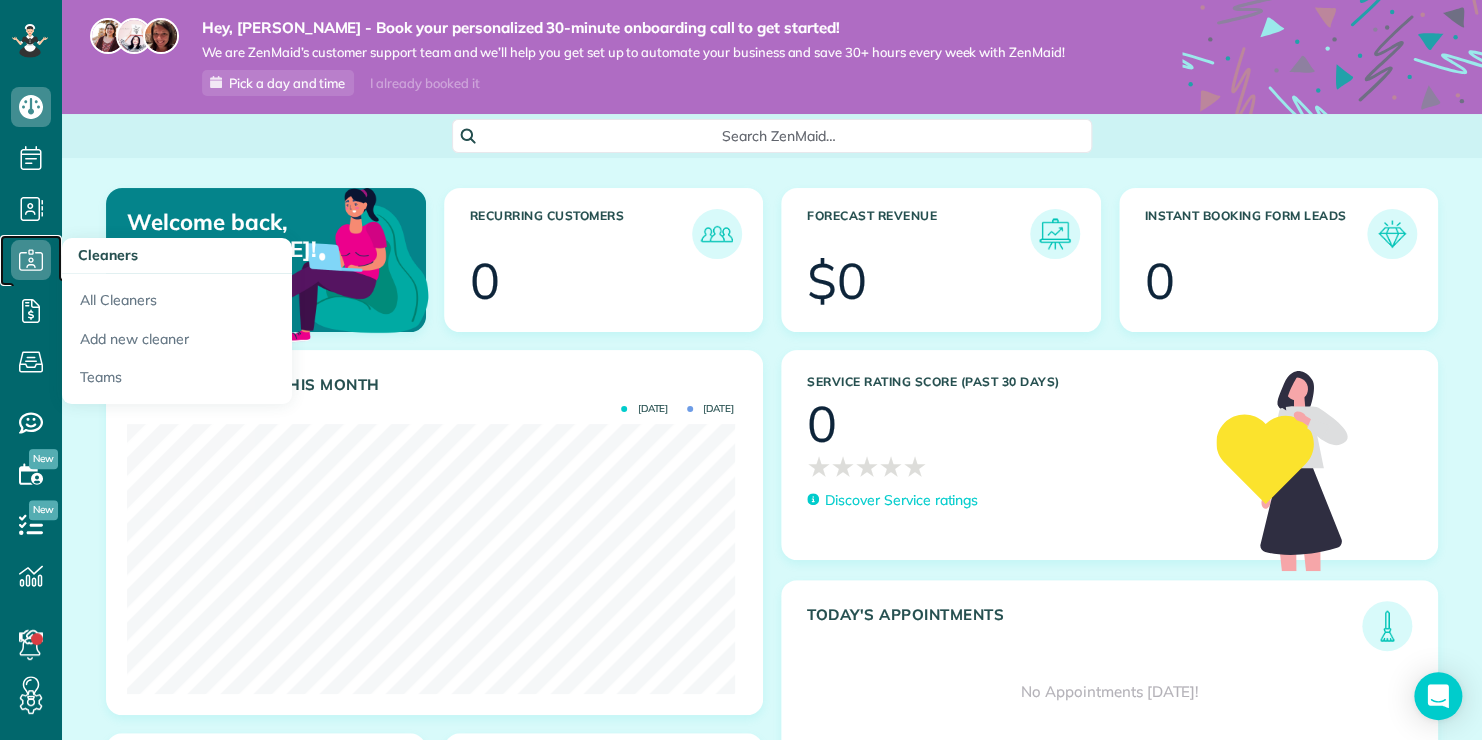 click 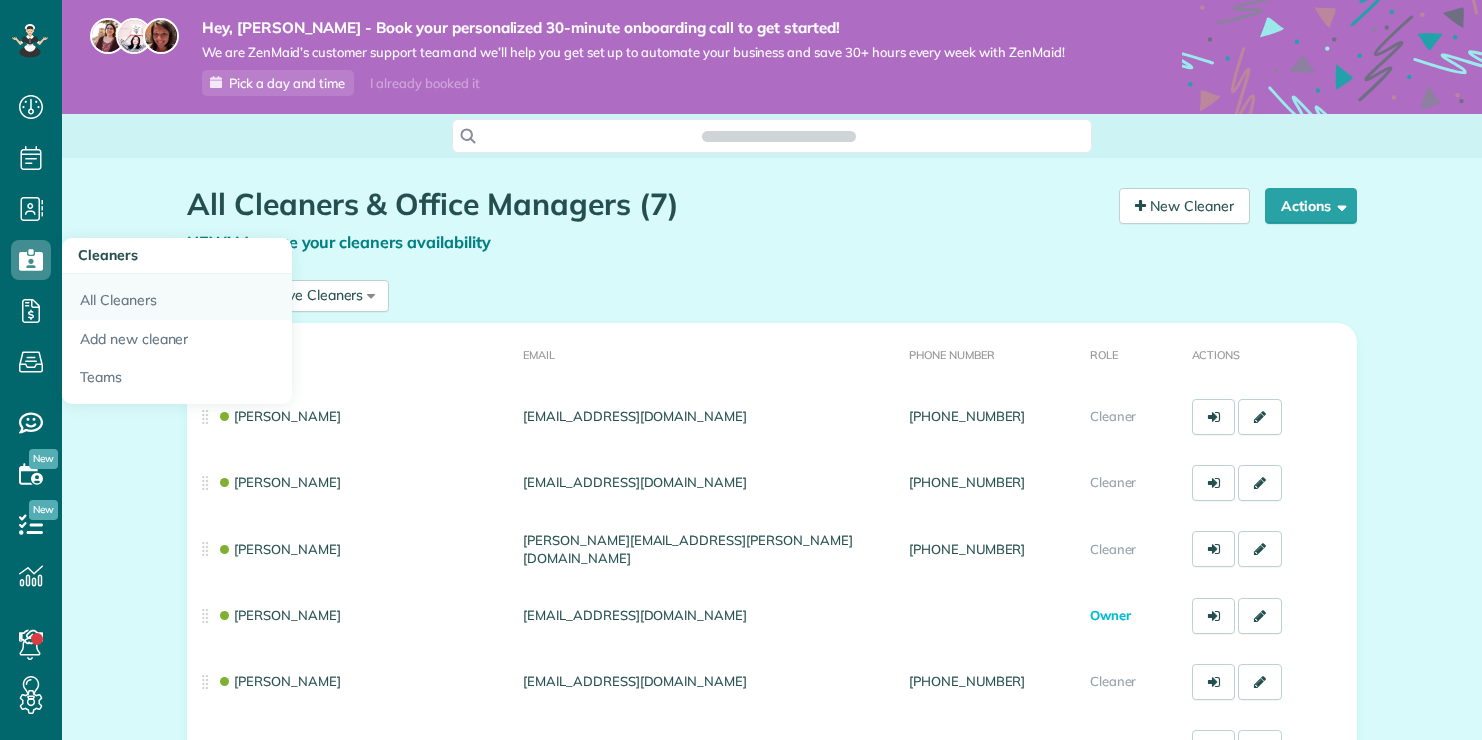 scroll, scrollTop: 0, scrollLeft: 0, axis: both 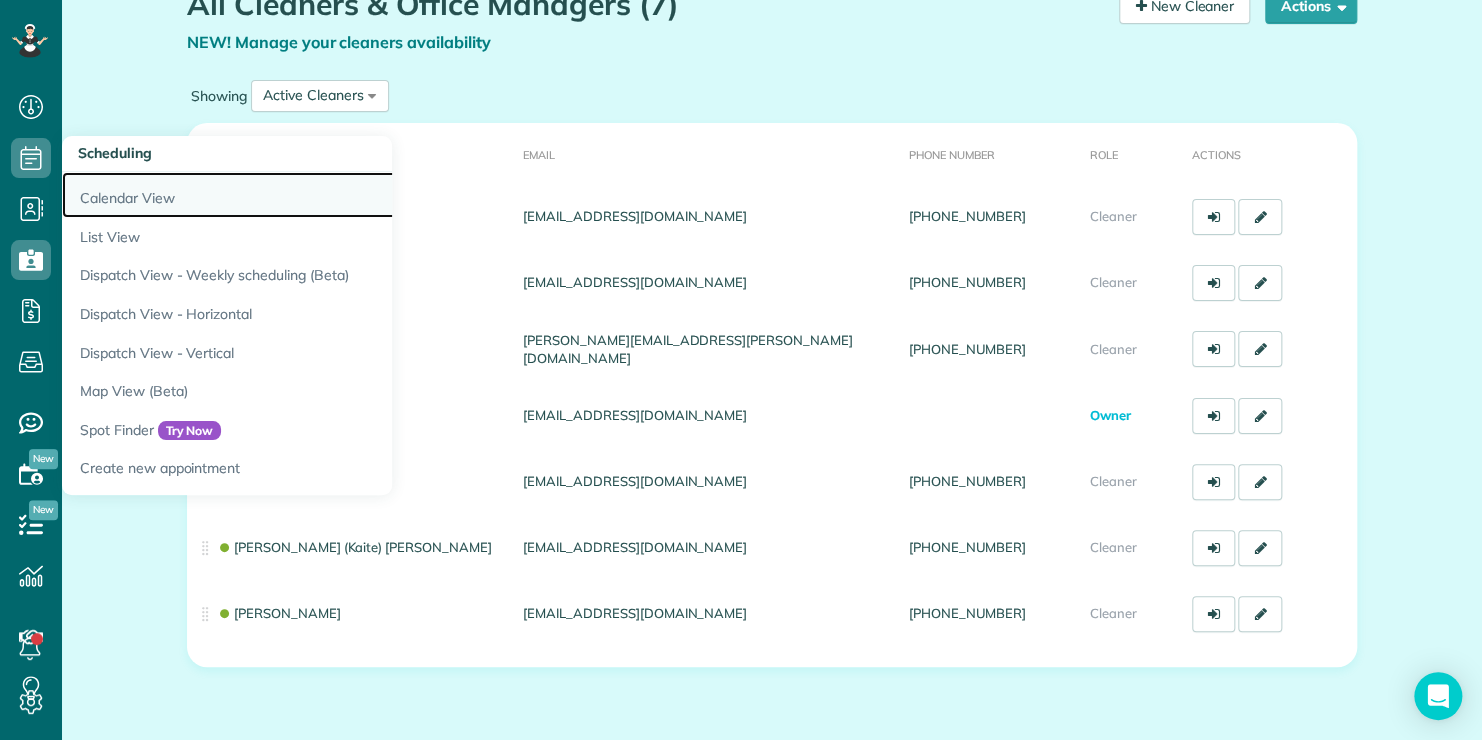 click on "Calendar View" at bounding box center (312, 195) 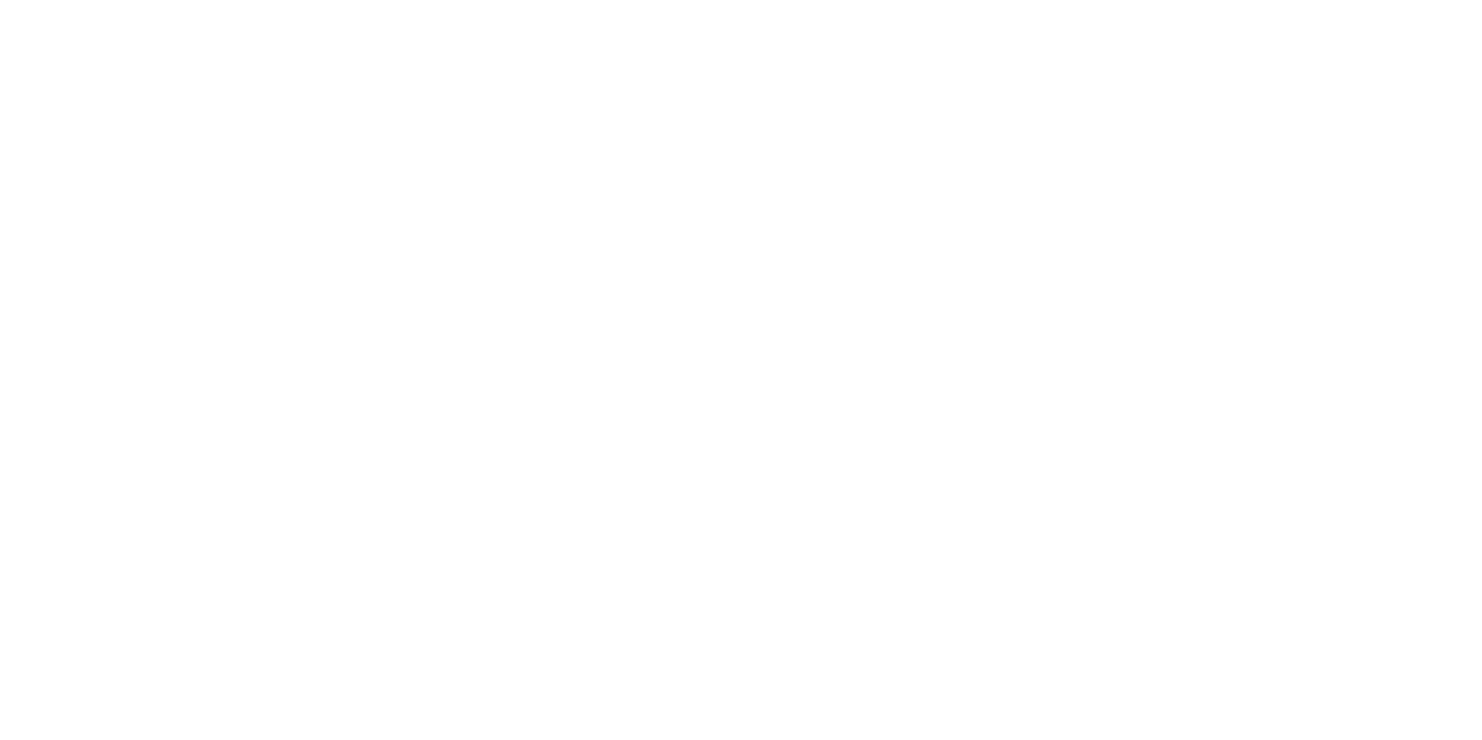 scroll, scrollTop: 0, scrollLeft: 0, axis: both 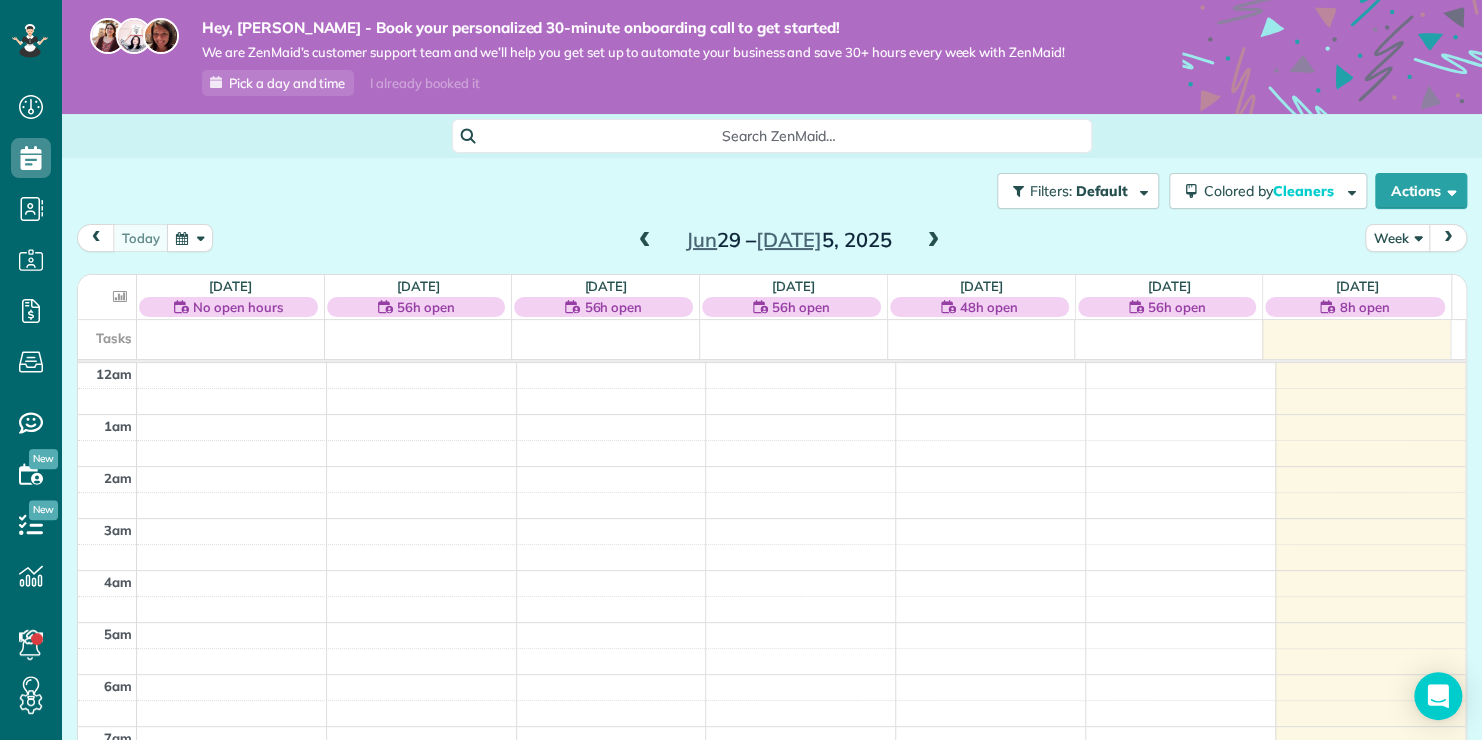 click at bounding box center (120, 296) 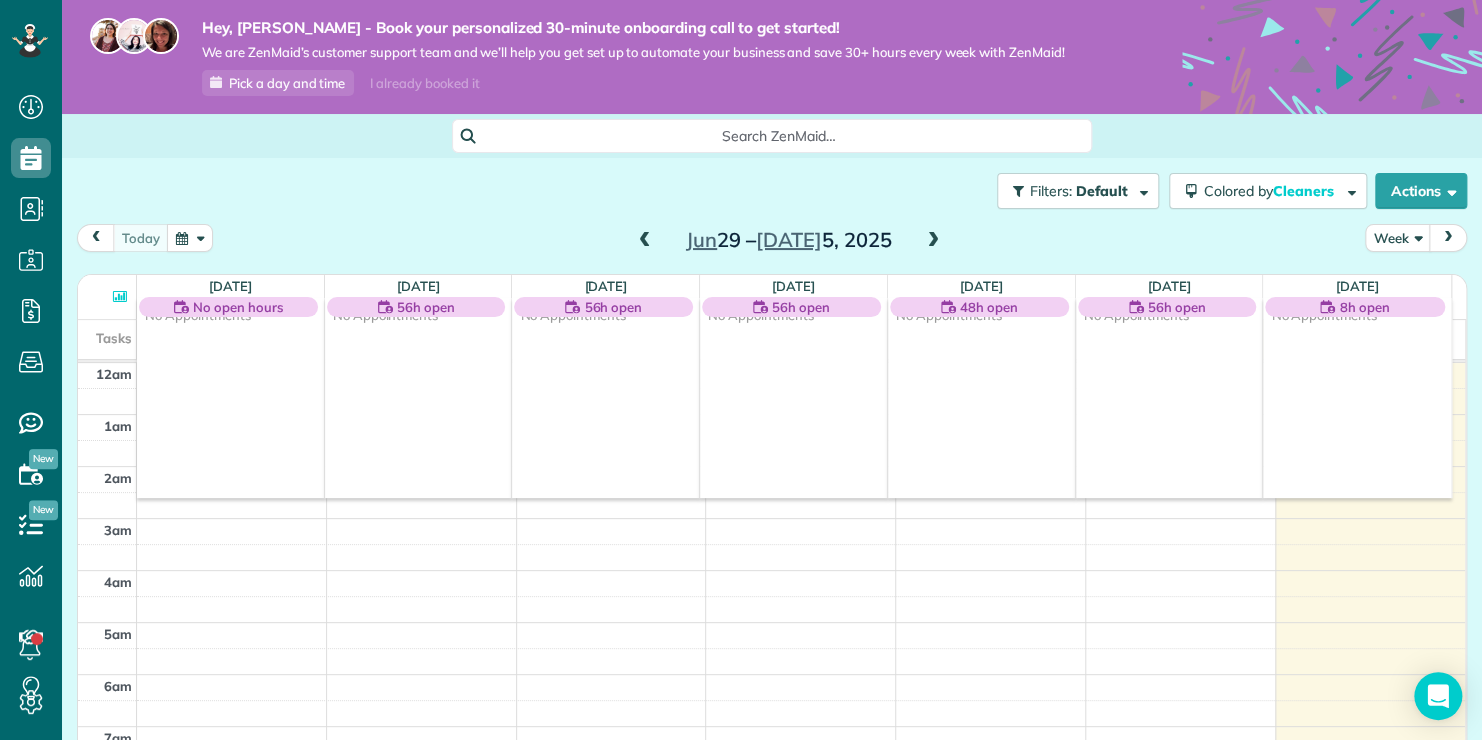 click at bounding box center [120, 296] 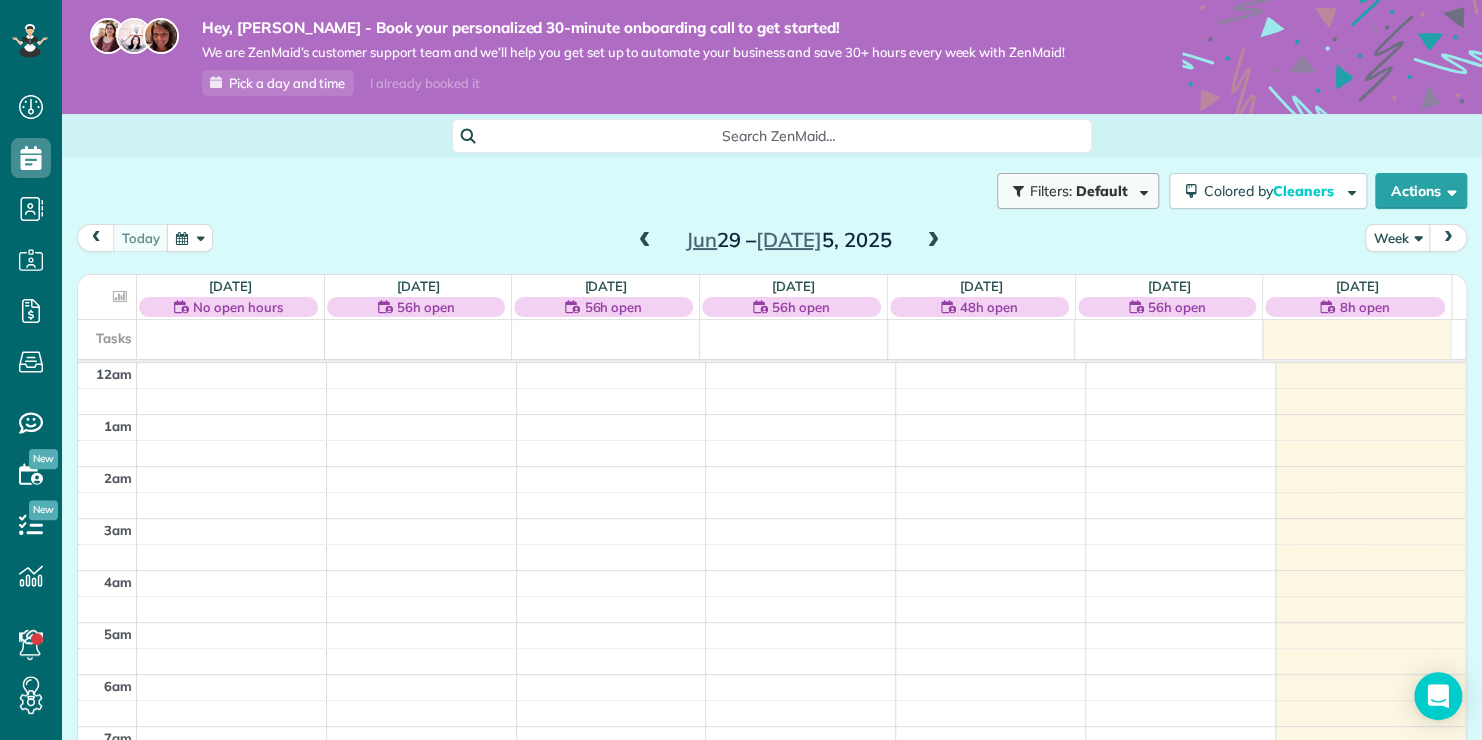 click on "Filters:   Default" at bounding box center (1080, 191) 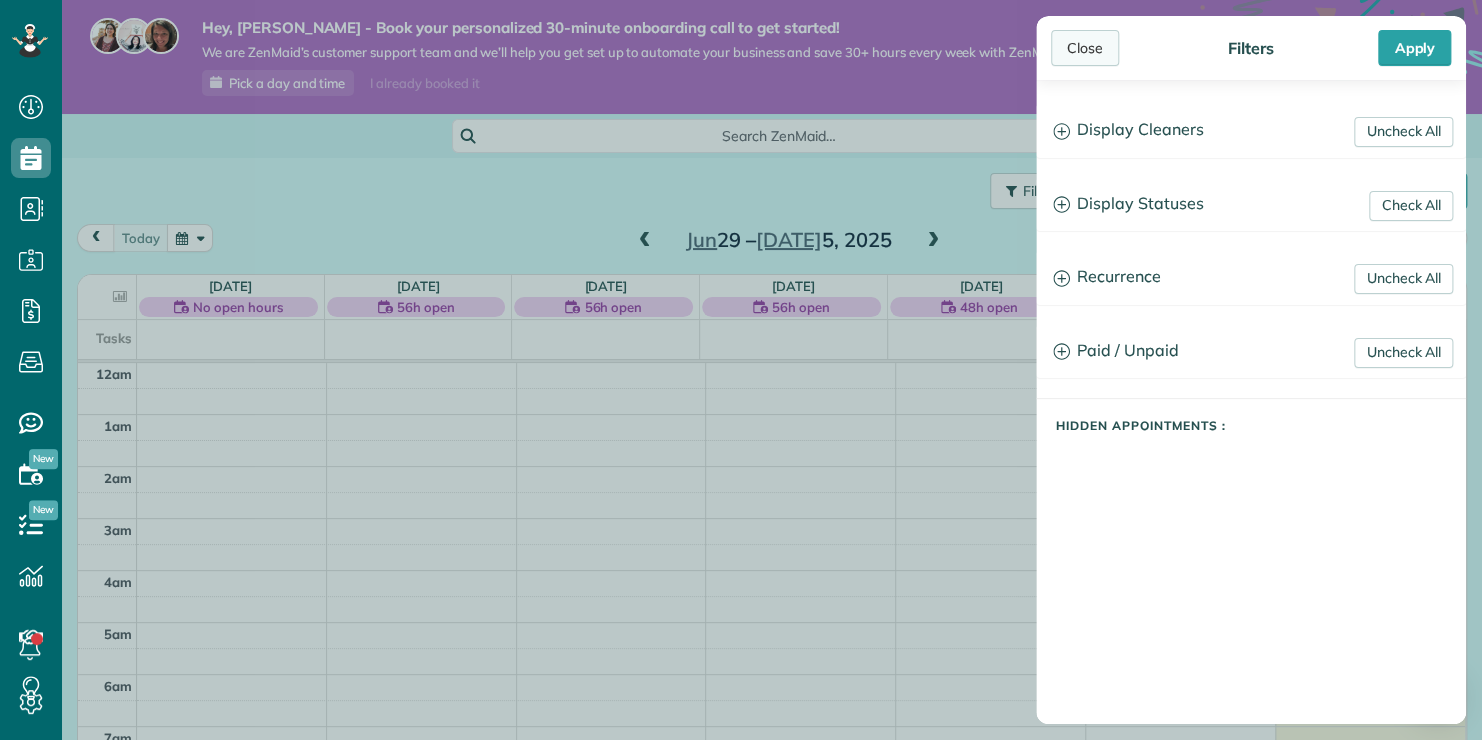 click on "Close" at bounding box center [1085, 48] 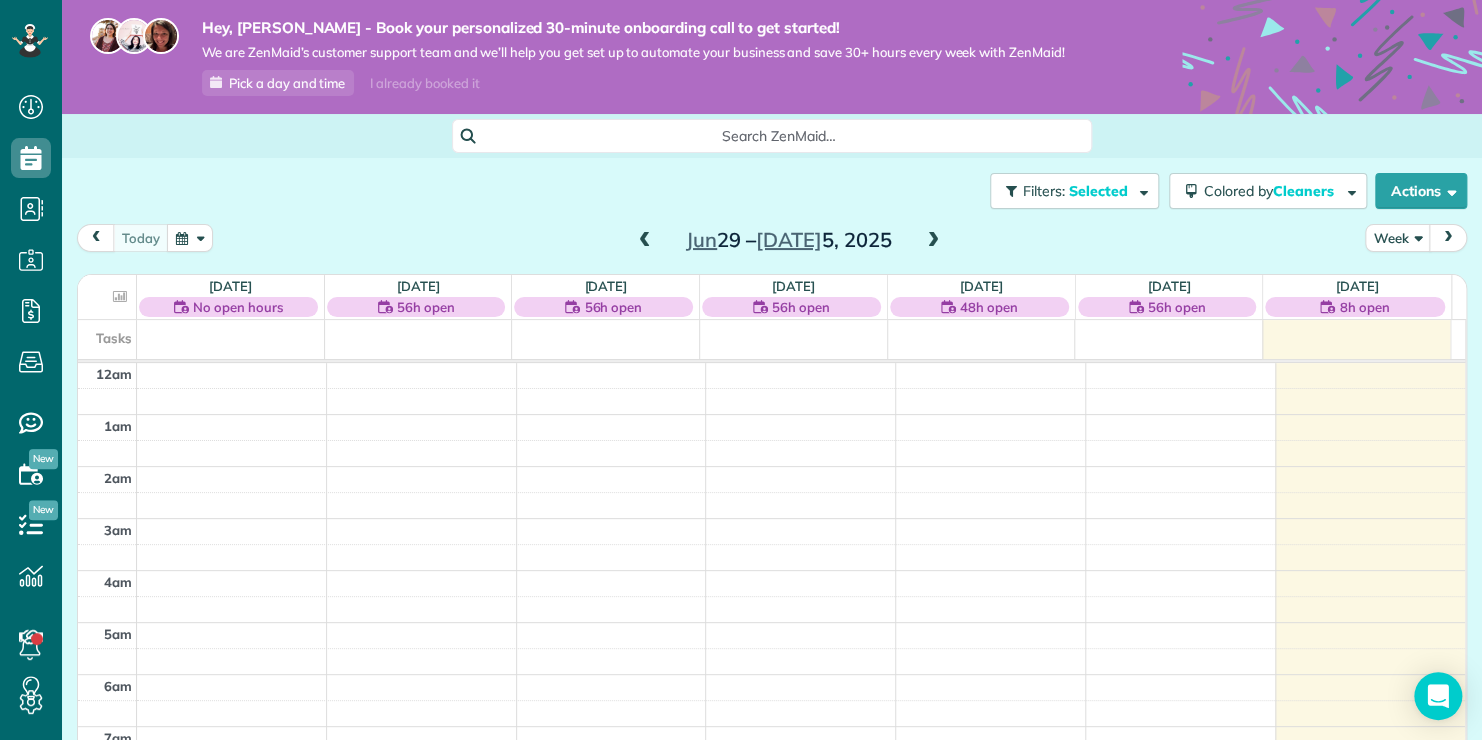scroll, scrollTop: 100, scrollLeft: 0, axis: vertical 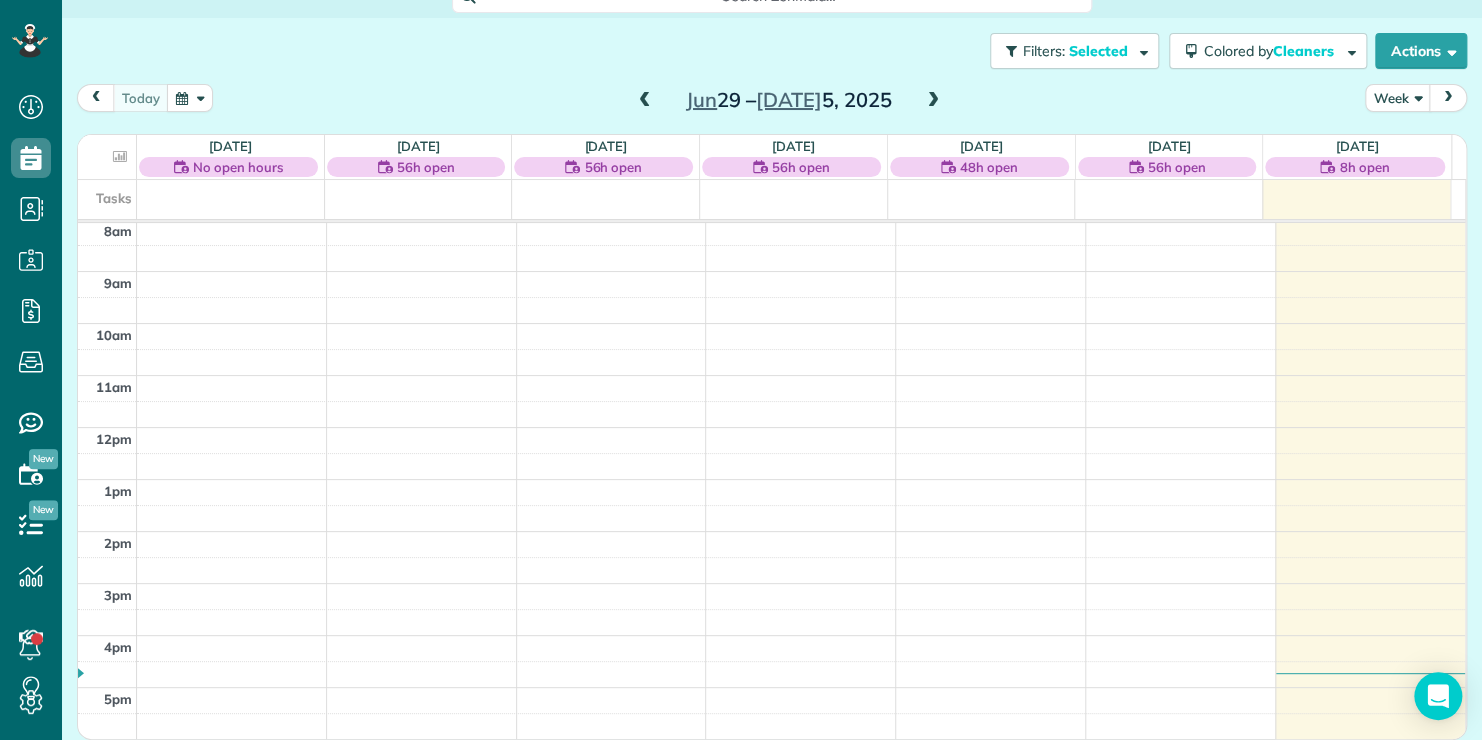 click at bounding box center [933, 101] 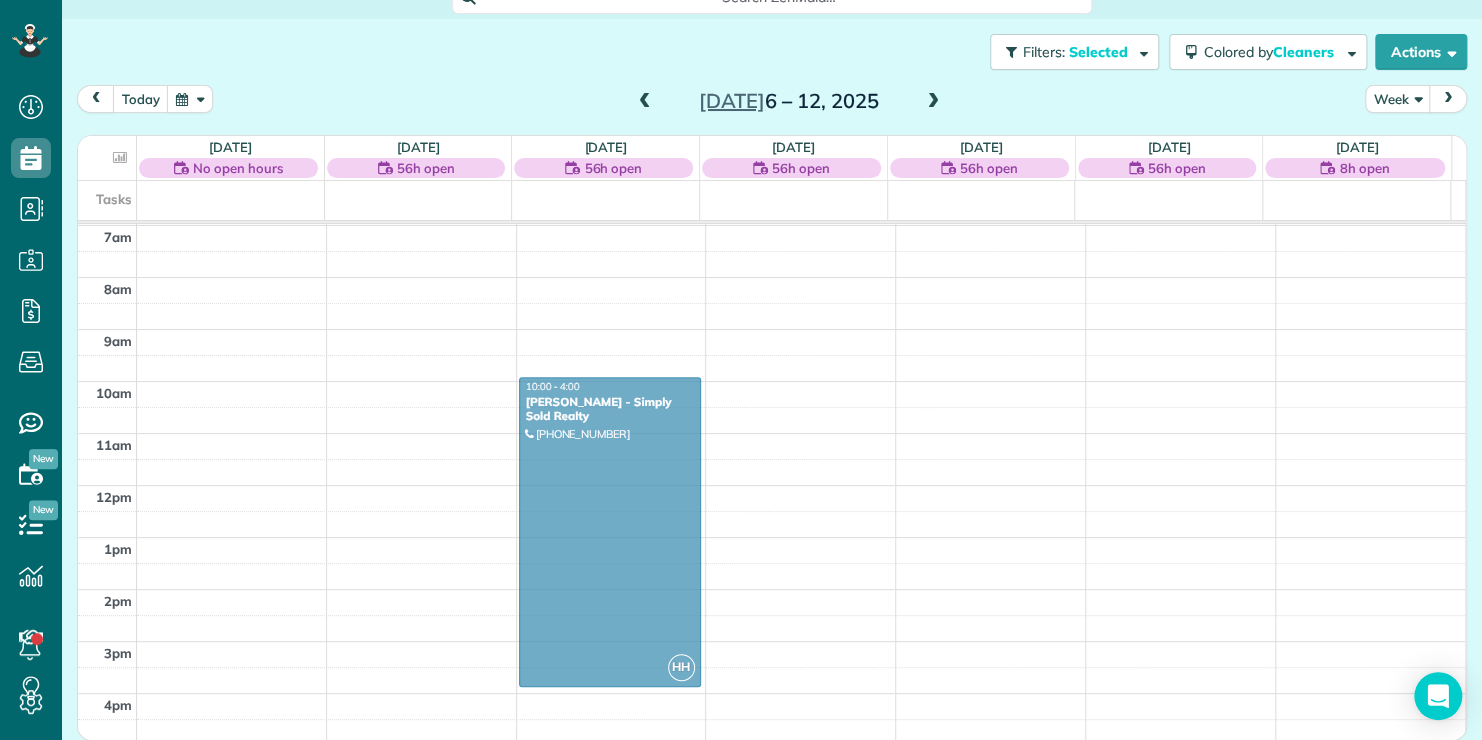 drag, startPoint x: 273, startPoint y: 435, endPoint x: 606, endPoint y: 432, distance: 333.01352 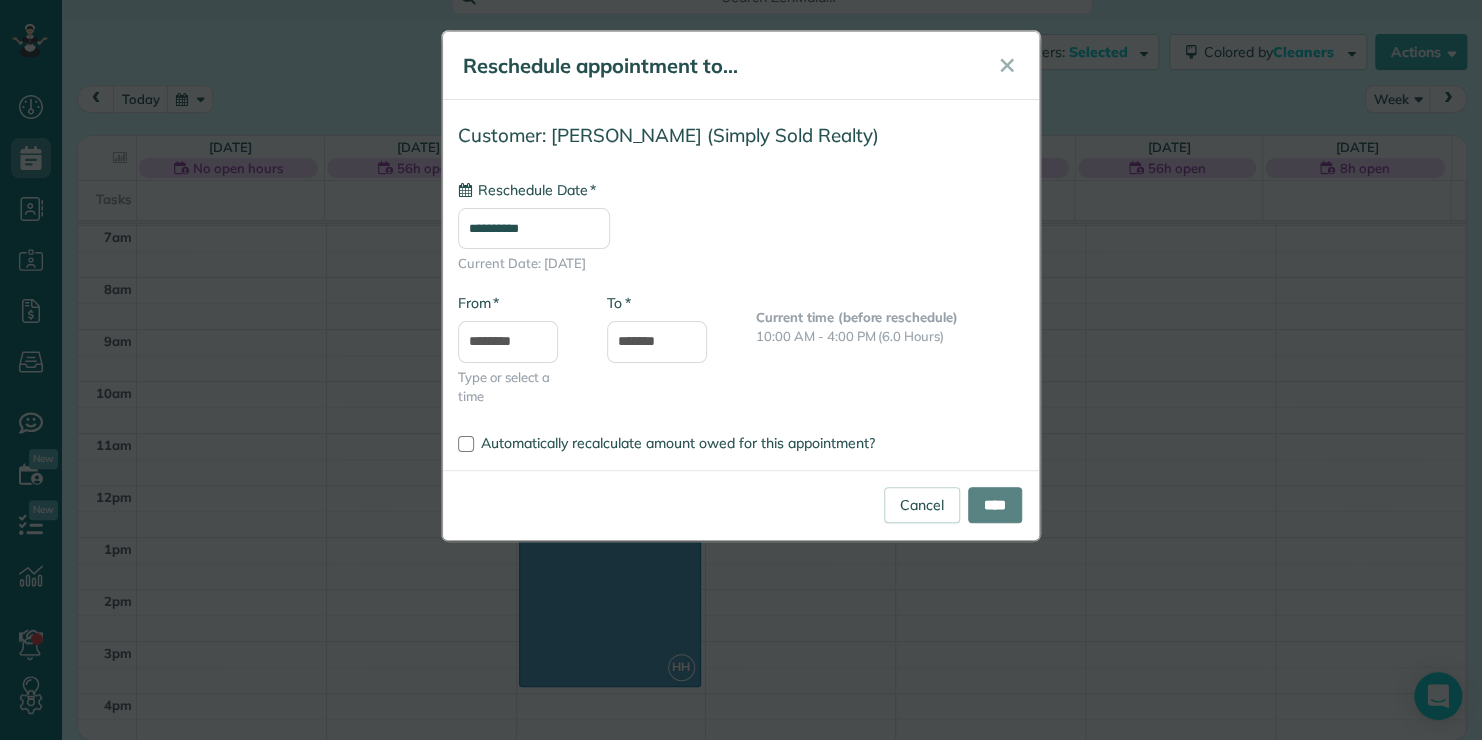 type on "**********" 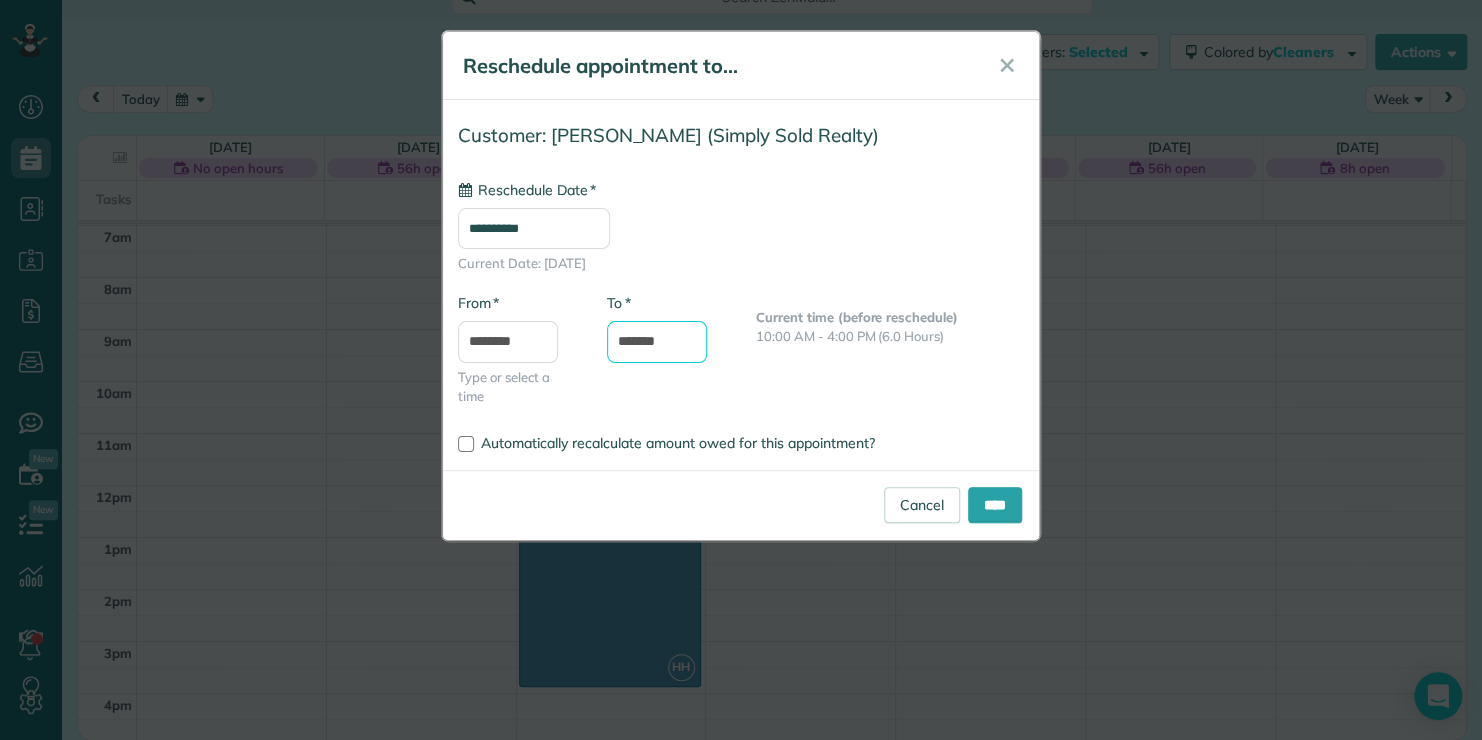click on "*******" at bounding box center [657, 342] 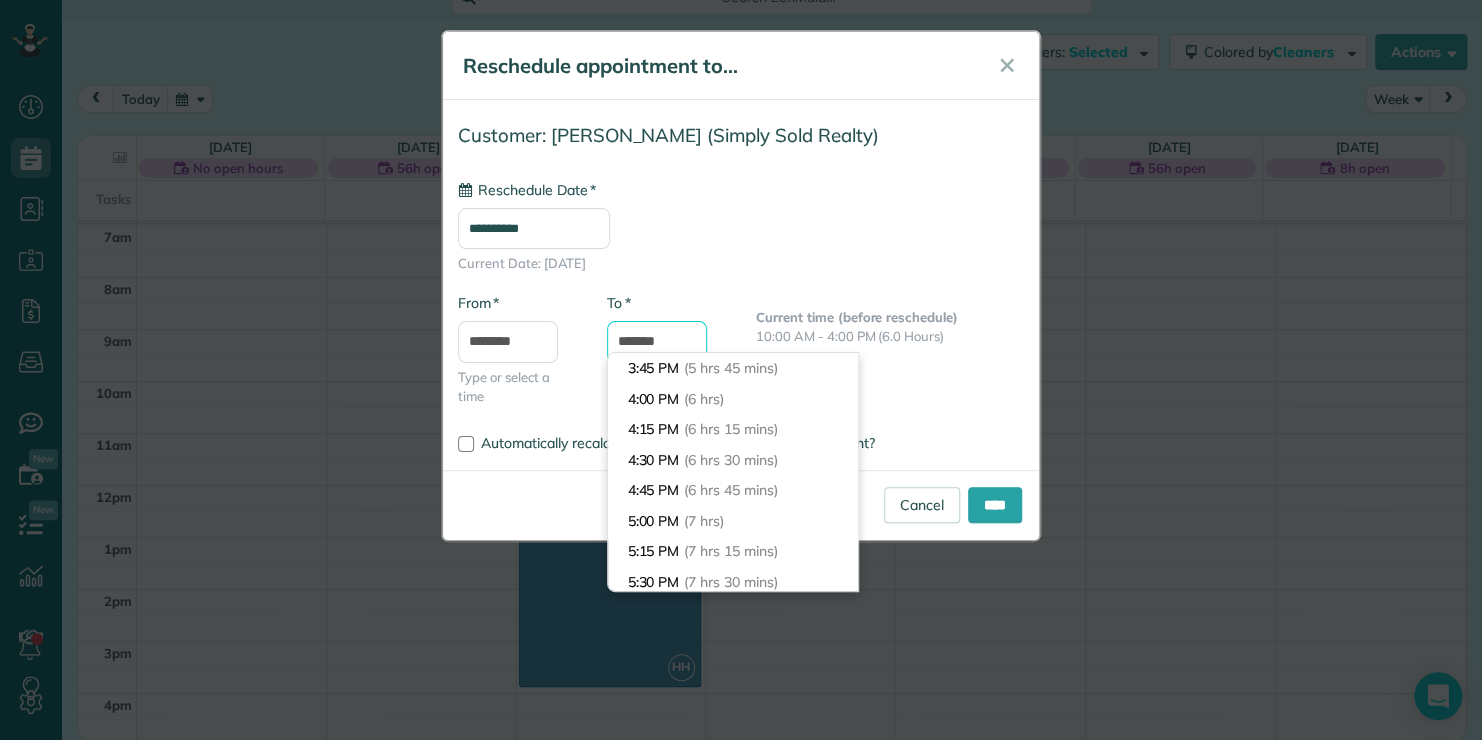 scroll, scrollTop: 336, scrollLeft: 0, axis: vertical 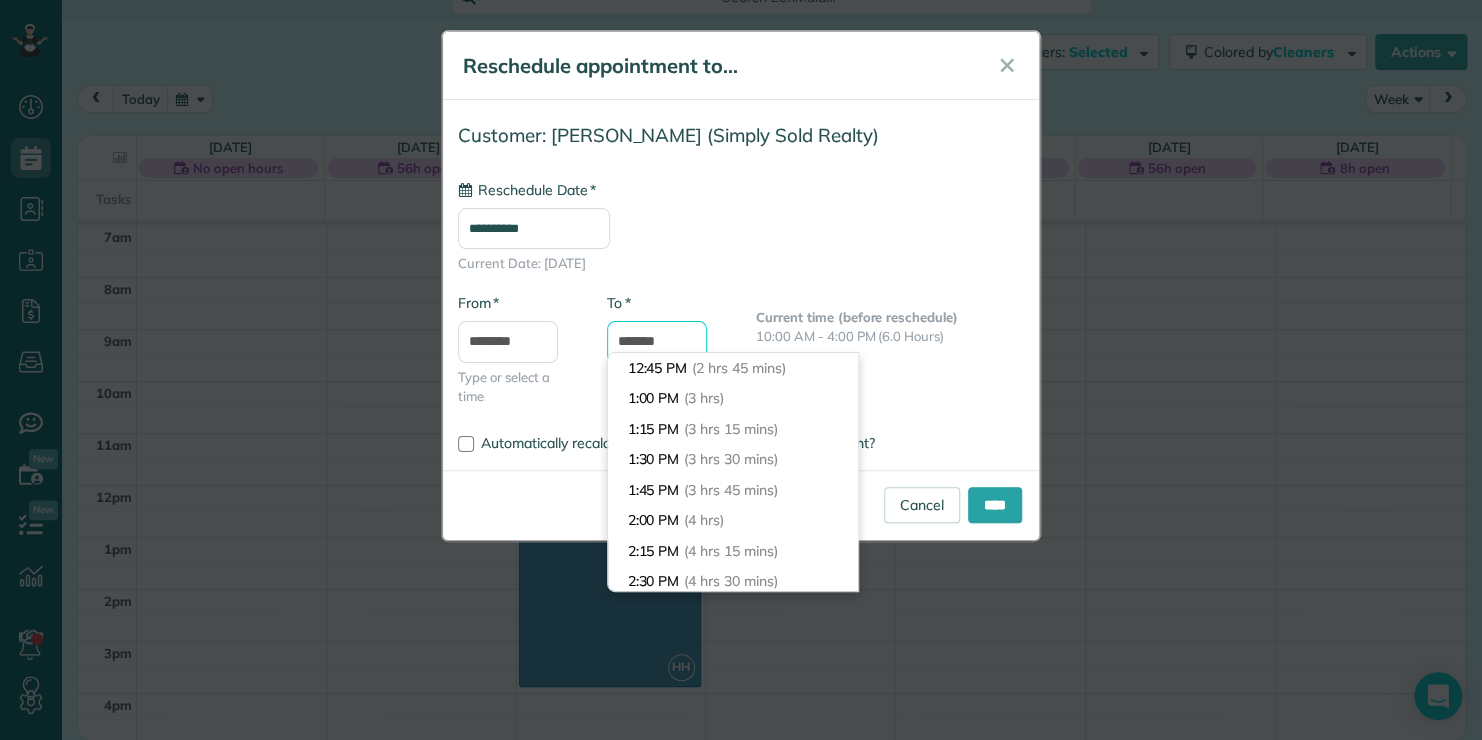 type on "*******" 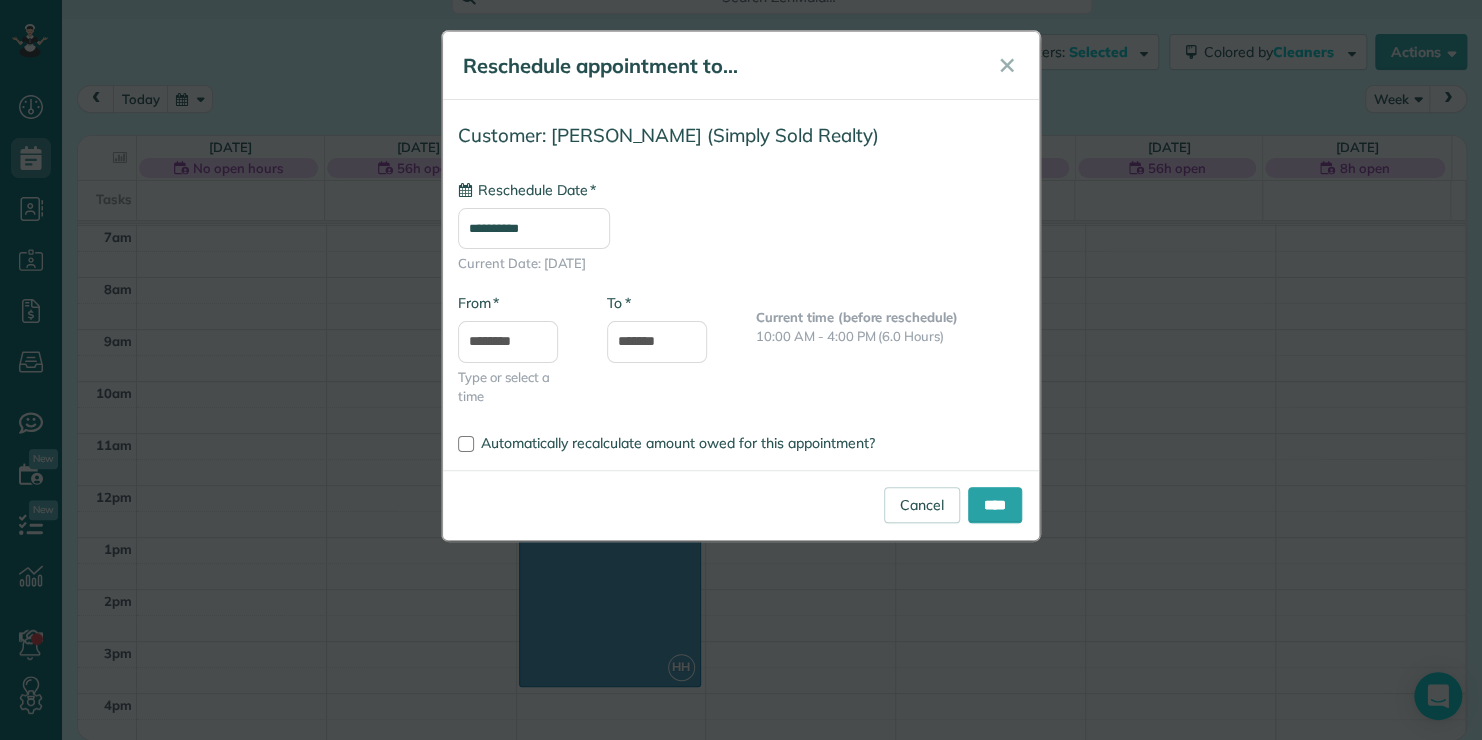 click on "**********" at bounding box center [741, 270] 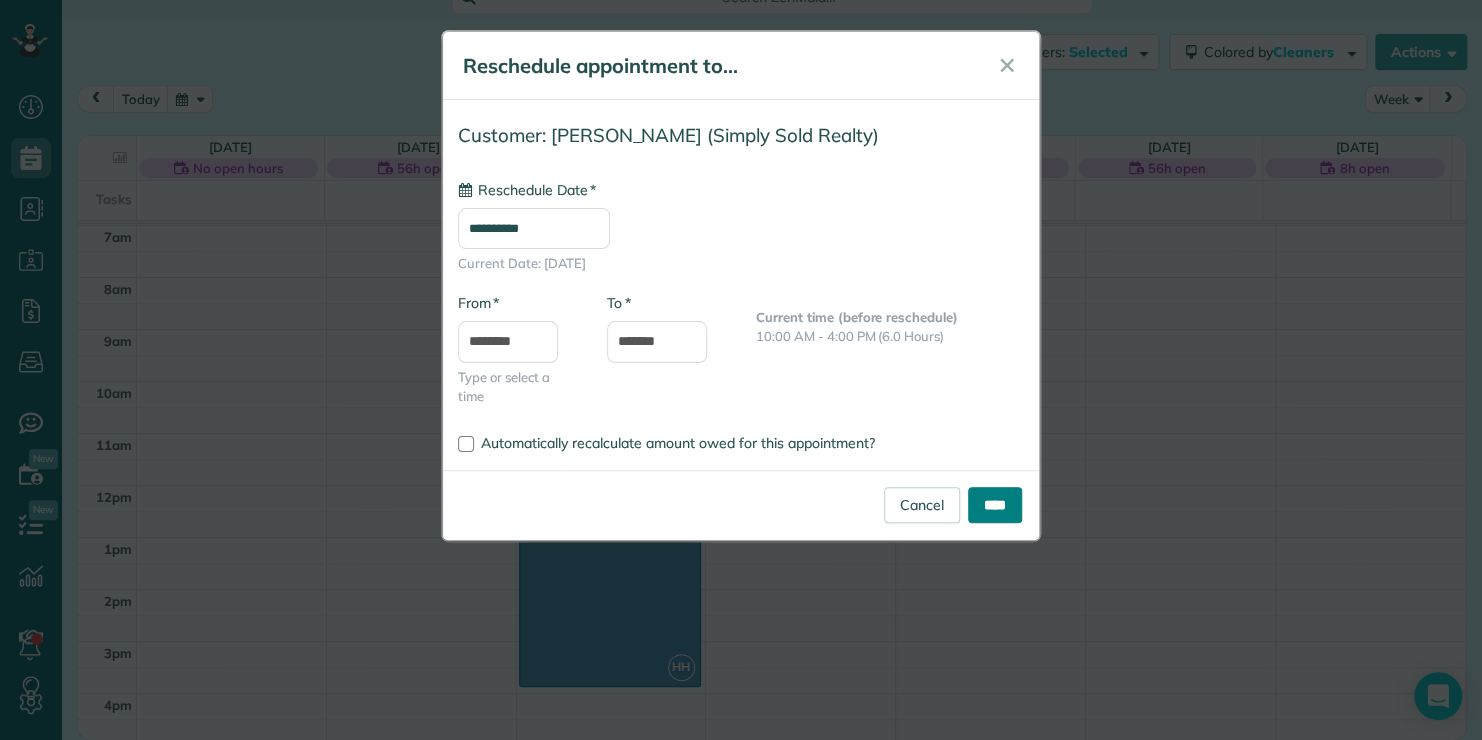 click on "****" at bounding box center [995, 505] 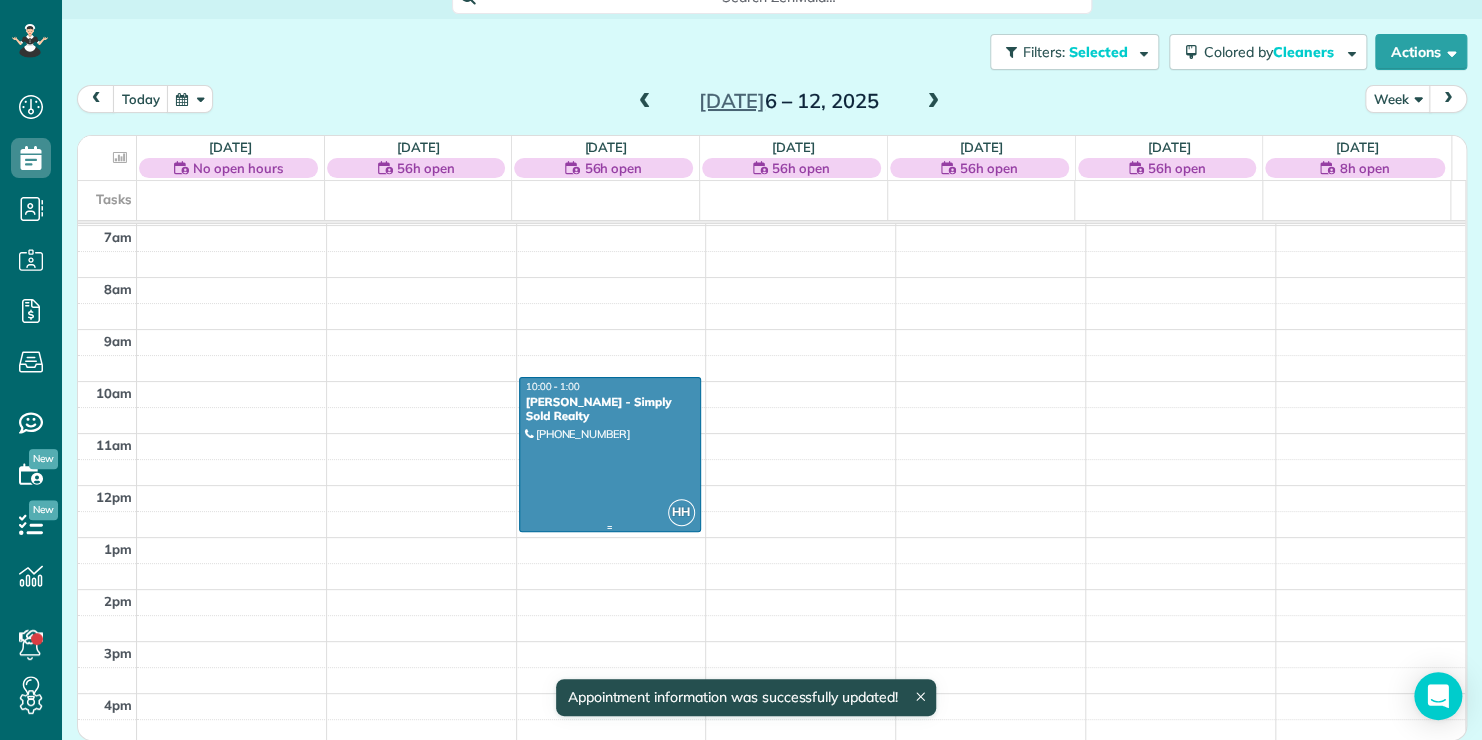 click on "HH" at bounding box center (681, 512) 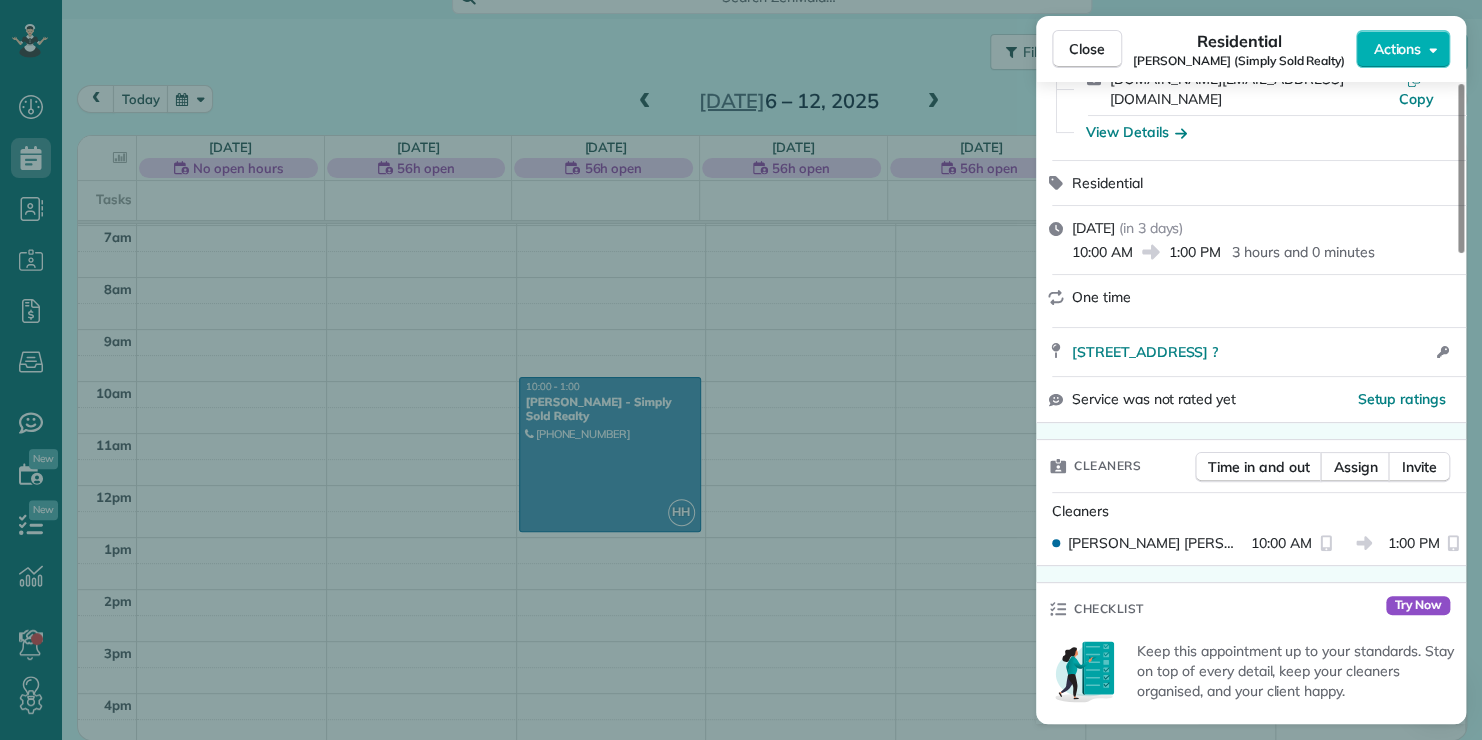 scroll, scrollTop: 300, scrollLeft: 0, axis: vertical 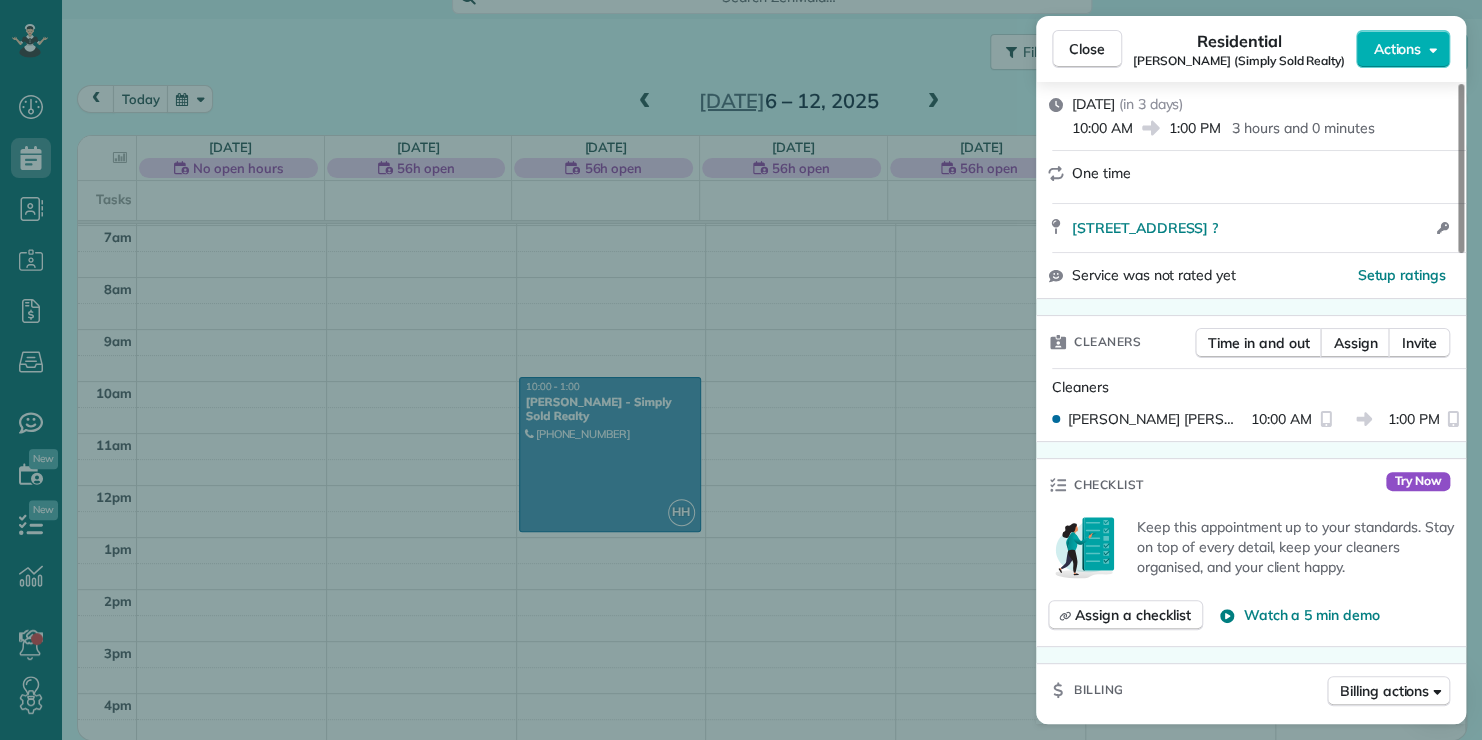 click on "Hallie   Hattabaugh" at bounding box center (1155, 419) 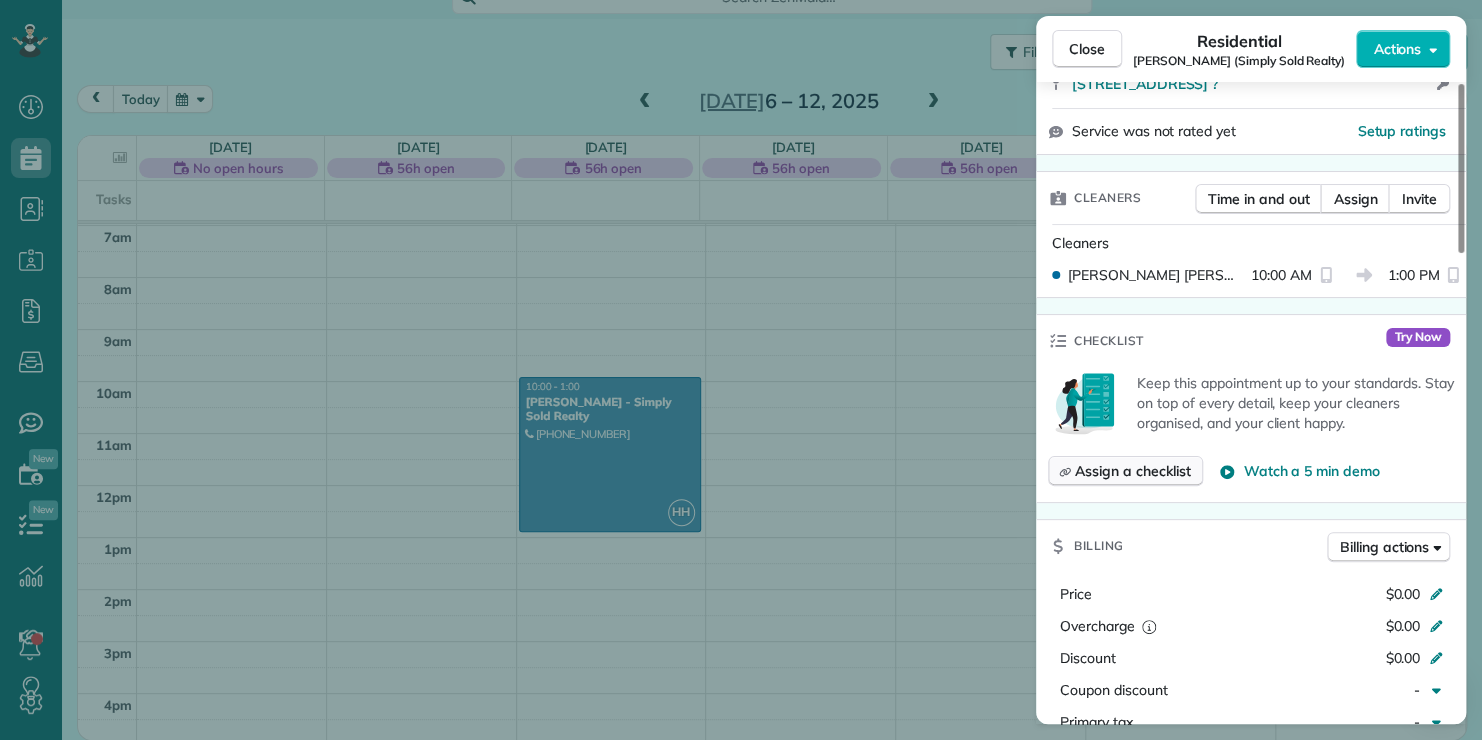 scroll, scrollTop: 400, scrollLeft: 0, axis: vertical 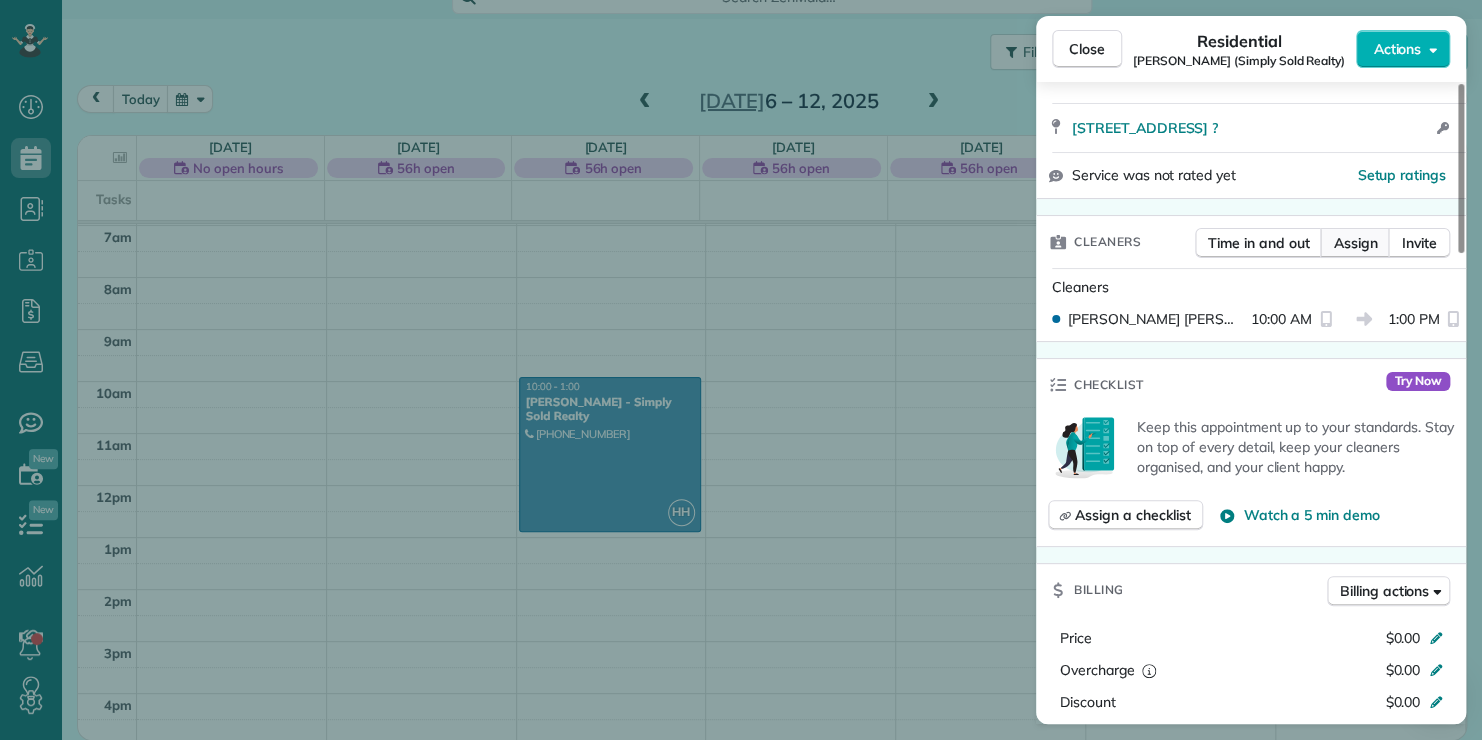 click on "Assign" at bounding box center [1355, 243] 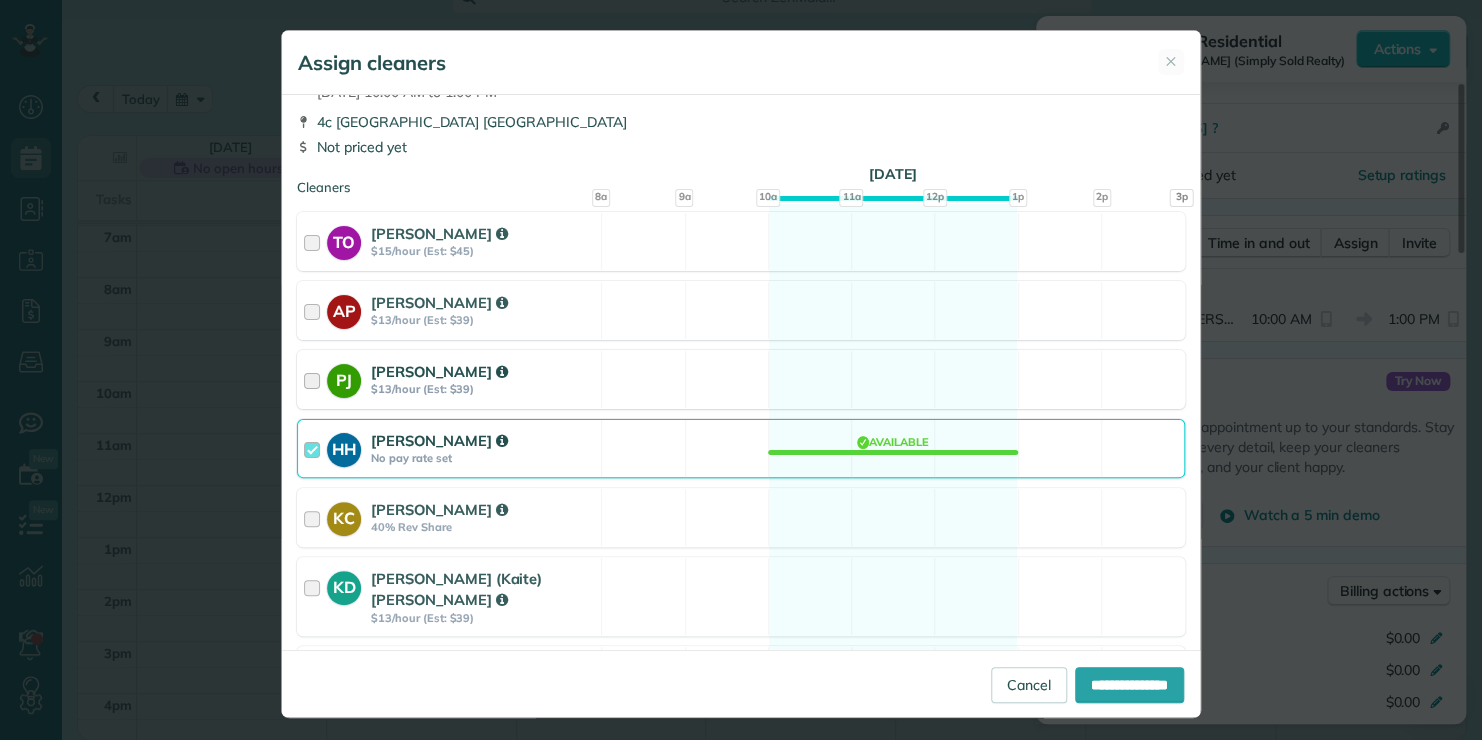 scroll, scrollTop: 100, scrollLeft: 0, axis: vertical 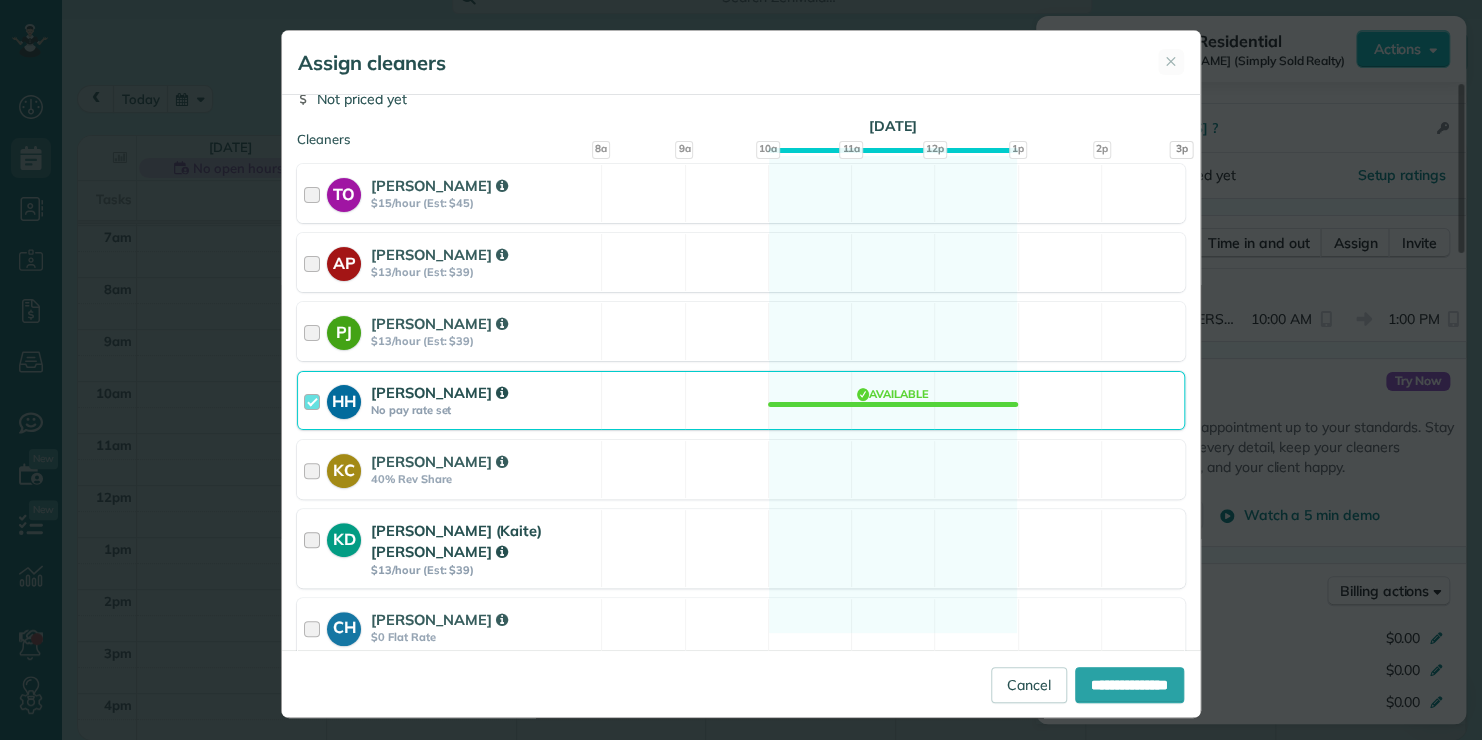 click on "Kaitlin (Kaite) Delorme" at bounding box center [456, 541] 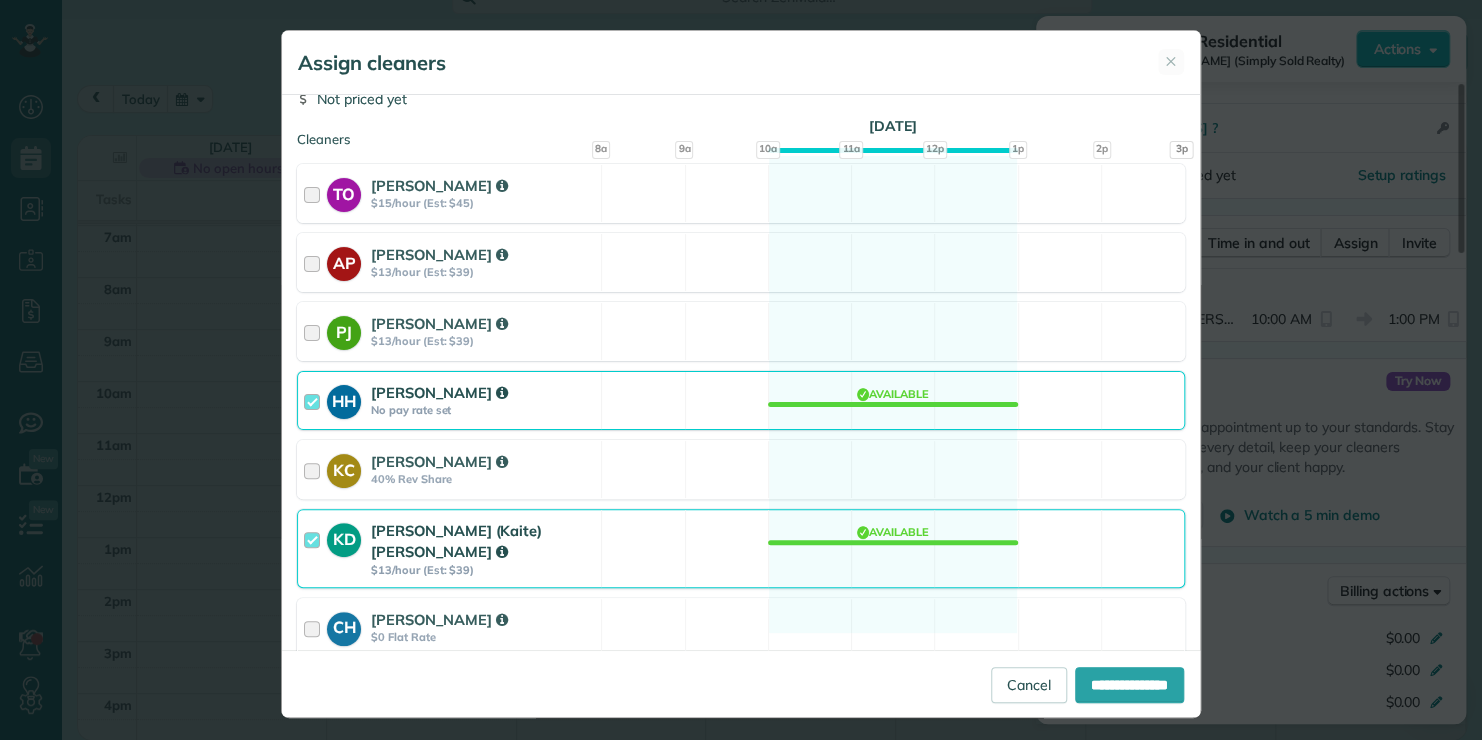 click at bounding box center [315, 400] 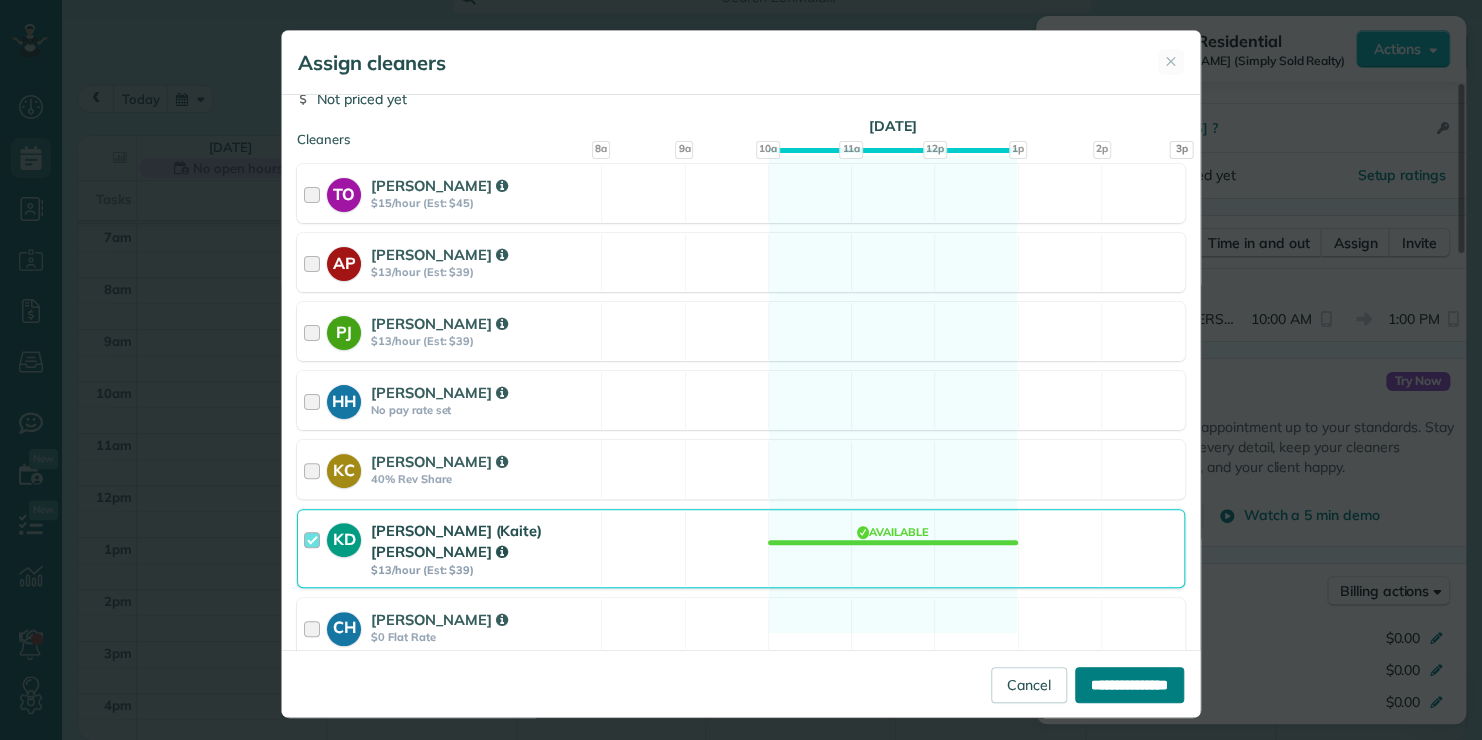click on "**********" at bounding box center (1129, 685) 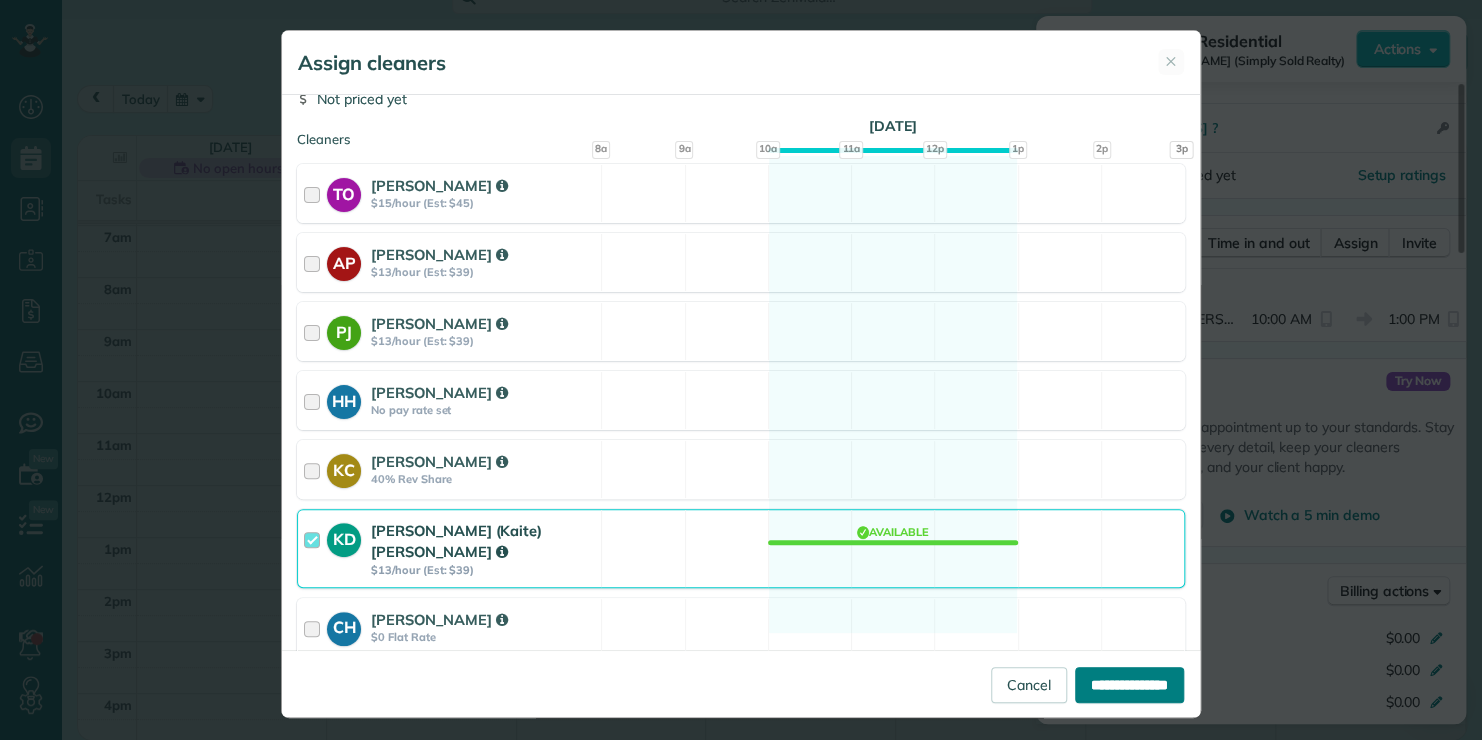 type on "**********" 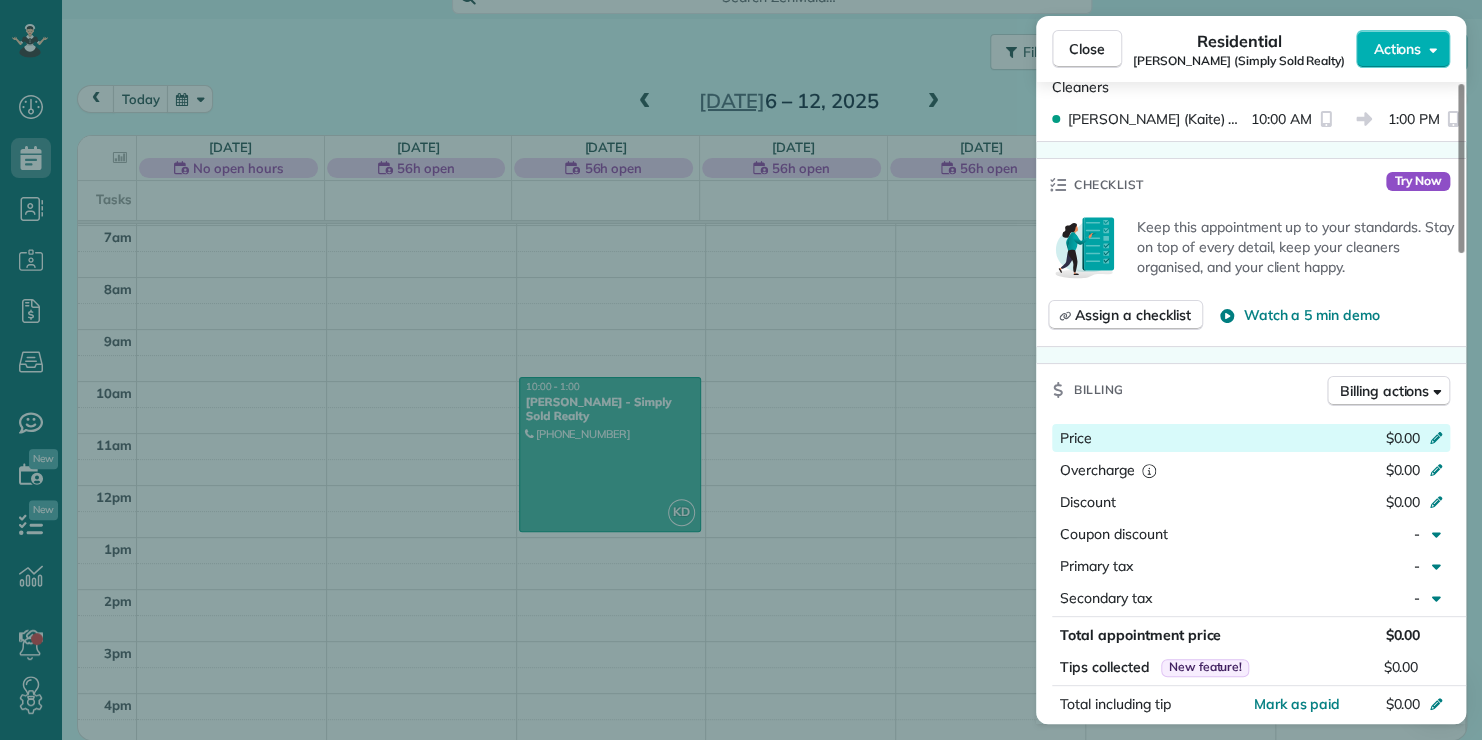 scroll, scrollTop: 700, scrollLeft: 0, axis: vertical 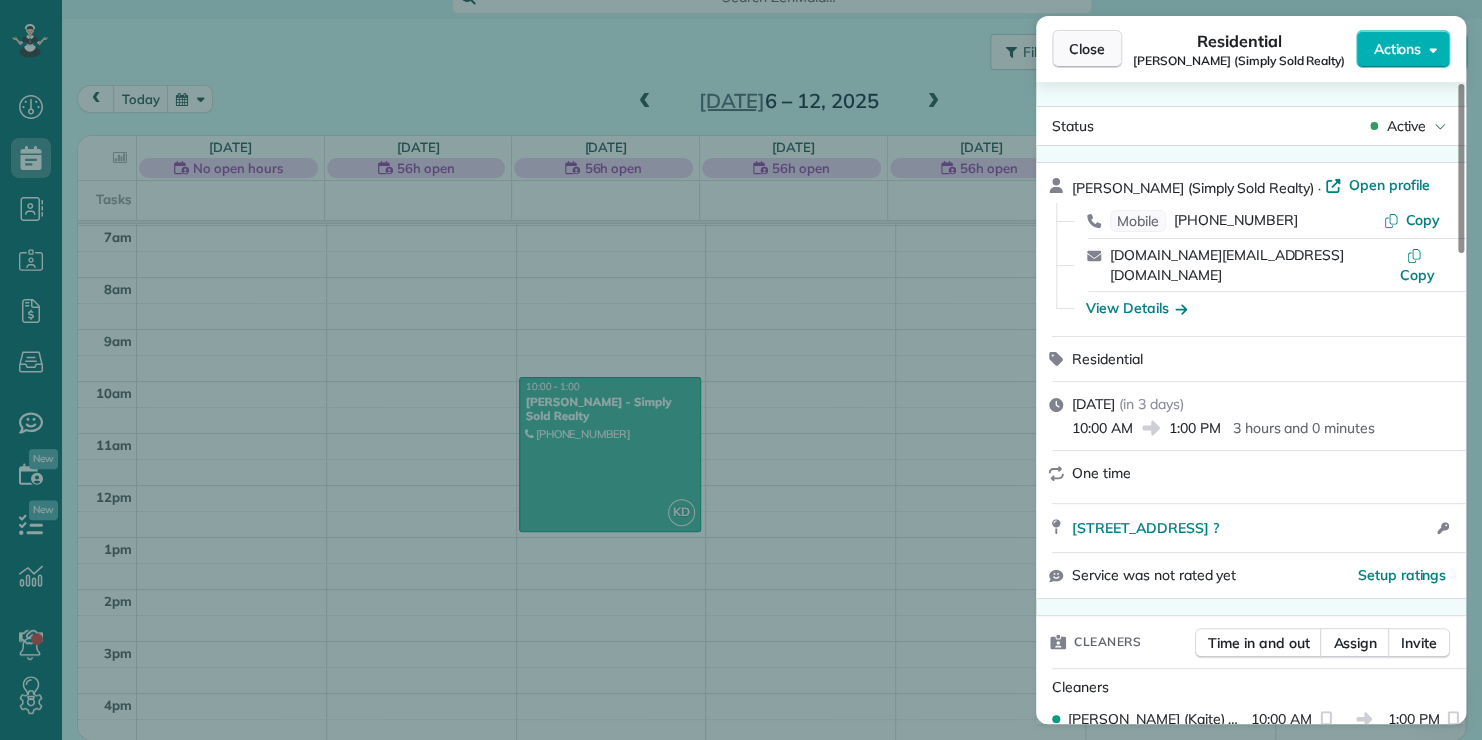 click on "Close" at bounding box center (1087, 49) 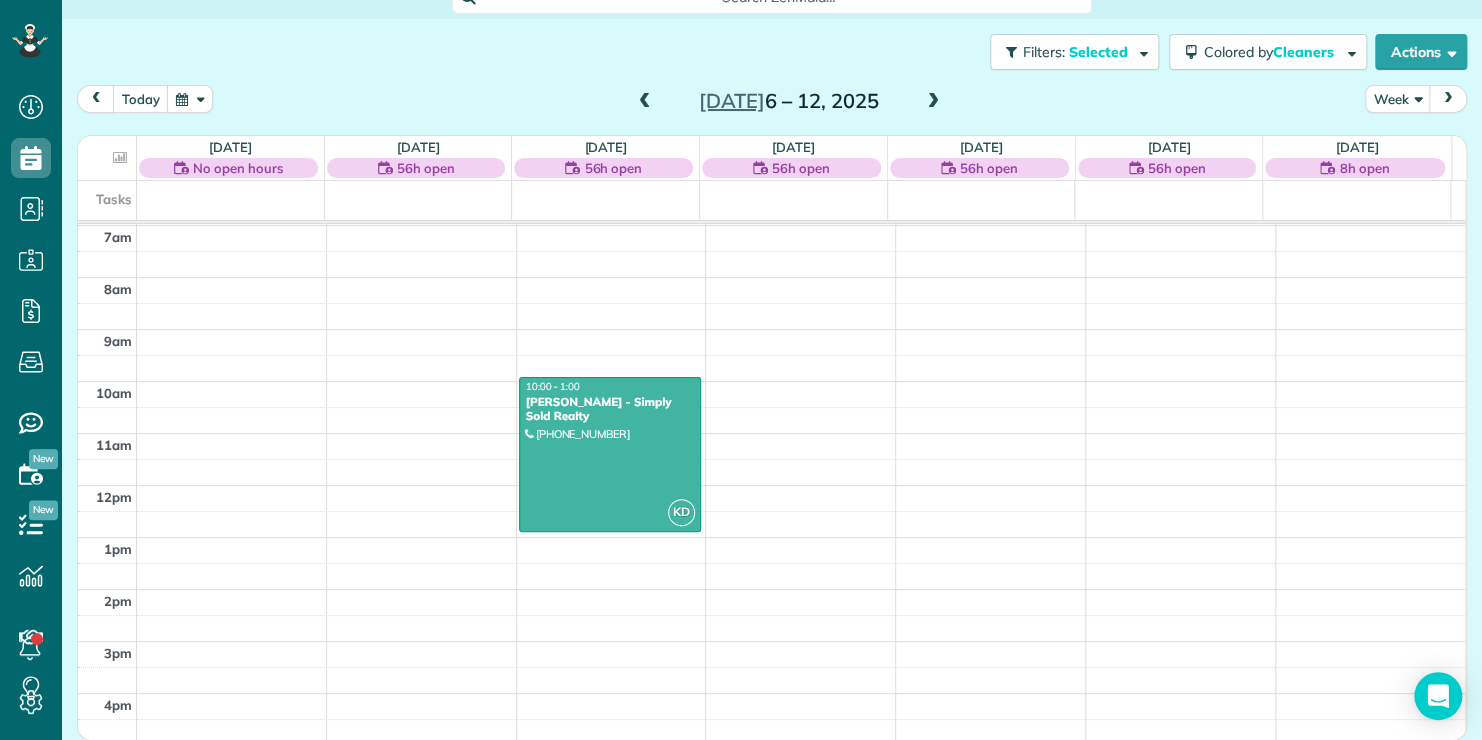 click on "12am 1am 2am 3am 4am 5am 6am 7am 8am 9am 10am 11am 12pm 1pm 2pm 3pm 4pm 5pm 6pm 7pm 8pm 9pm 10pm 11pm KD 10:00 - 1:00 Priscilla Parrott - Simply Sold Realty (920) 427-0852 4c Port West Ct Swansboro, NC ?" at bounding box center [771, 485] 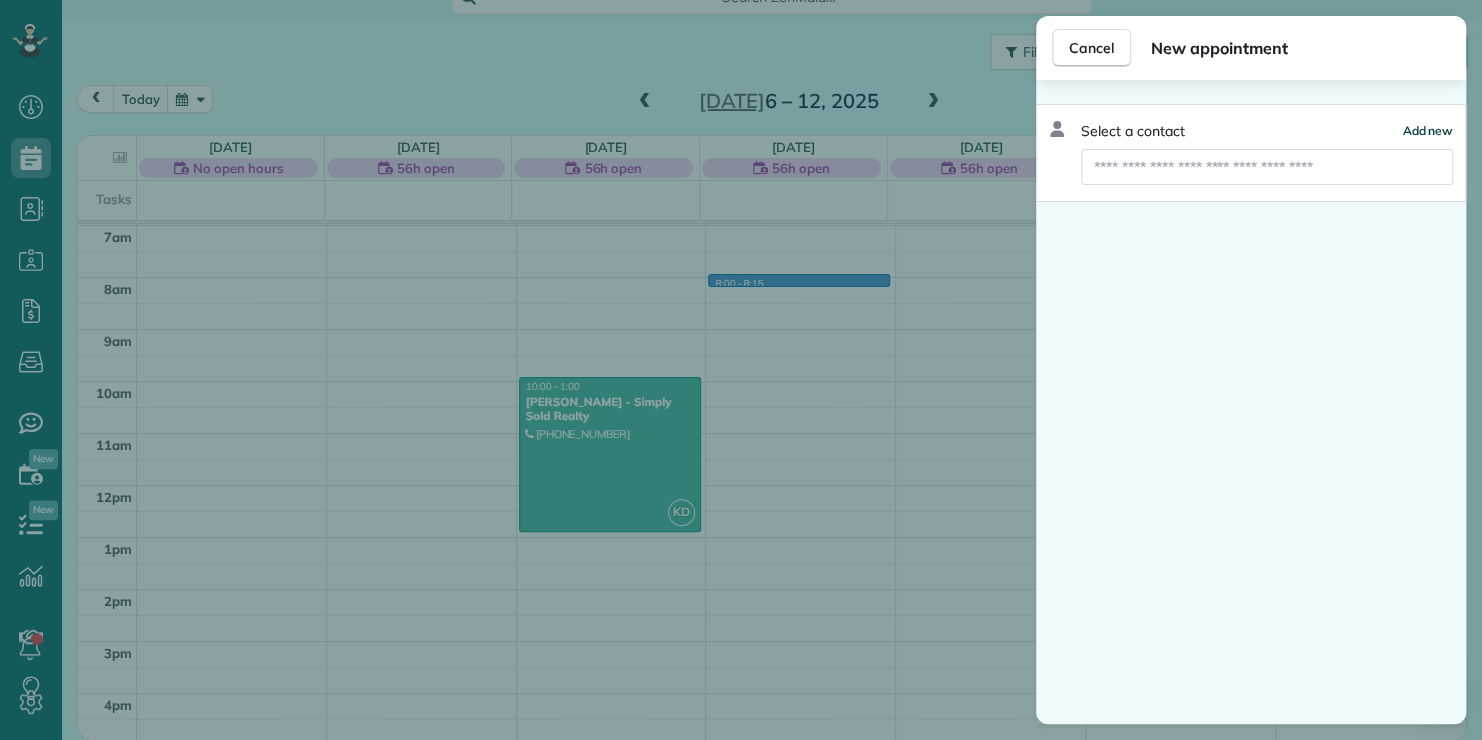 click on "Add new" at bounding box center (1427, 130) 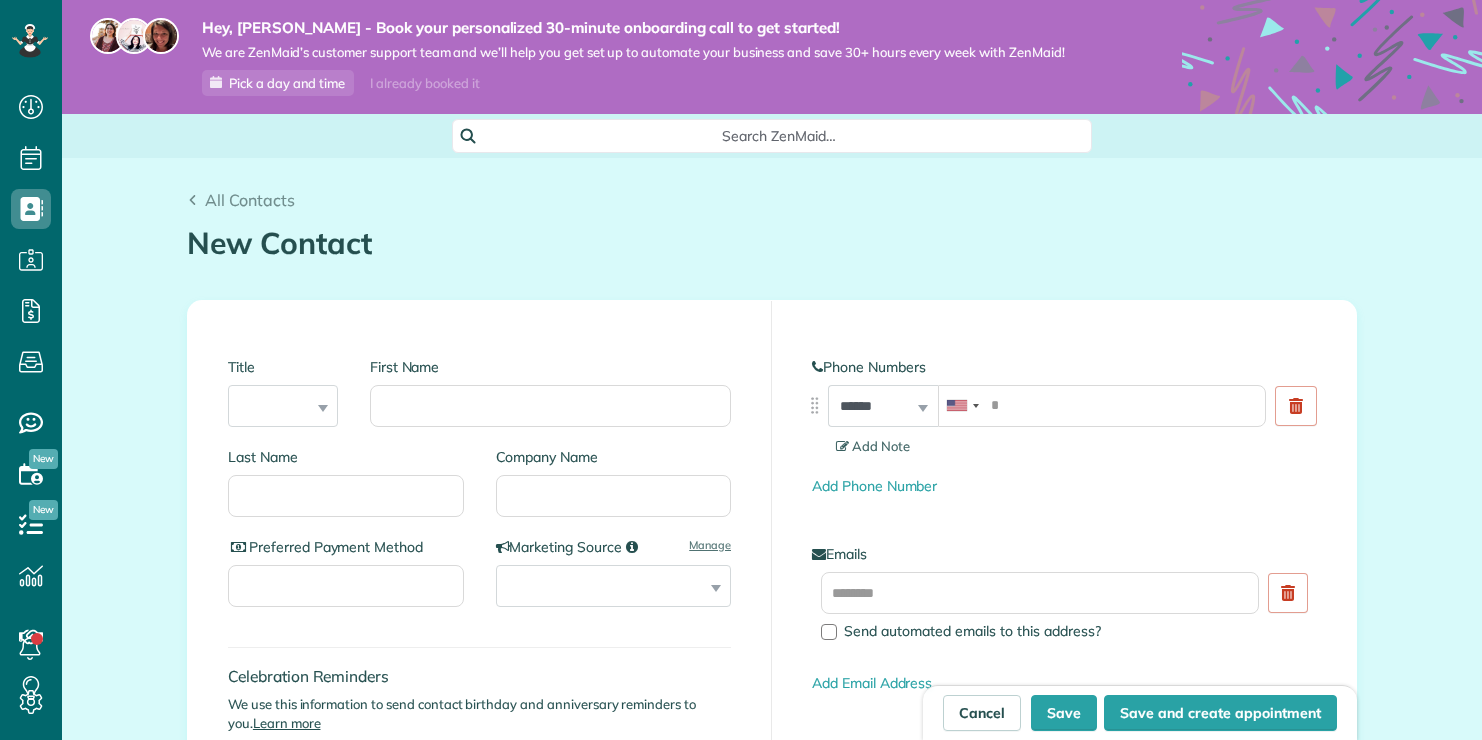 scroll, scrollTop: 0, scrollLeft: 0, axis: both 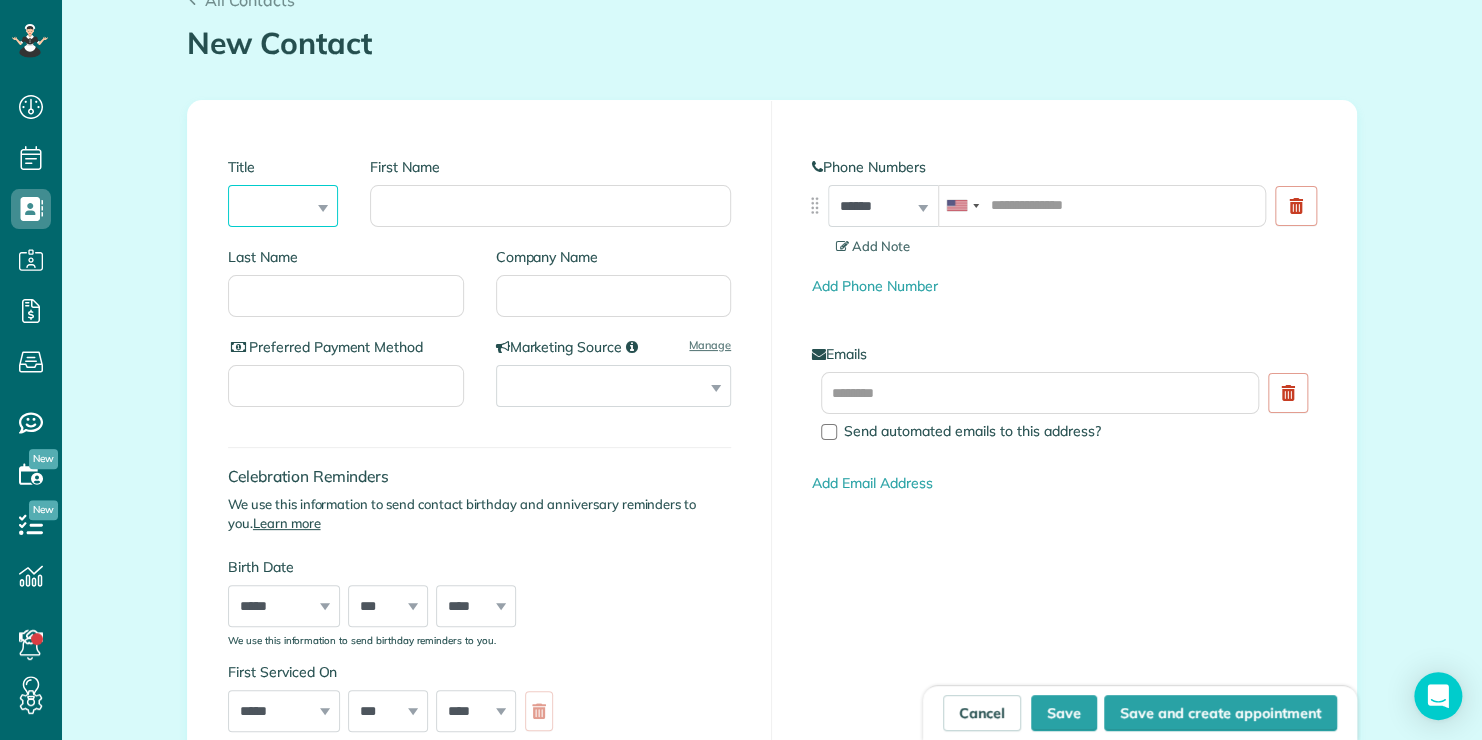 click on "***
****
***
***" at bounding box center (283, 206) 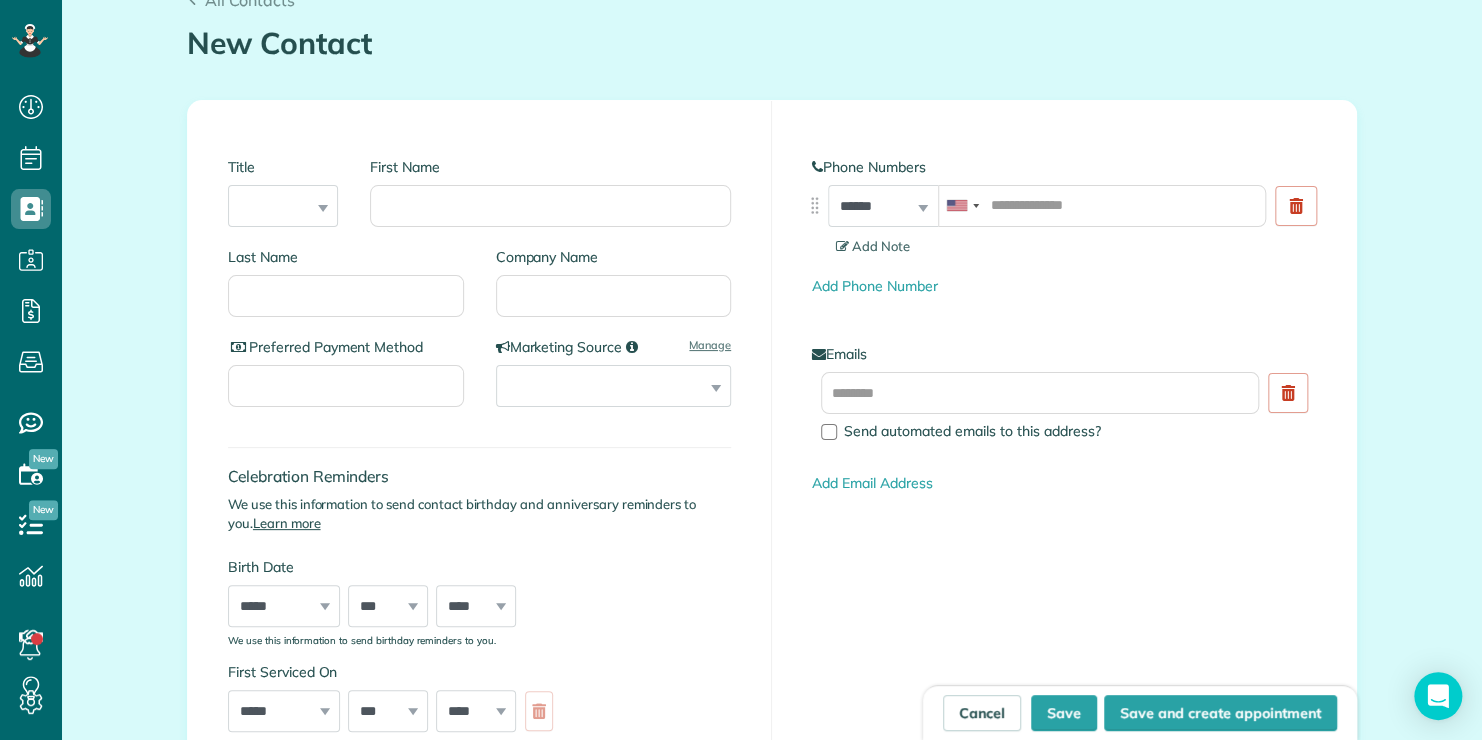 click on "Title
***
****
***
***
First Name" at bounding box center [479, 194] 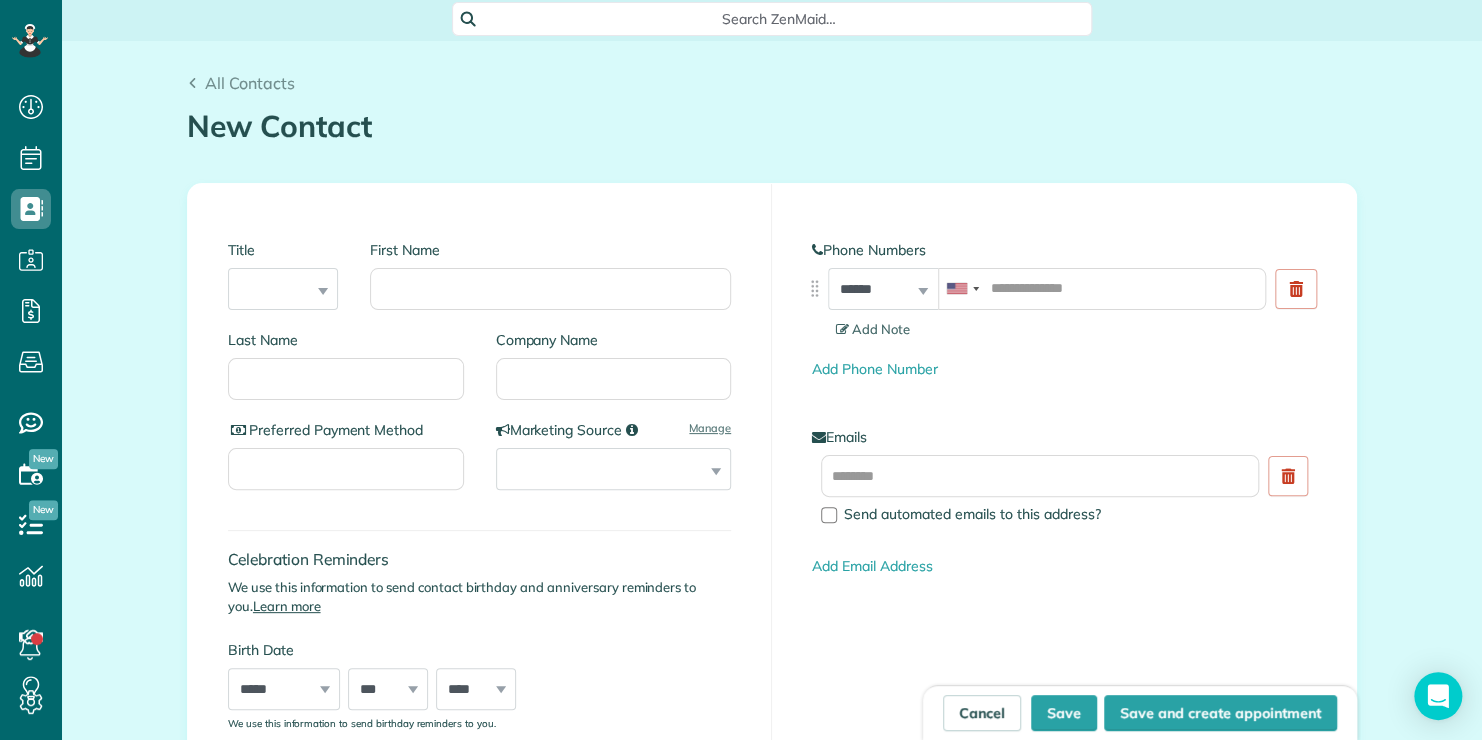 scroll, scrollTop: 0, scrollLeft: 0, axis: both 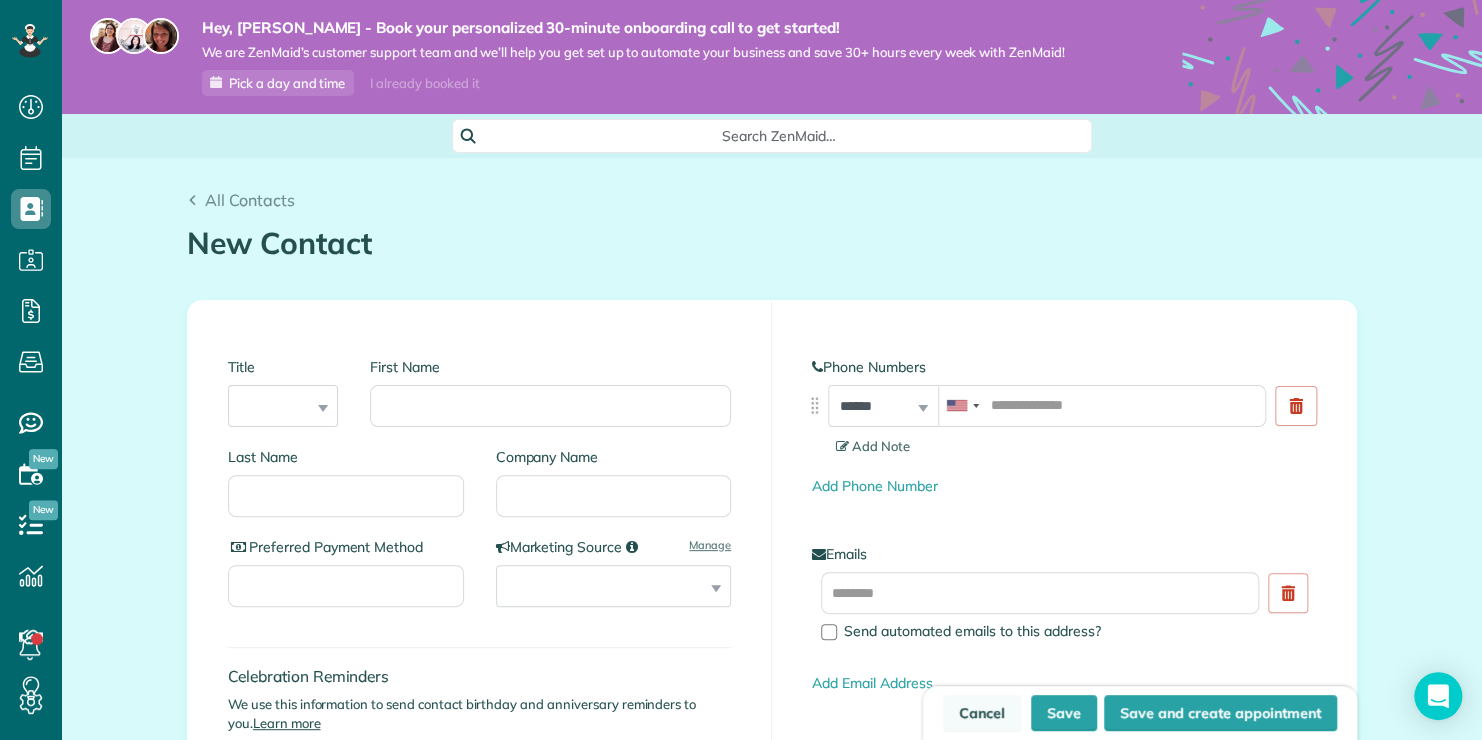 click on "Cancel" at bounding box center (982, 713) 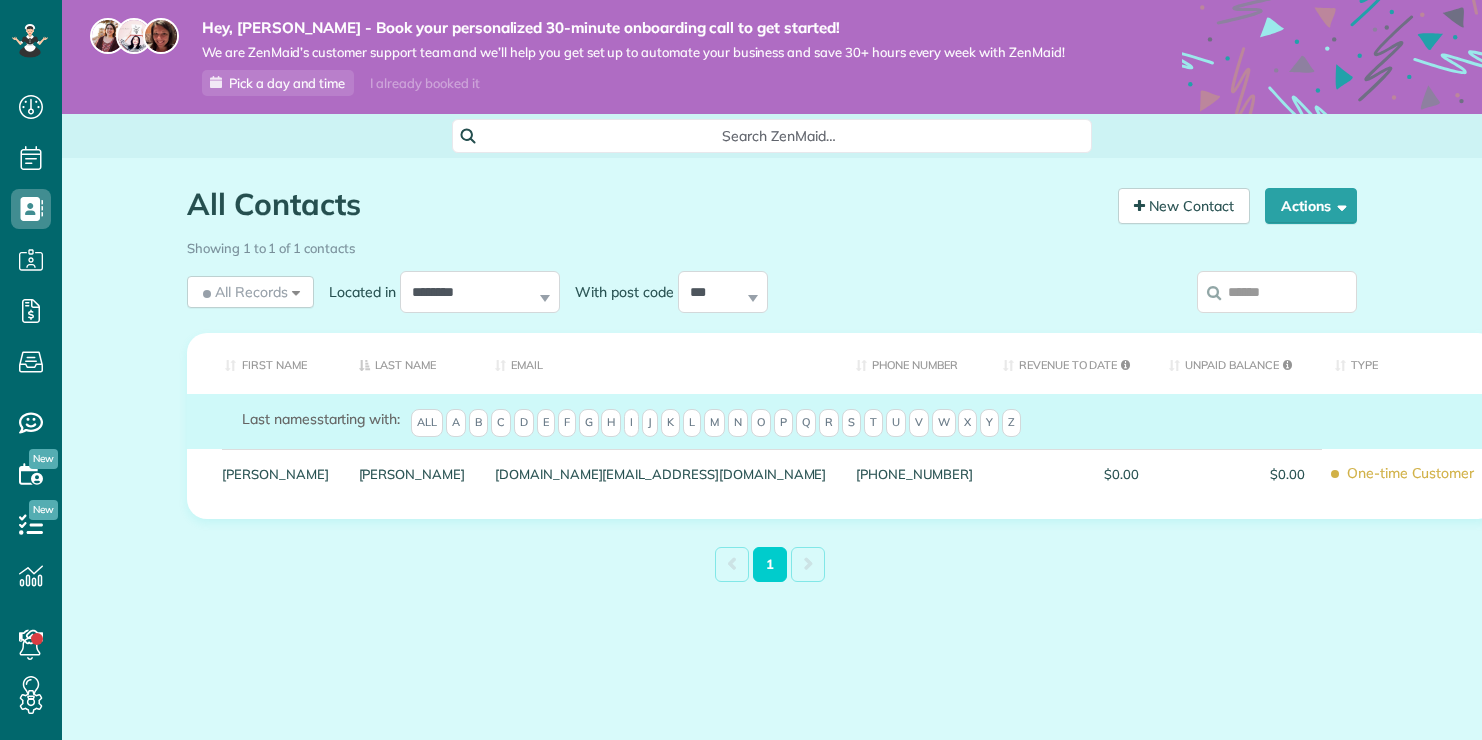 scroll, scrollTop: 0, scrollLeft: 0, axis: both 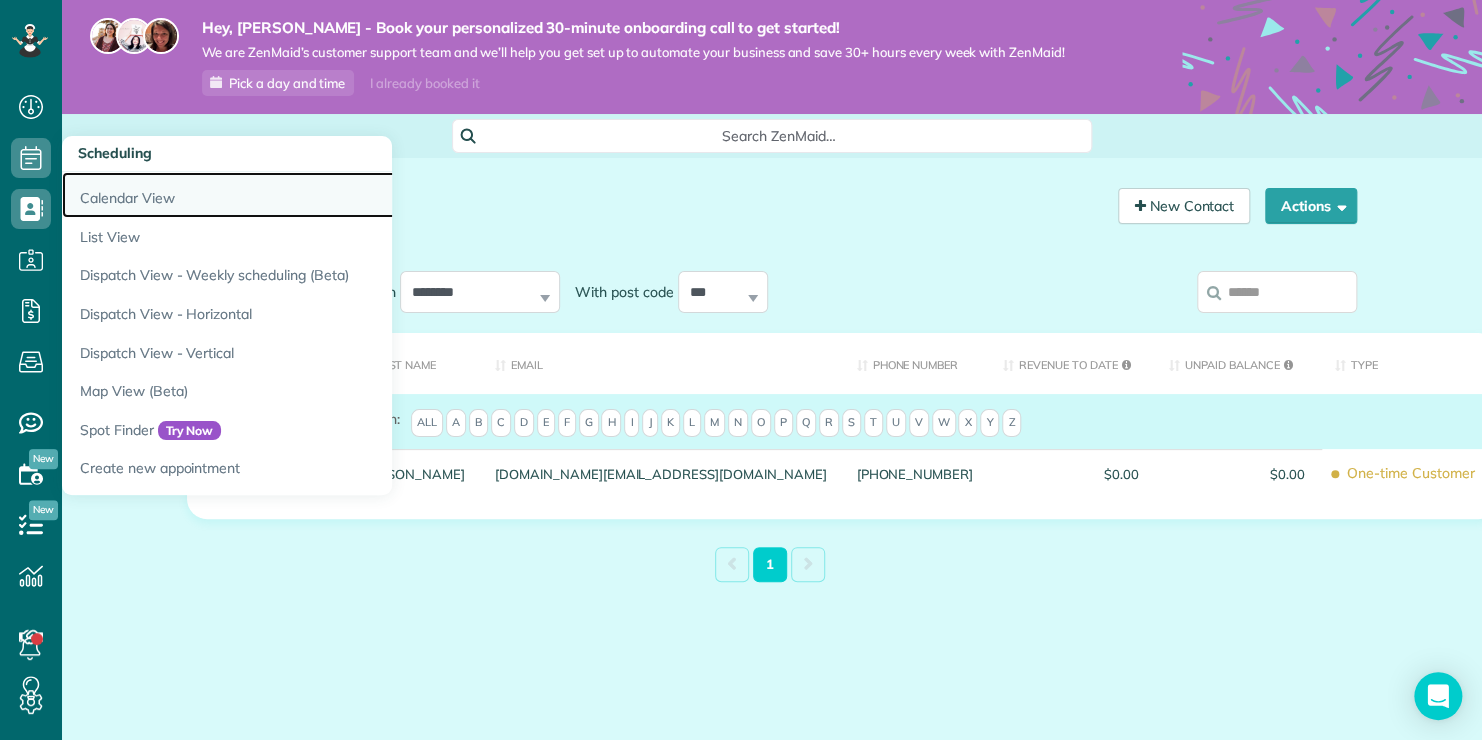 click on "Calendar View" at bounding box center [312, 195] 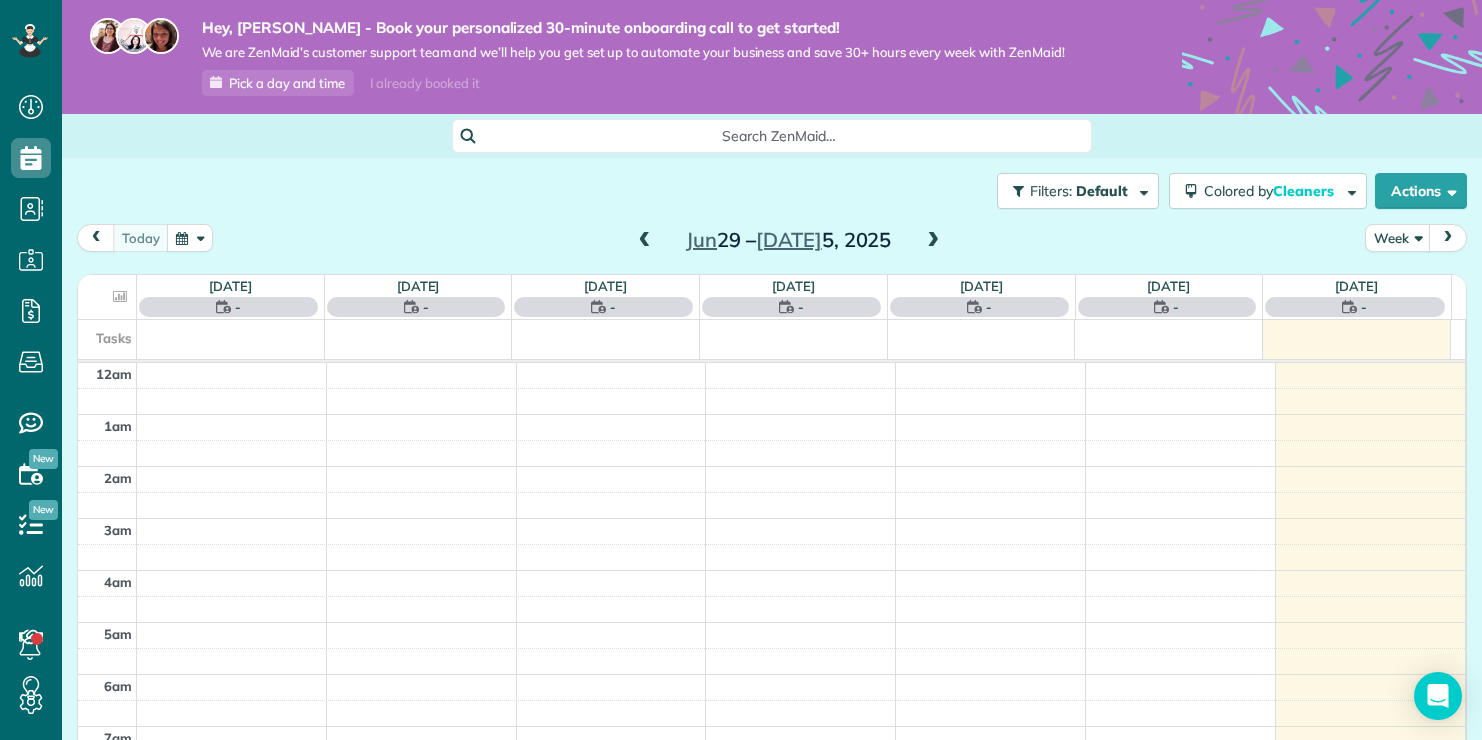 scroll, scrollTop: 0, scrollLeft: 0, axis: both 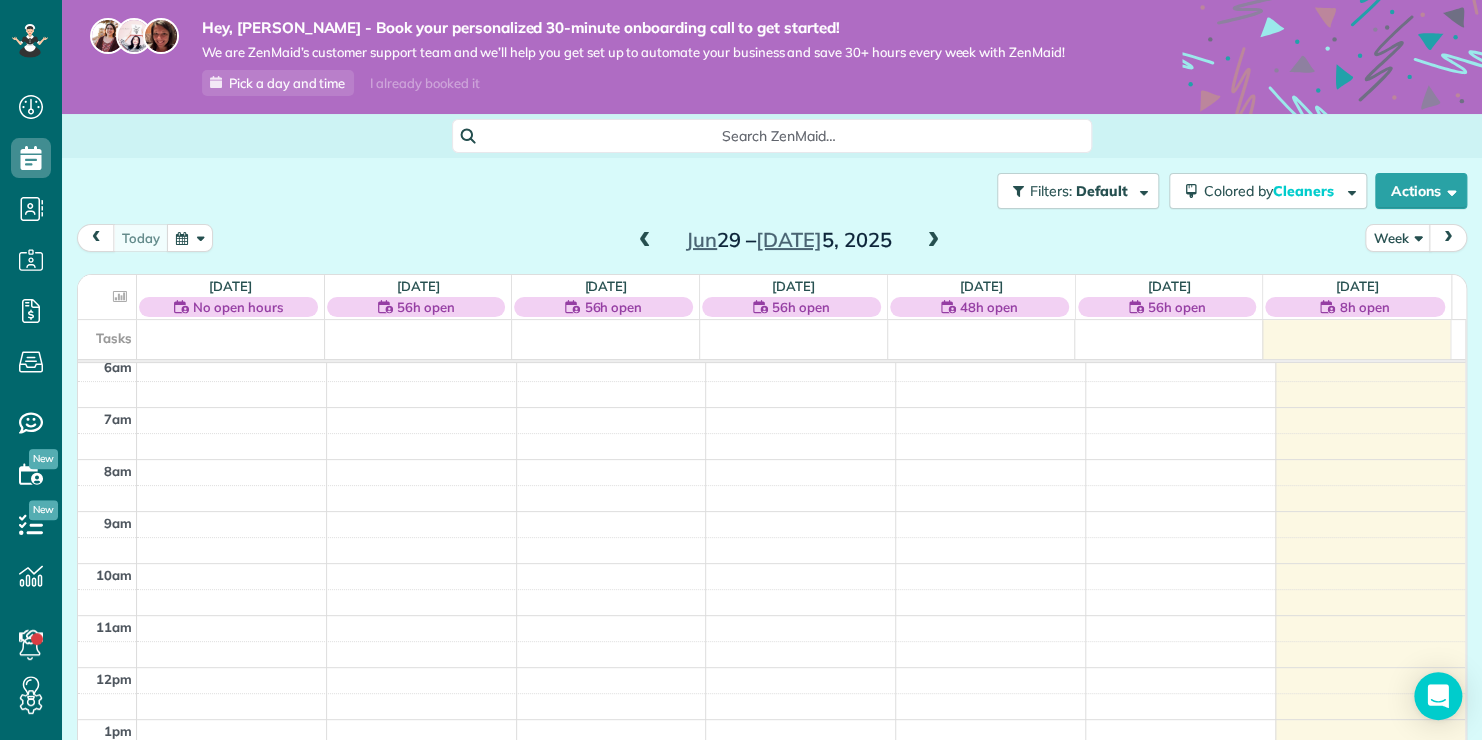 click at bounding box center [933, 241] 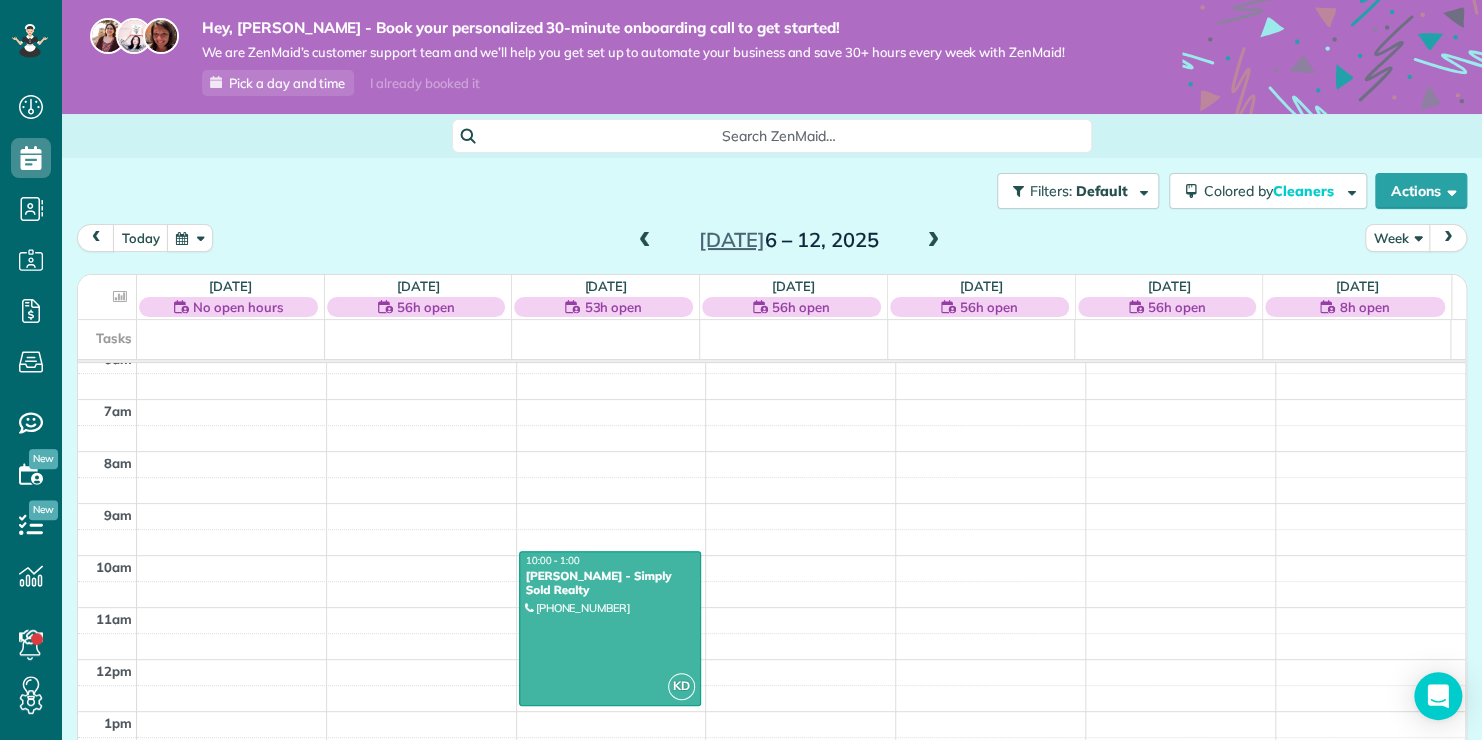 scroll, scrollTop: 362, scrollLeft: 0, axis: vertical 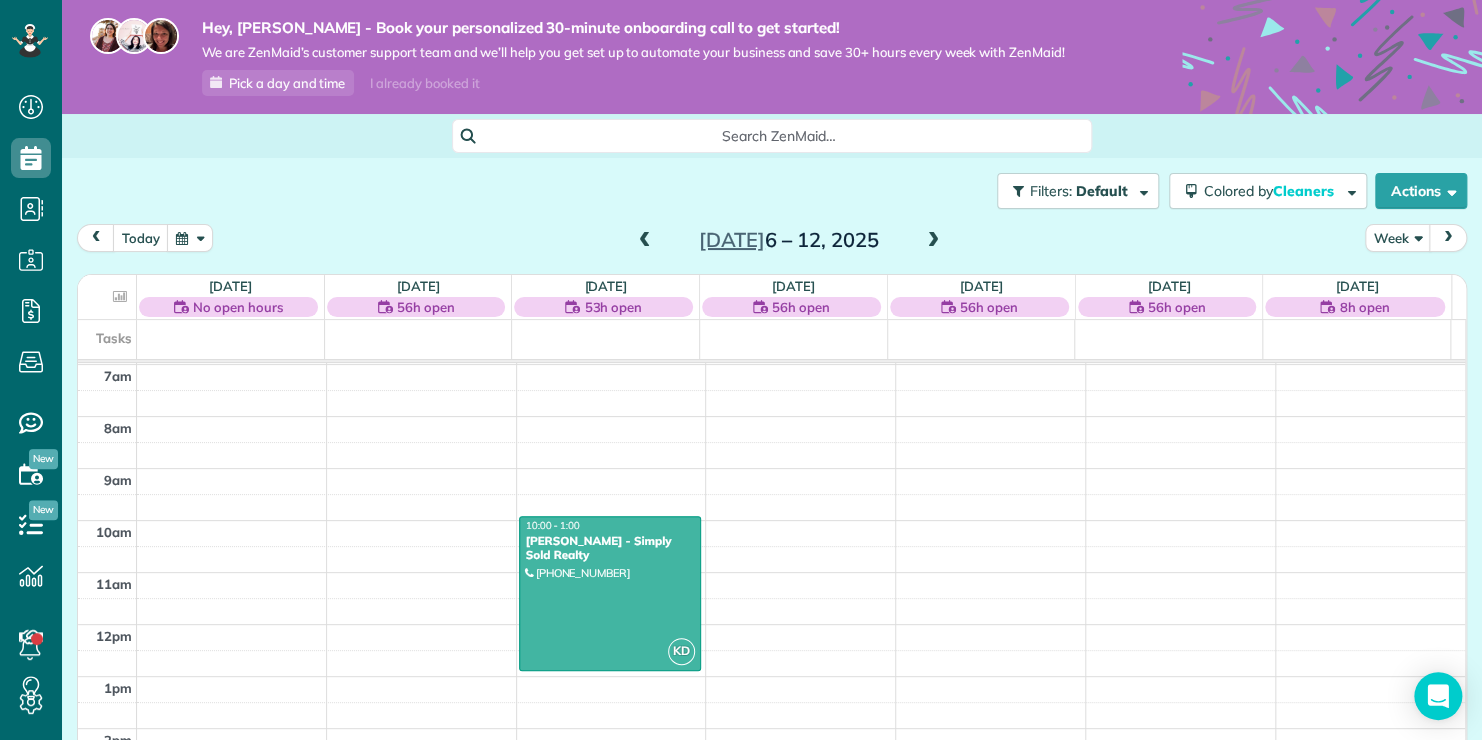 click on "56h open" at bounding box center [426, 307] 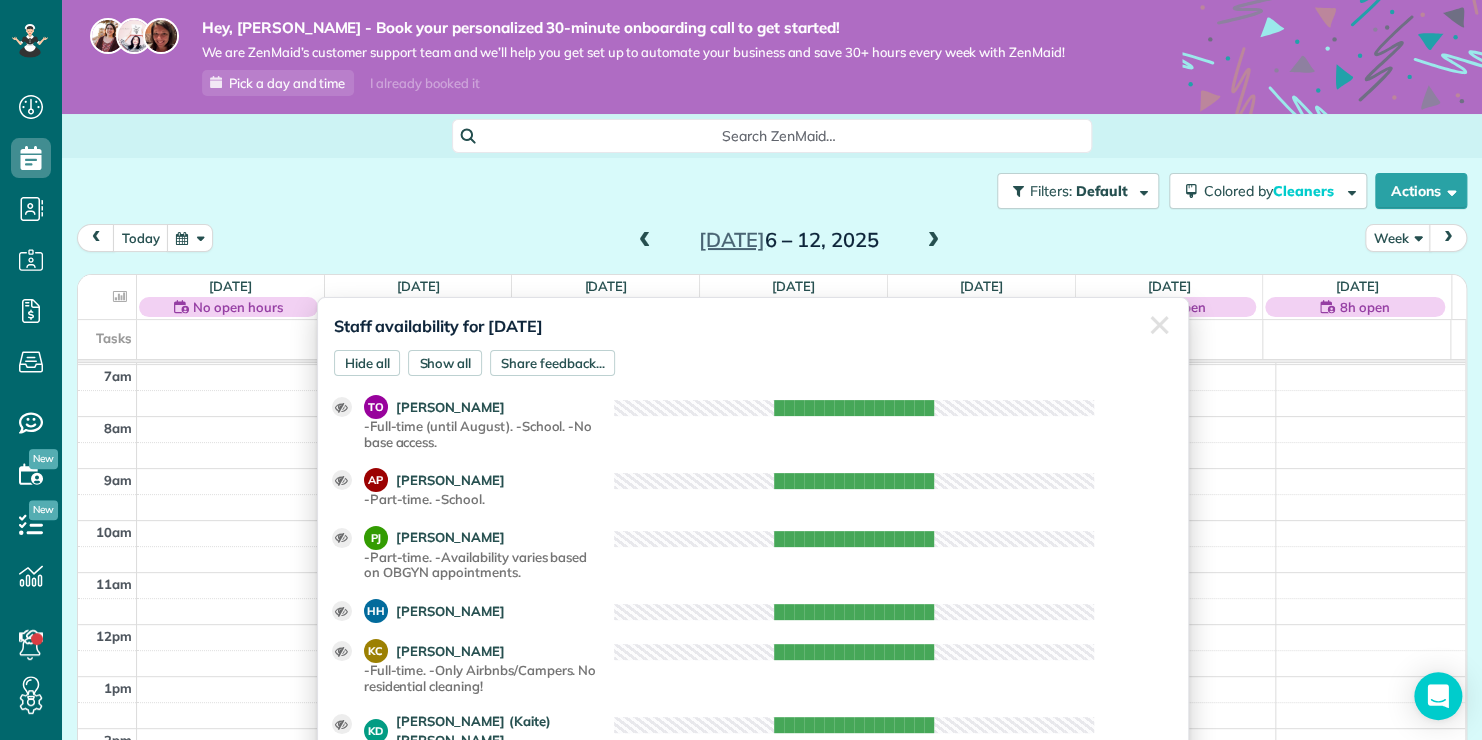 click on "Filters:   Default
Colored by  Cleaners
Color by Cleaner
Color by Team
Color by Status
Color by Recurrence
Color by Paid/Unpaid
Filters  Default
Schedule Changes
Actions
Create Appointment
Create Task
Clock In/Out
Send Work Orders
Print Route Sheets
Today's Emails/Texts
View Metrics" at bounding box center [772, 191] 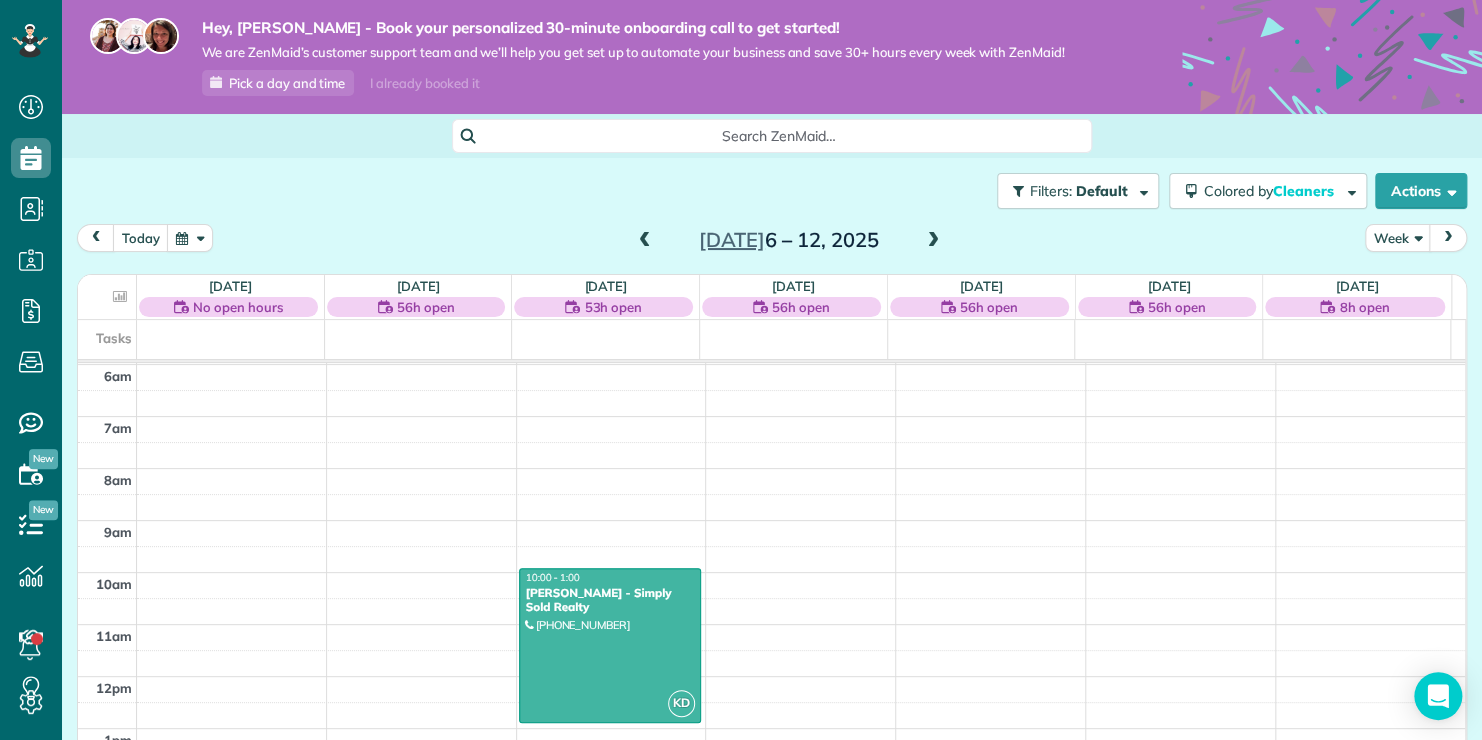 scroll, scrollTop: 419, scrollLeft: 0, axis: vertical 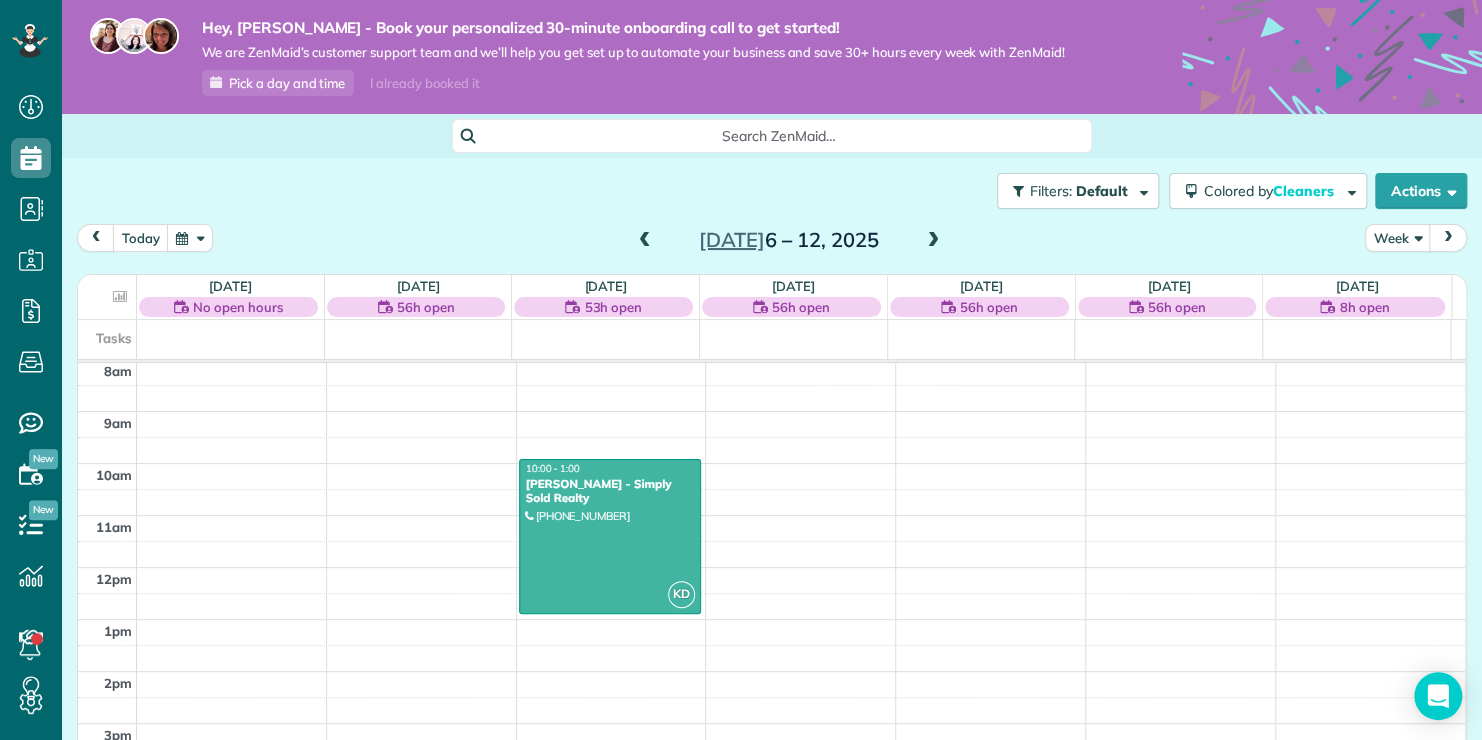 click at bounding box center [801, 372] 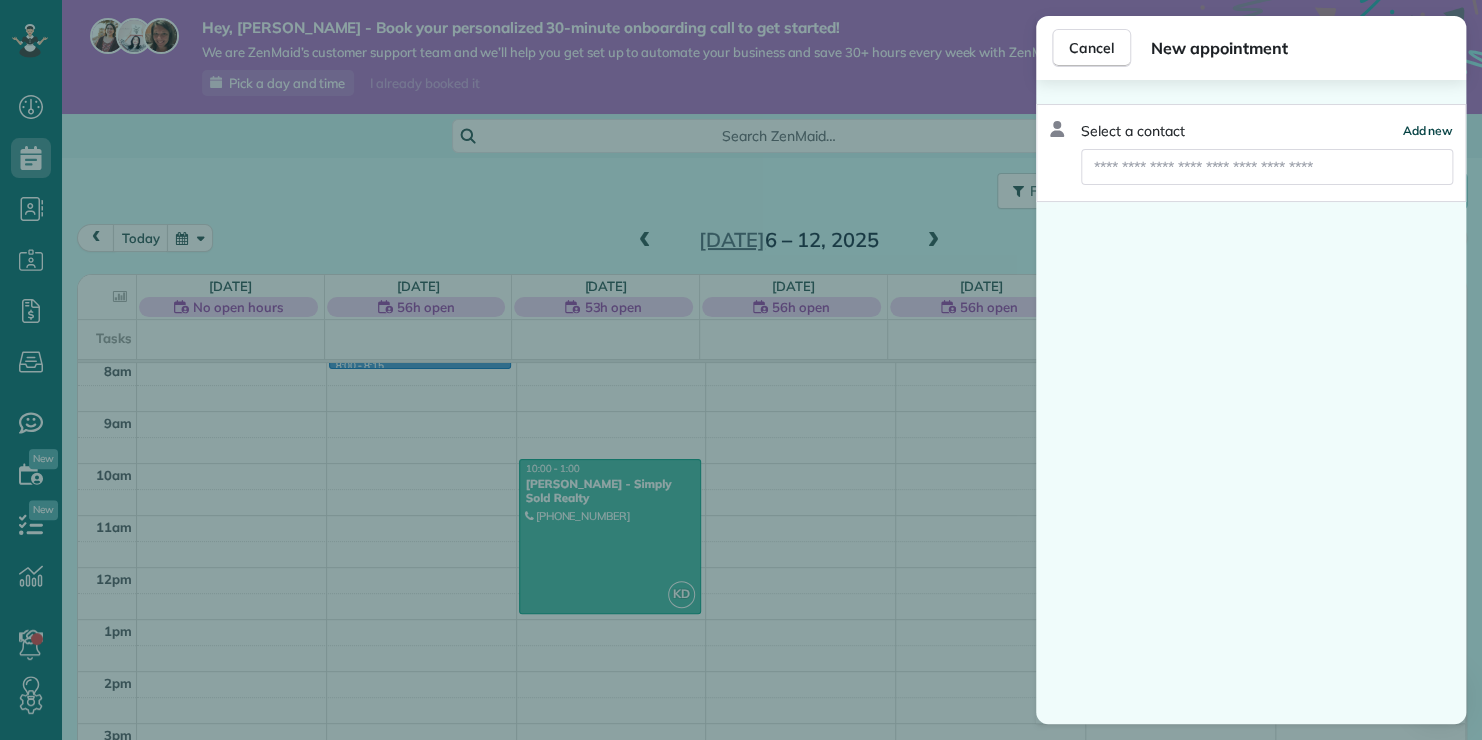 click on "Add new" at bounding box center (1427, 131) 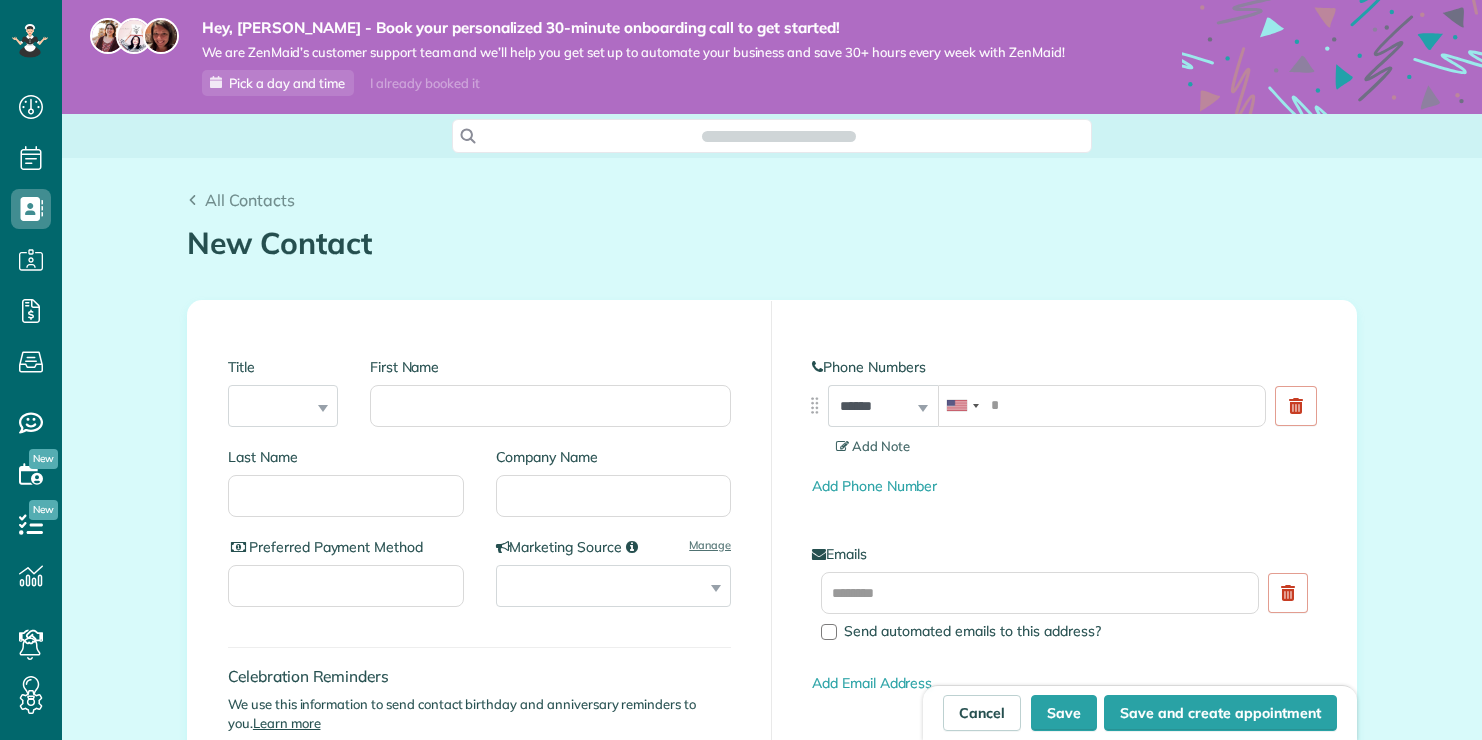 scroll, scrollTop: 0, scrollLeft: 0, axis: both 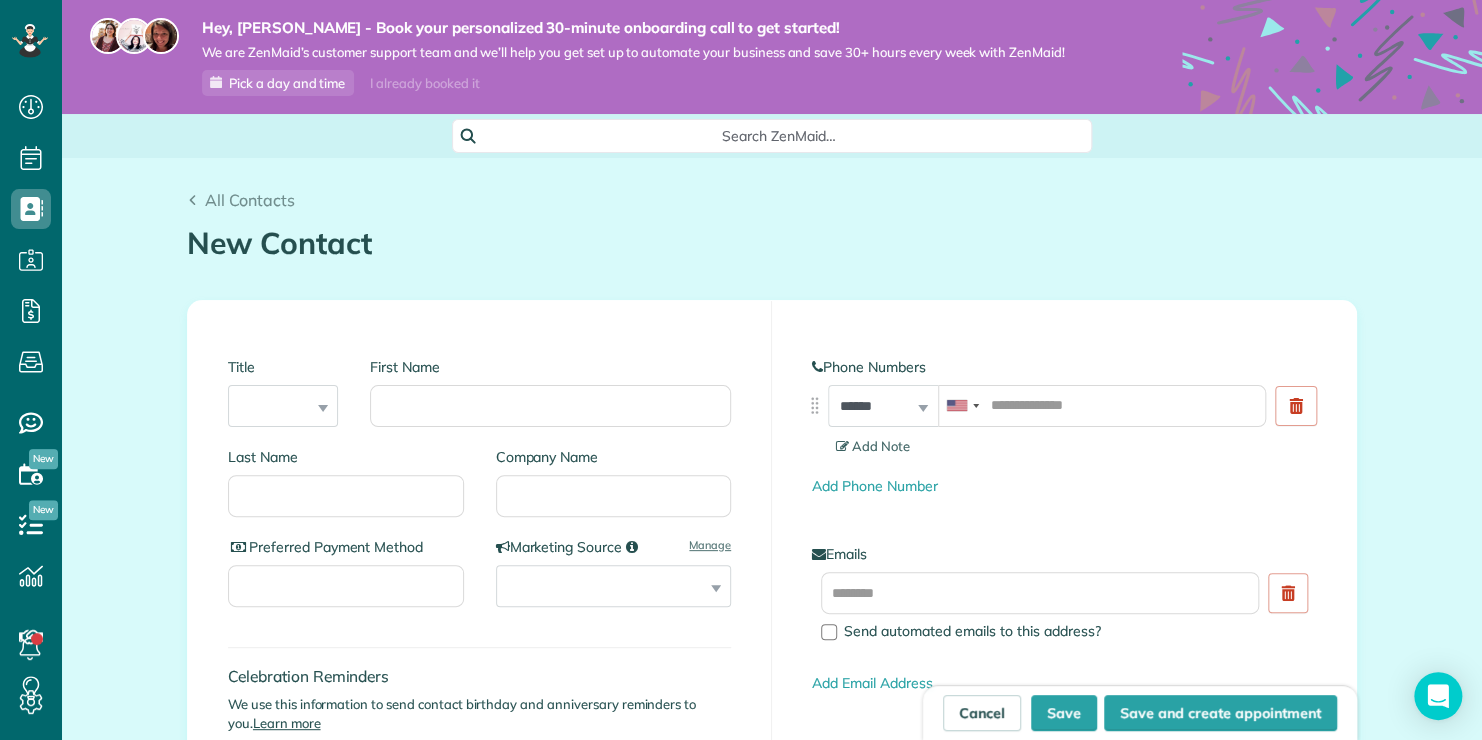 click on "All Contacts
New Contact
Creating a New Contact" at bounding box center (772, 213) 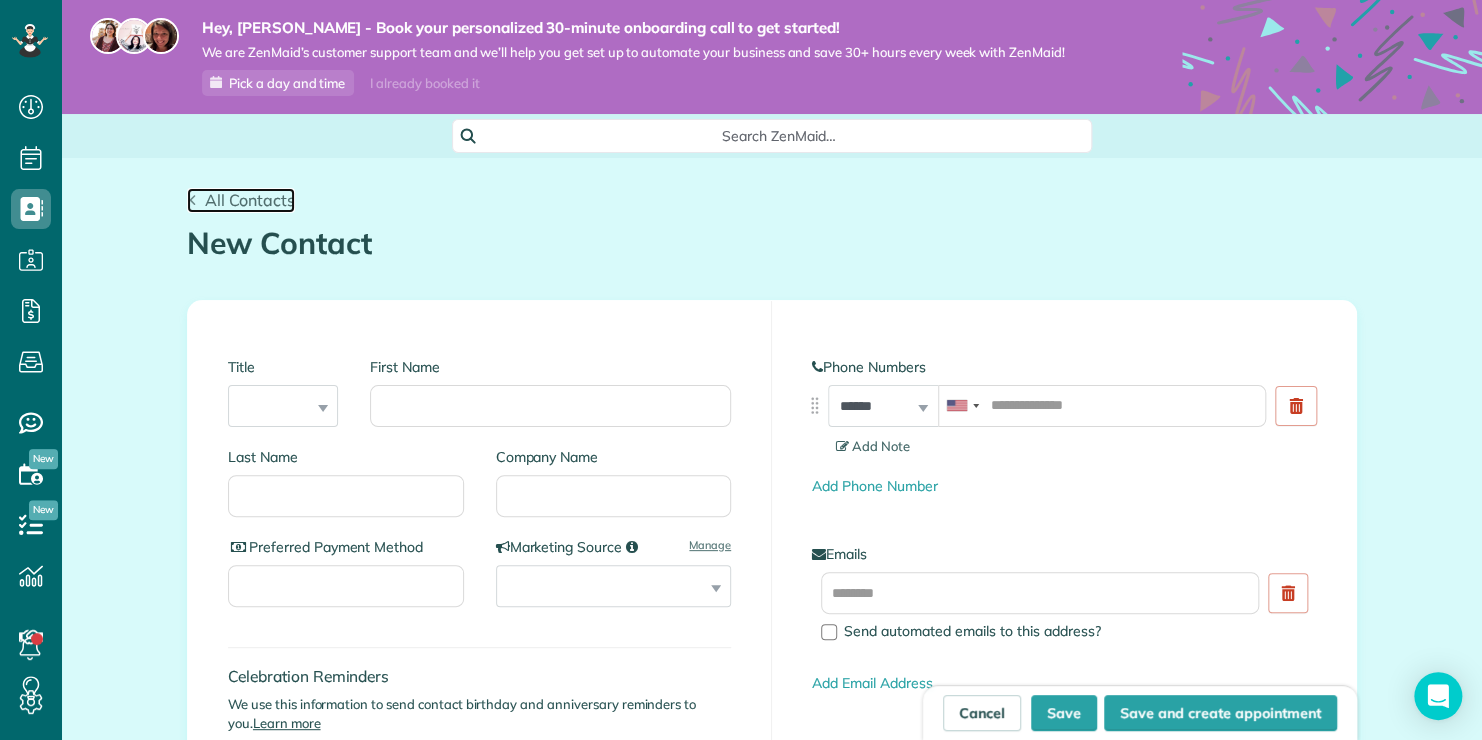 click on "All Contacts" at bounding box center (241, 200) 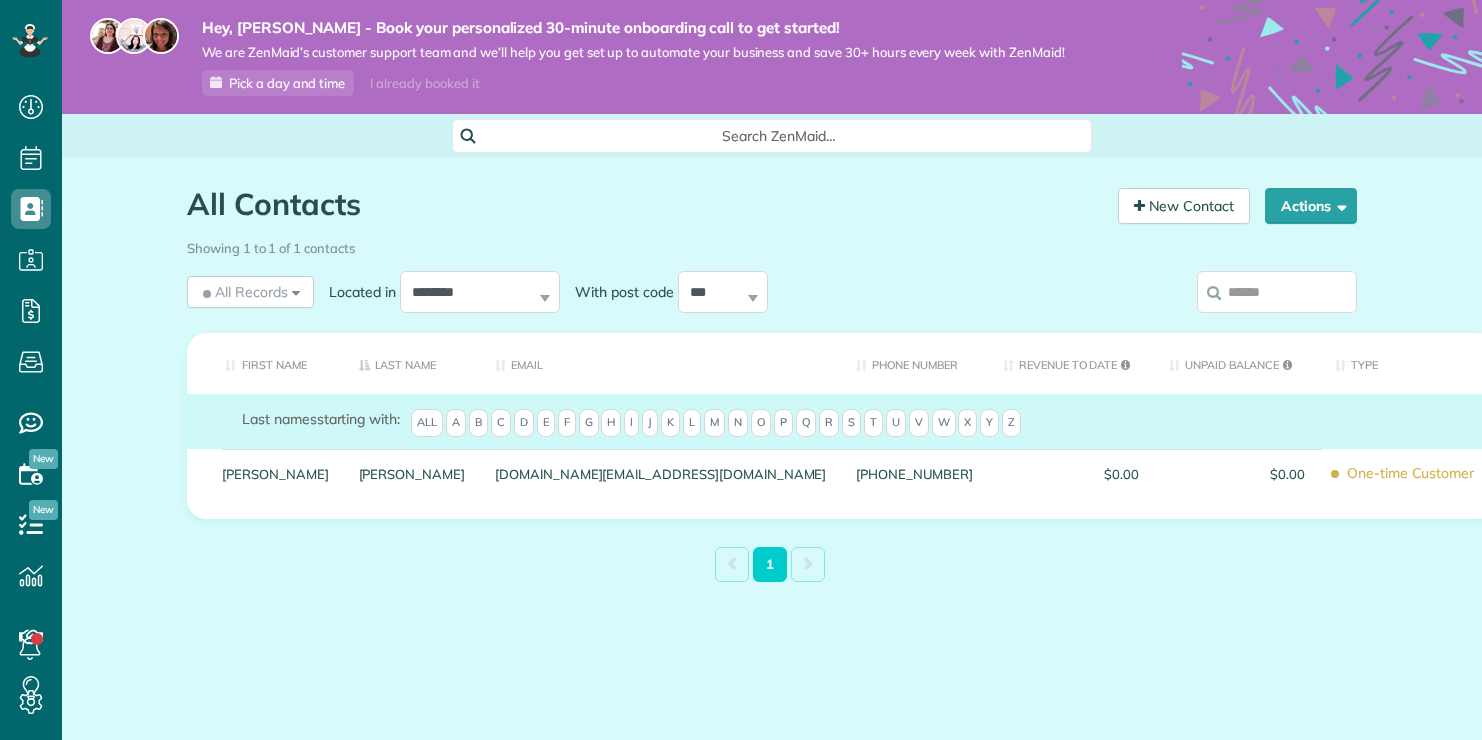 scroll, scrollTop: 0, scrollLeft: 0, axis: both 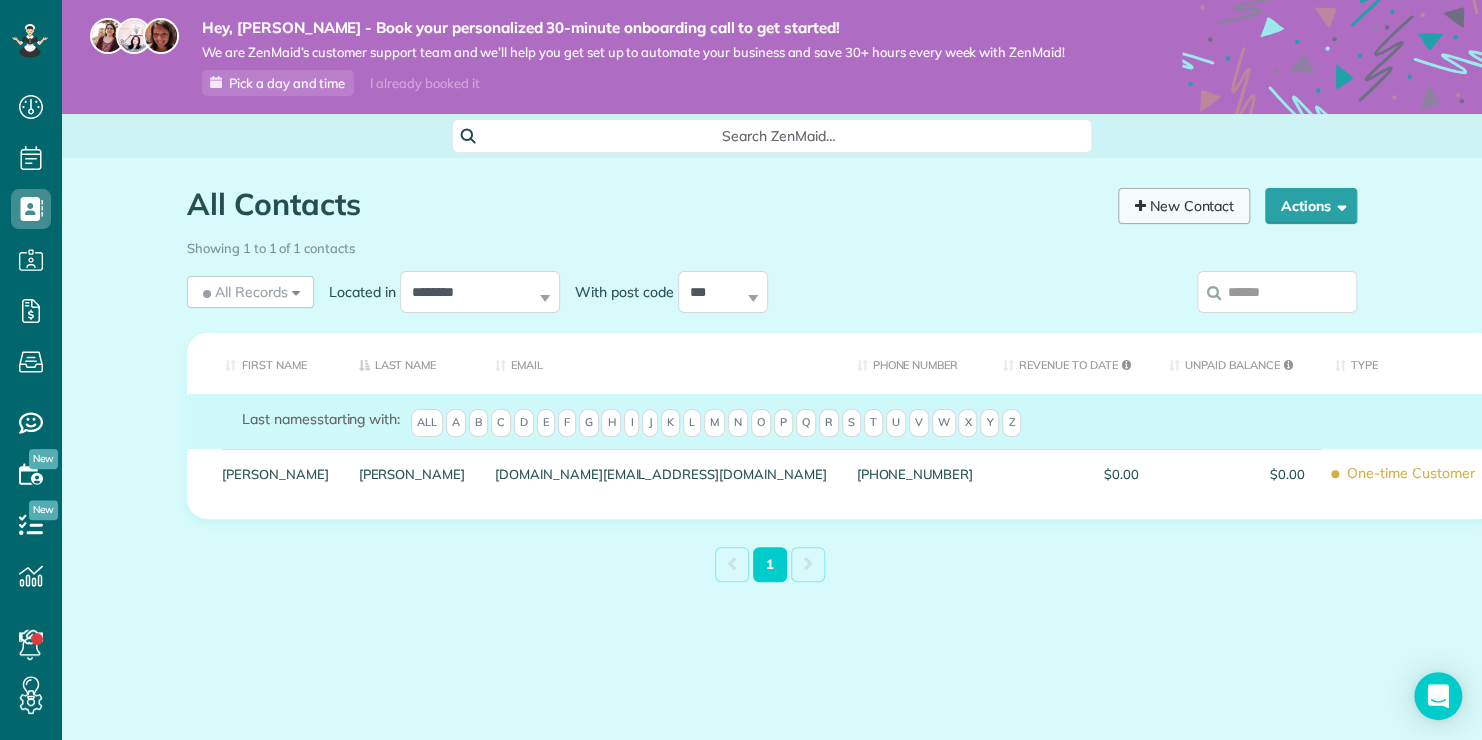 click on "New Contact" at bounding box center [1184, 206] 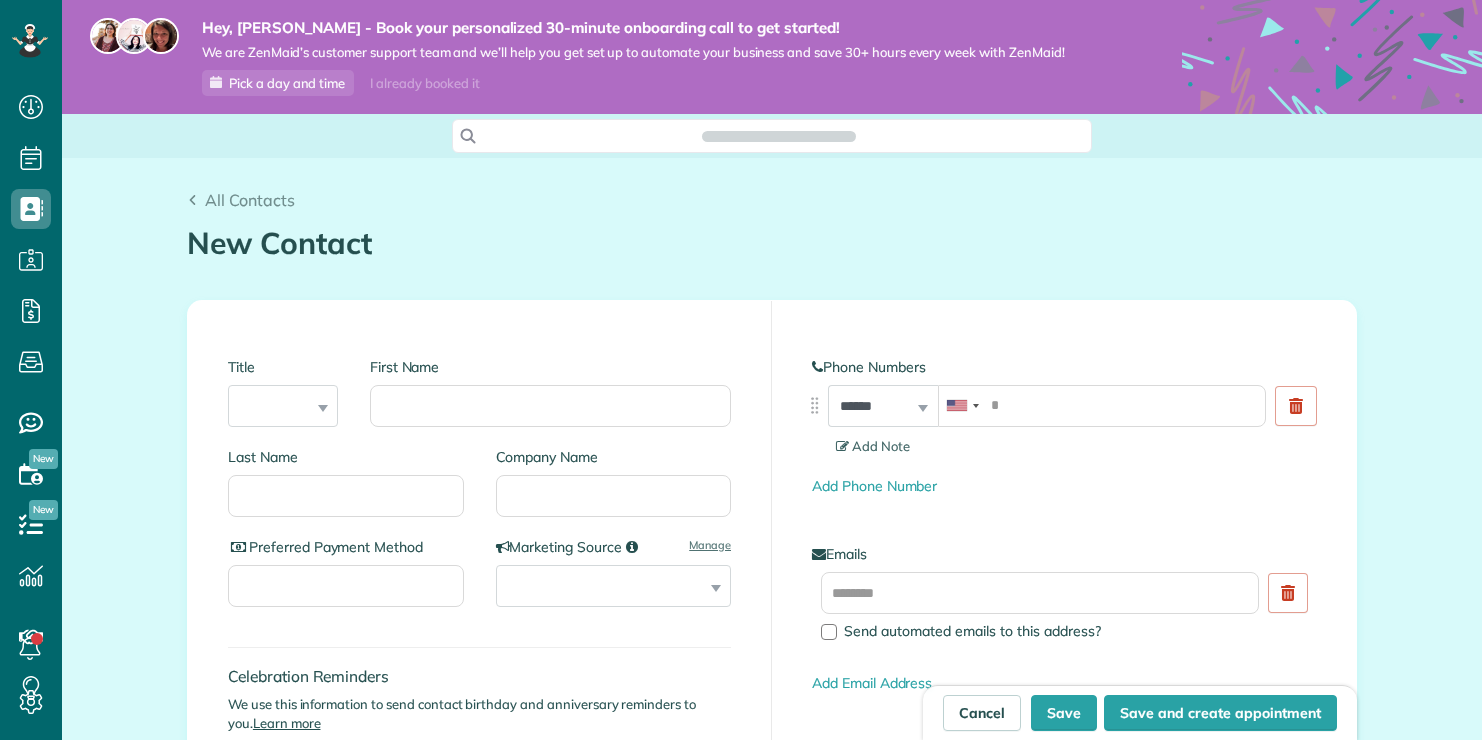 scroll, scrollTop: 0, scrollLeft: 0, axis: both 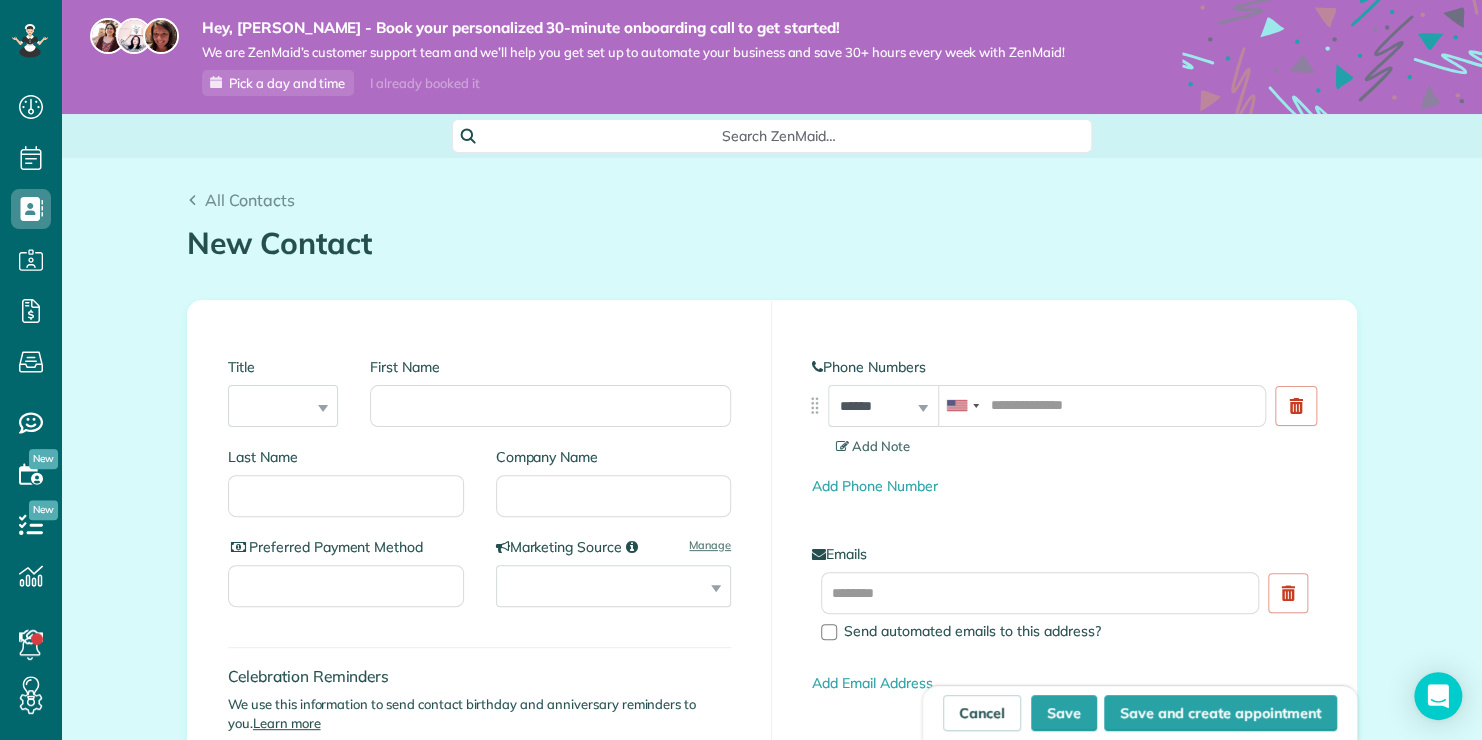 click on "Title
***
****
***
***" at bounding box center [283, 392] 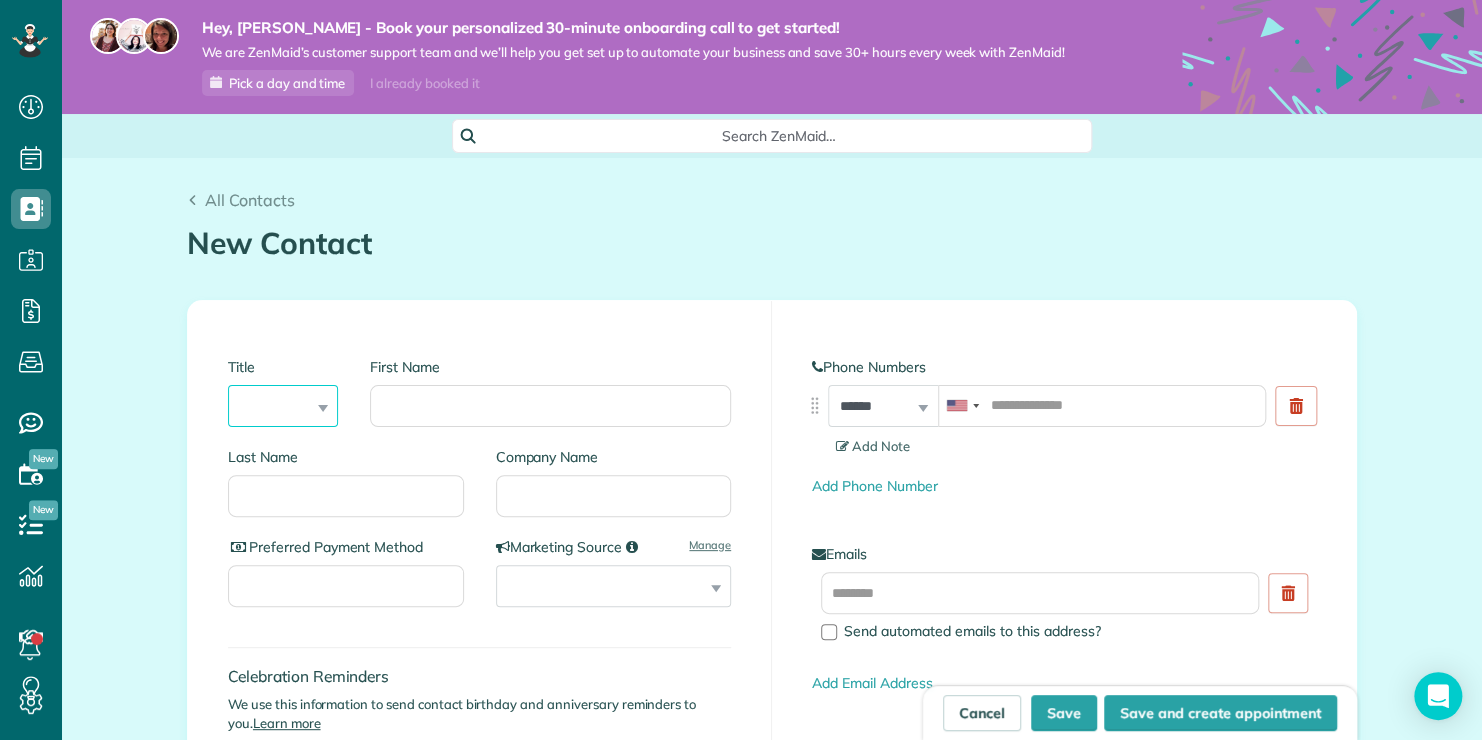 click on "***
****
***
***" at bounding box center [283, 406] 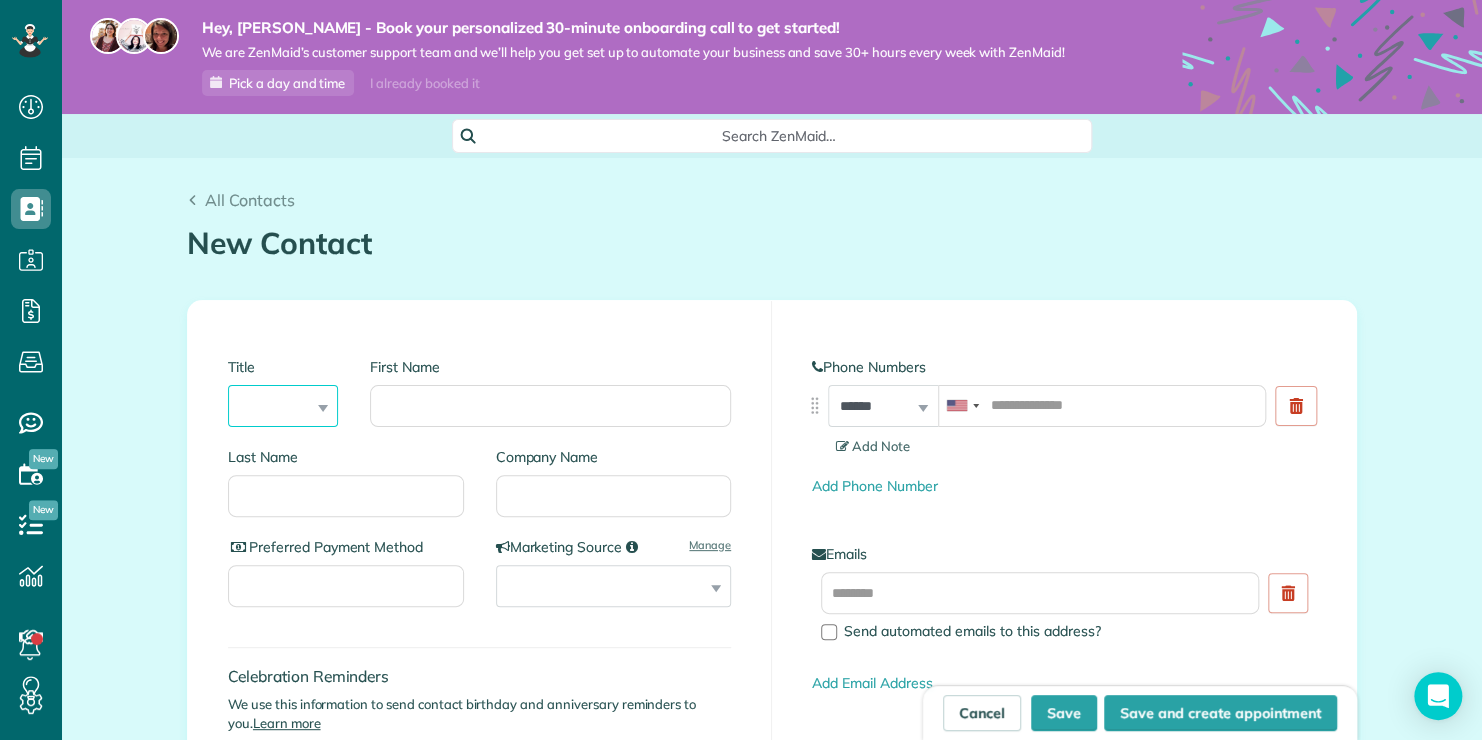 select on "****" 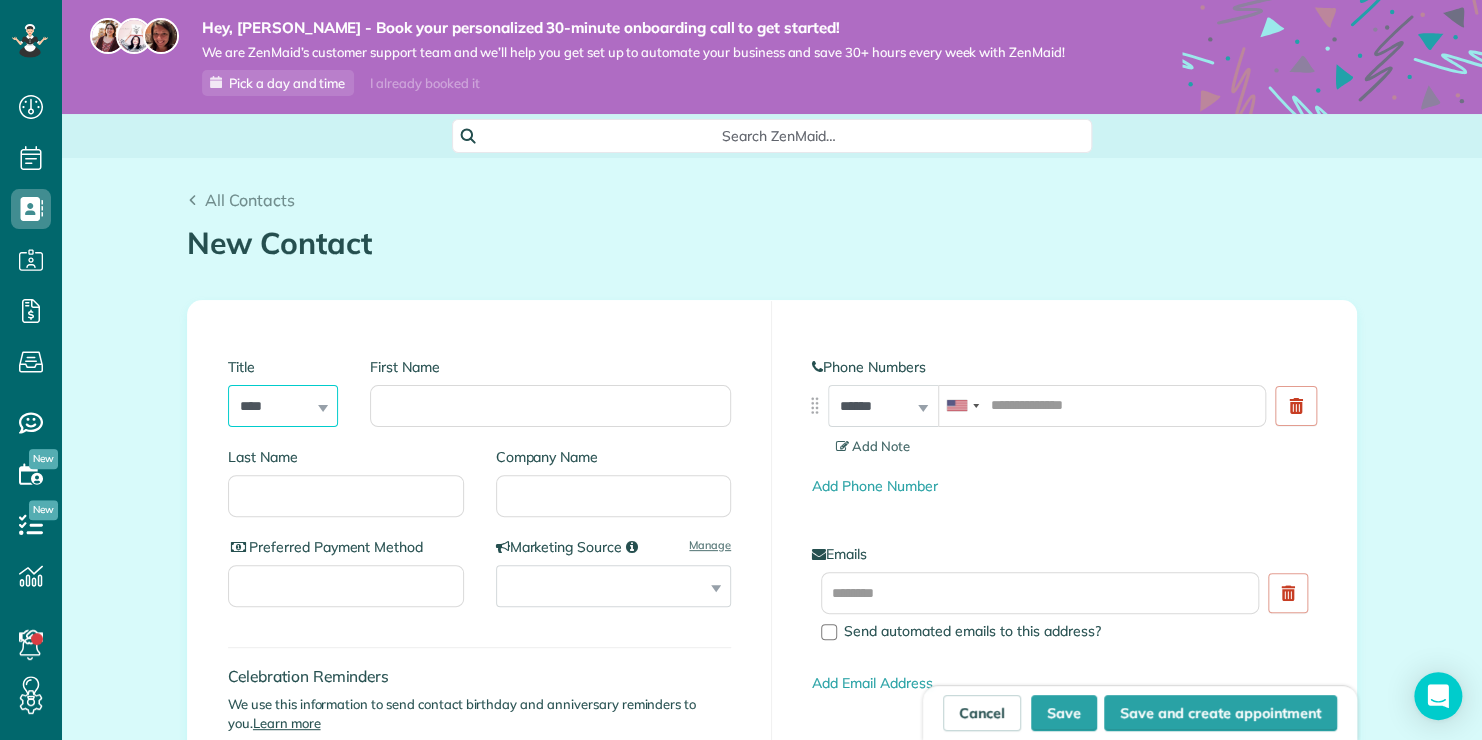 click on "***
****
***
***" at bounding box center [283, 406] 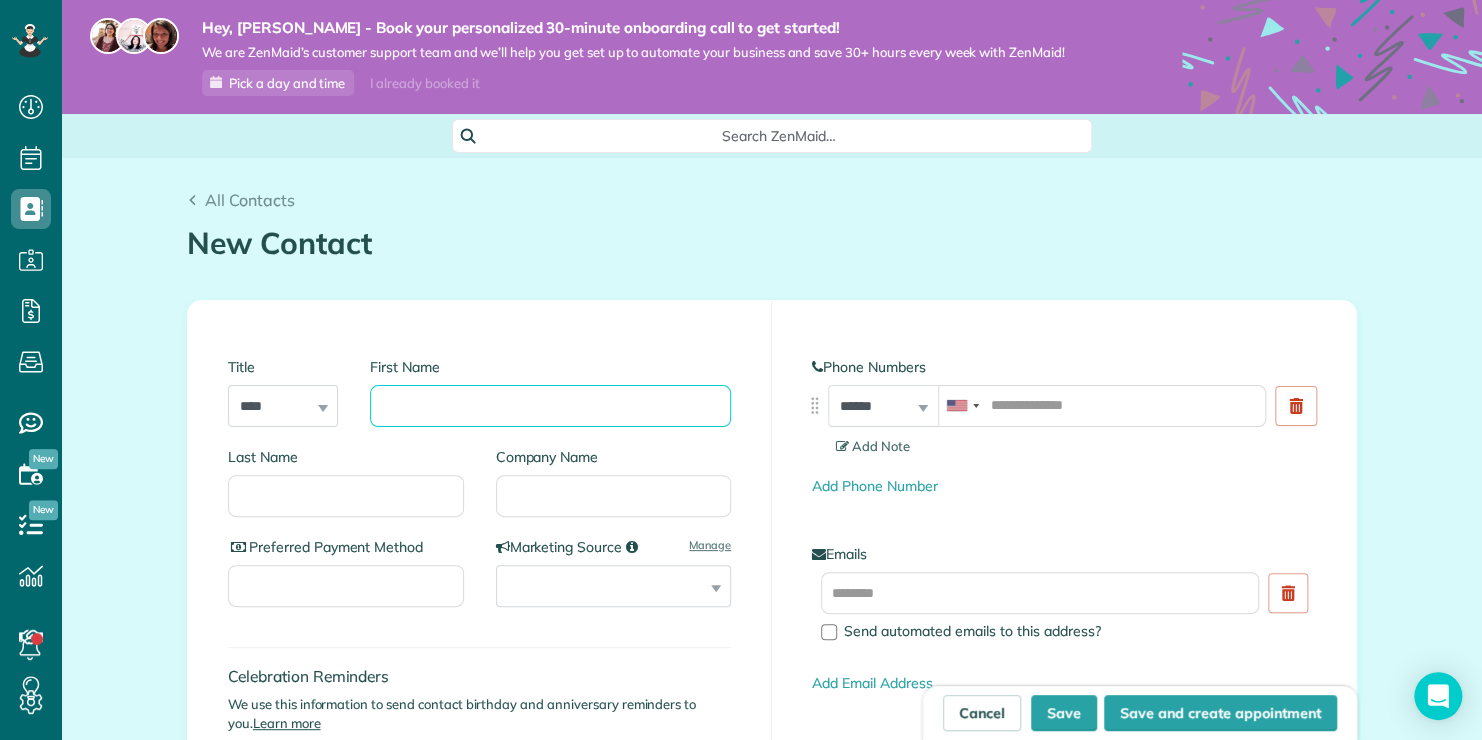 drag, startPoint x: 484, startPoint y: 408, endPoint x: 499, endPoint y: 388, distance: 25 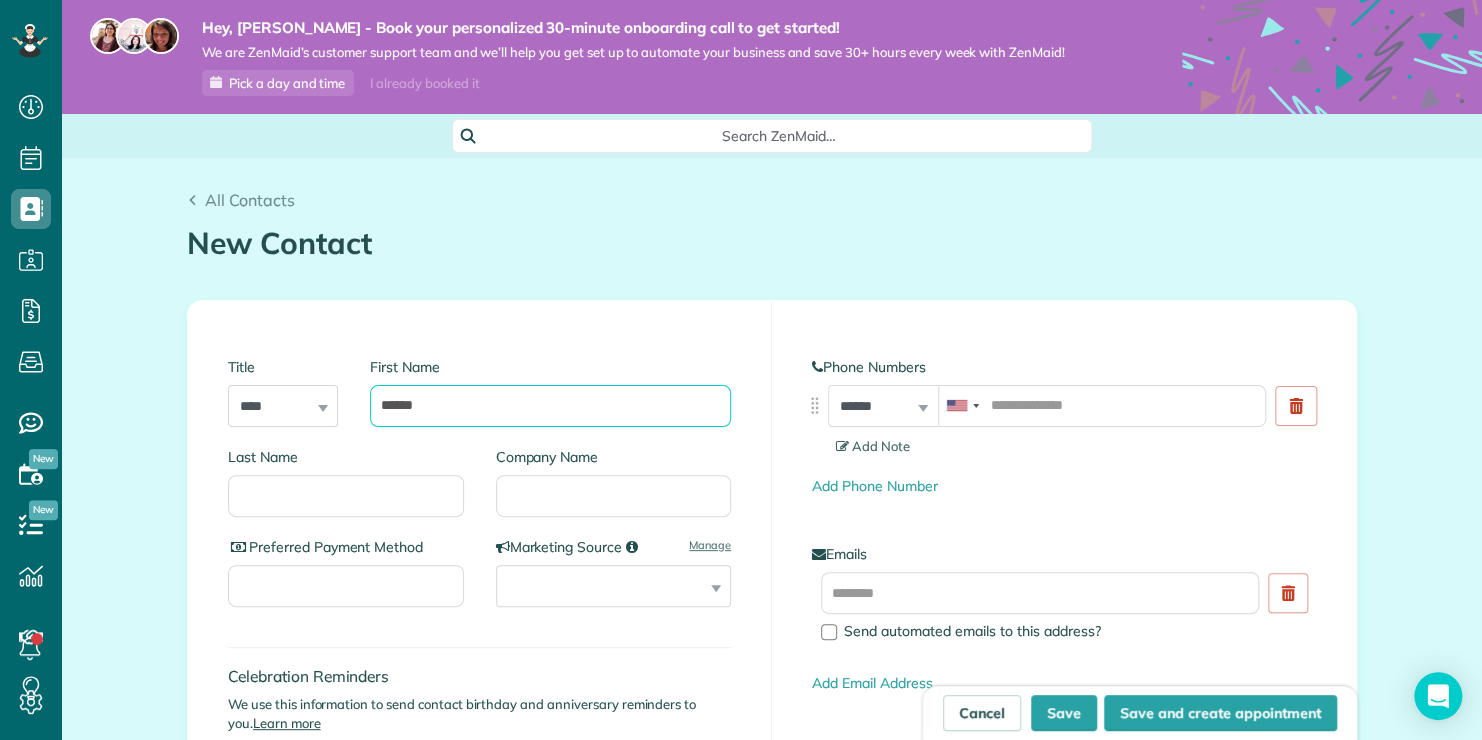 type on "******" 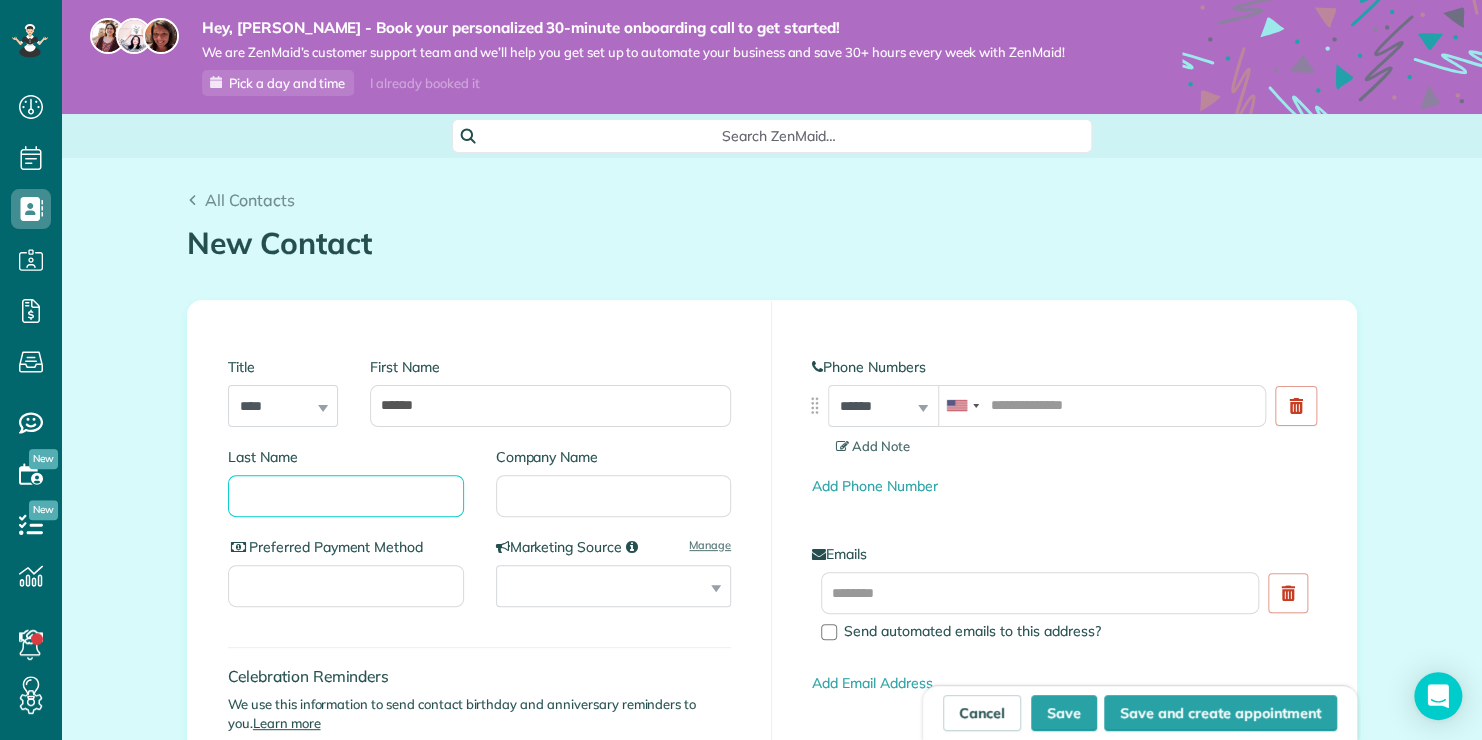 click on "Last Name" at bounding box center (346, 496) 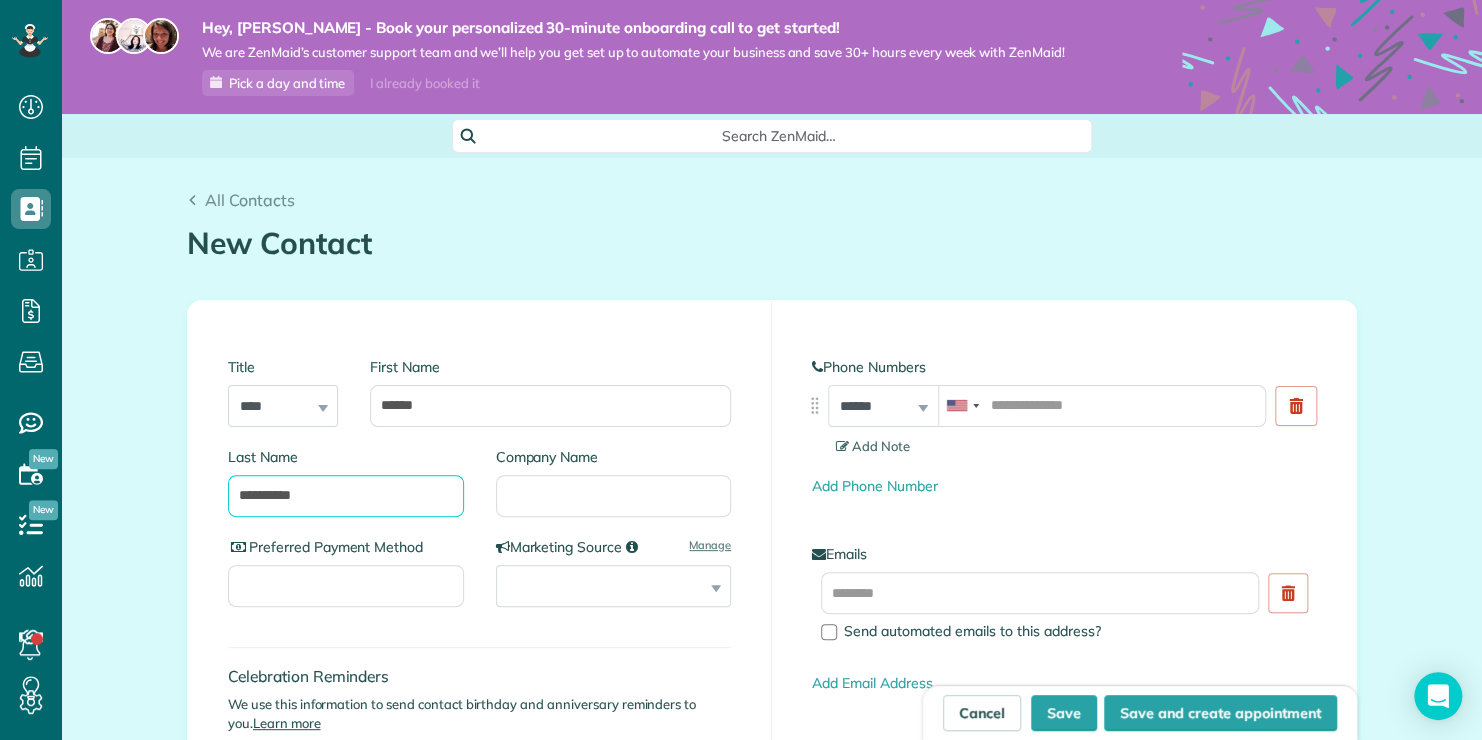 type on "**********" 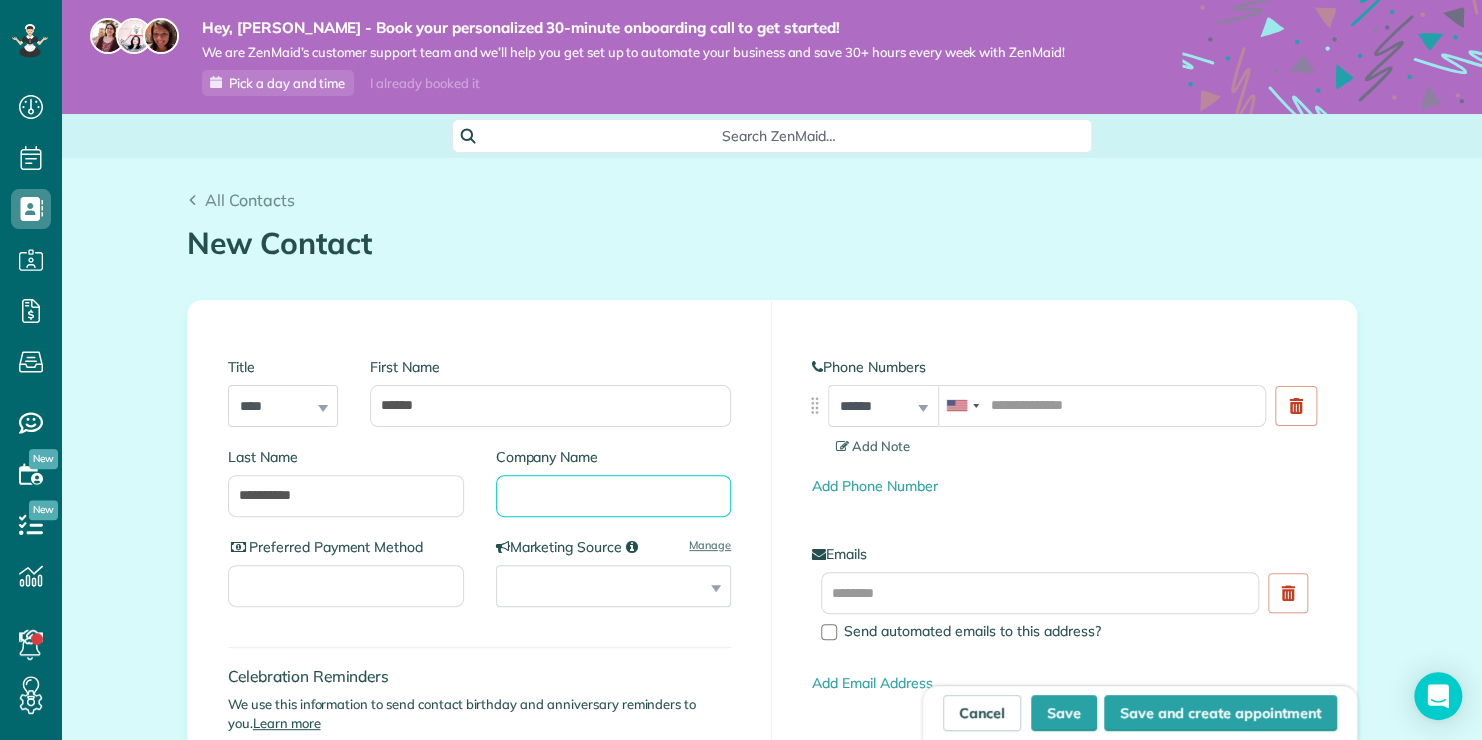 click on "Company Name" at bounding box center (614, 496) 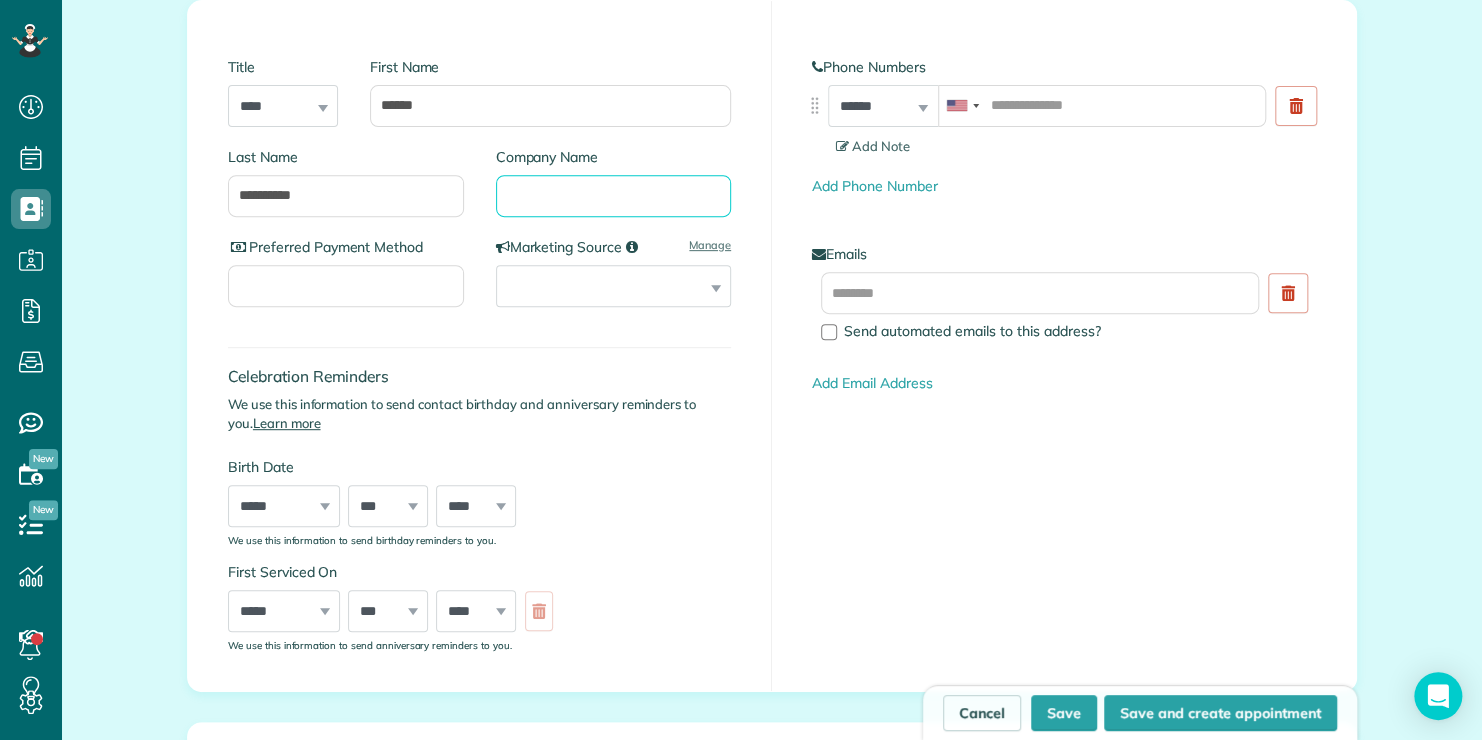 scroll, scrollTop: 200, scrollLeft: 0, axis: vertical 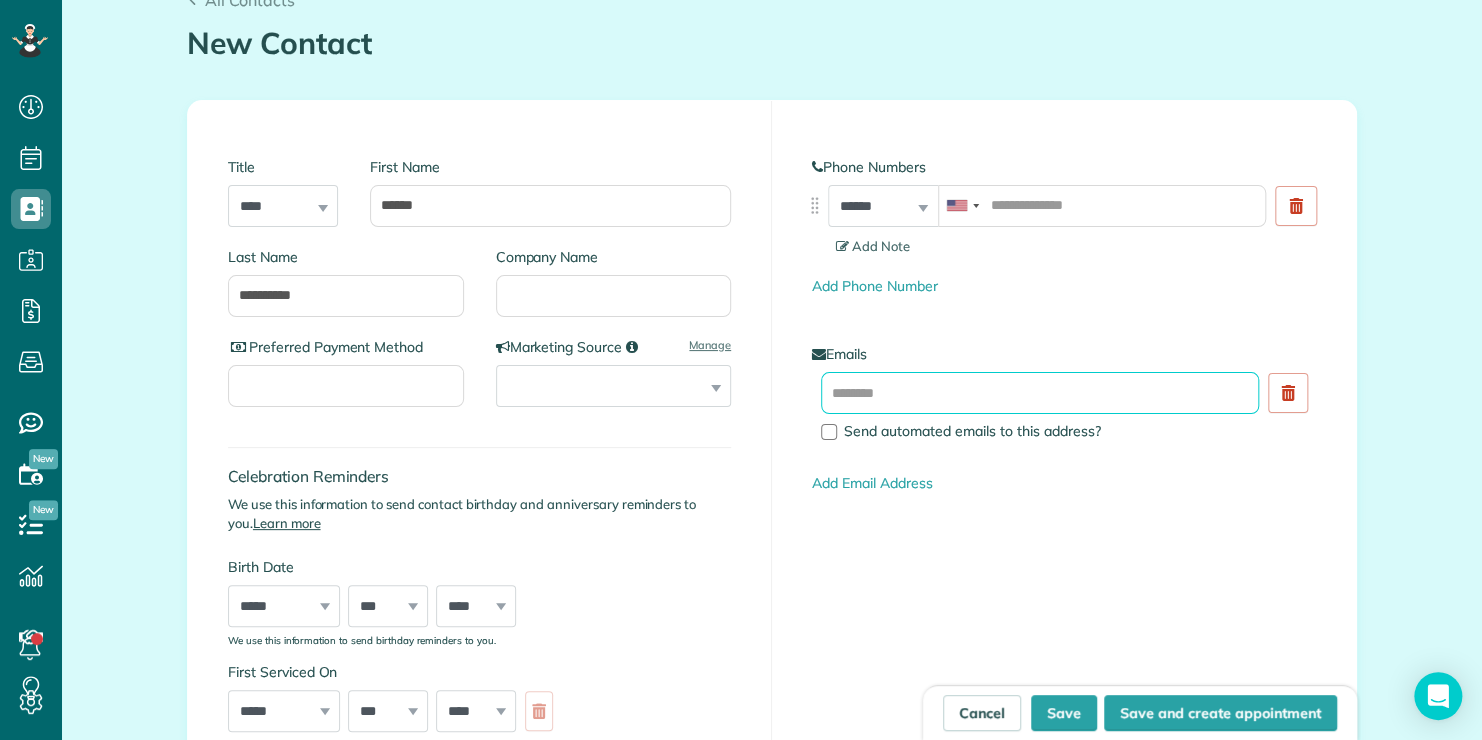 click at bounding box center (1040, 393) 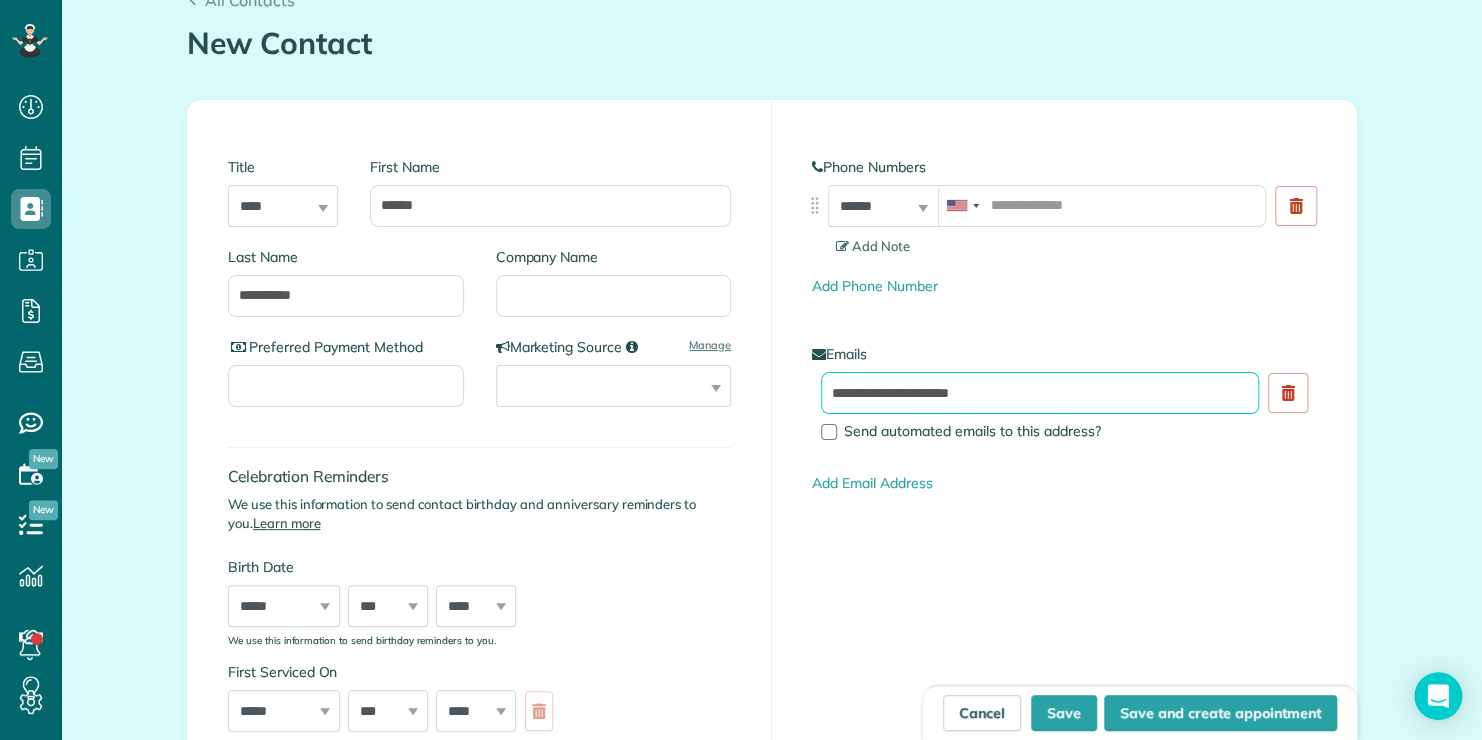 type on "**********" 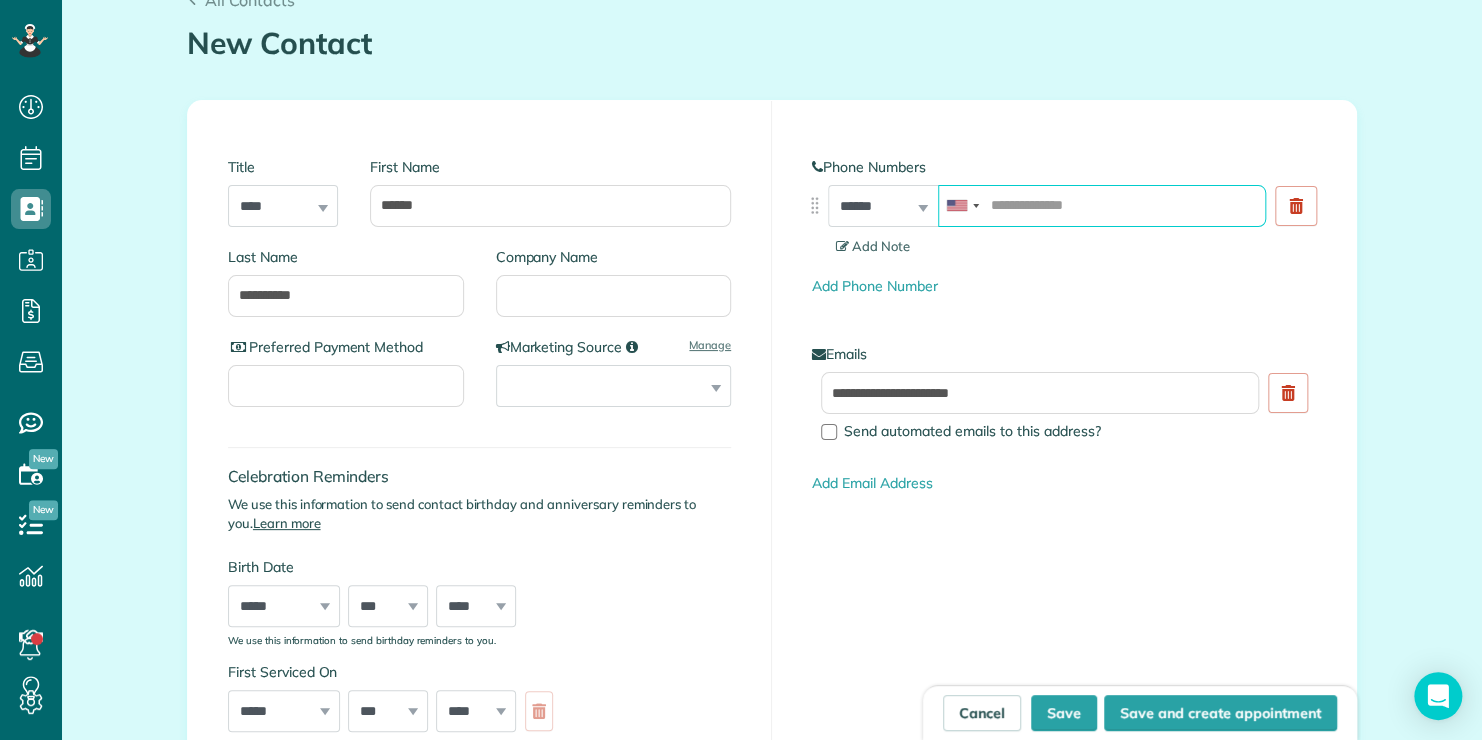 click at bounding box center (1102, 206) 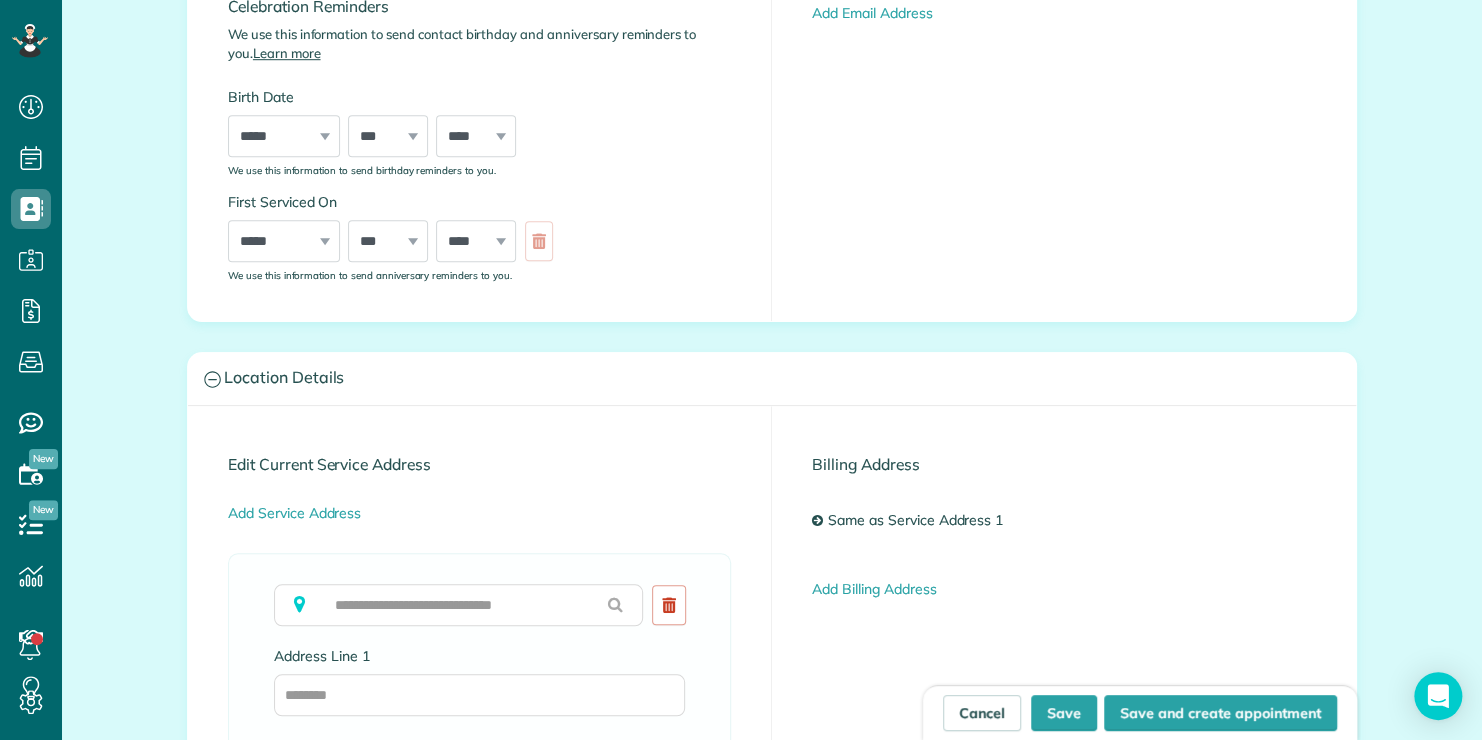 scroll, scrollTop: 900, scrollLeft: 0, axis: vertical 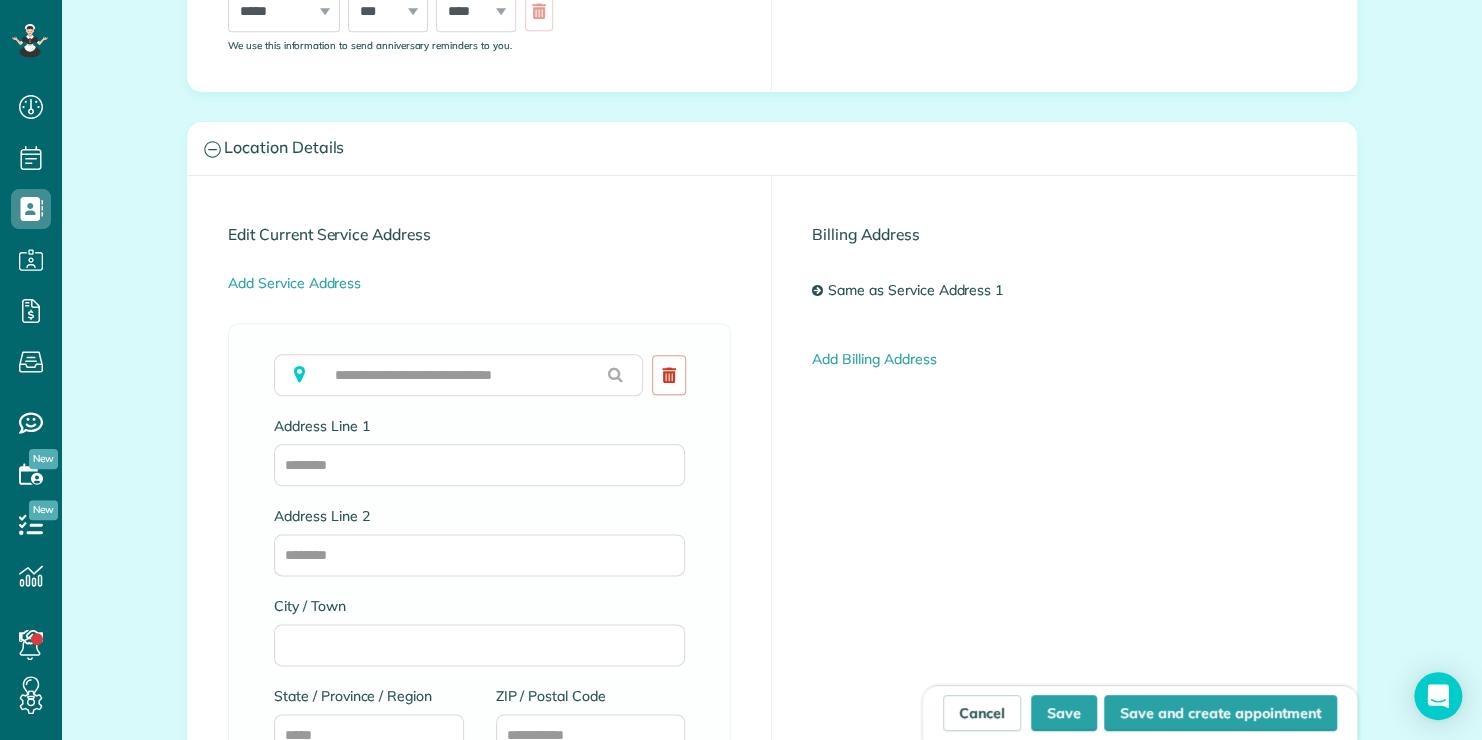 type on "**********" 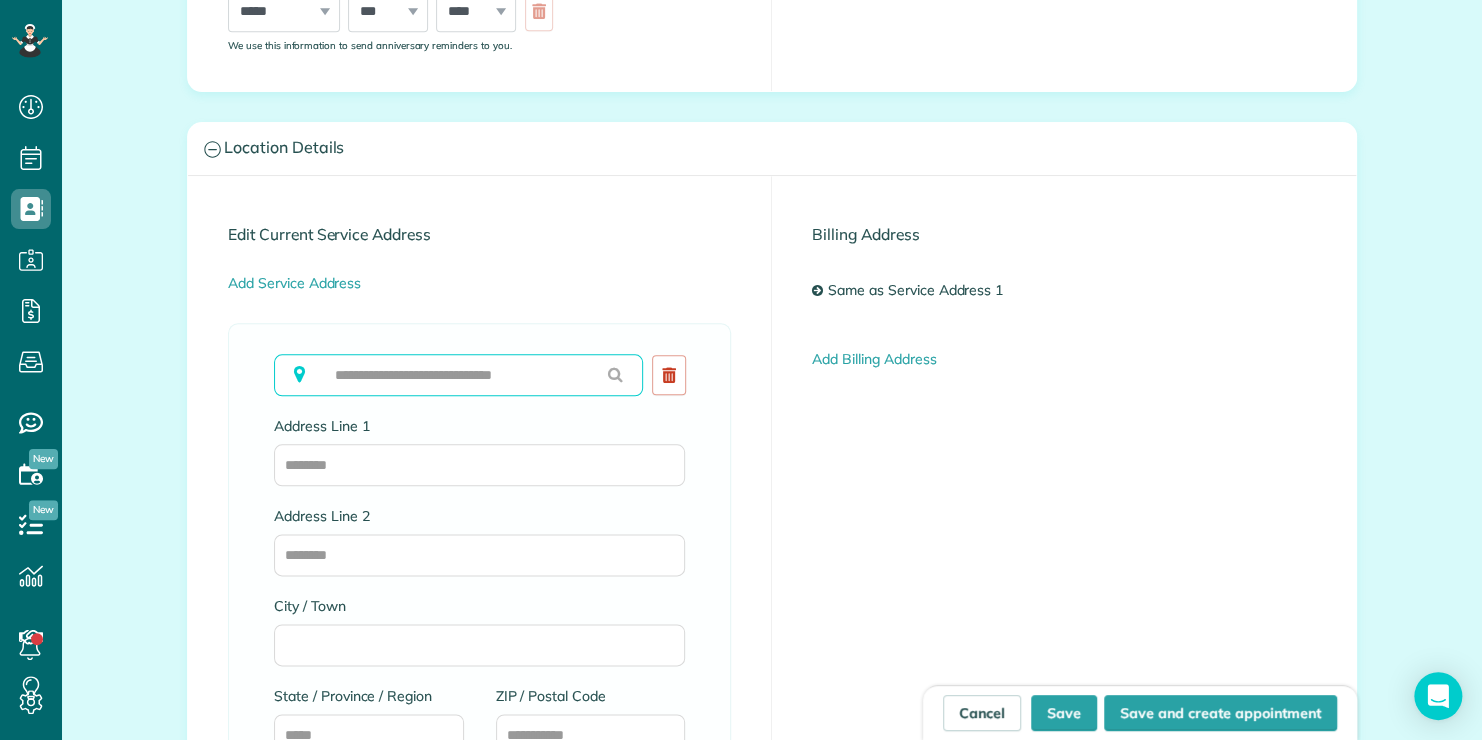click at bounding box center (458, 375) 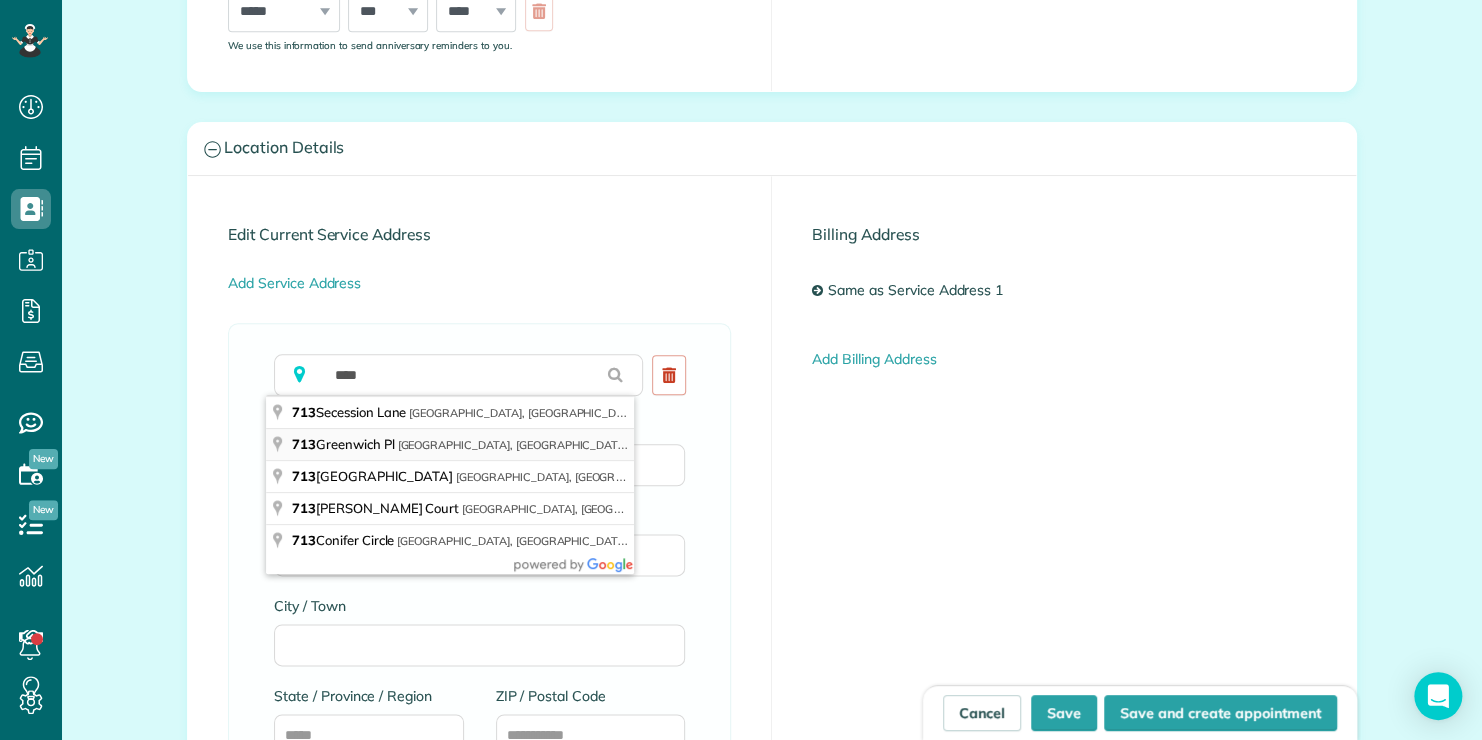 type on "**********" 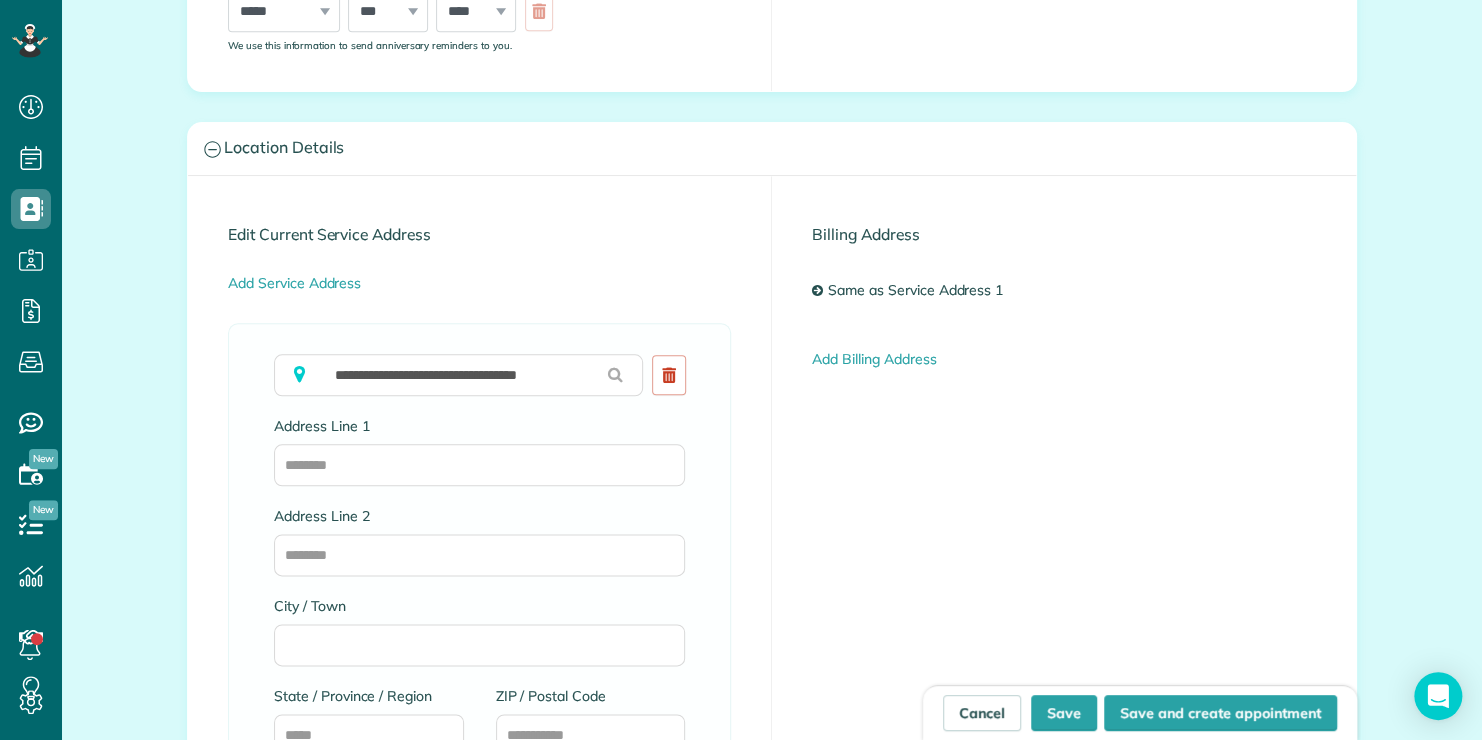 type on "**********" 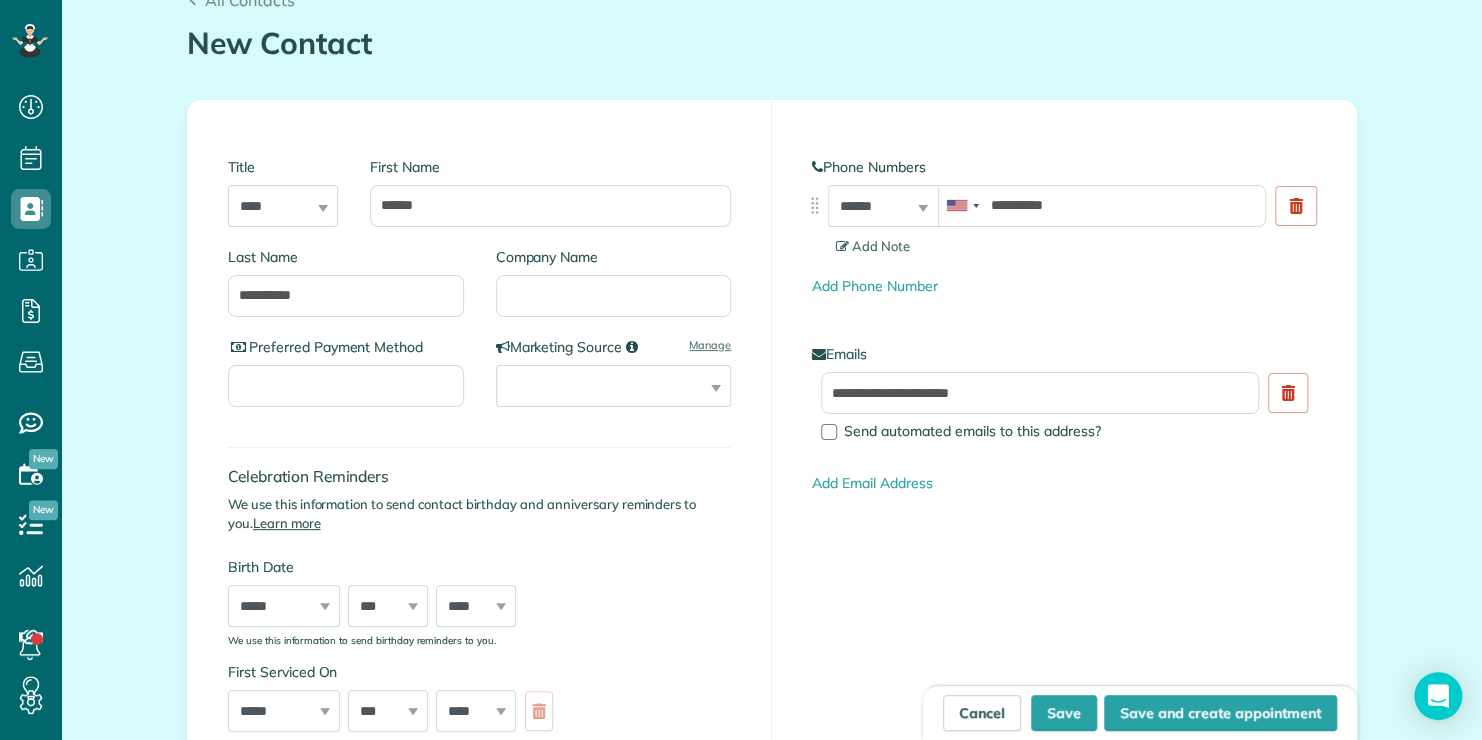 scroll, scrollTop: 0, scrollLeft: 0, axis: both 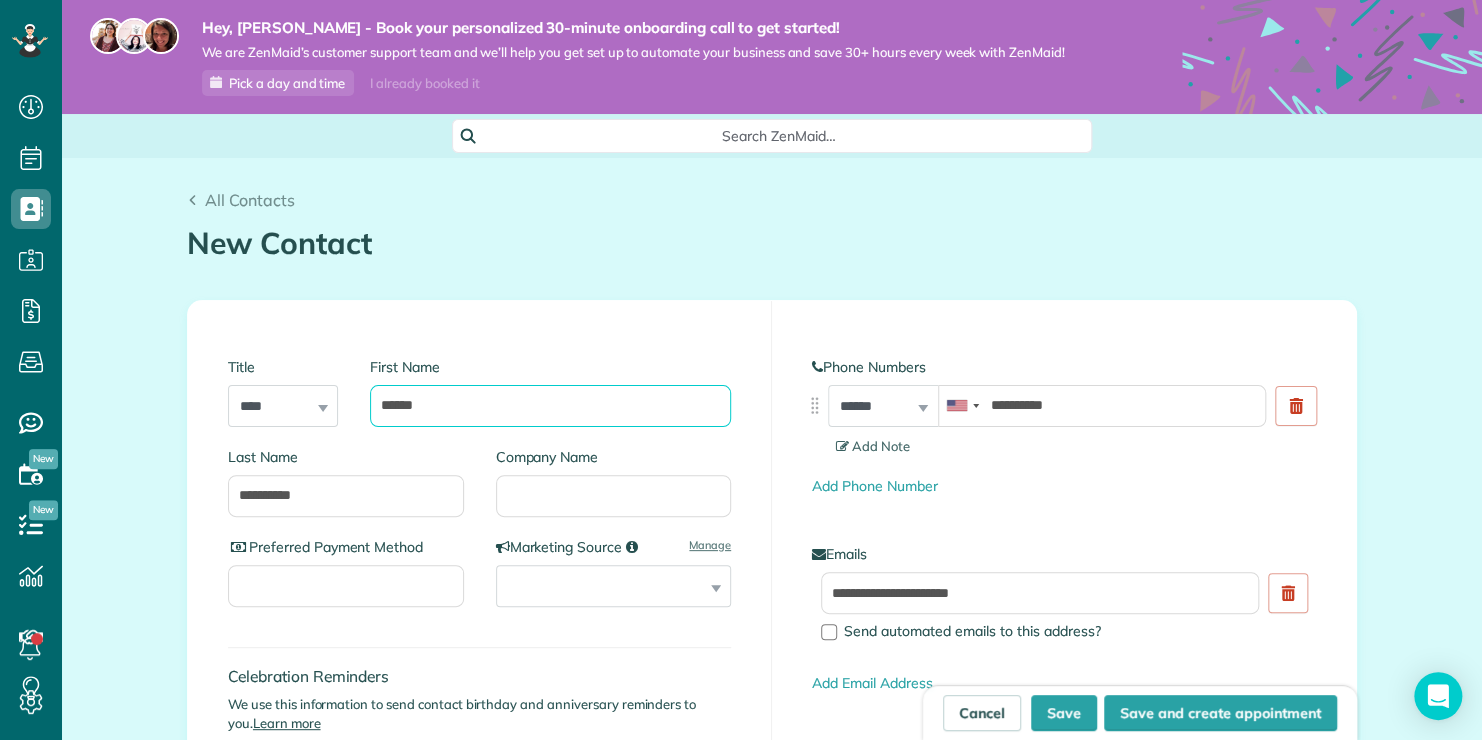 click on "******" at bounding box center [550, 406] 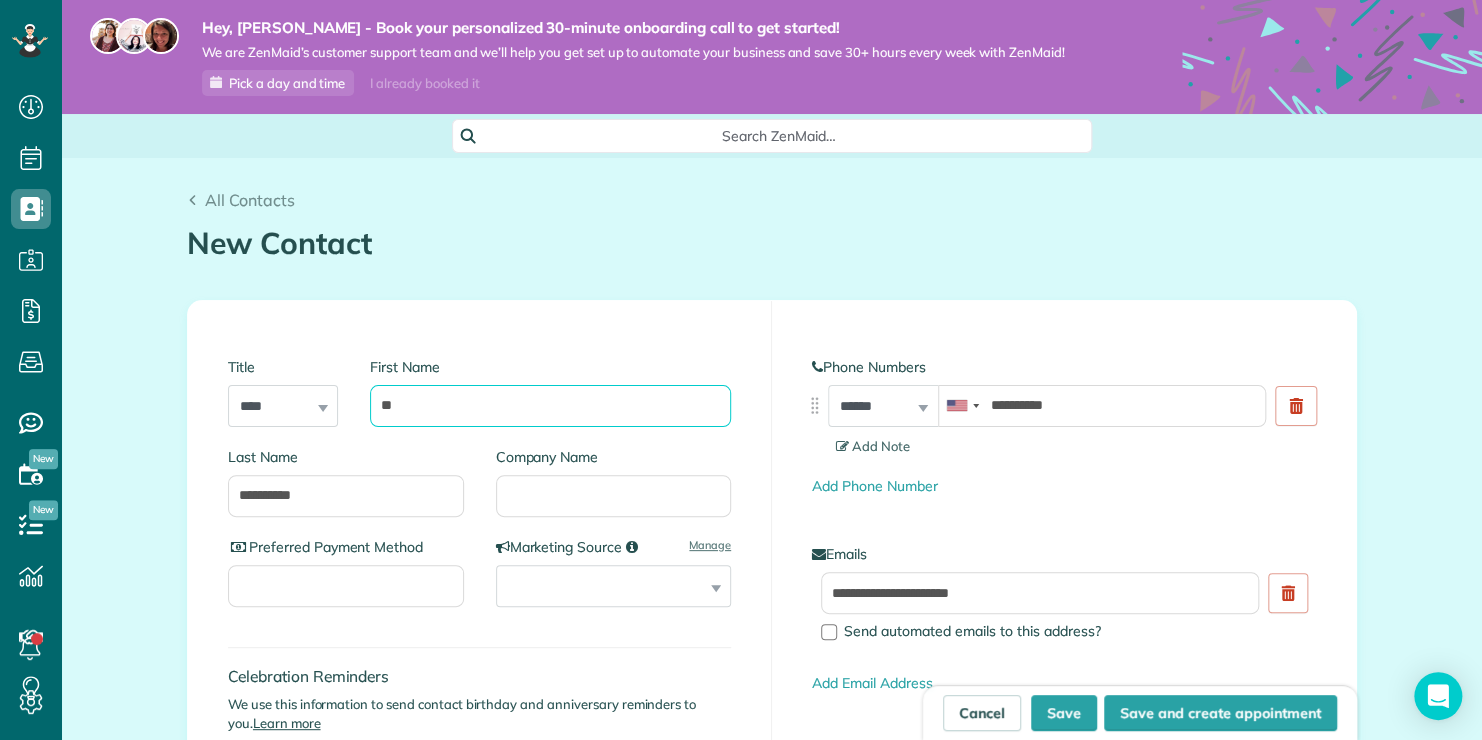 type on "*" 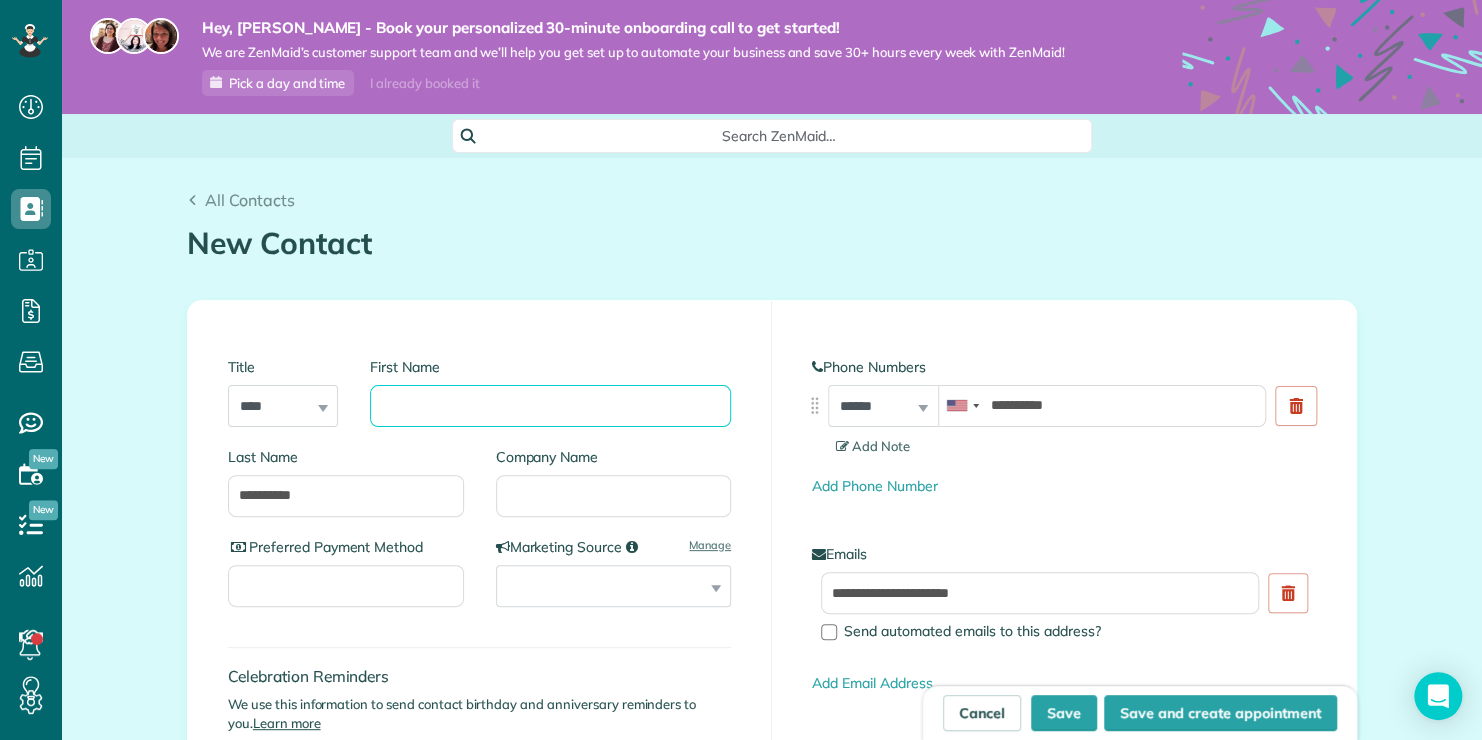paste on "**********" 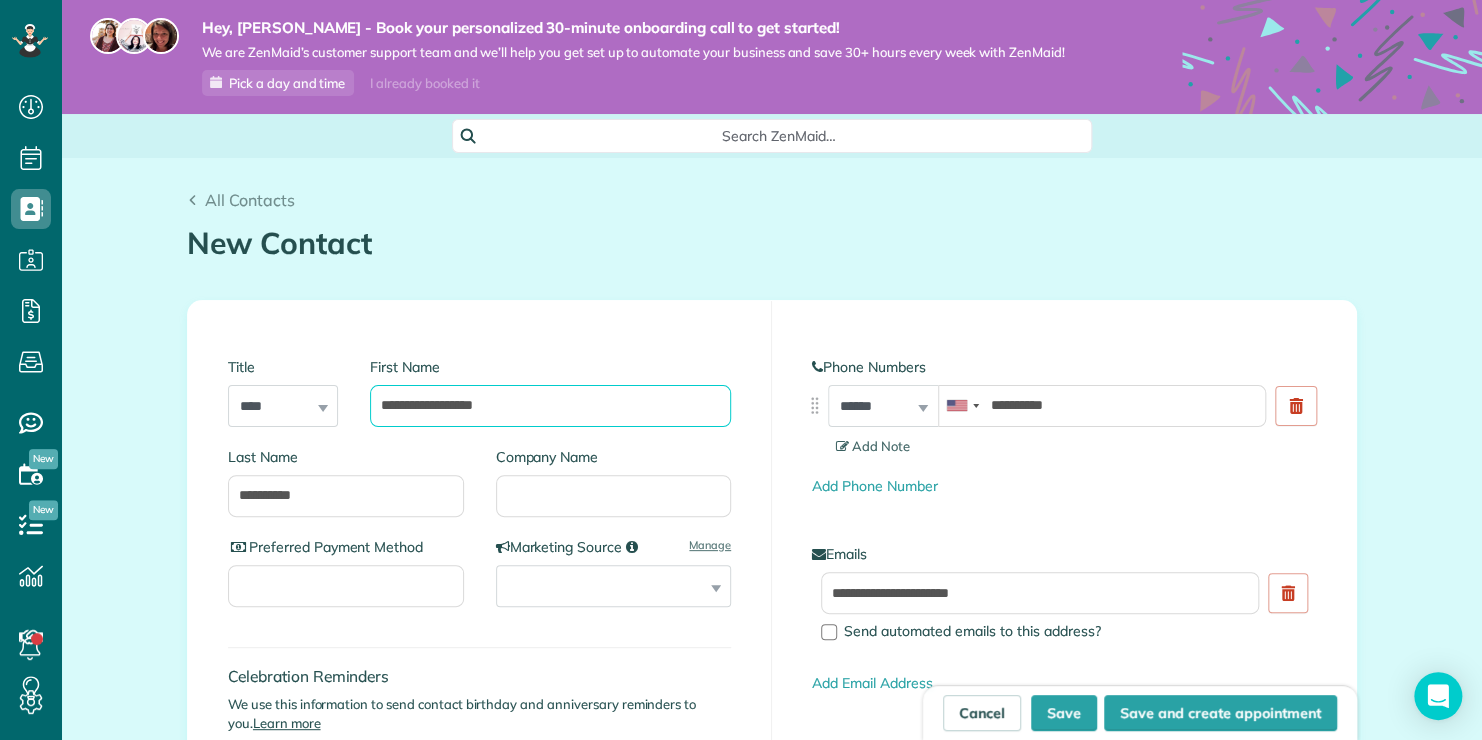 drag, startPoint x: 497, startPoint y: 400, endPoint x: 443, endPoint y: 393, distance: 54.451813 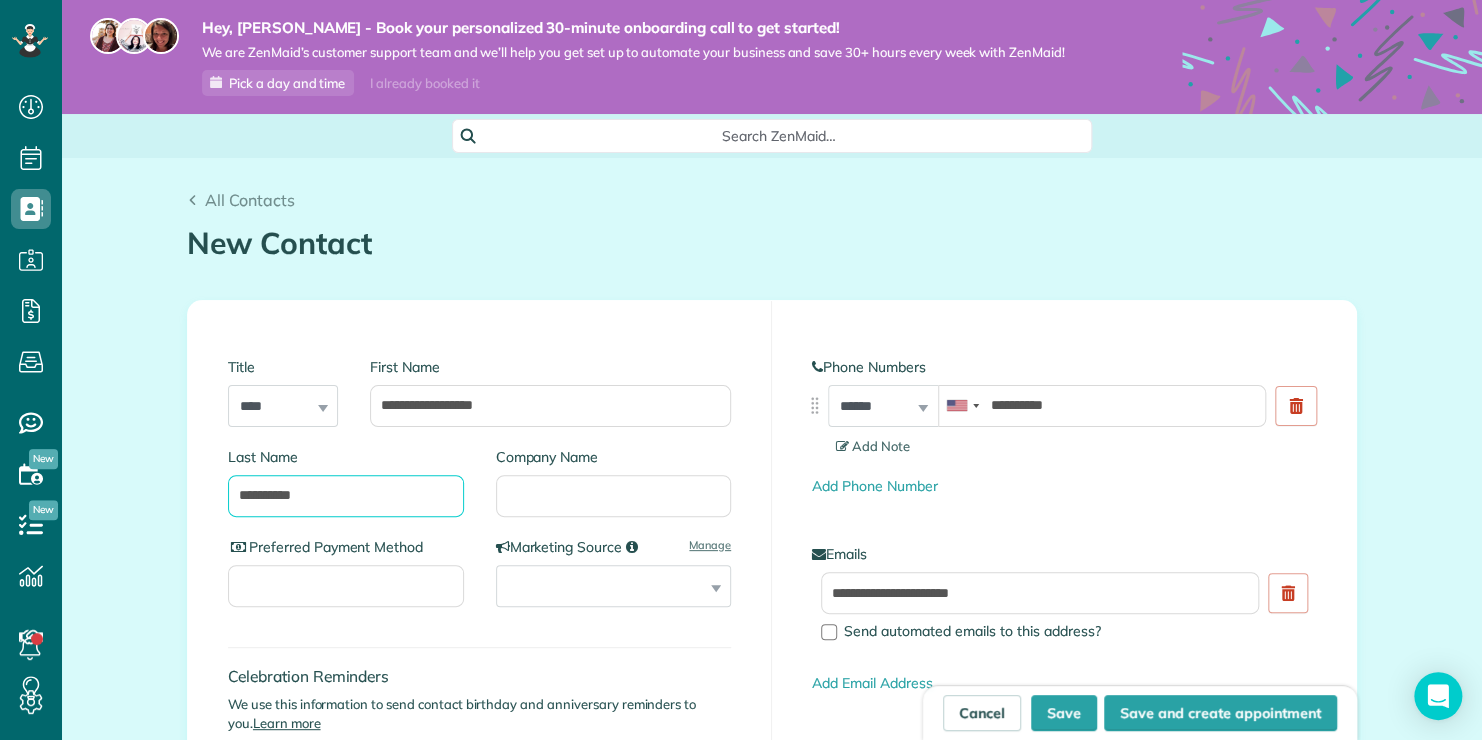 drag, startPoint x: 360, startPoint y: 488, endPoint x: 216, endPoint y: 461, distance: 146.50938 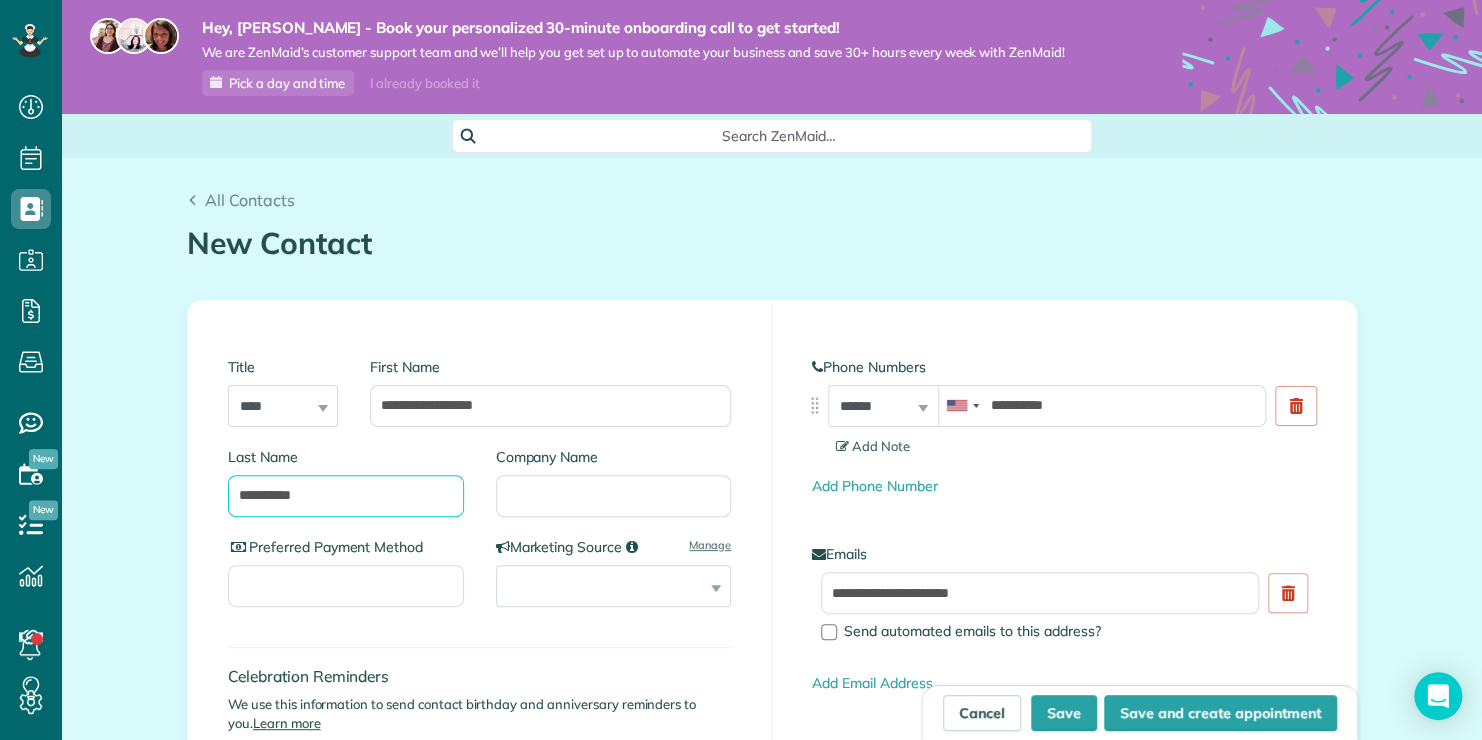 click on "**********" at bounding box center [480, 646] 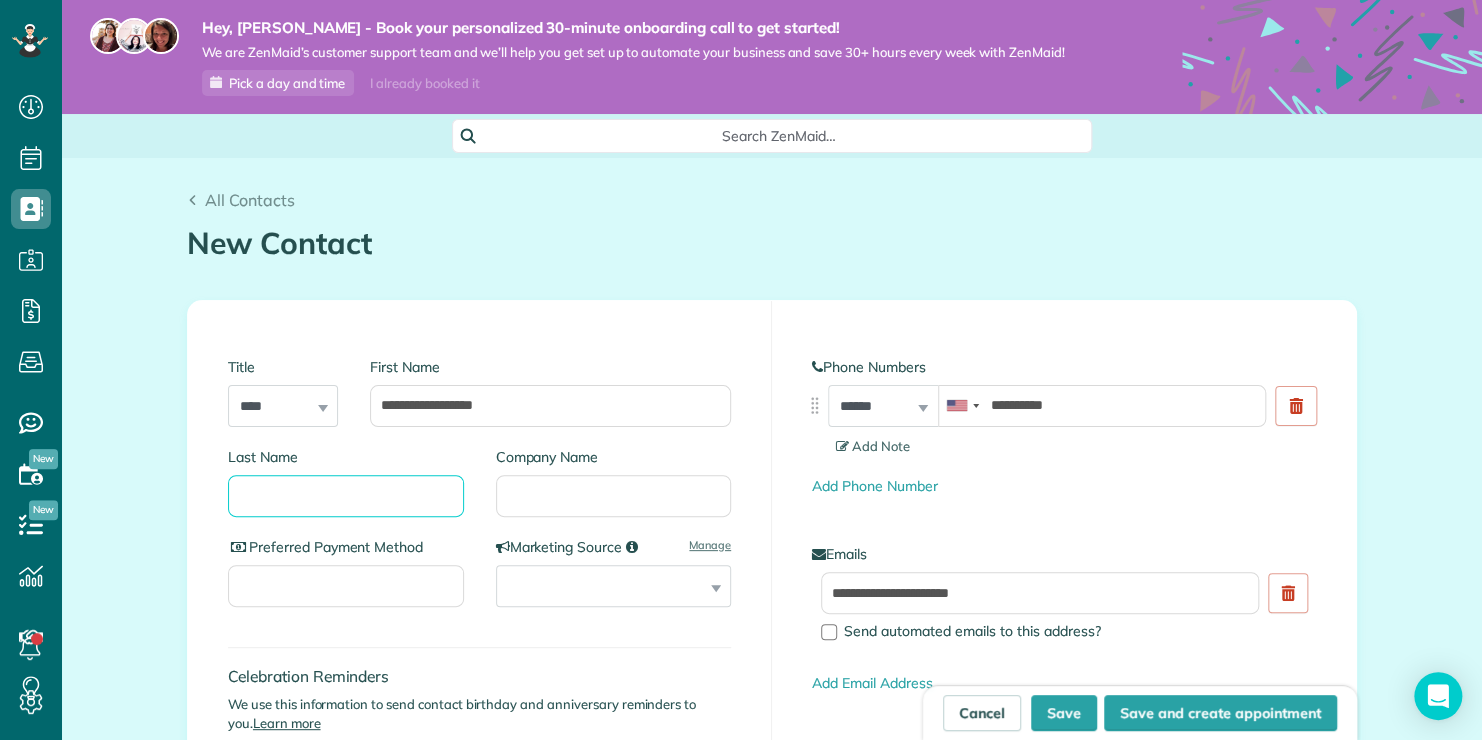 paste on "*******" 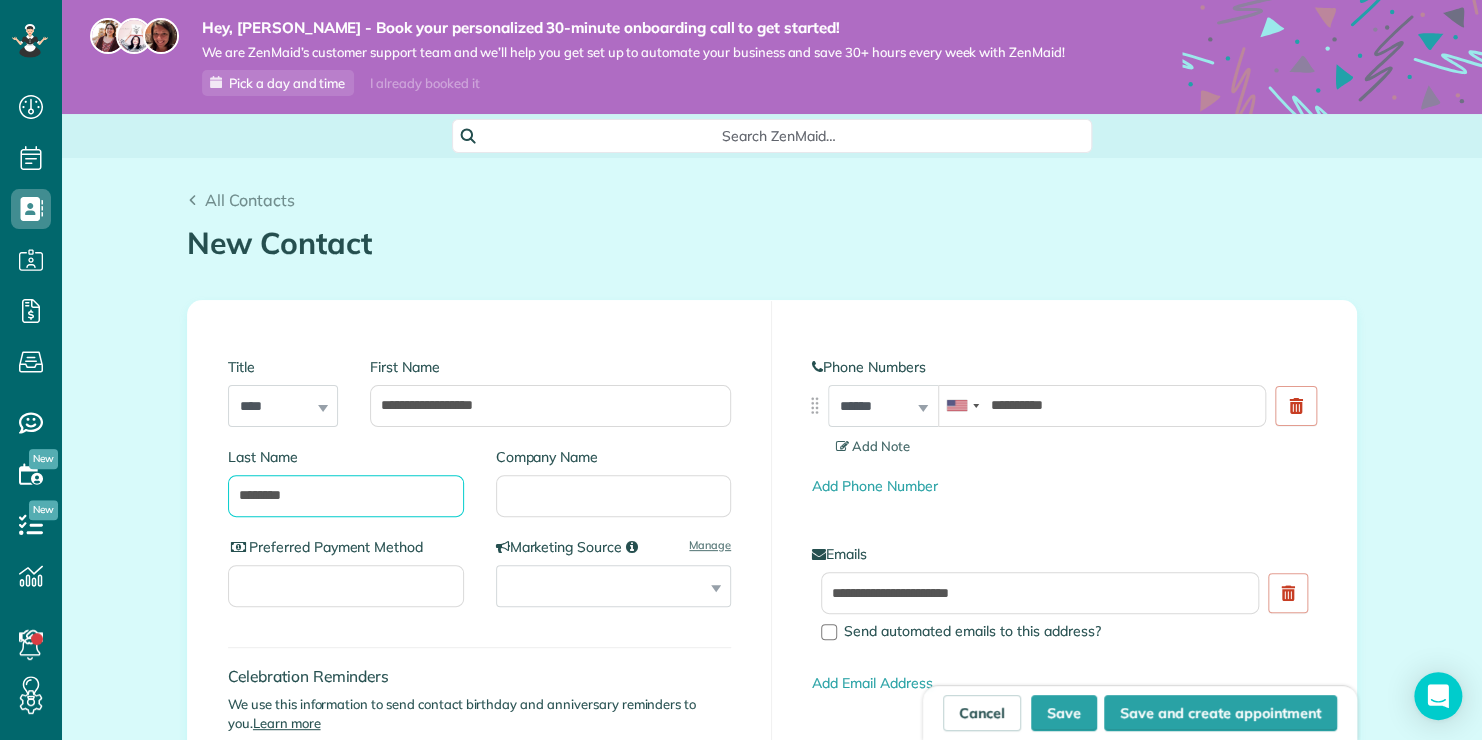 scroll, scrollTop: 100, scrollLeft: 0, axis: vertical 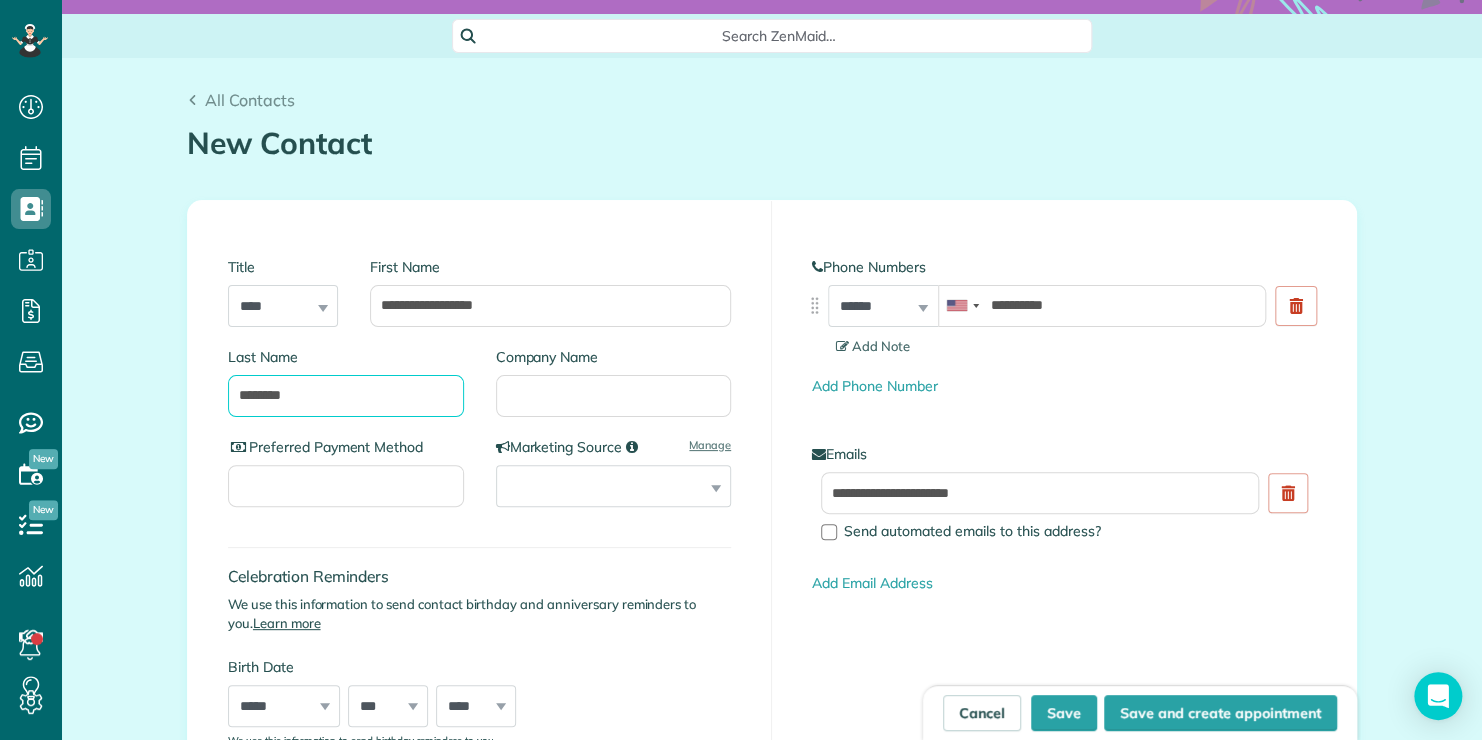 type on "*******" 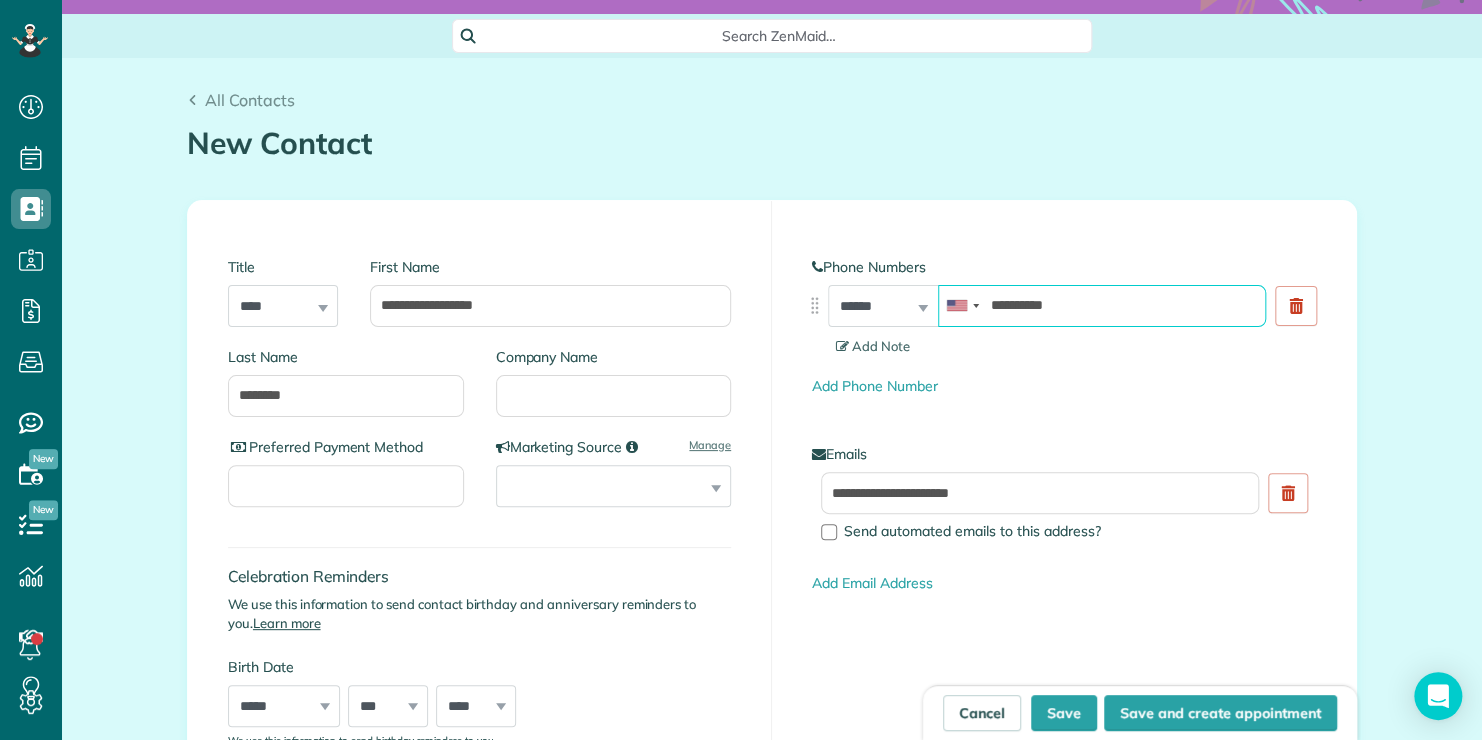 drag, startPoint x: 1126, startPoint y: 312, endPoint x: 985, endPoint y: 299, distance: 141.59802 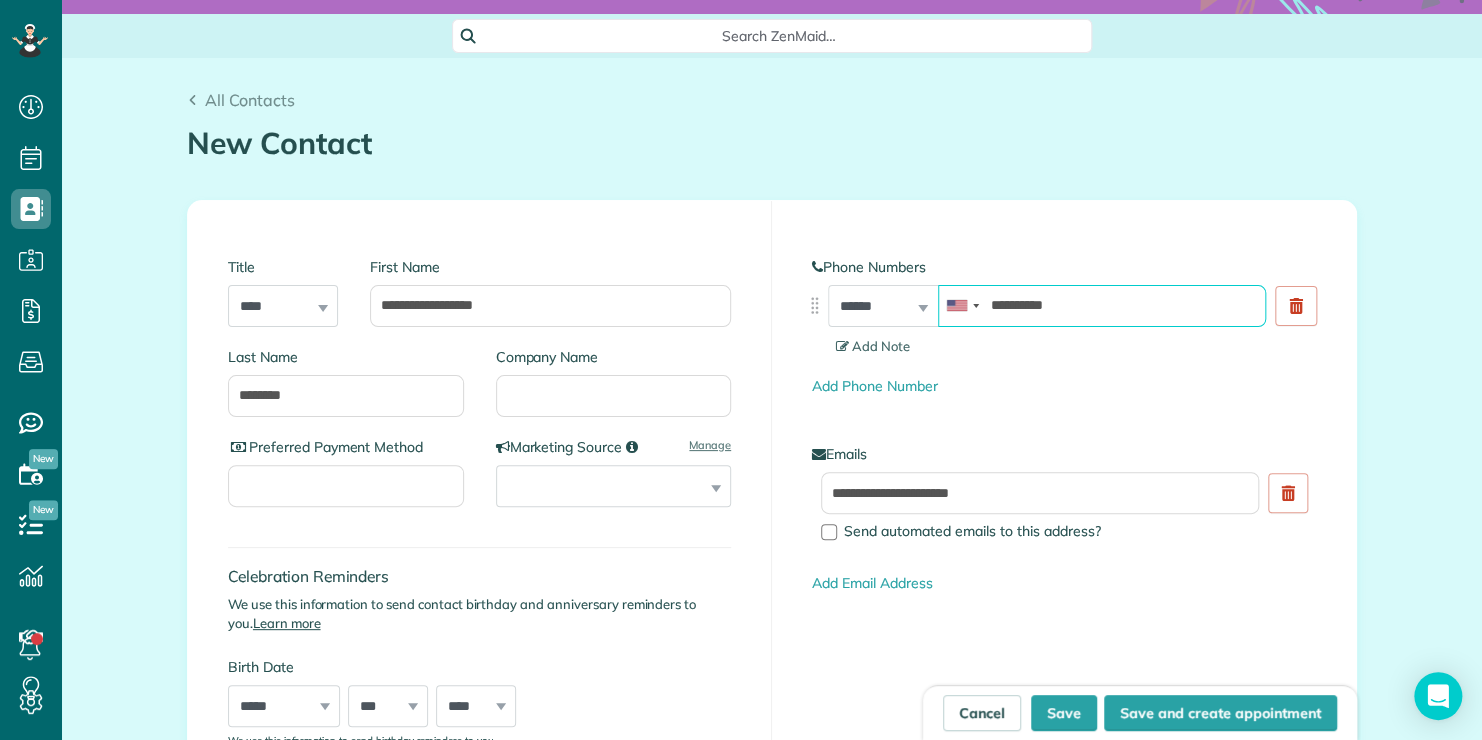 click on "**********" at bounding box center (1102, 306) 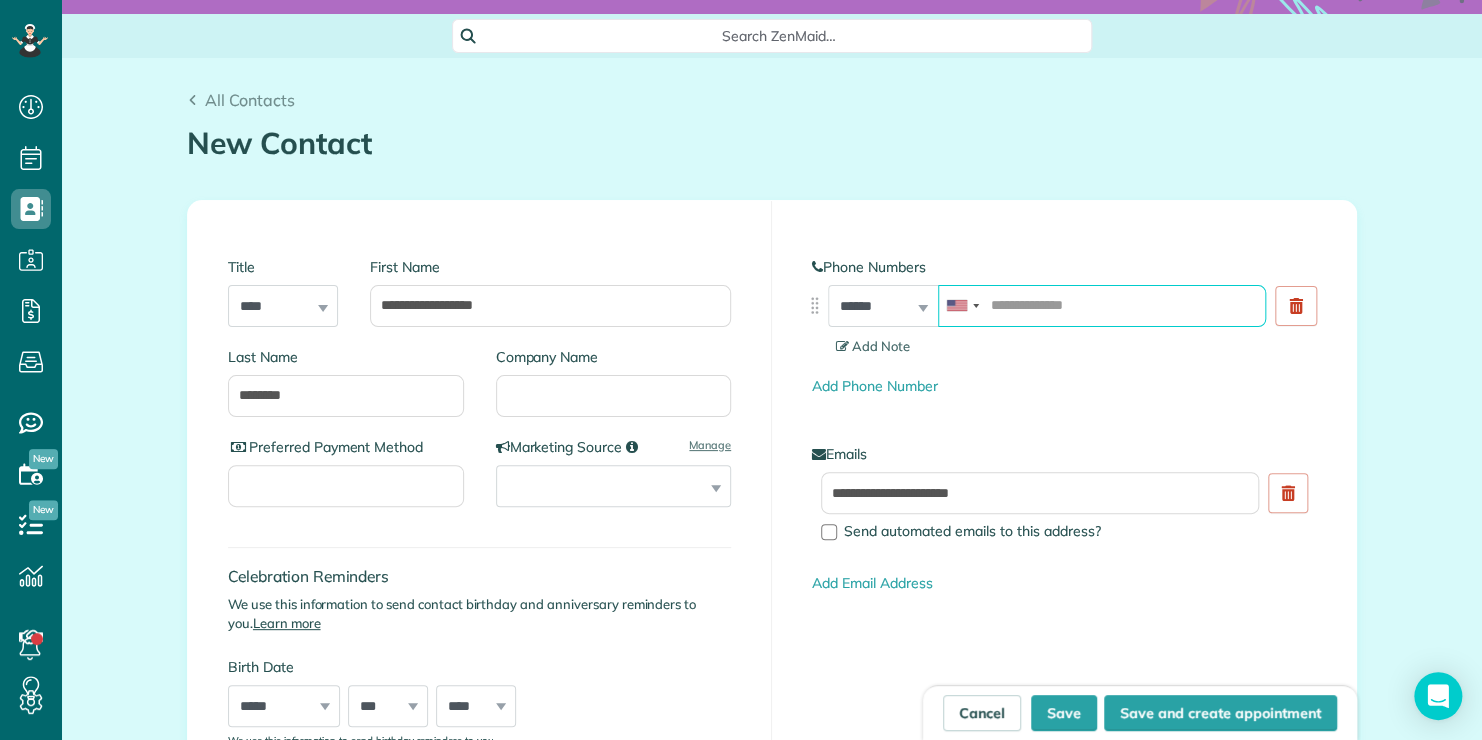 type 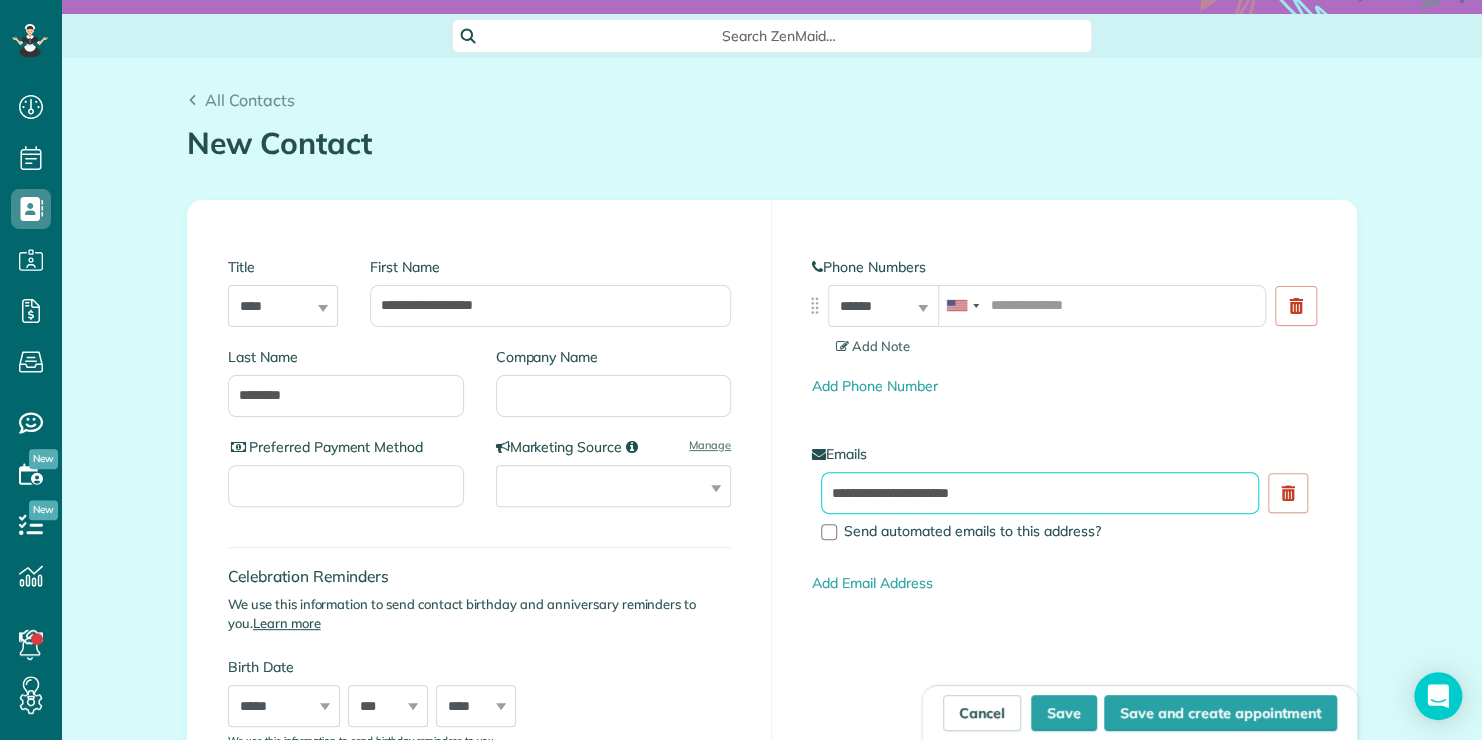 drag, startPoint x: 994, startPoint y: 489, endPoint x: 815, endPoint y: 489, distance: 179 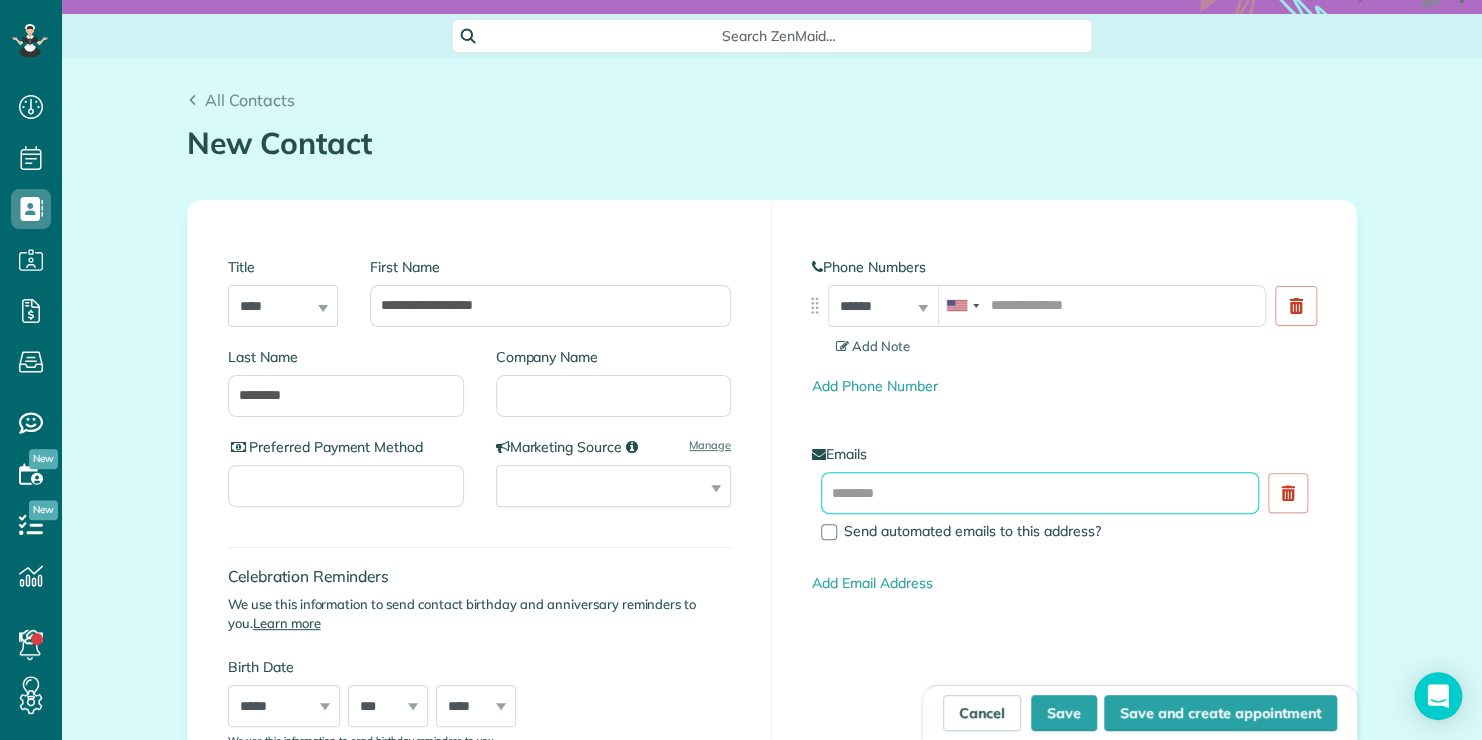 paste on "**********" 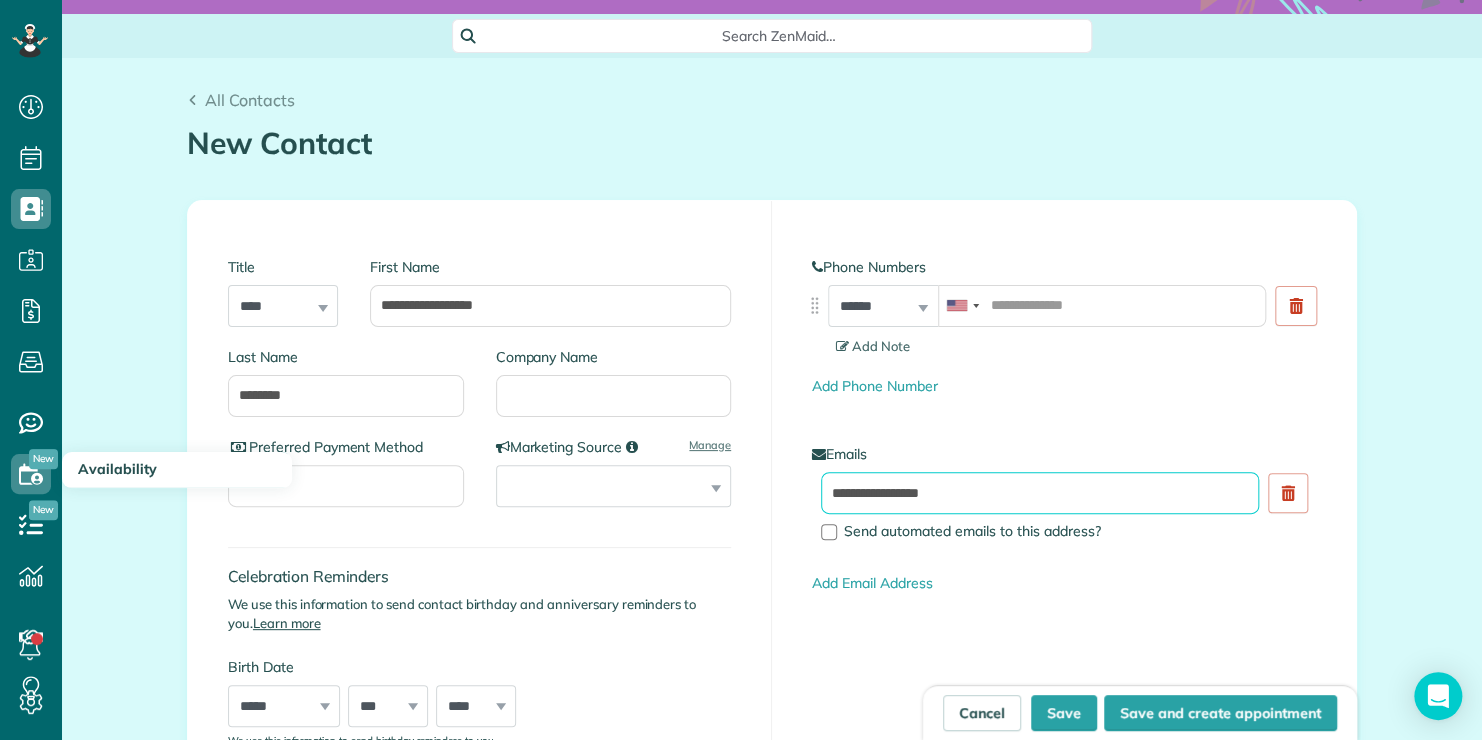 type on "**********" 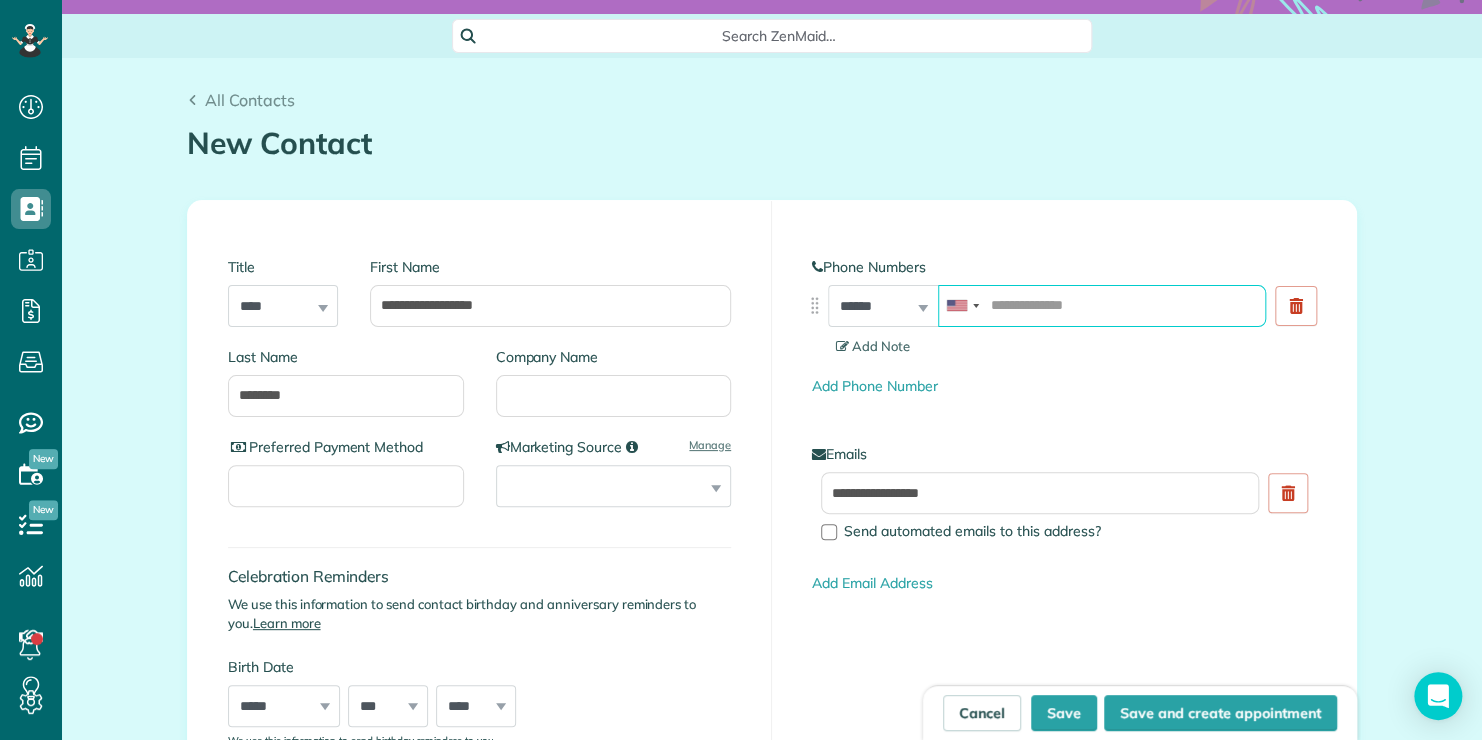 click at bounding box center [1102, 306] 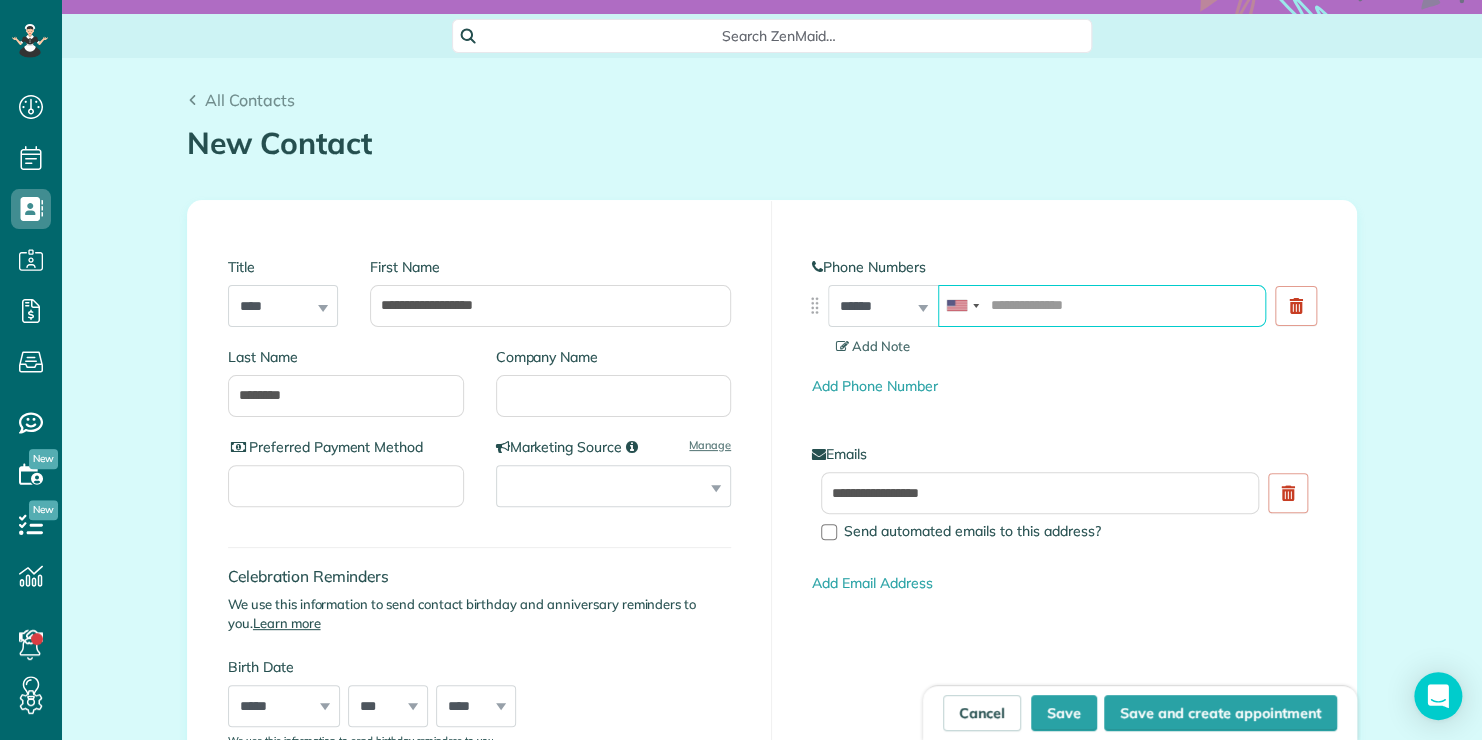 paste on "**********" 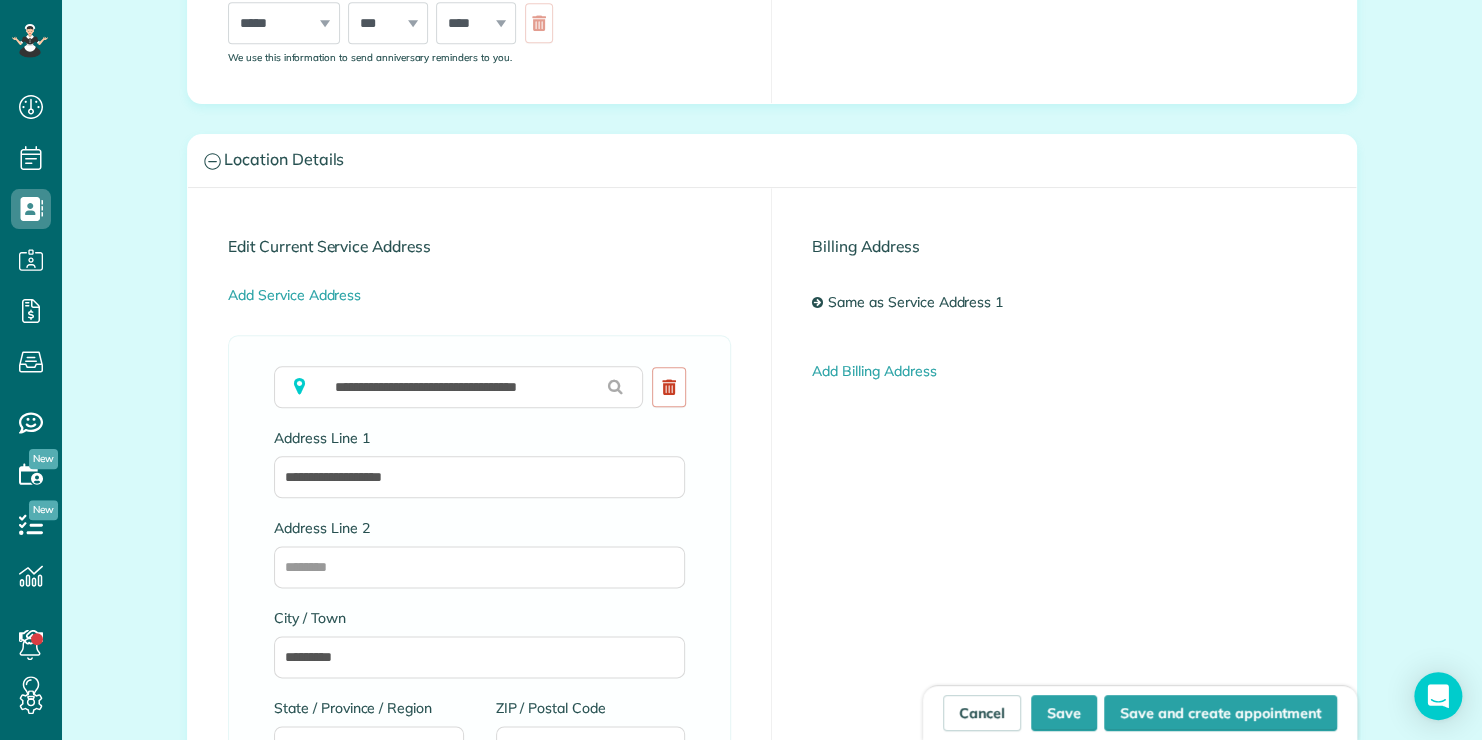 scroll, scrollTop: 900, scrollLeft: 0, axis: vertical 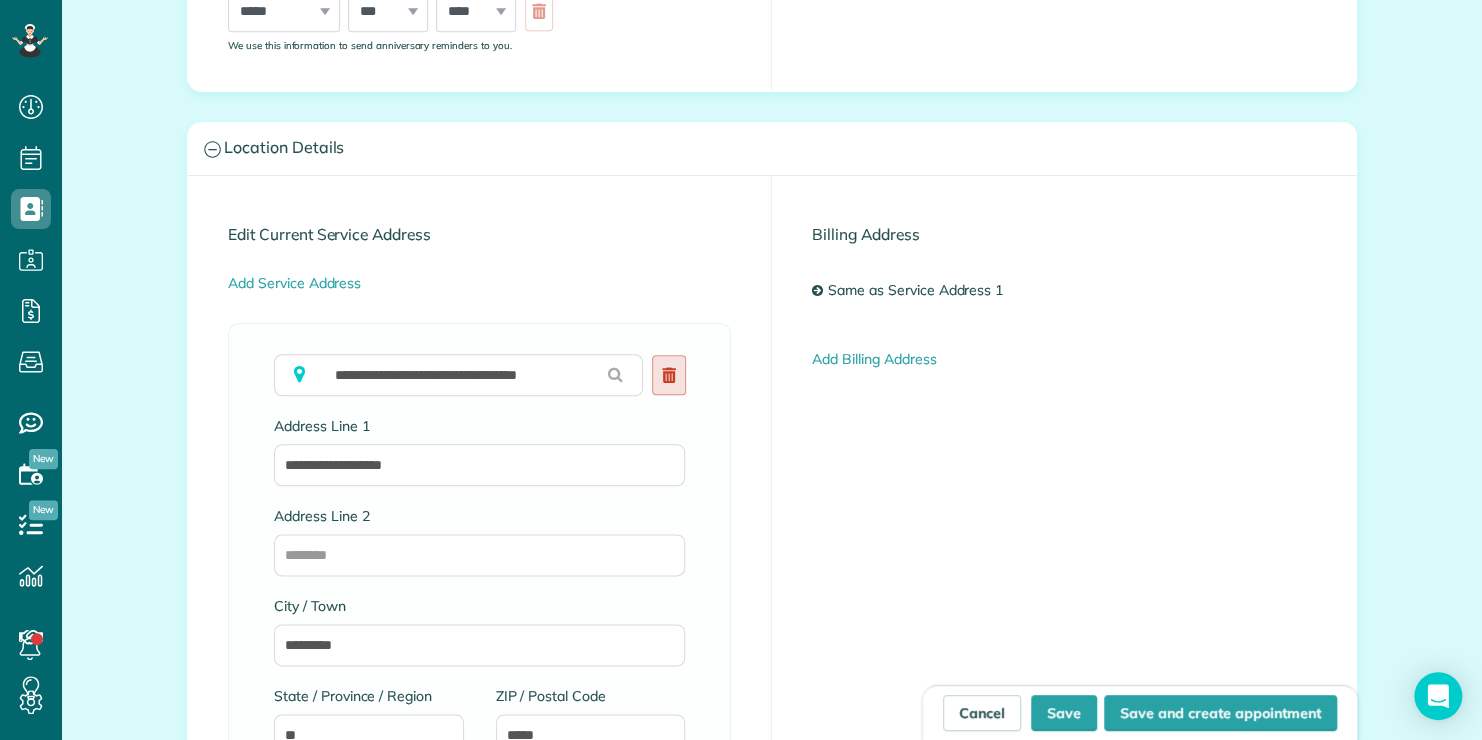 type on "**********" 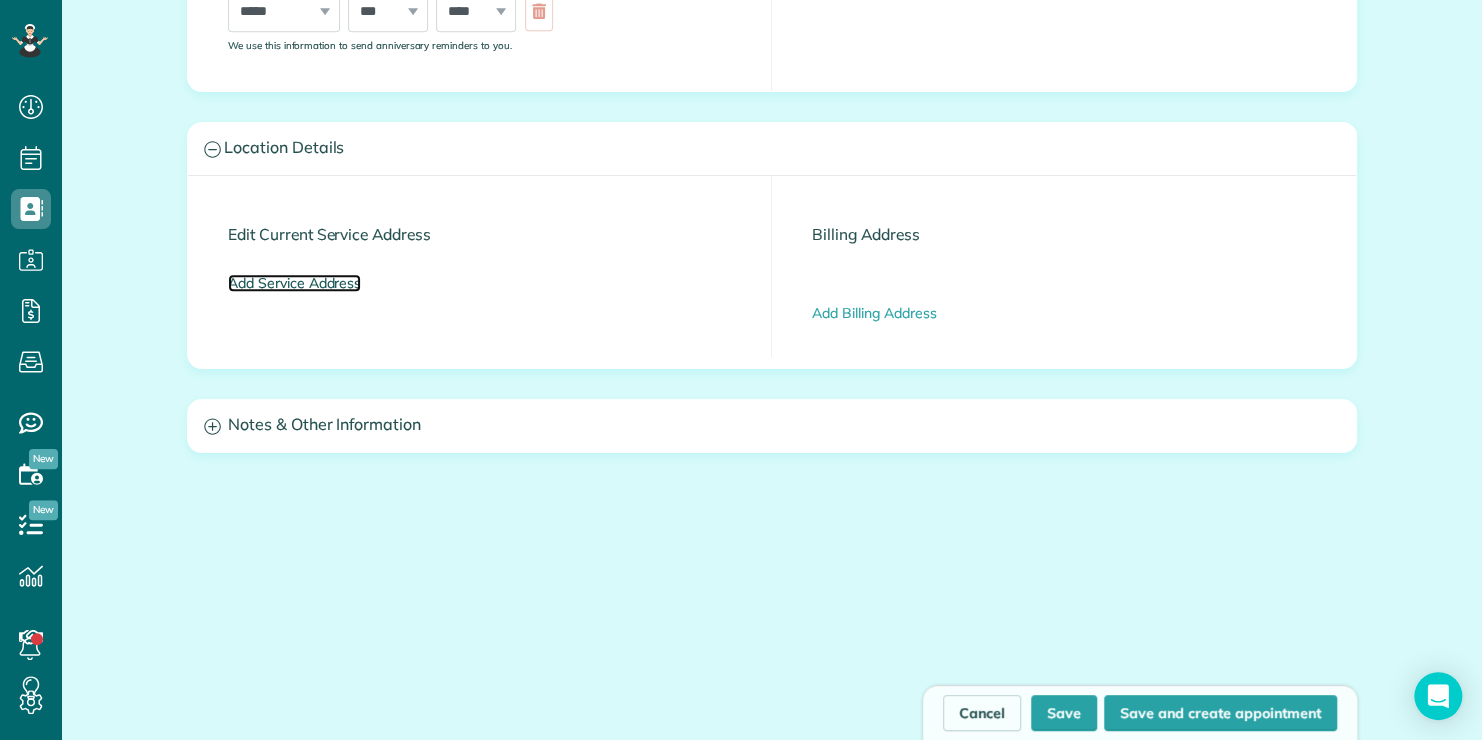 click on "Add Service Address" at bounding box center (294, 283) 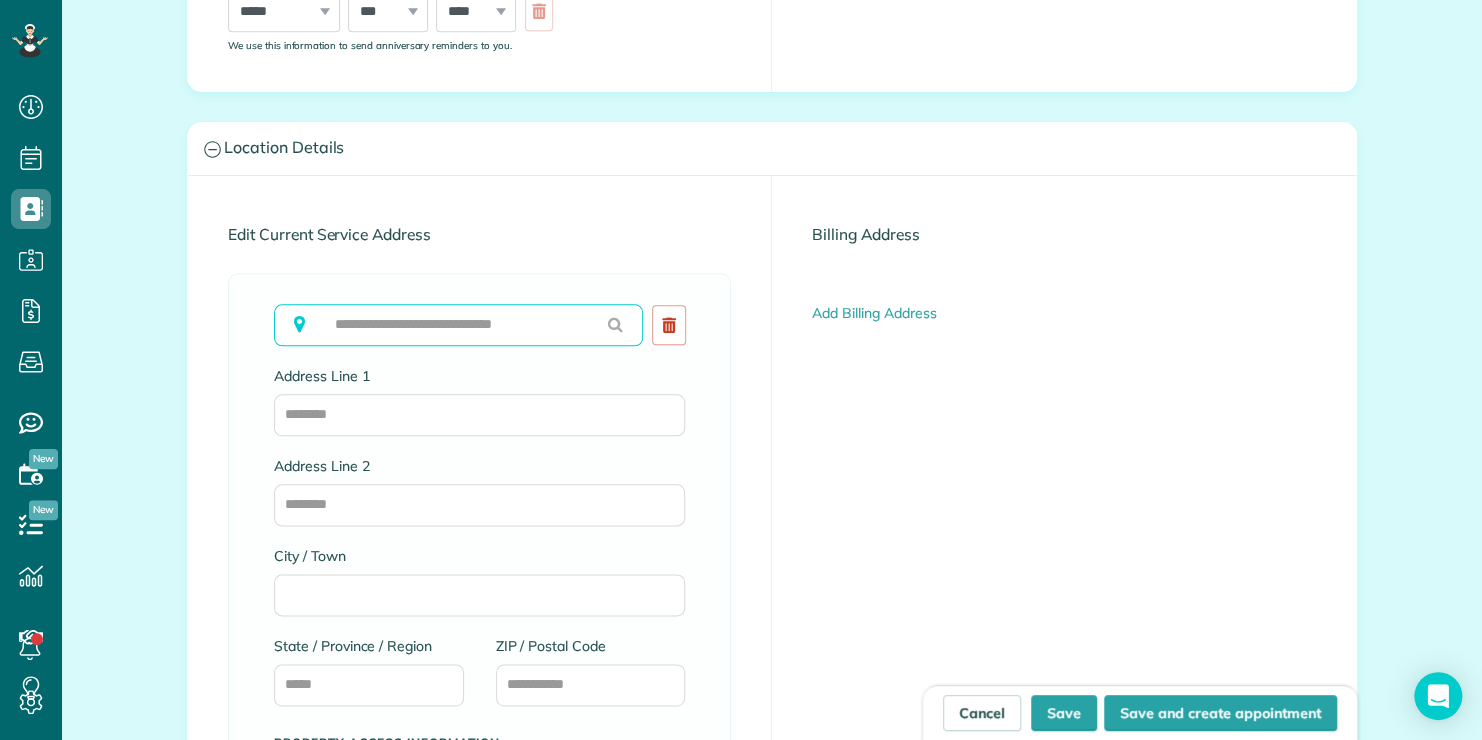 click at bounding box center [458, 325] 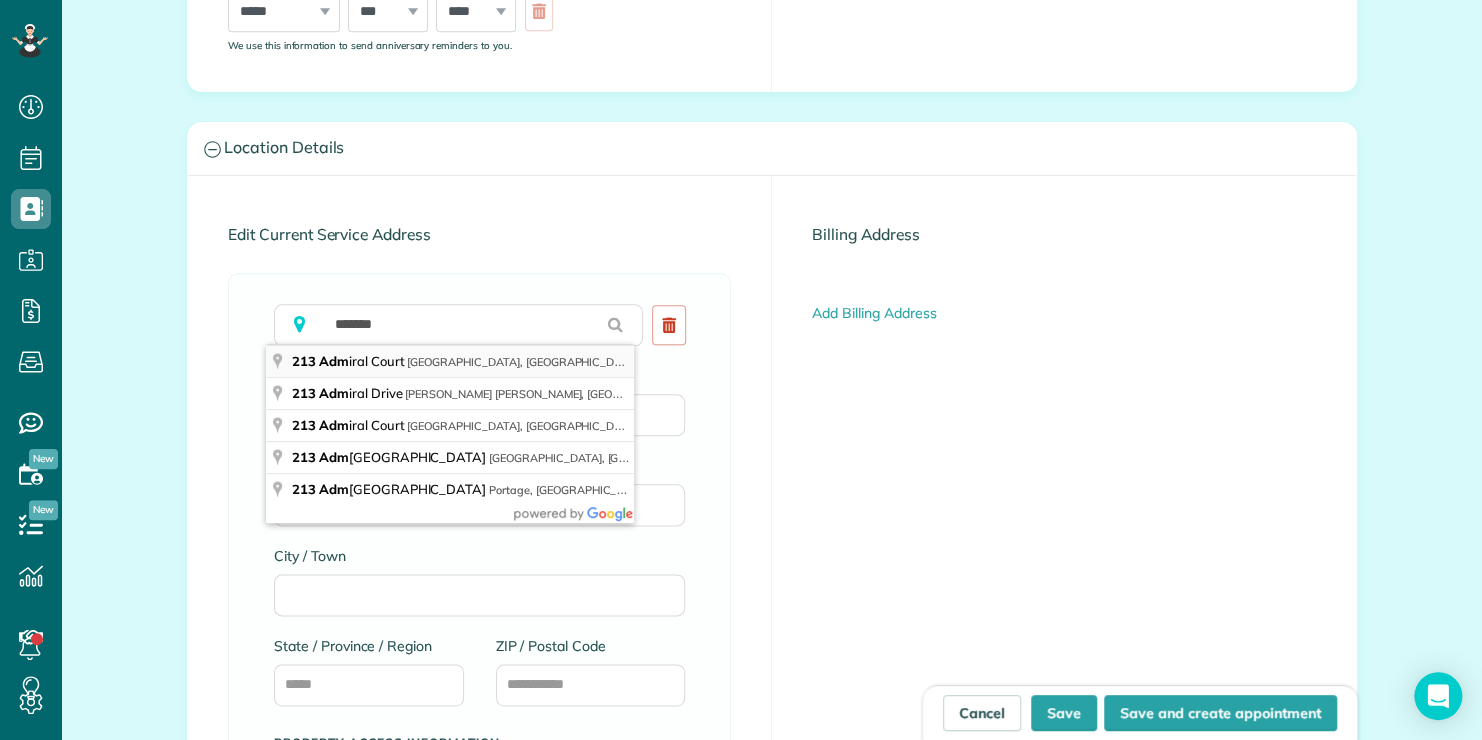 type on "**********" 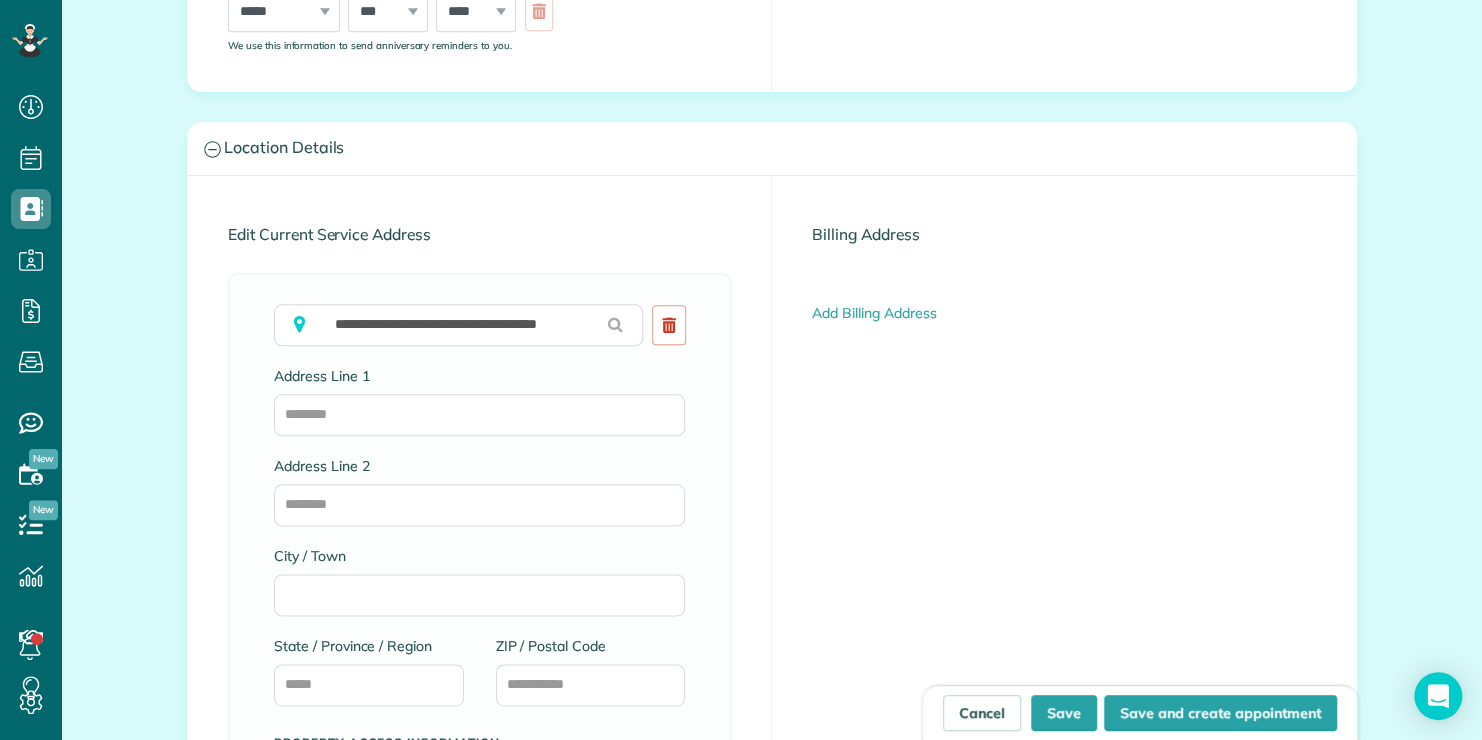 type on "**********" 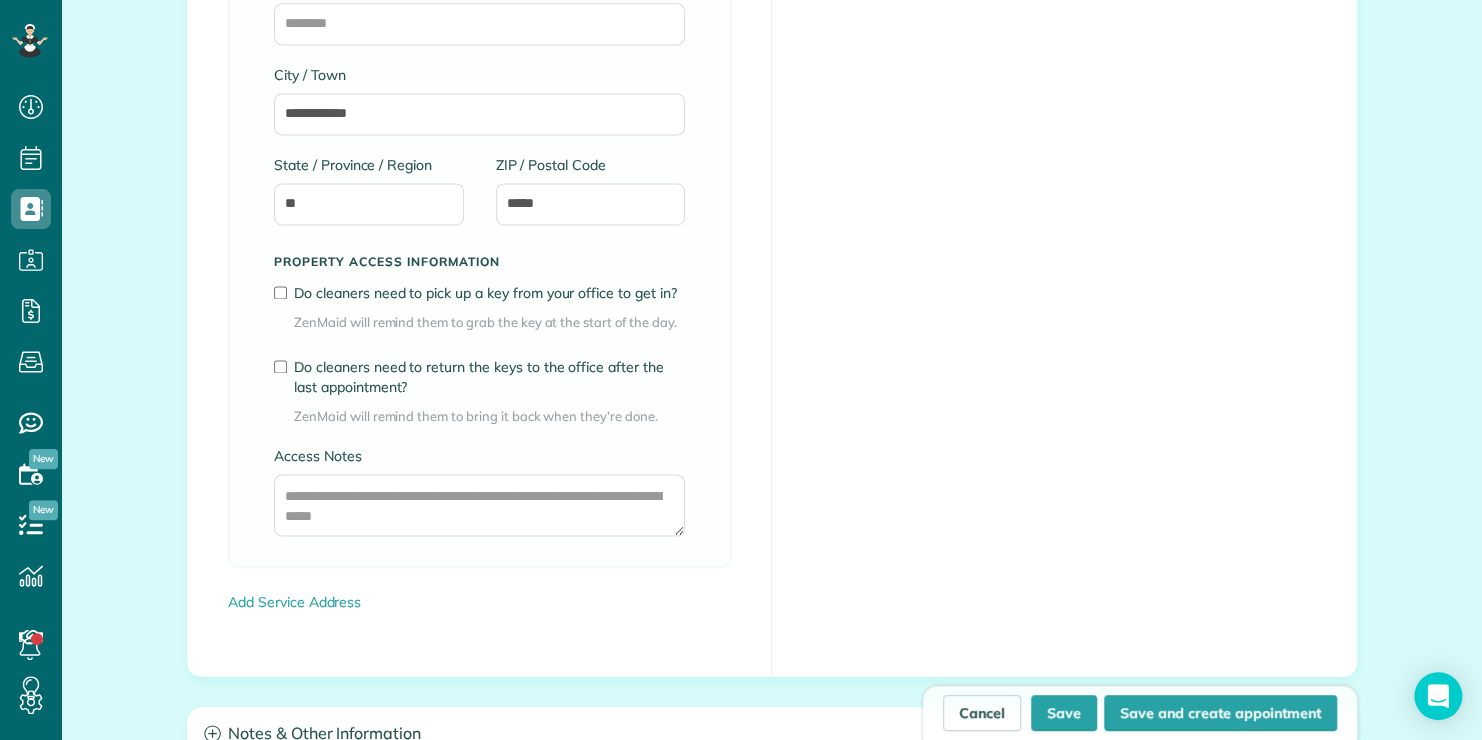 scroll, scrollTop: 1400, scrollLeft: 0, axis: vertical 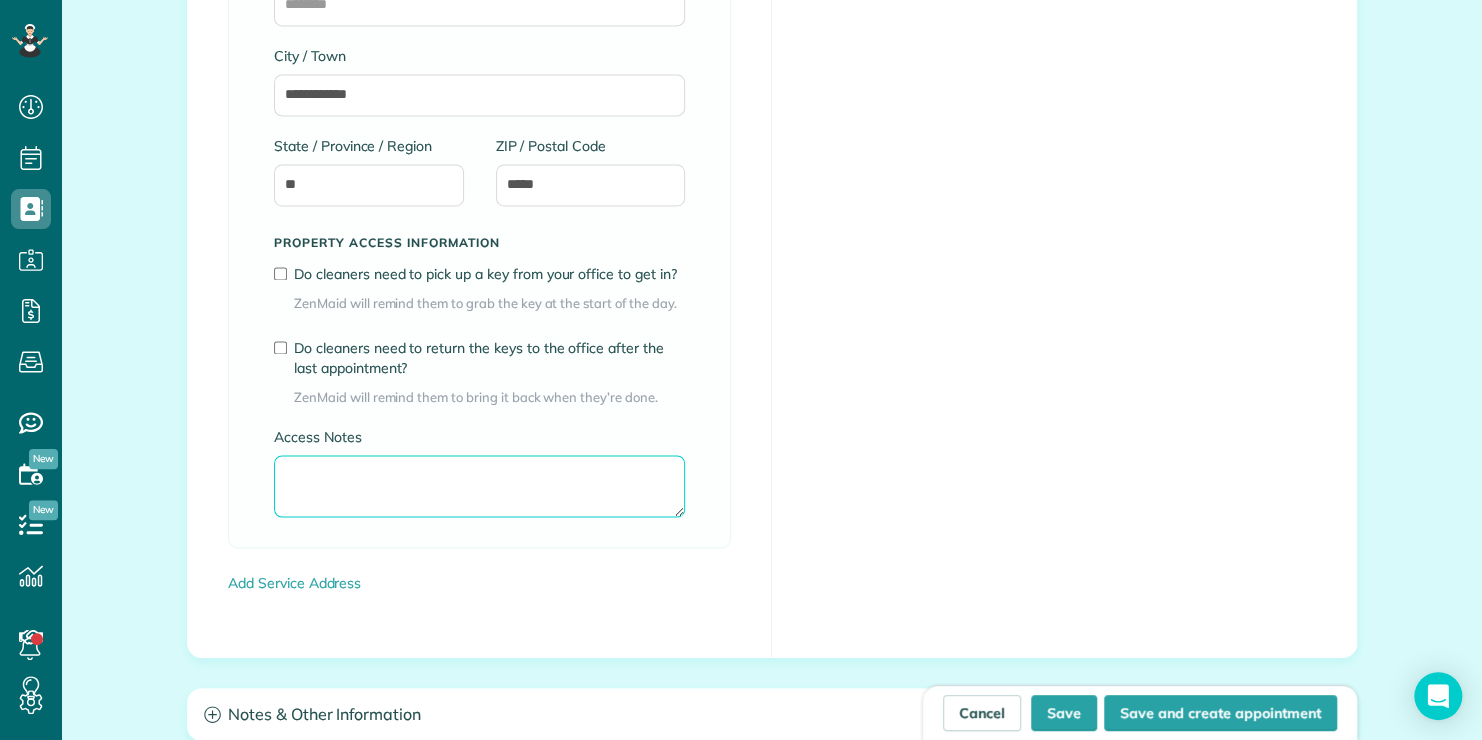 click on "Access Notes" at bounding box center [479, 486] 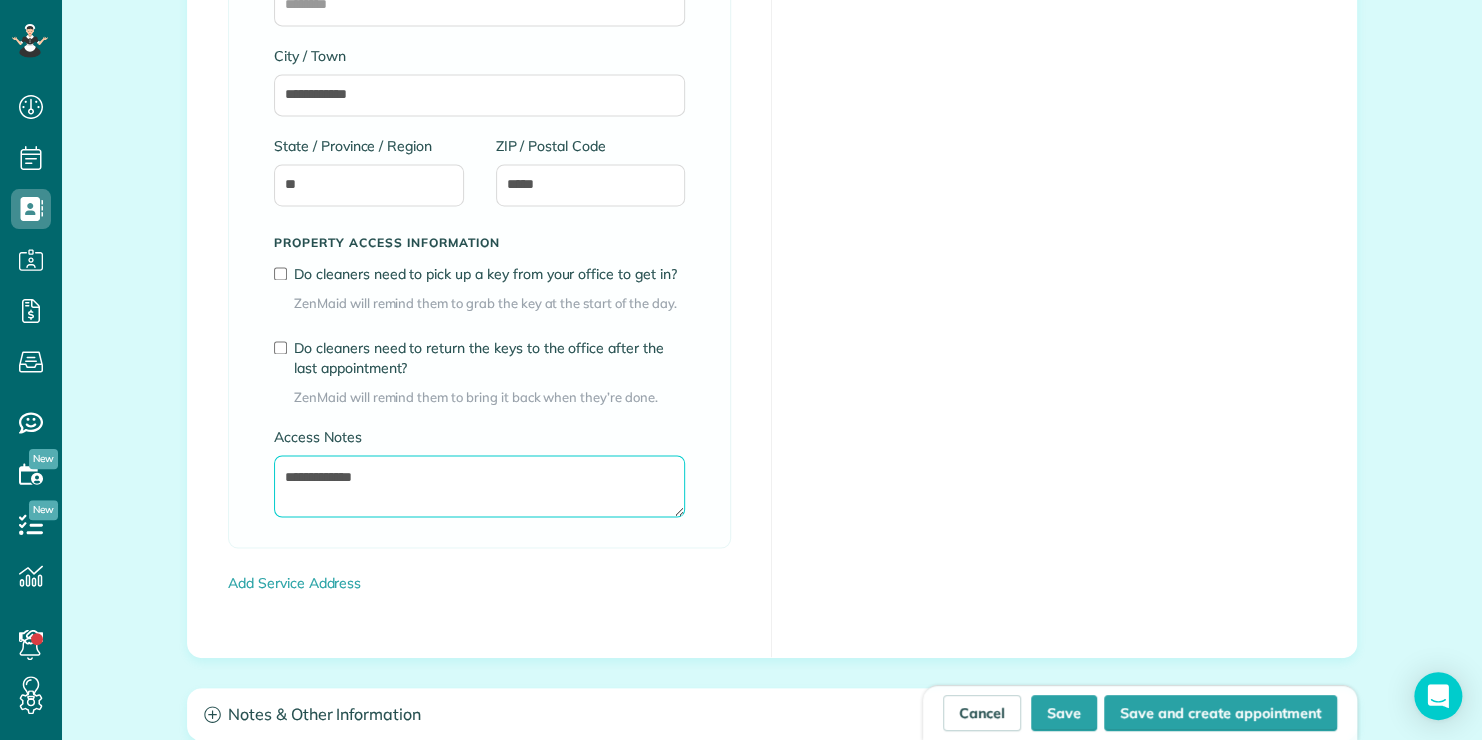 scroll, scrollTop: 1500, scrollLeft: 0, axis: vertical 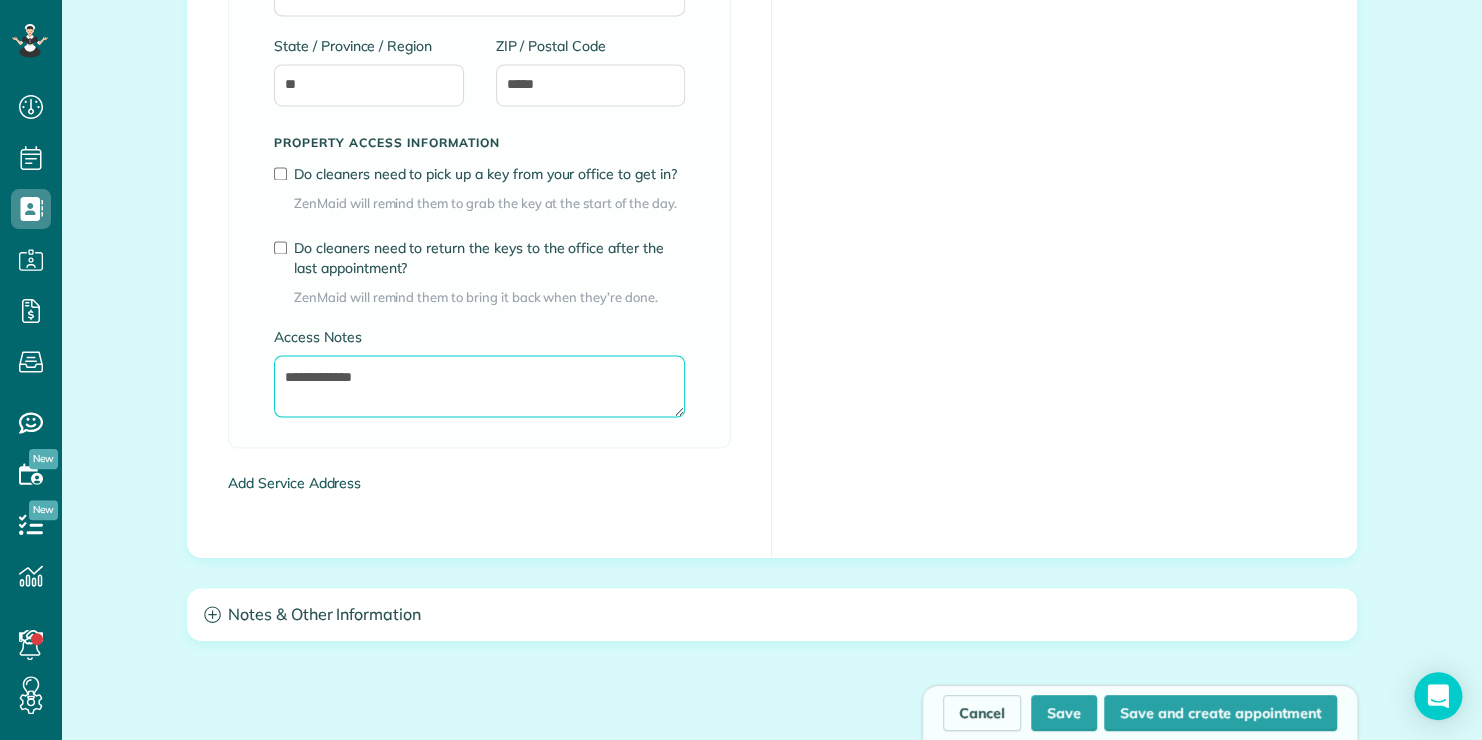 type on "**********" 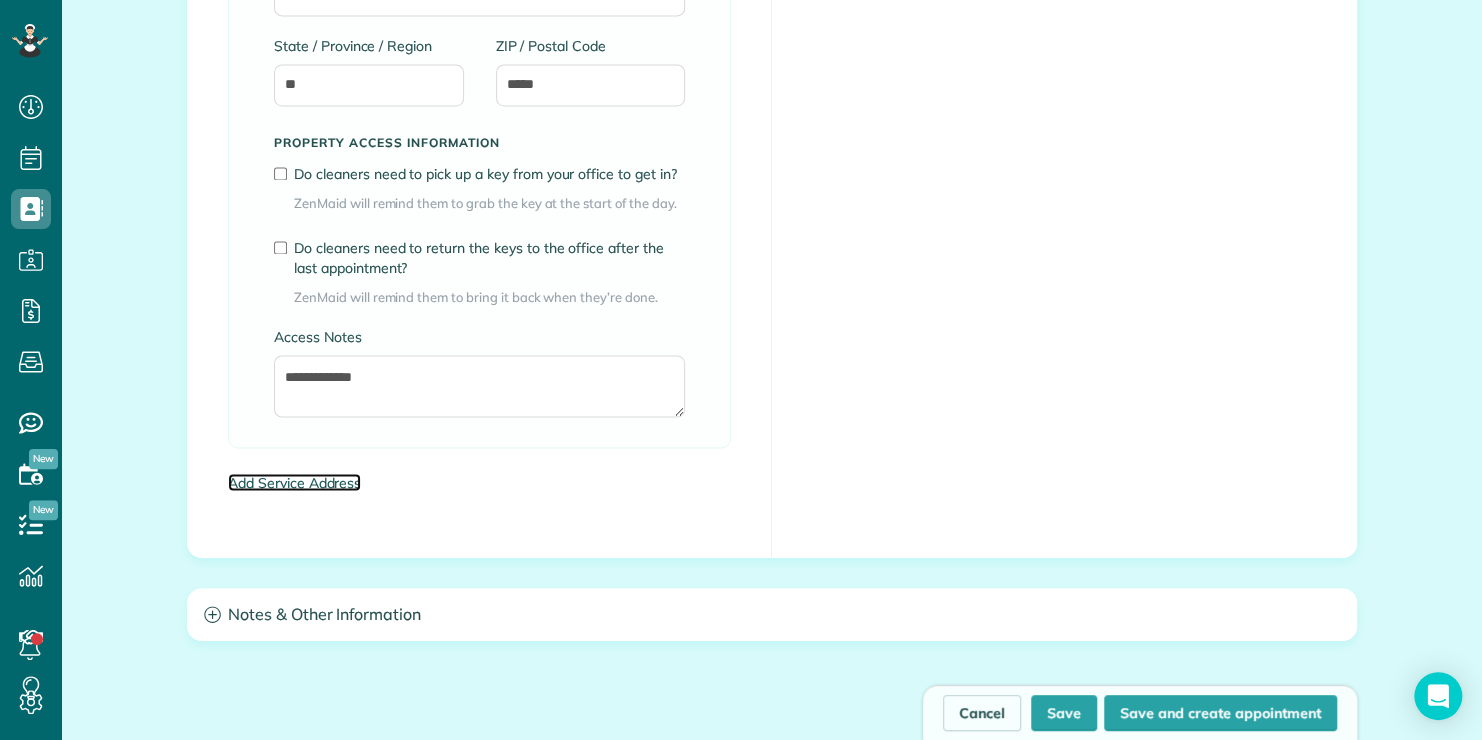 click on "Add Service Address" at bounding box center [294, 482] 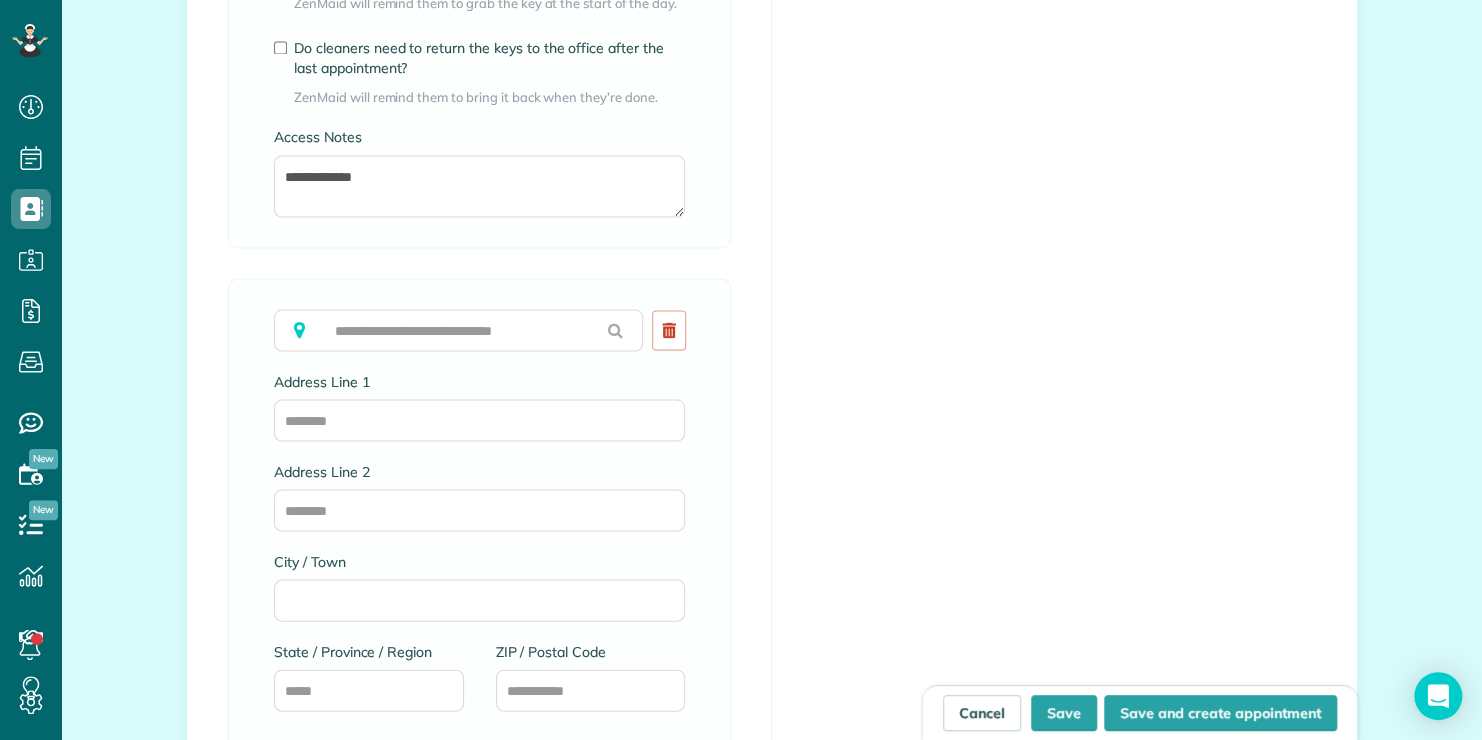 scroll, scrollTop: 1600, scrollLeft: 0, axis: vertical 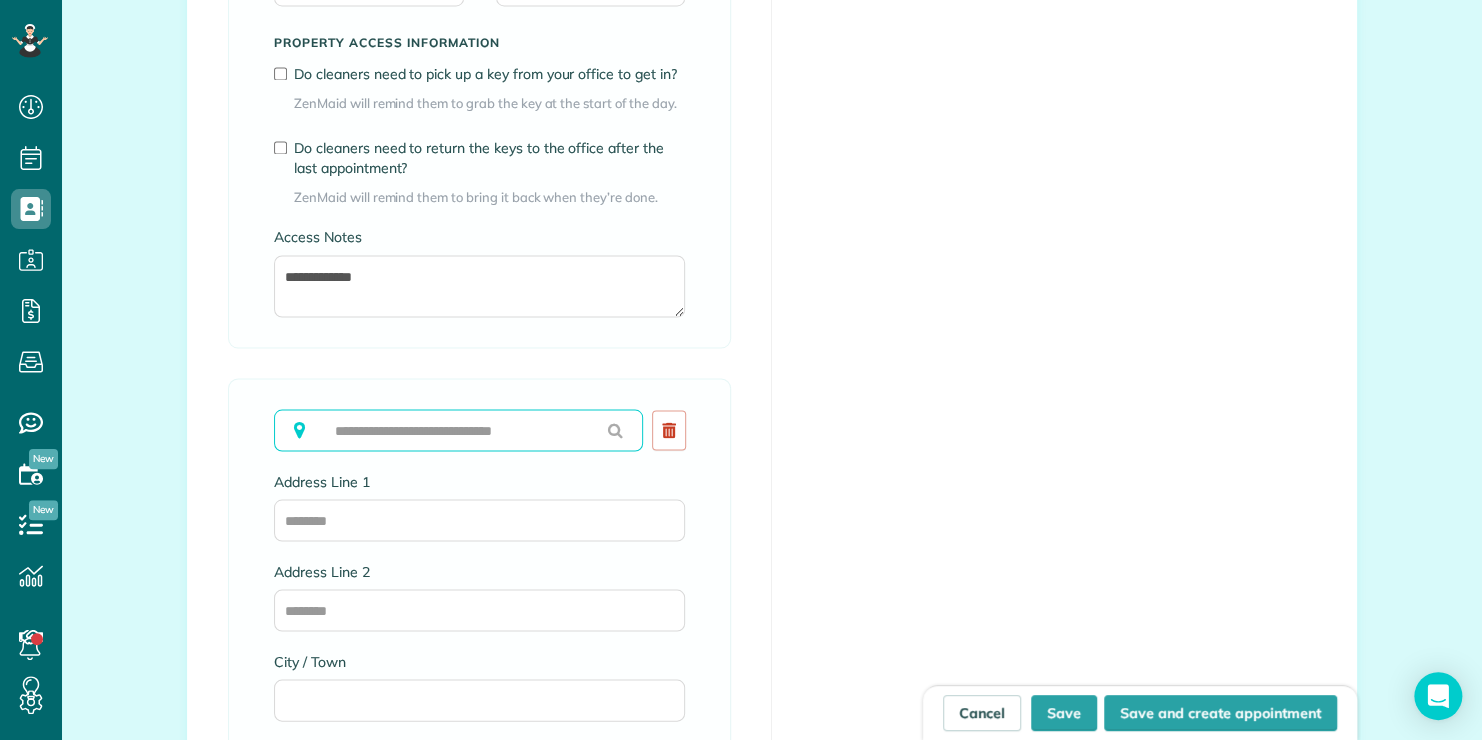 click at bounding box center (458, 430) 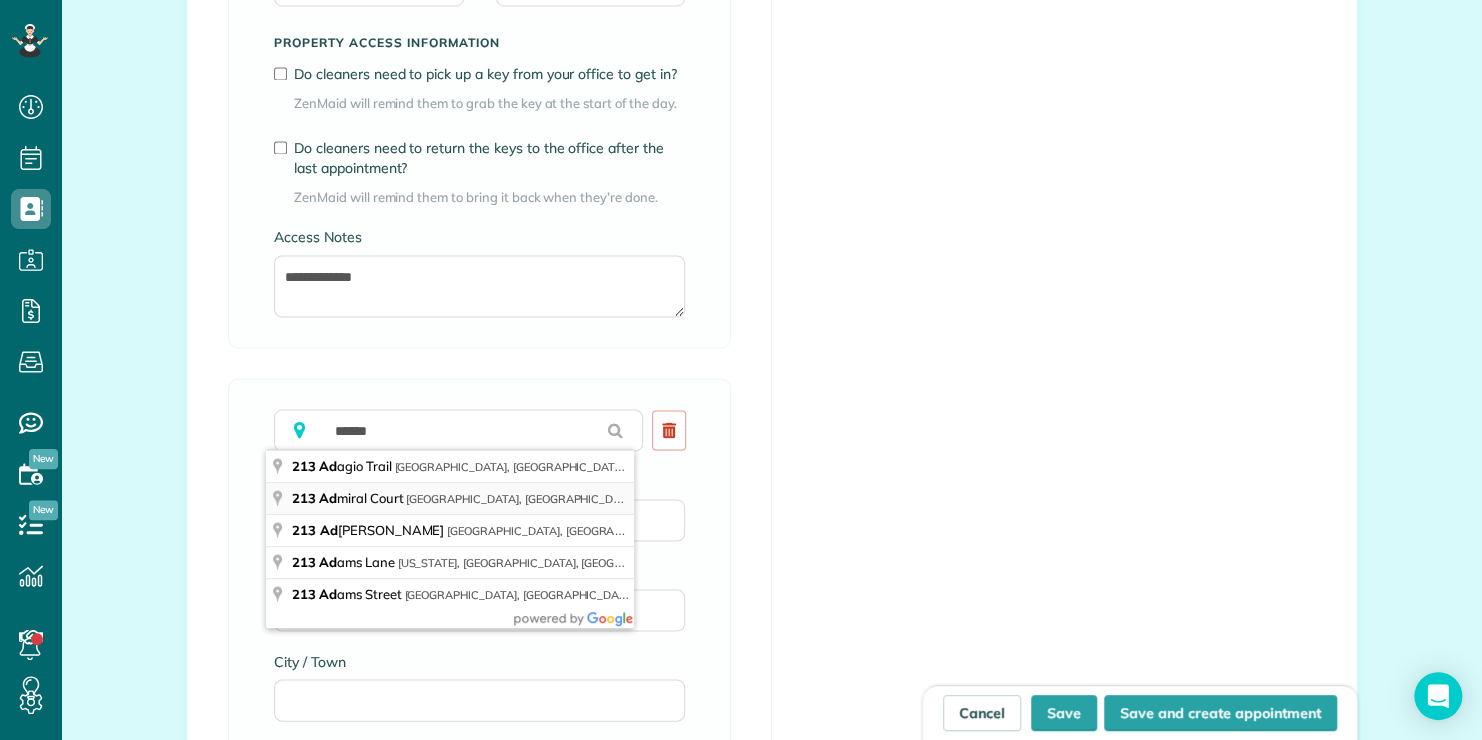 type on "**********" 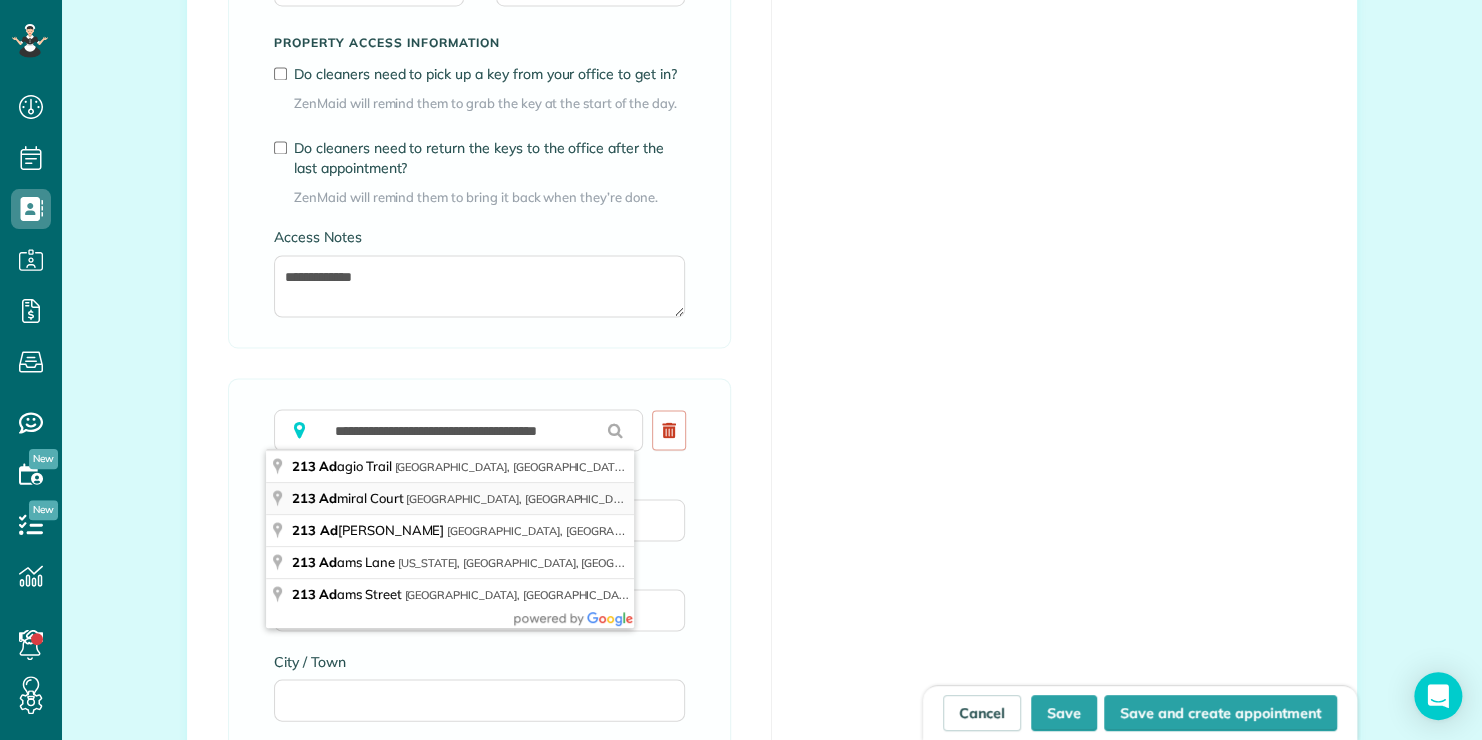 type on "**********" 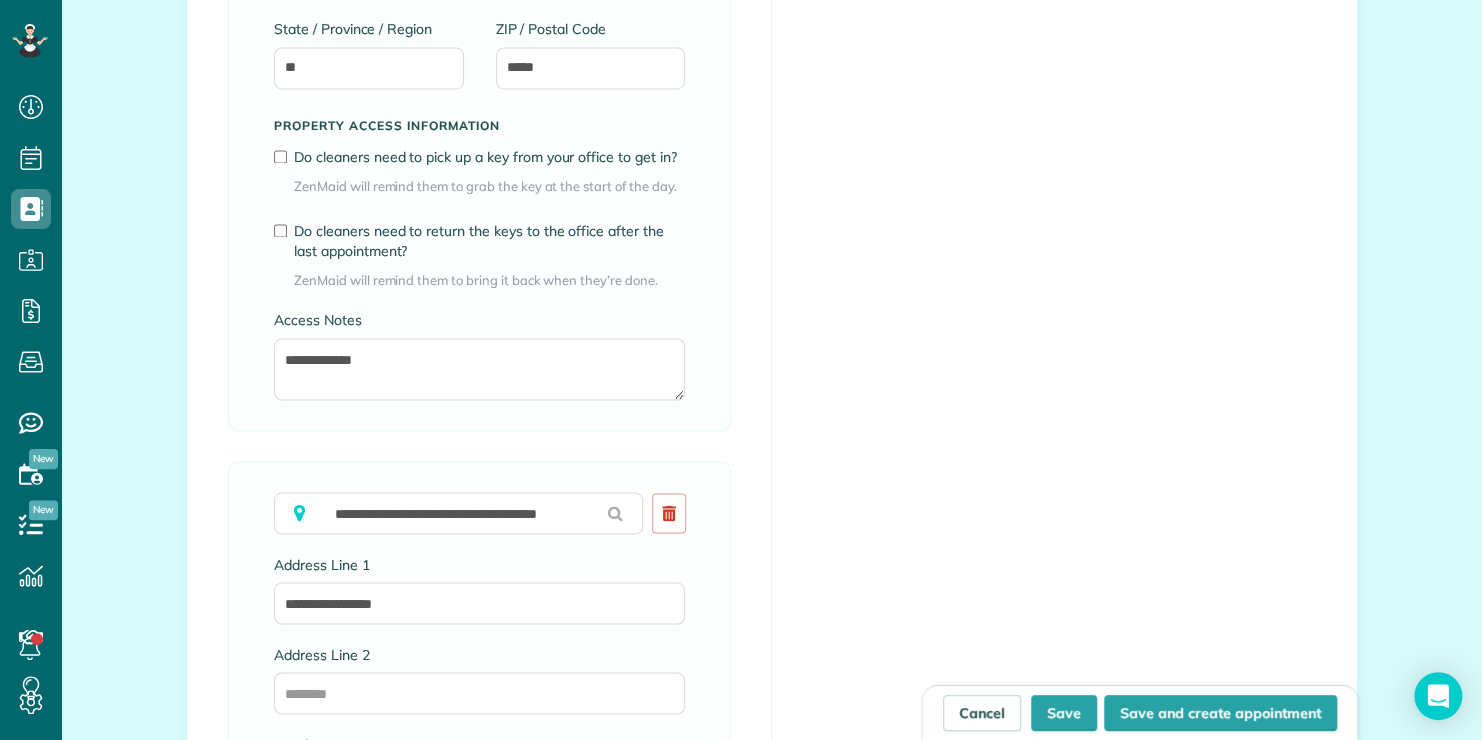 scroll, scrollTop: 1500, scrollLeft: 0, axis: vertical 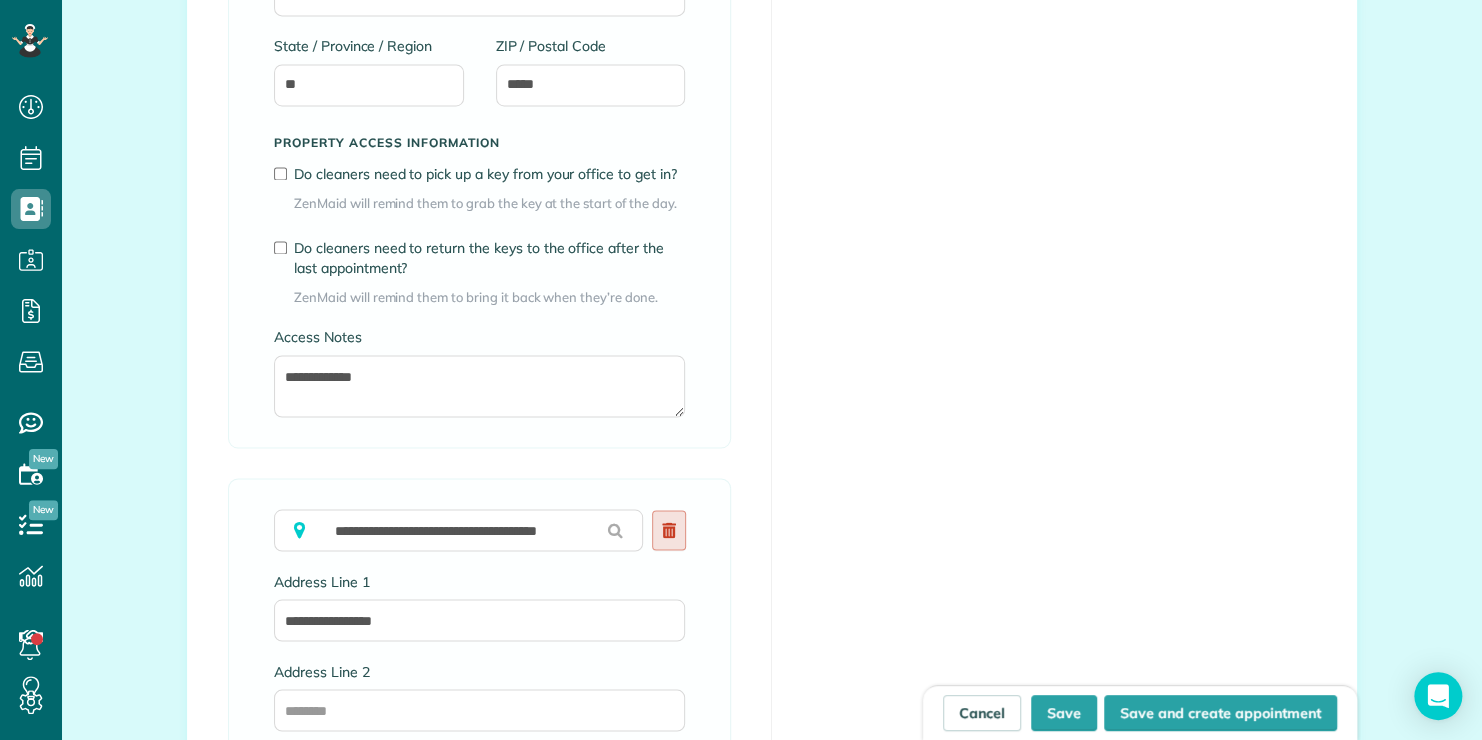 click at bounding box center (669, 530) 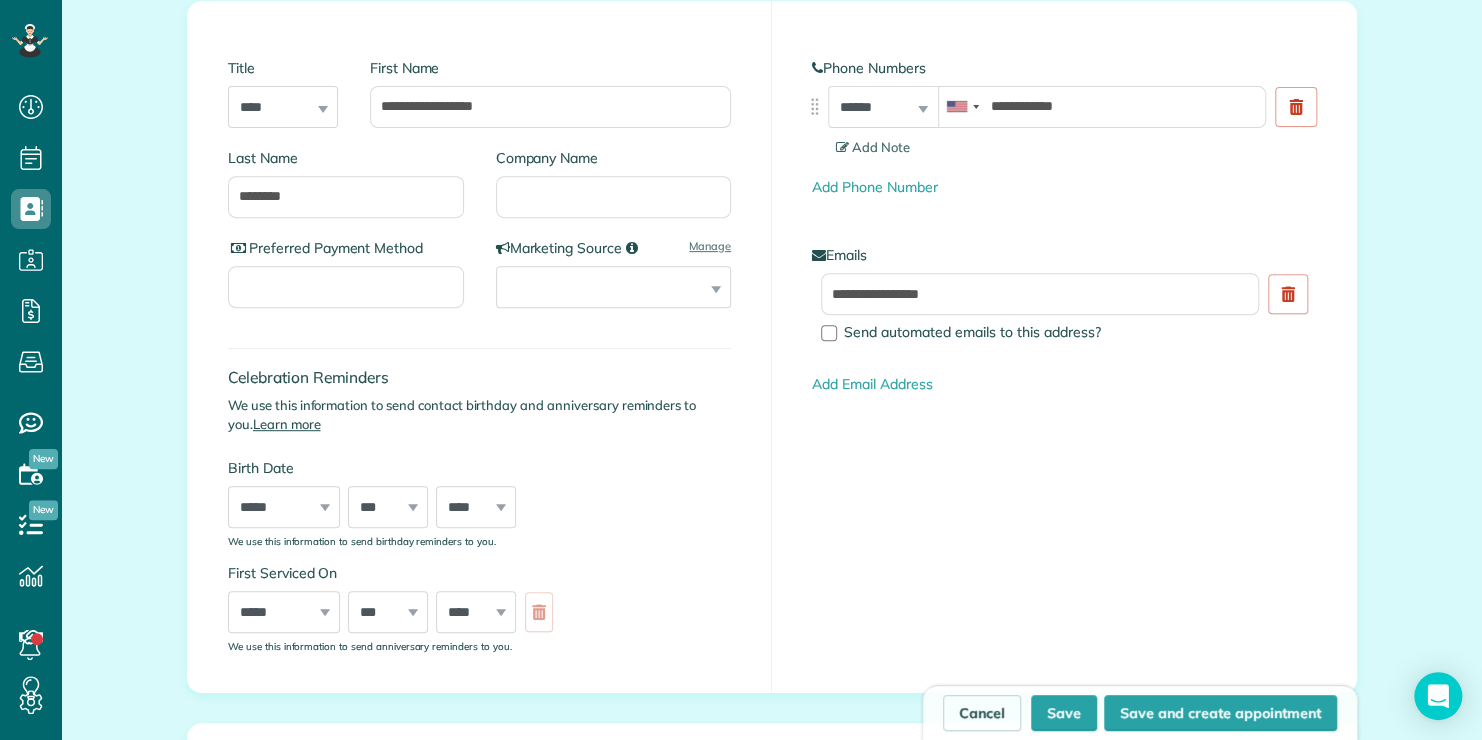 scroll, scrollTop: 300, scrollLeft: 0, axis: vertical 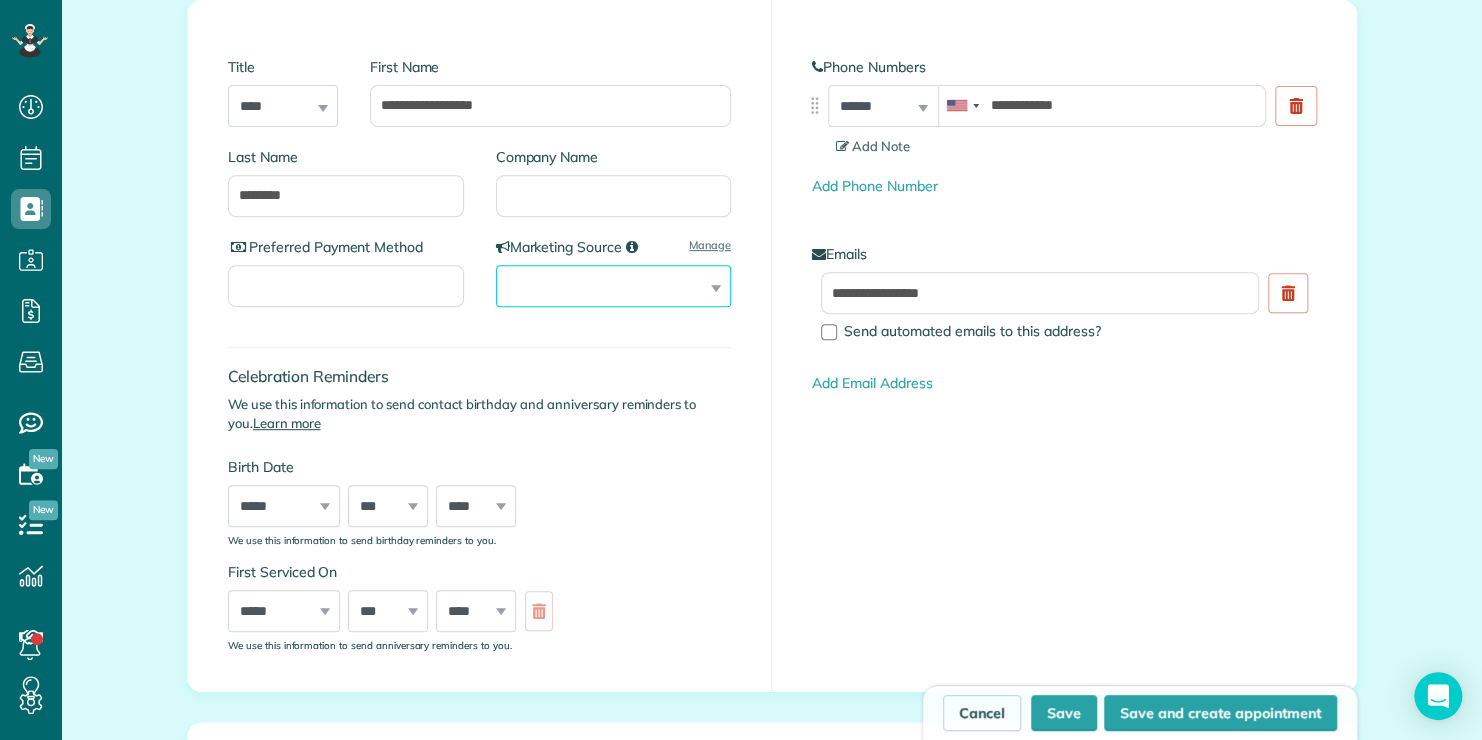 click on "**********" at bounding box center (614, 286) 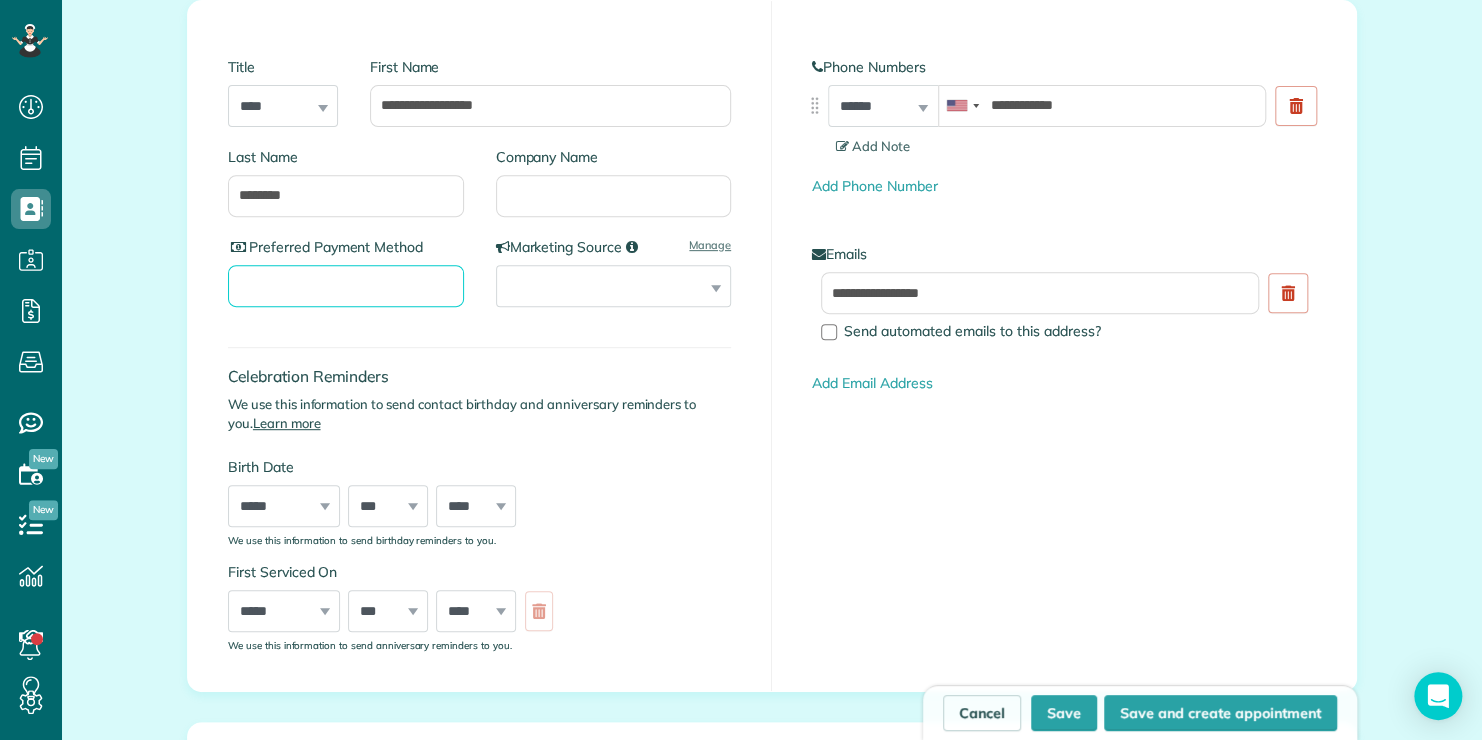 click on "Preferred Payment Method" at bounding box center (346, 286) 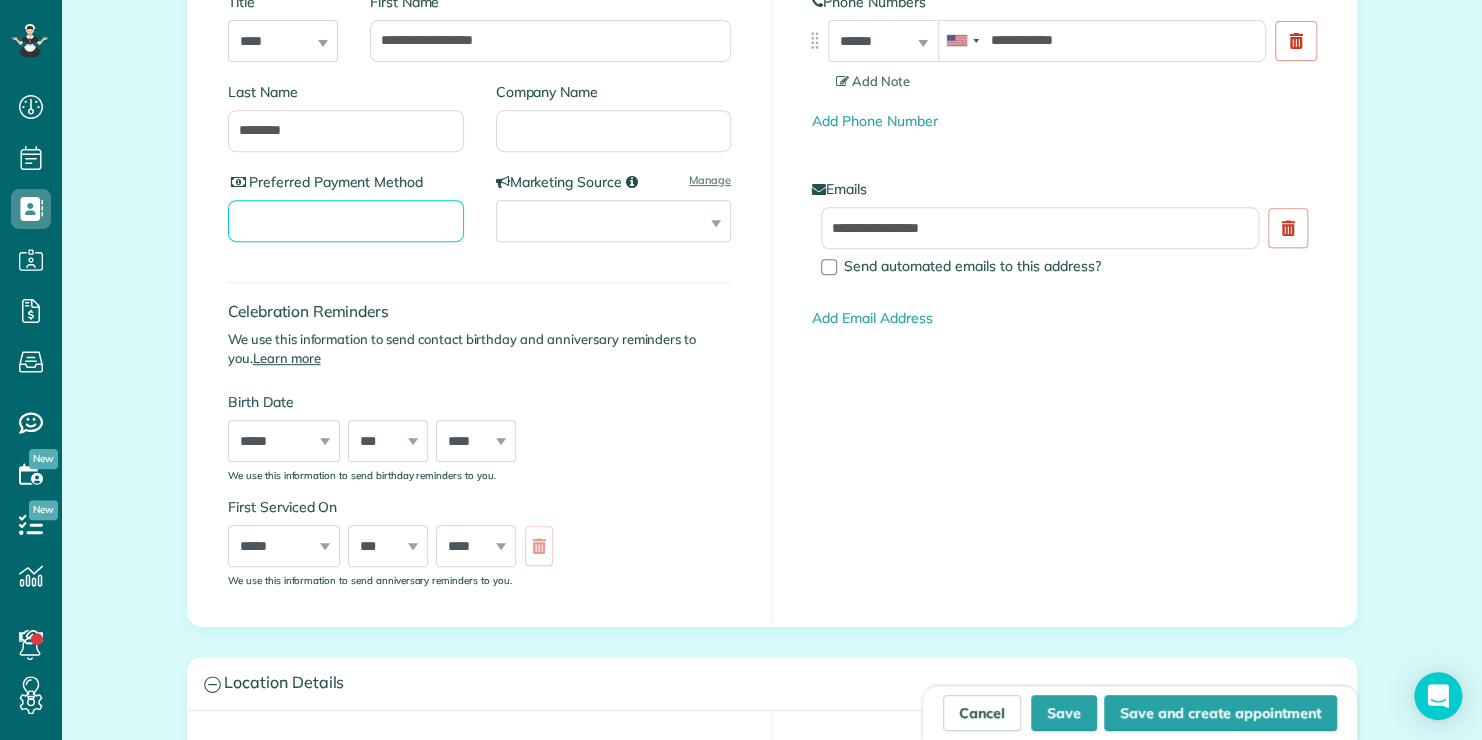 scroll, scrollTop: 400, scrollLeft: 0, axis: vertical 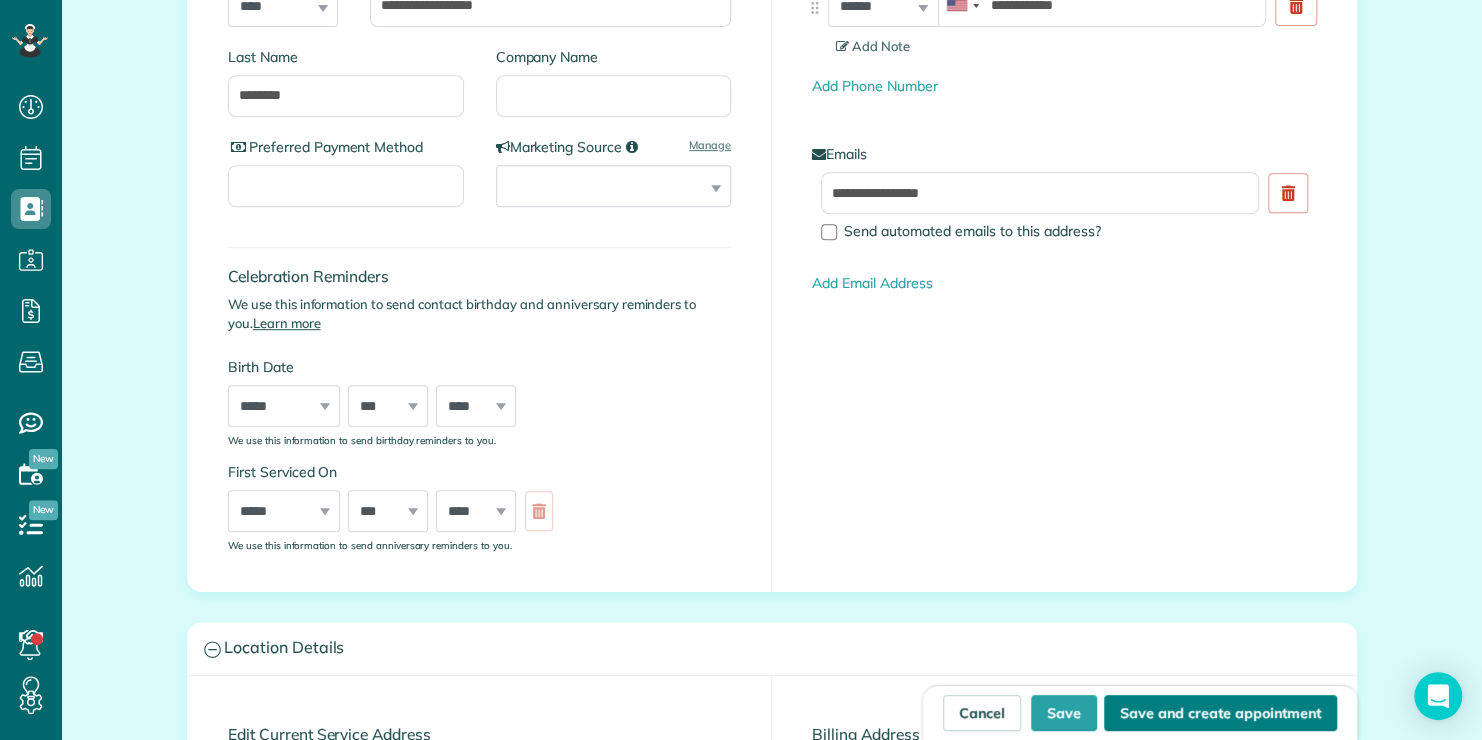 click on "Save and create appointment" at bounding box center (1220, 713) 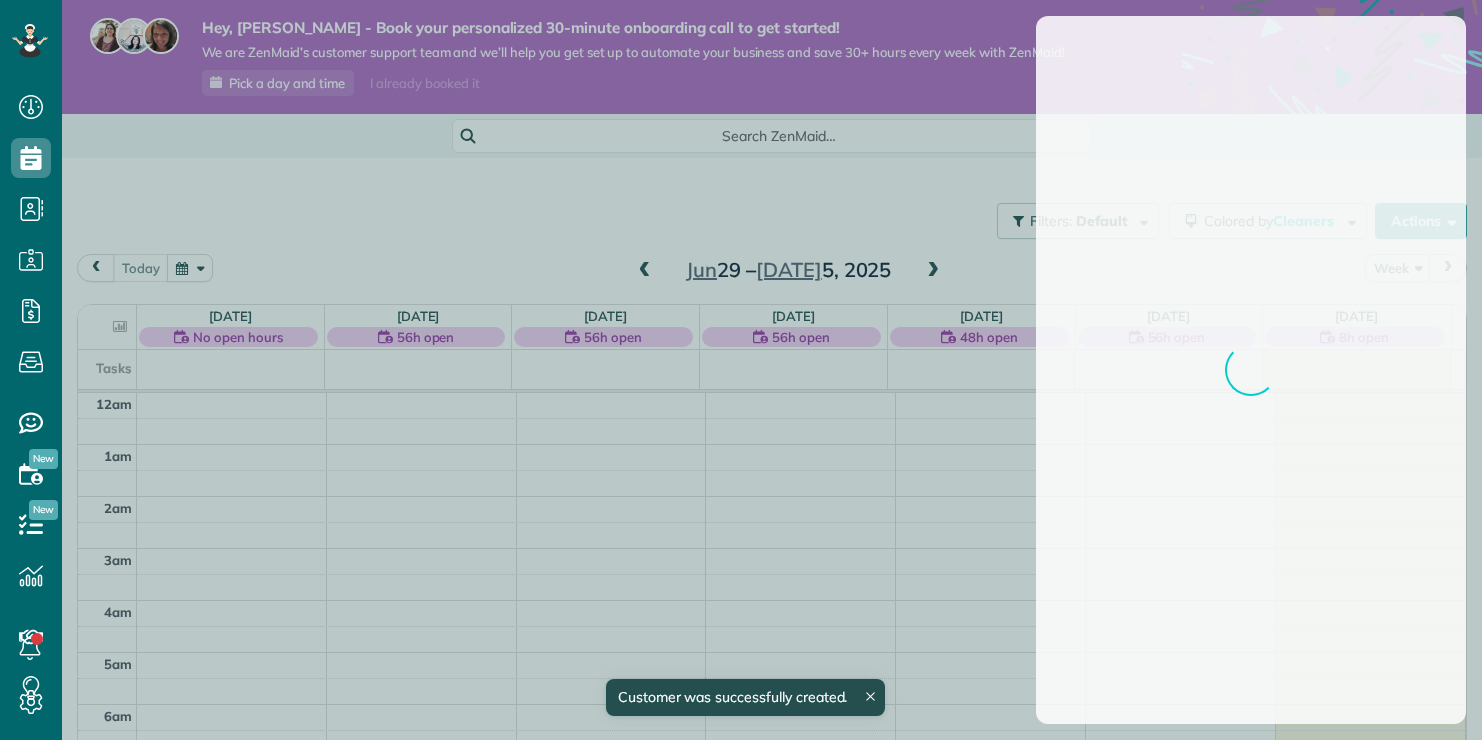 scroll, scrollTop: 0, scrollLeft: 0, axis: both 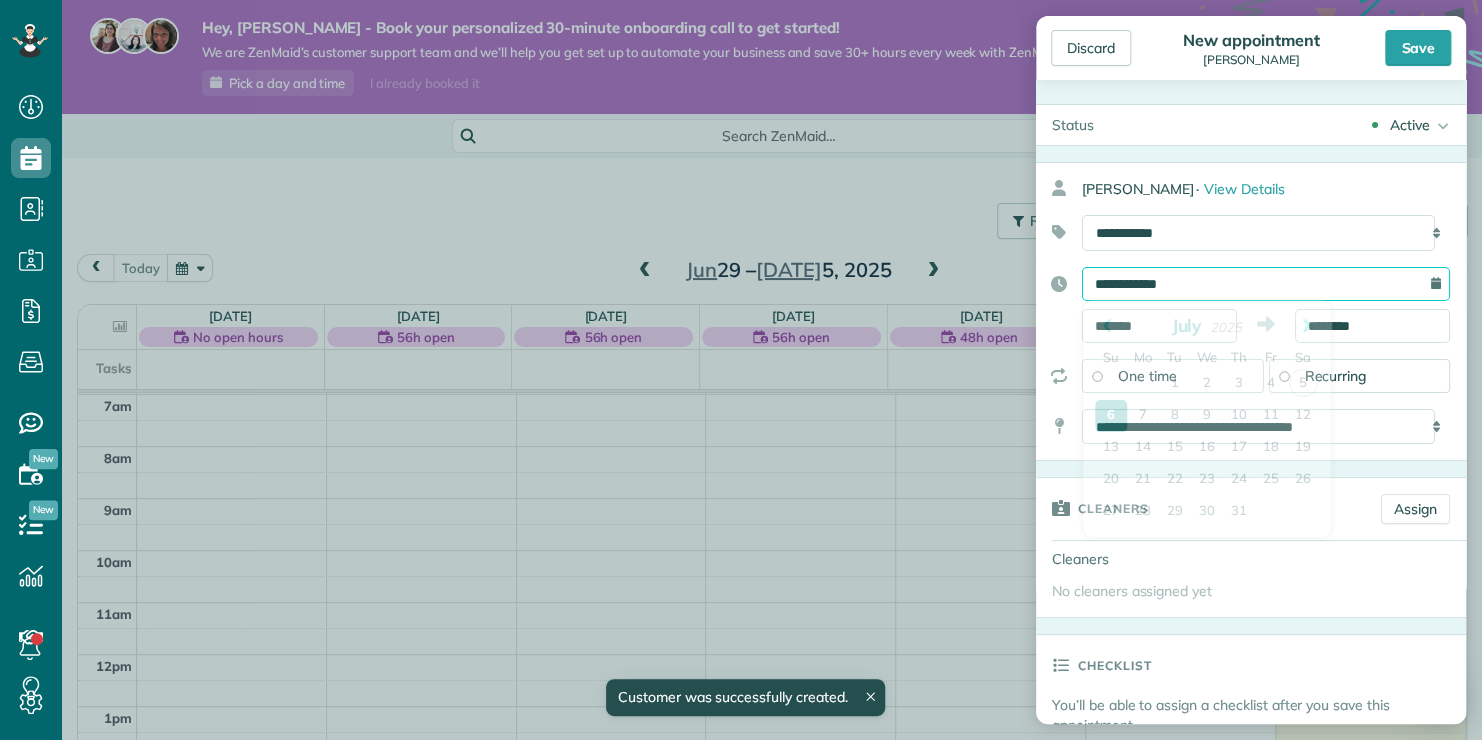 click on "**********" at bounding box center (1266, 284) 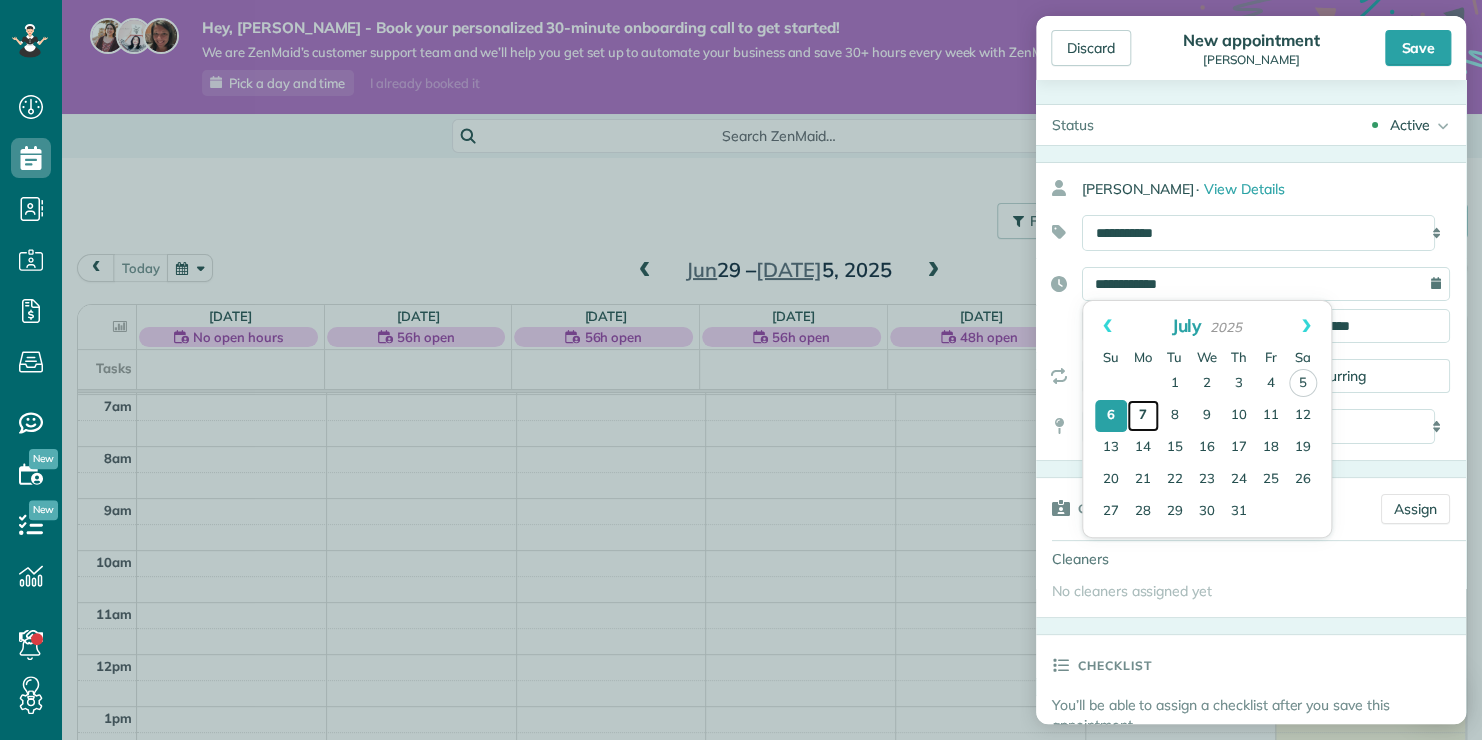 click on "7" at bounding box center [1143, 416] 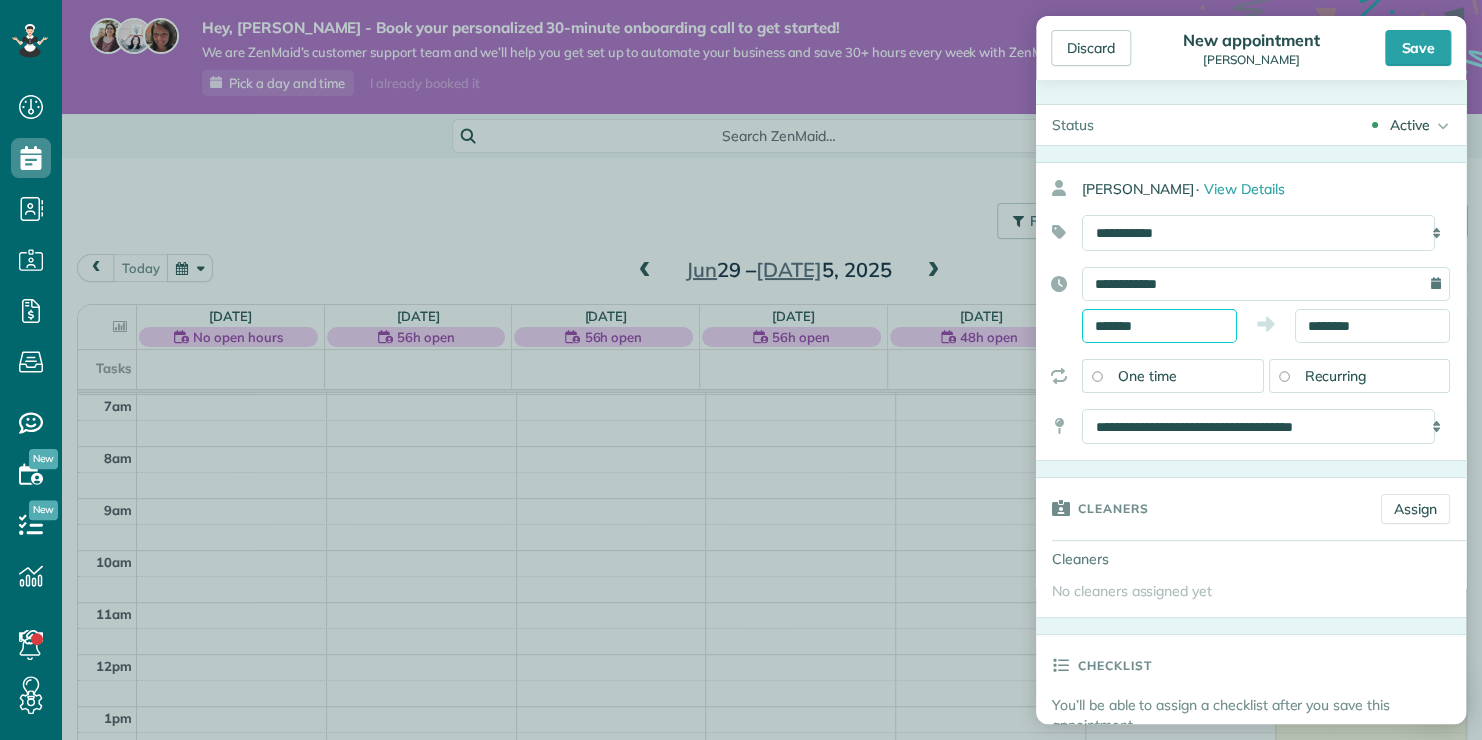 click on "Dashboard
Scheduling
Calendar View
List View
Dispatch View - Weekly scheduling (Beta)" at bounding box center [741, 370] 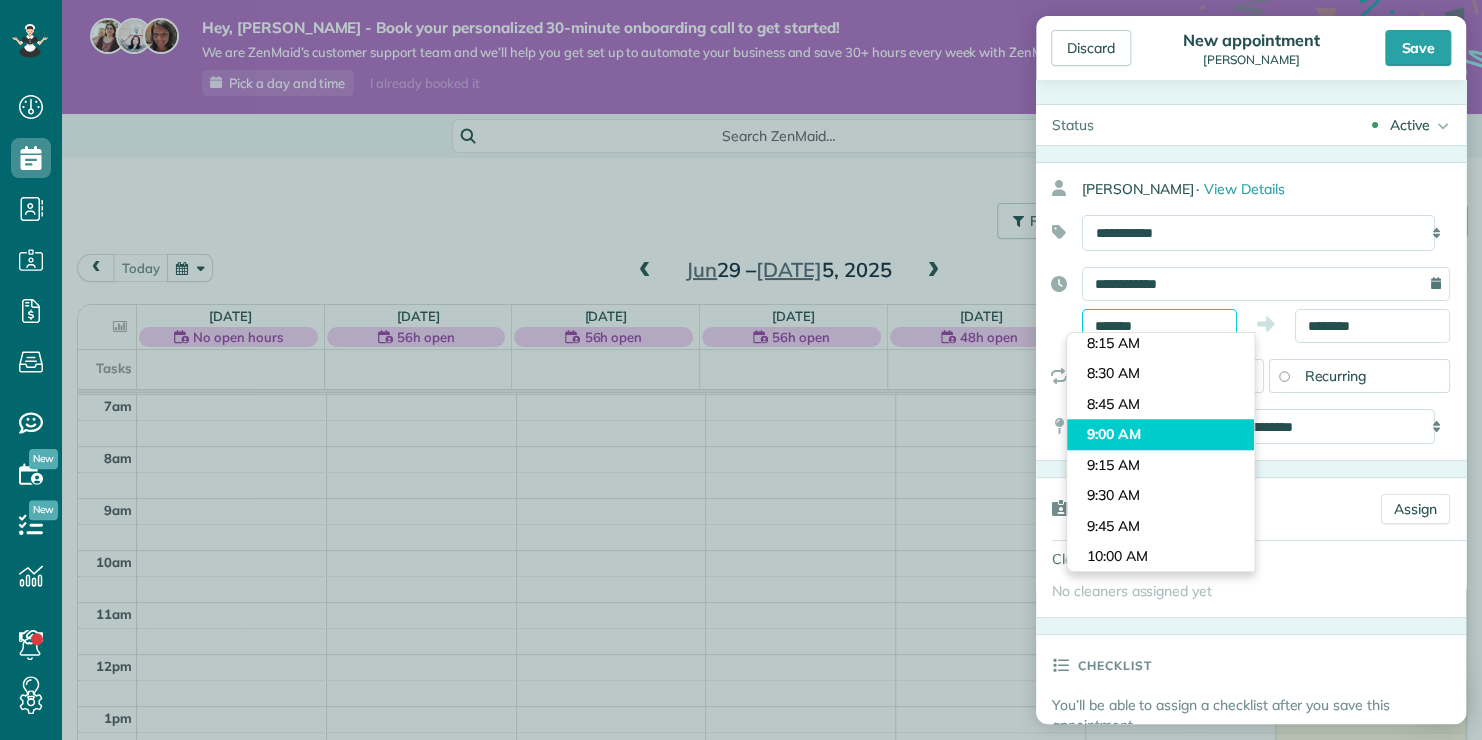 scroll, scrollTop: 937, scrollLeft: 0, axis: vertical 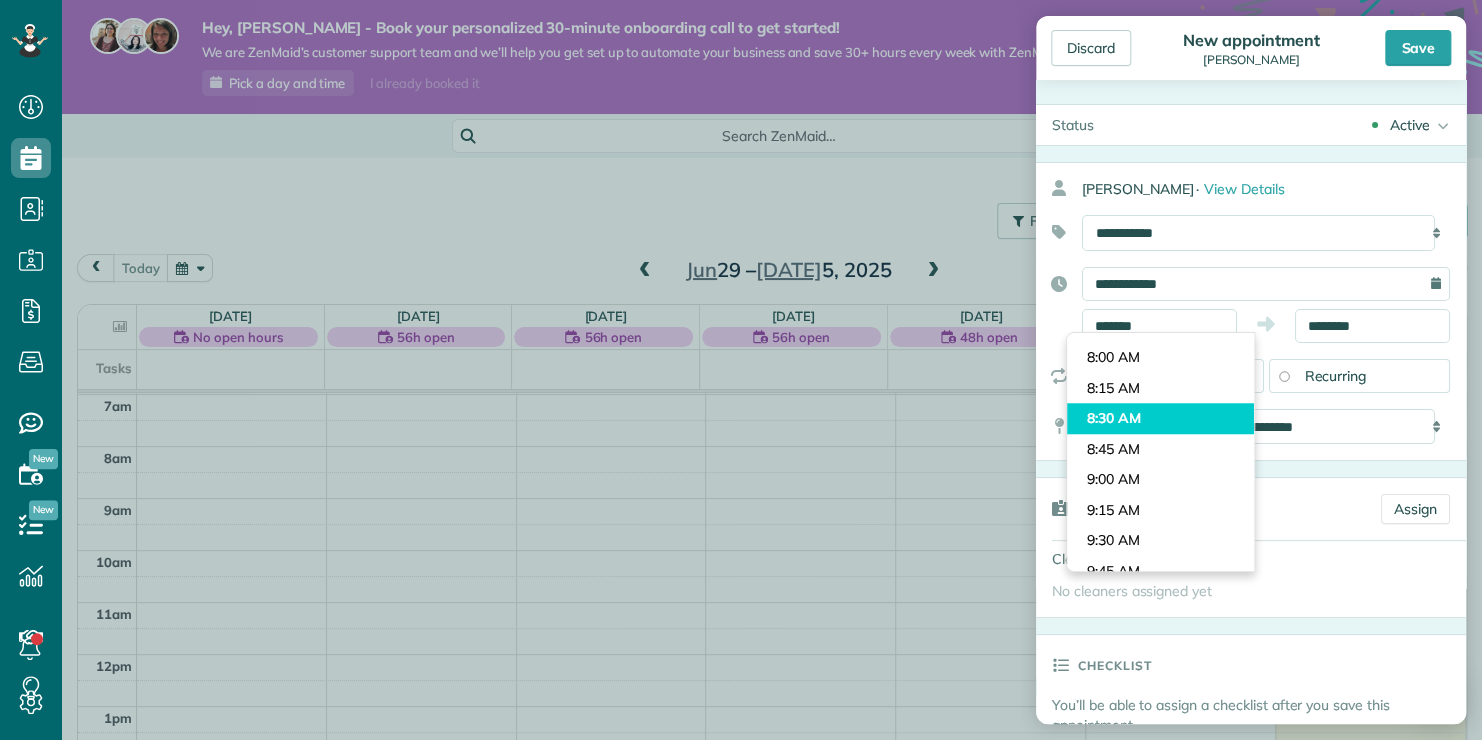 type on "*******" 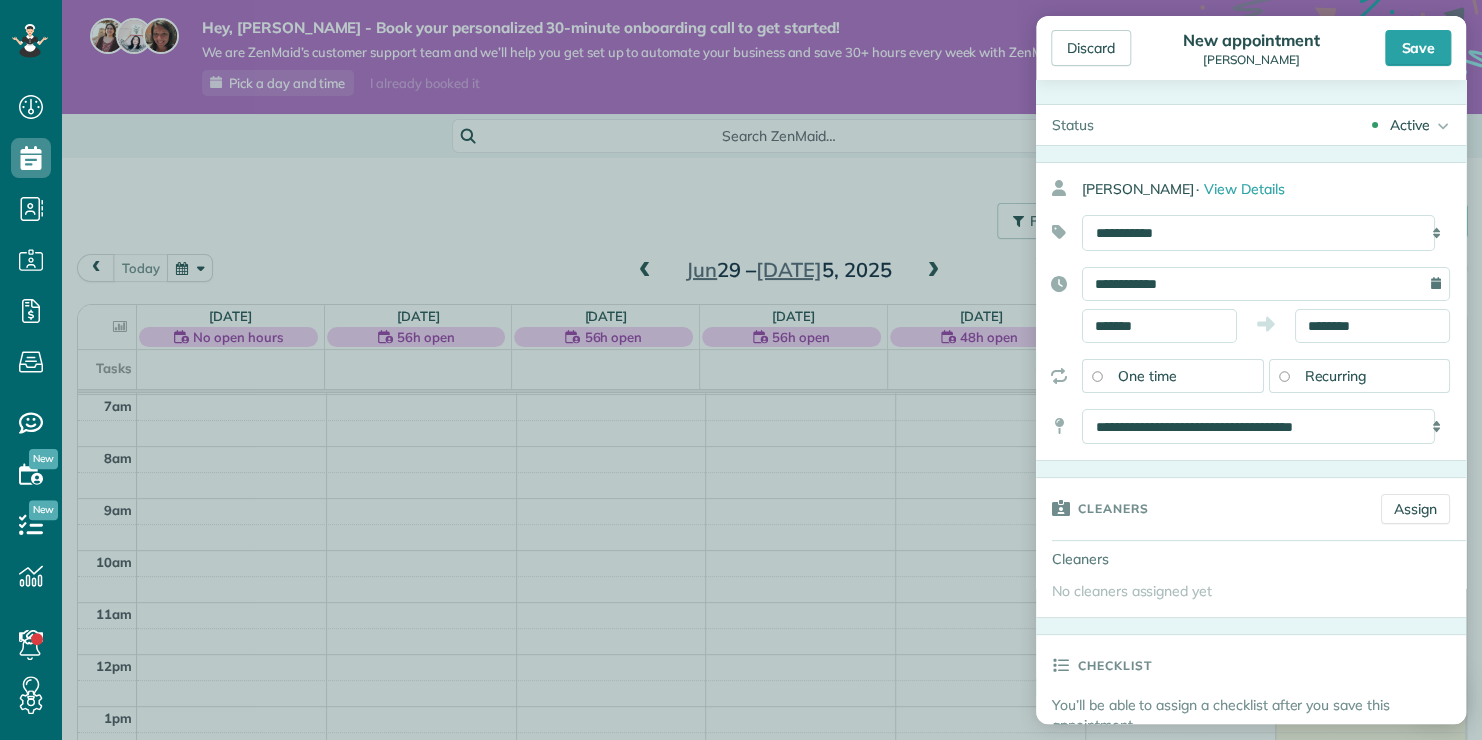 click on "Dashboard
Scheduling
Calendar View
List View
Dispatch View - Weekly scheduling (Beta)" at bounding box center [741, 370] 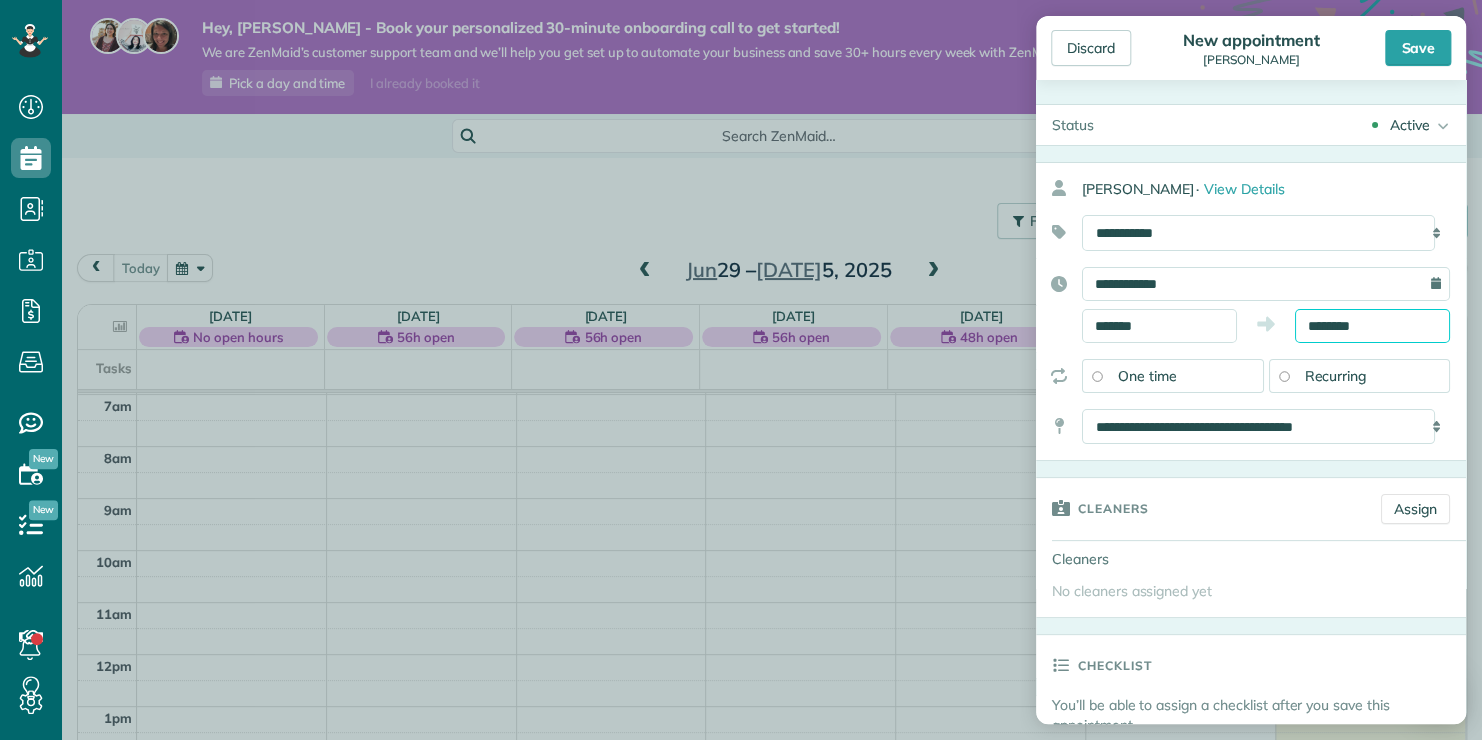click on "Dashboard
Scheduling
Calendar View
List View
Dispatch View - Weekly scheduling (Beta)" at bounding box center (741, 370) 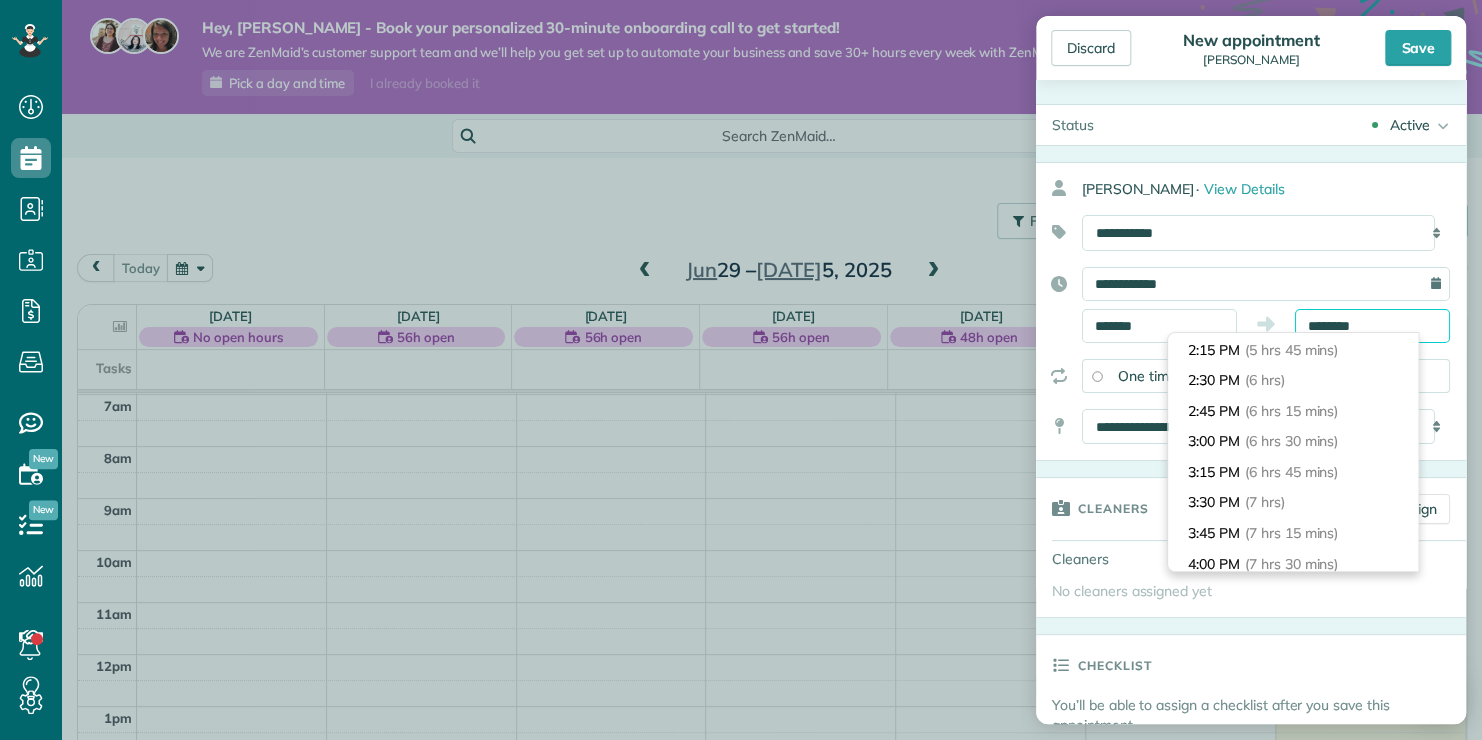scroll, scrollTop: 600, scrollLeft: 0, axis: vertical 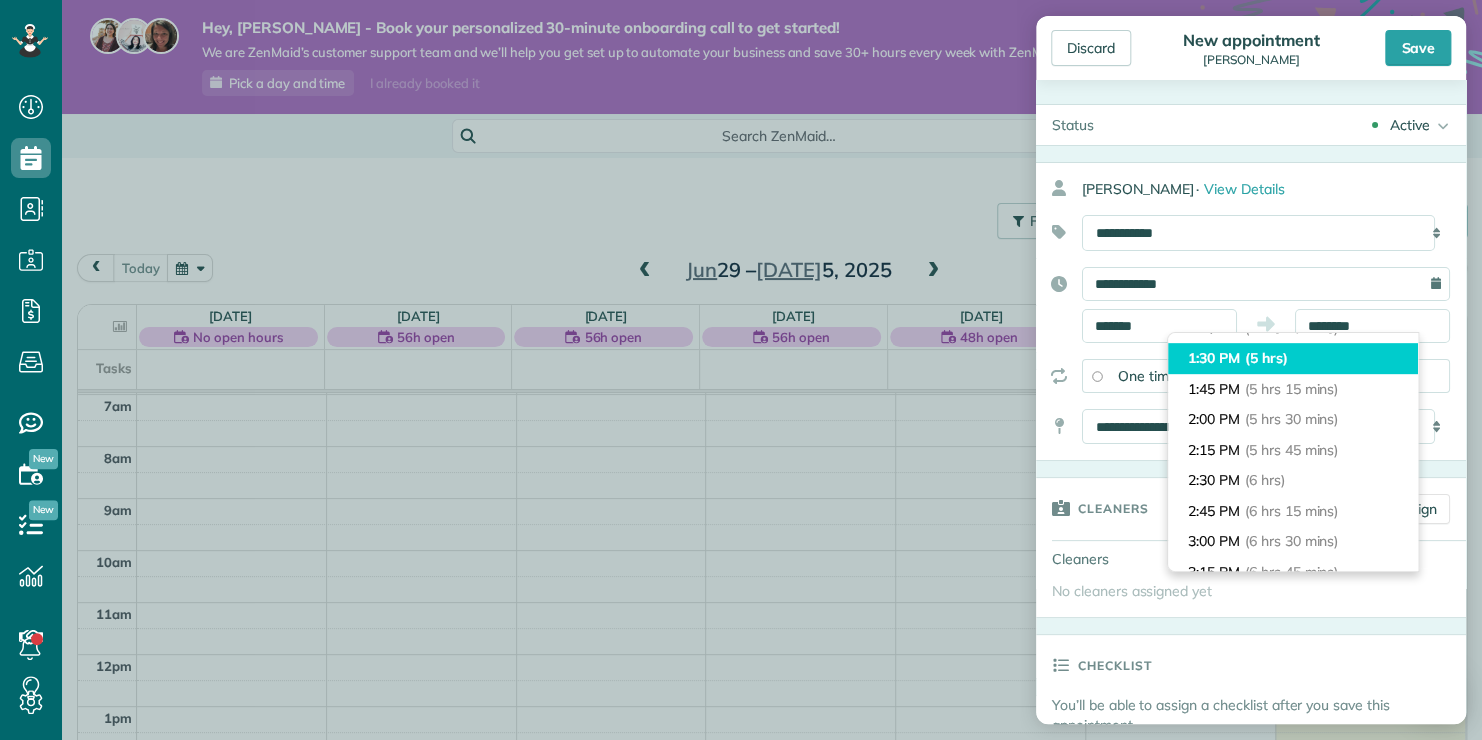 type on "*******" 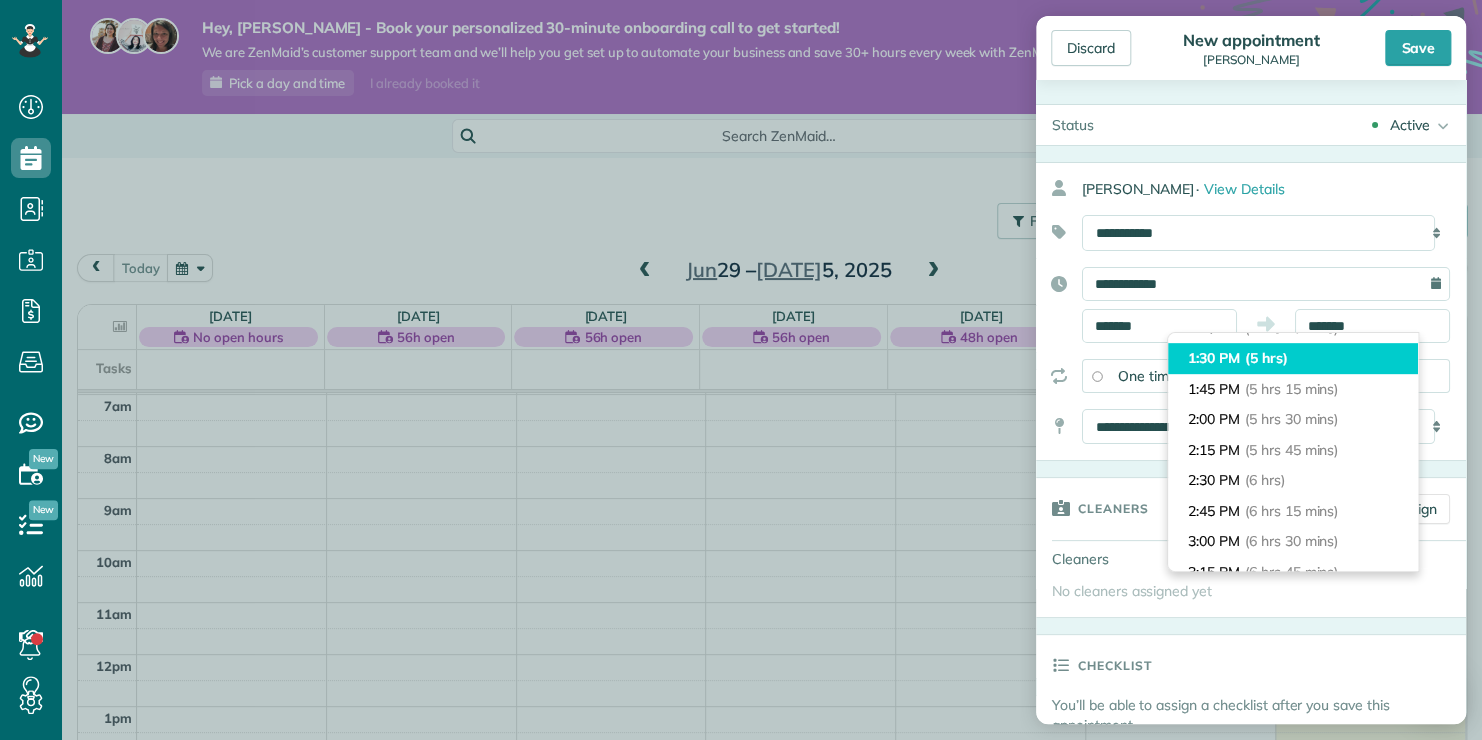 click on "1:30 PM  (5 hrs)" at bounding box center (1293, 358) 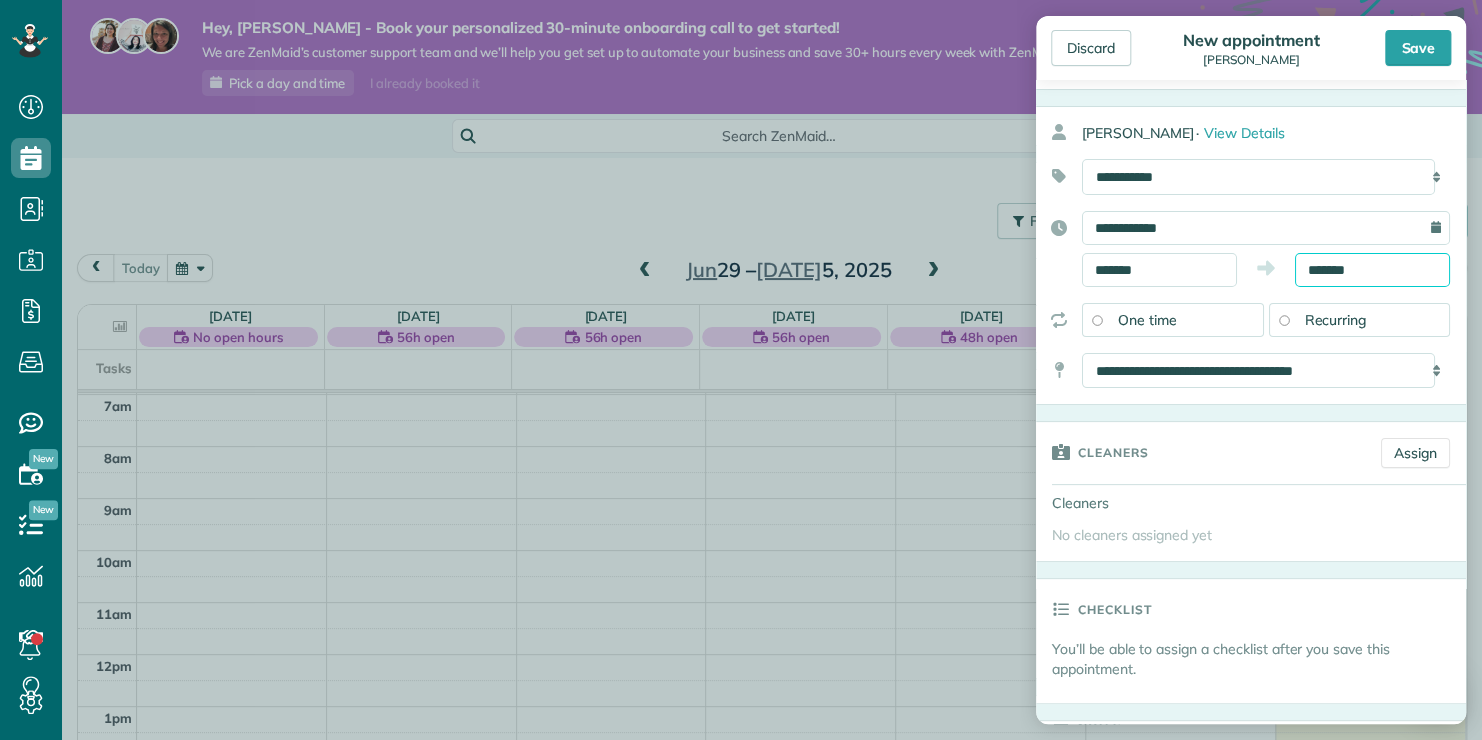 scroll, scrollTop: 100, scrollLeft: 0, axis: vertical 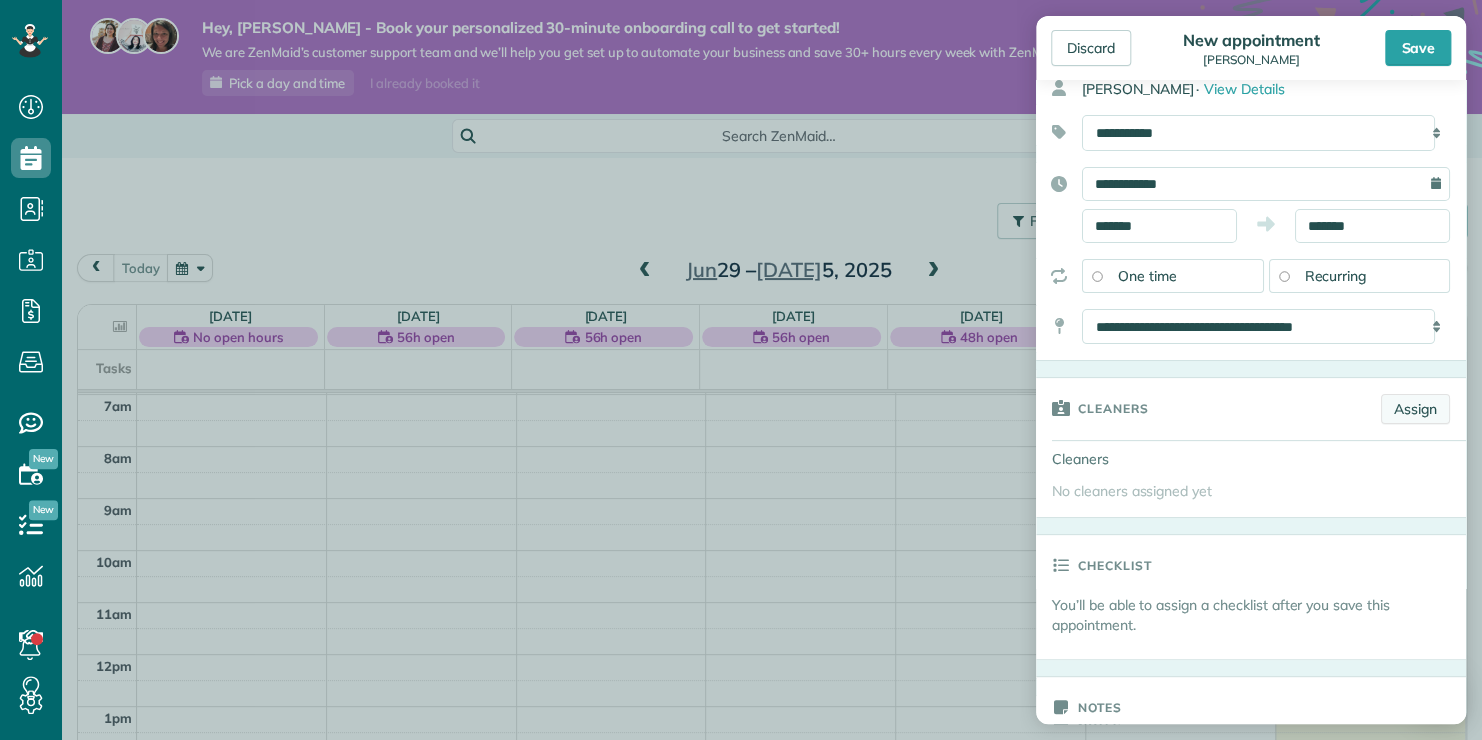 click on "Assign" at bounding box center [1415, 409] 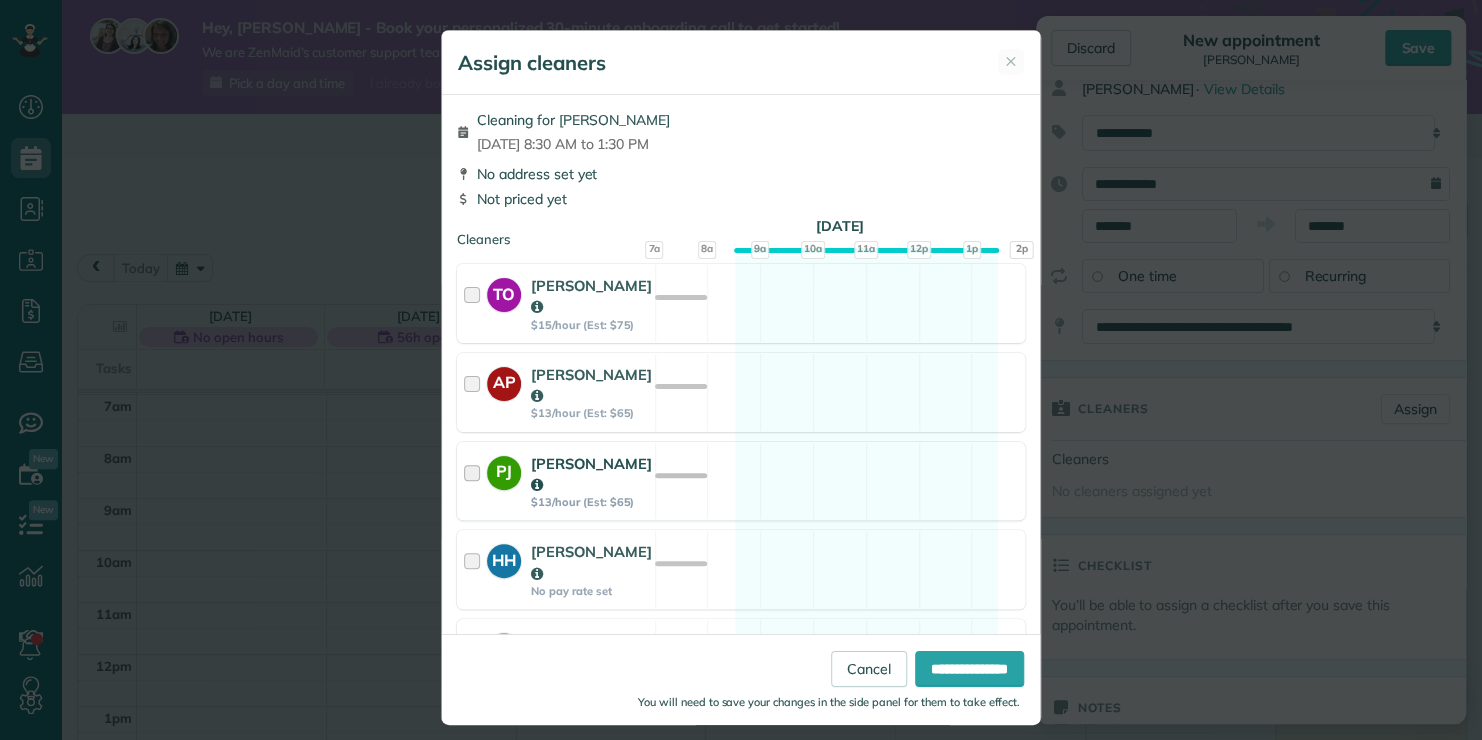 click on "[PERSON_NAME]" at bounding box center [591, 474] 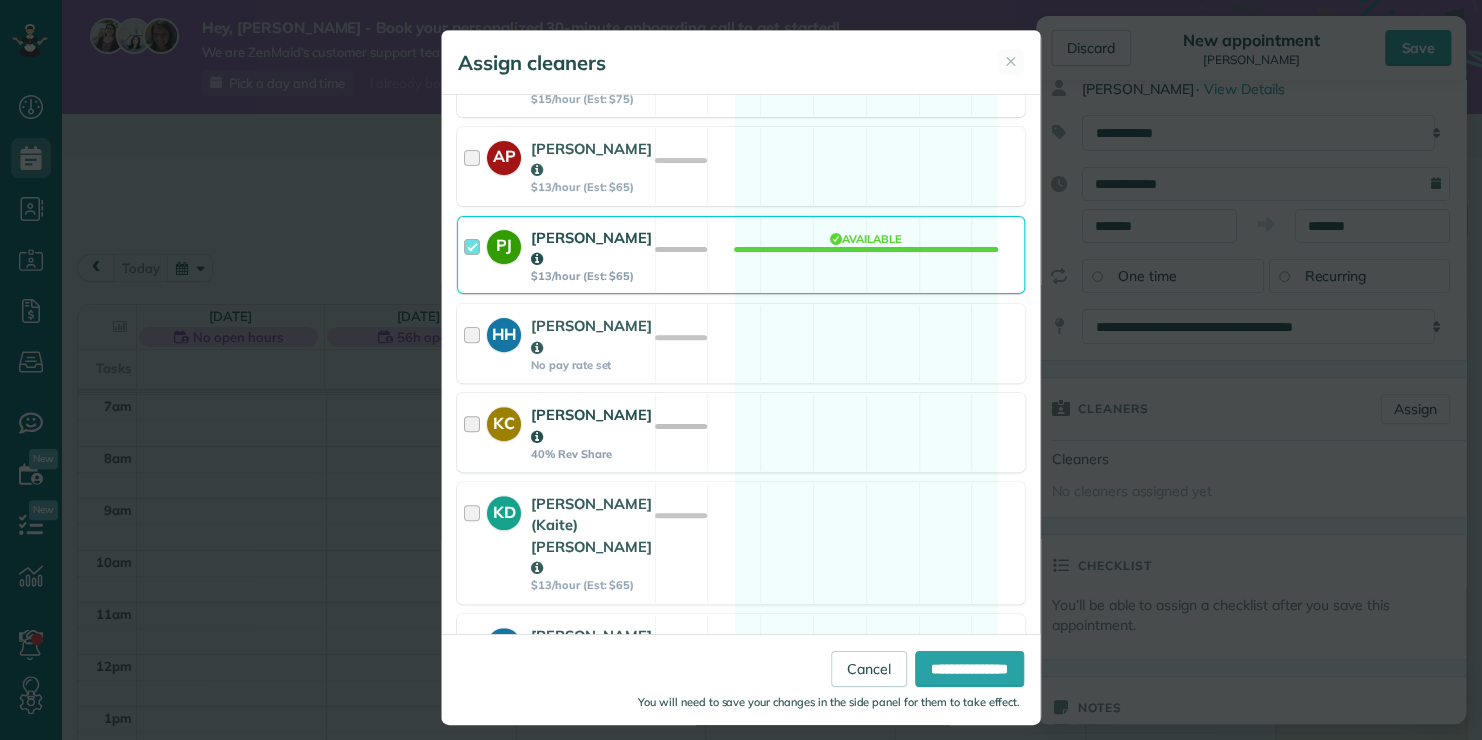 scroll, scrollTop: 248, scrollLeft: 0, axis: vertical 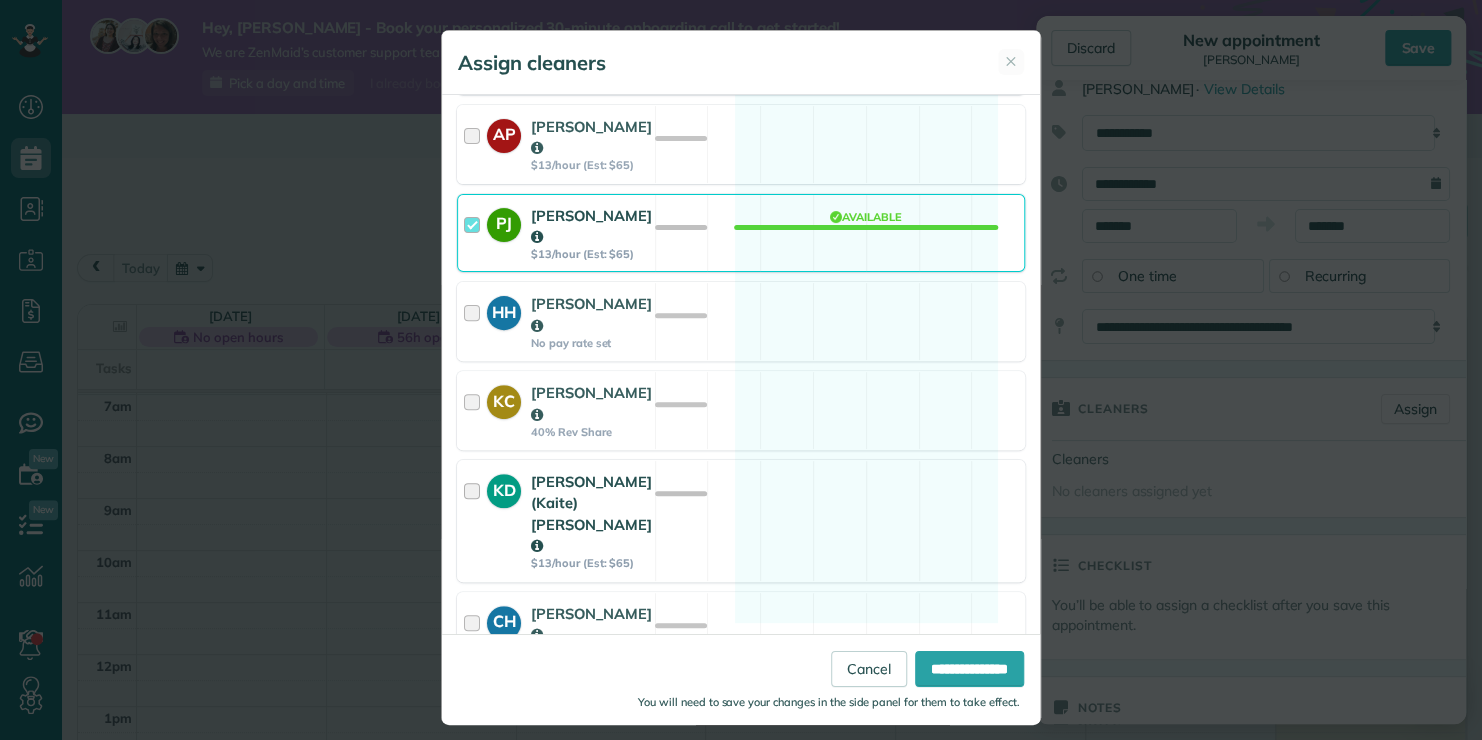click on "[PERSON_NAME] (Kaite) [PERSON_NAME]" at bounding box center (591, 513) 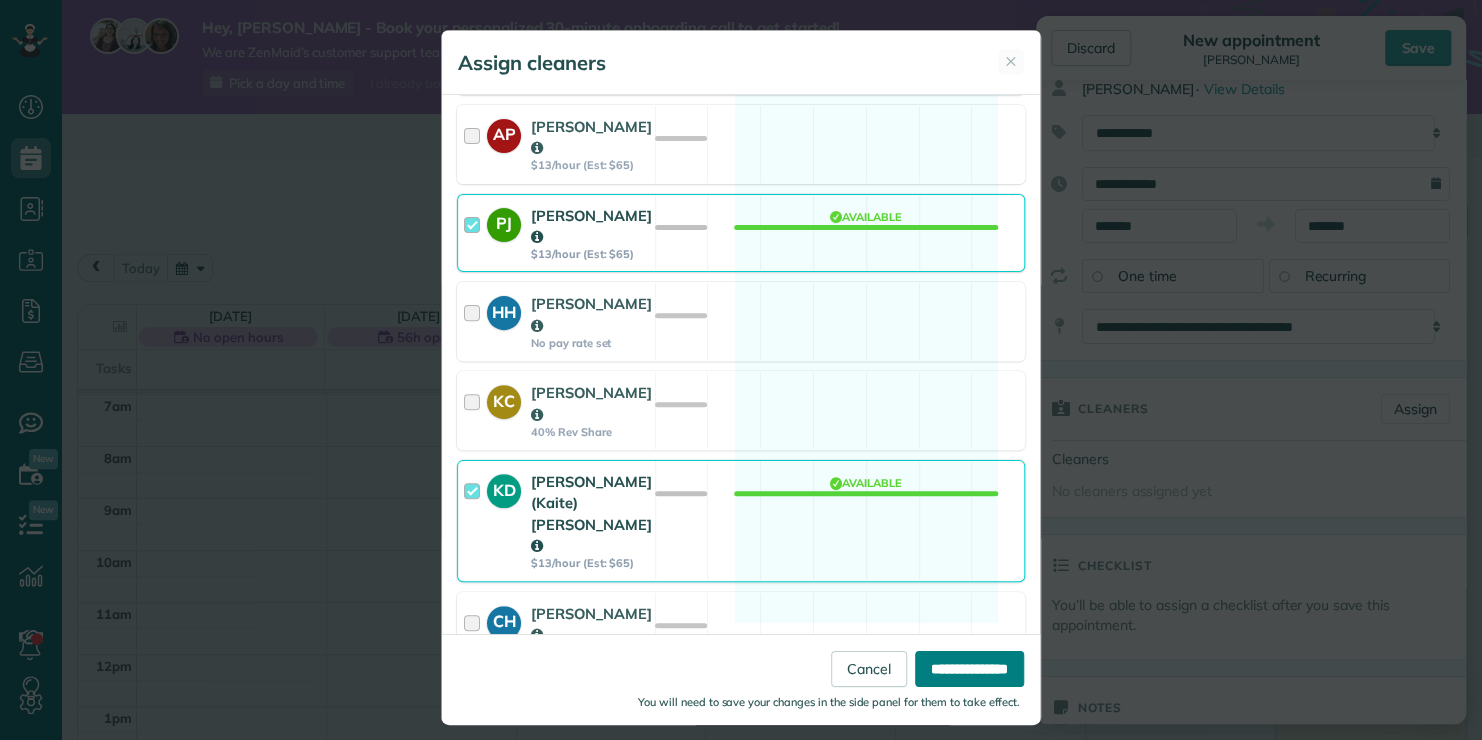 click on "**********" at bounding box center [969, 669] 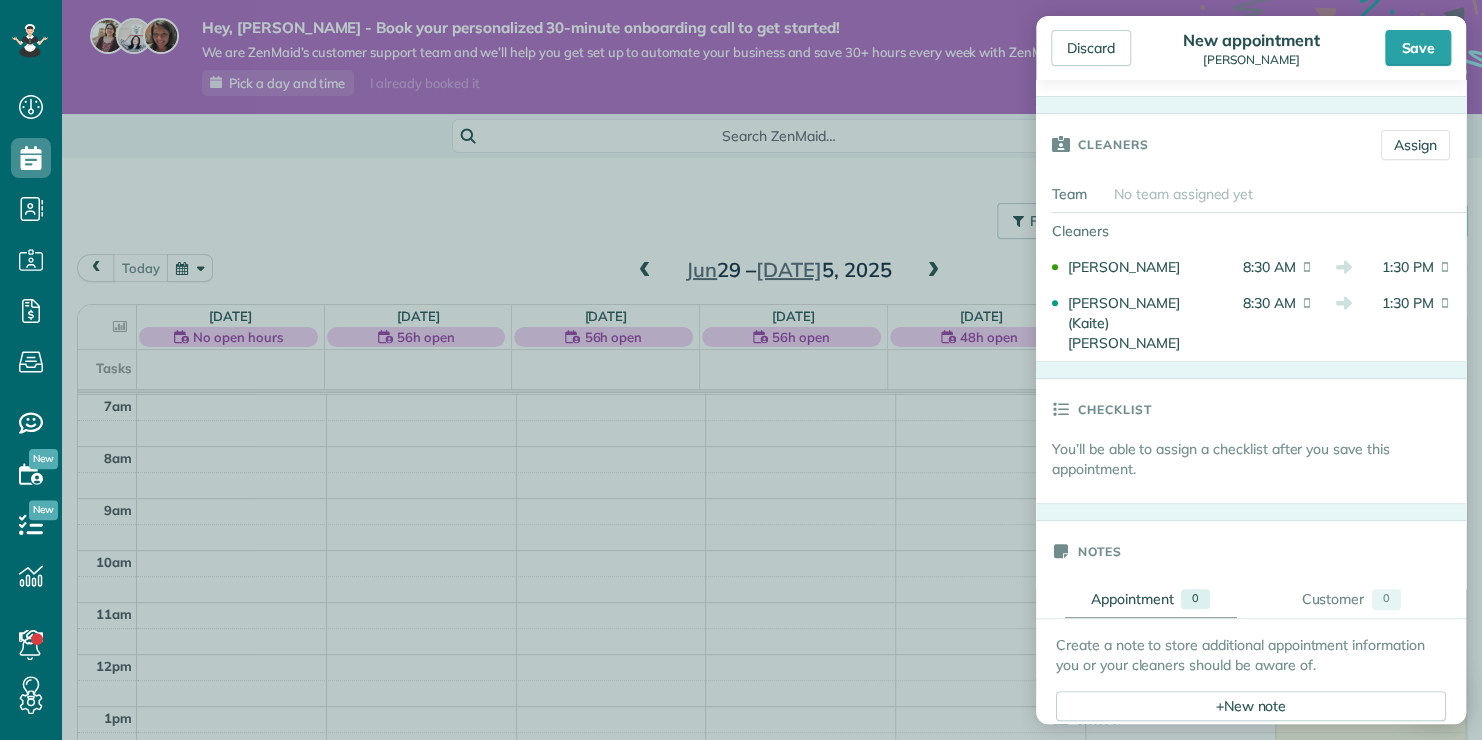 scroll, scrollTop: 400, scrollLeft: 0, axis: vertical 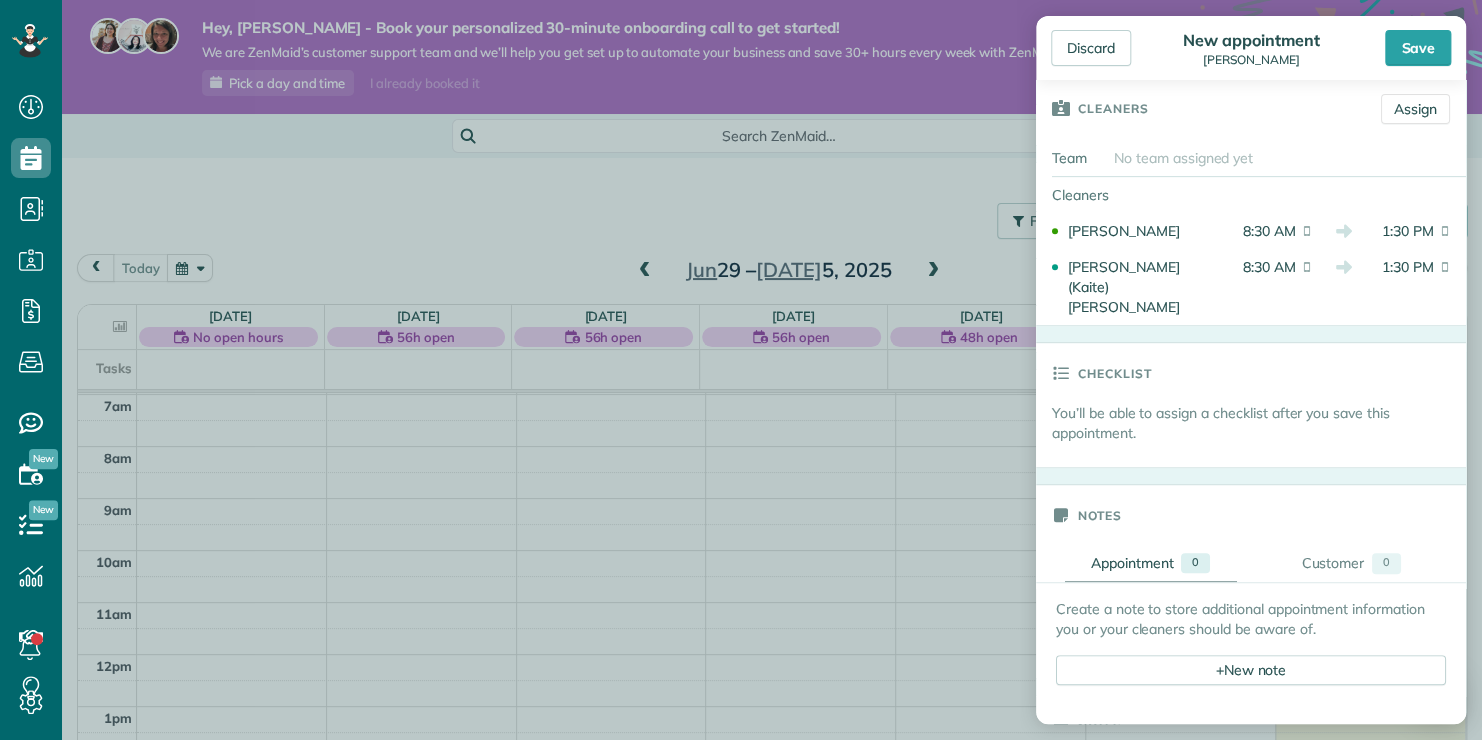 click 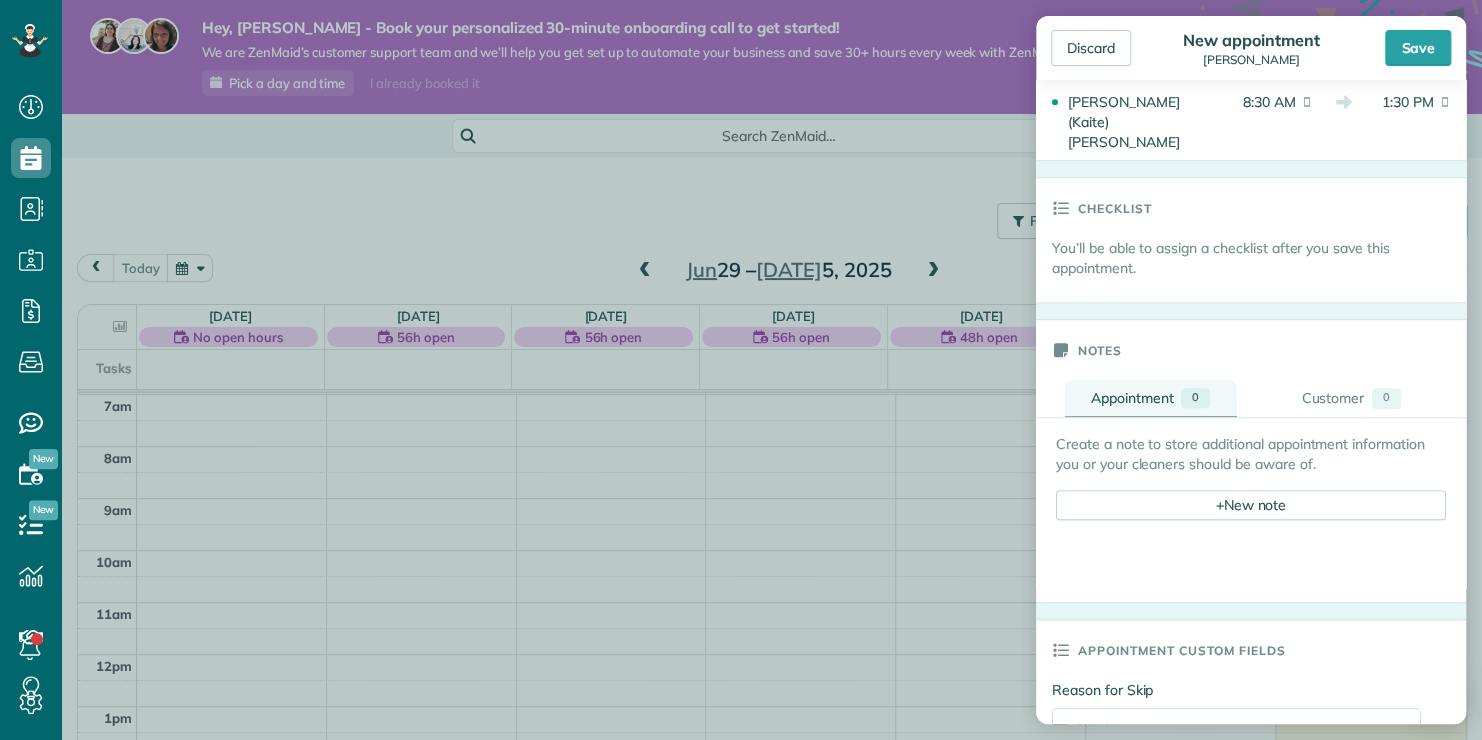 scroll, scrollTop: 600, scrollLeft: 0, axis: vertical 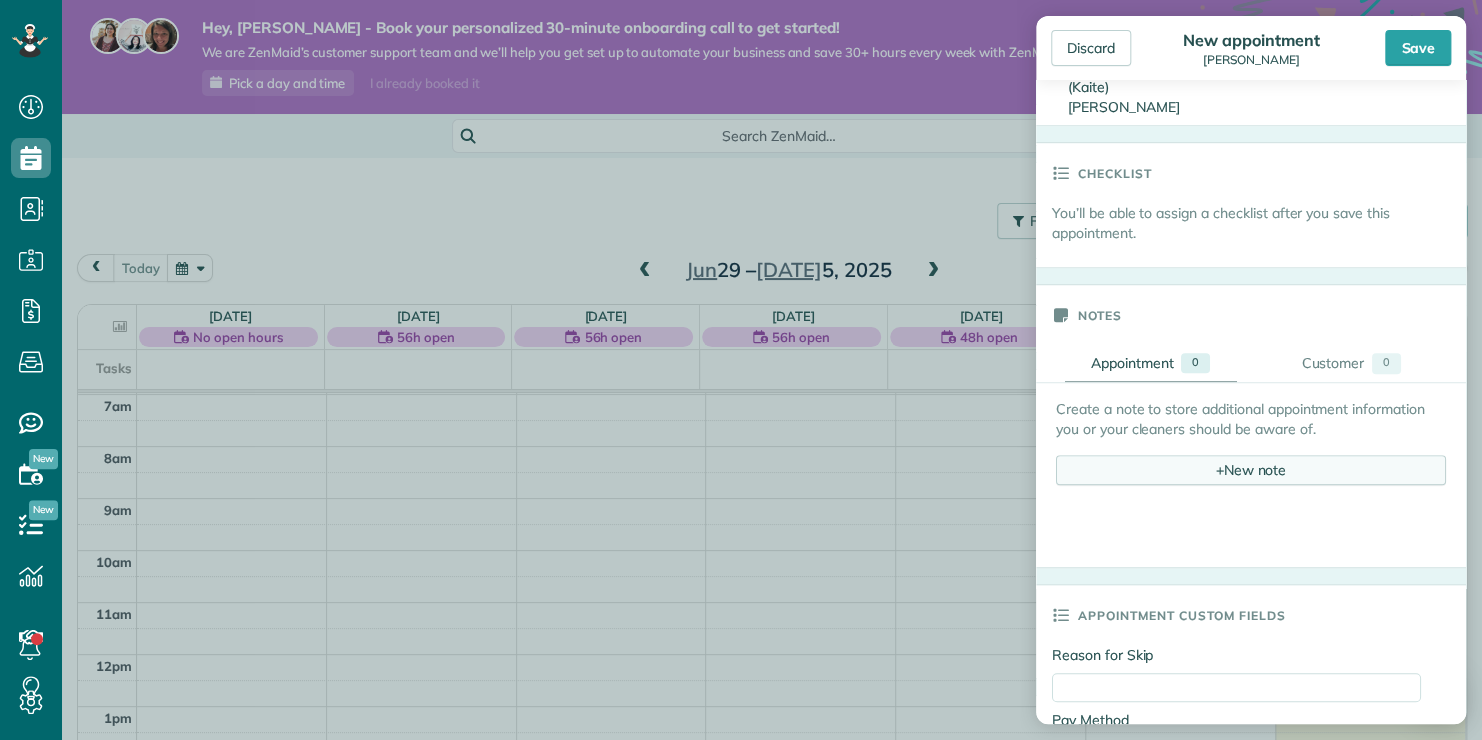 click on "+ New note" at bounding box center [1251, 470] 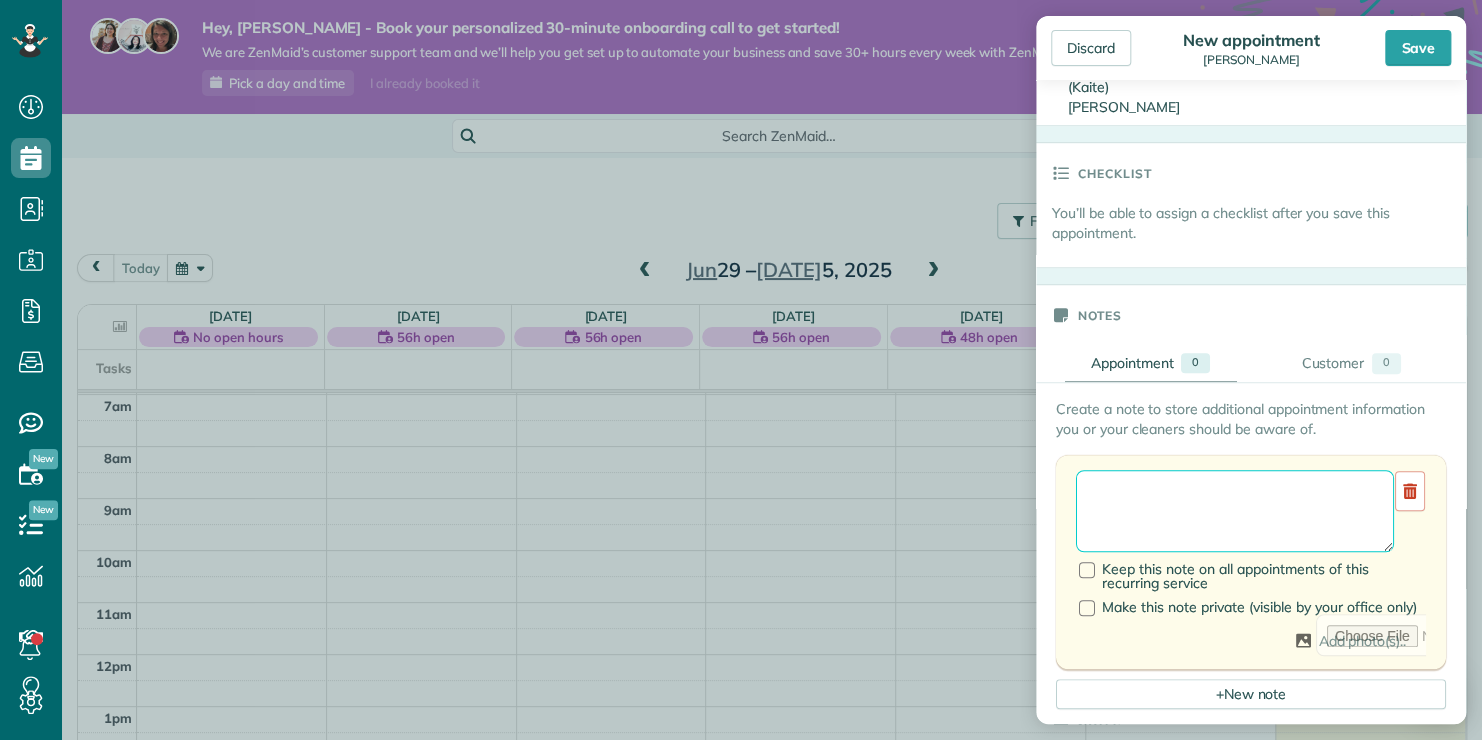 click at bounding box center (1235, 511) 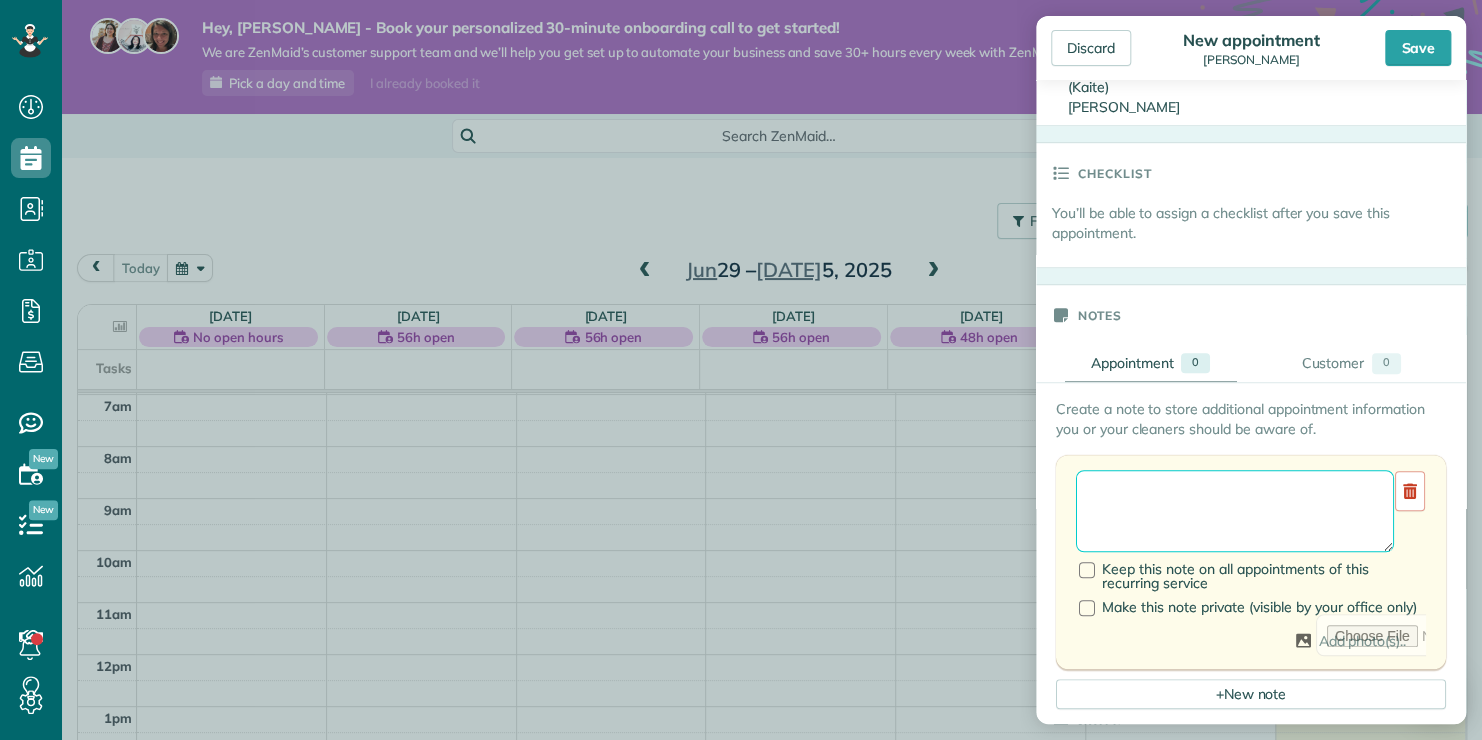 paste on "**********" 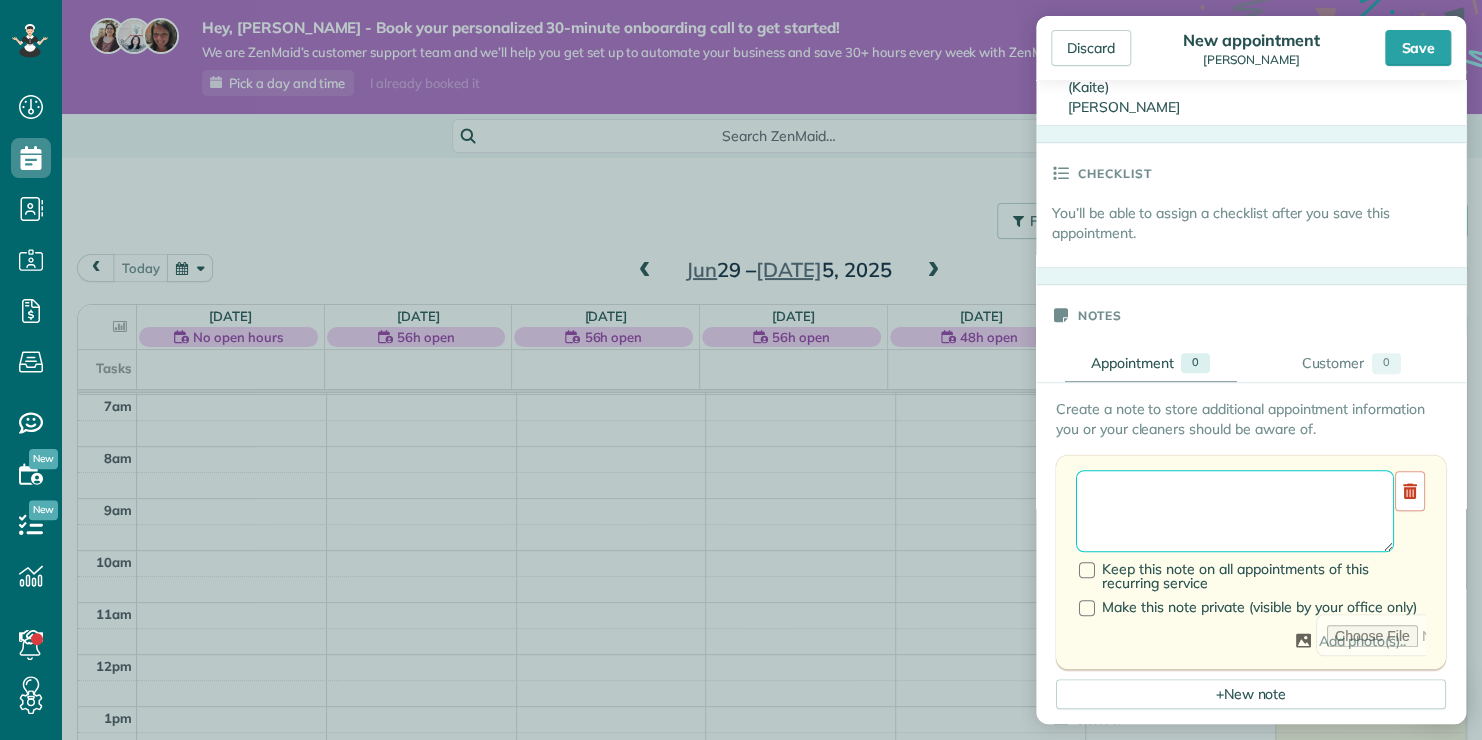 type on "**********" 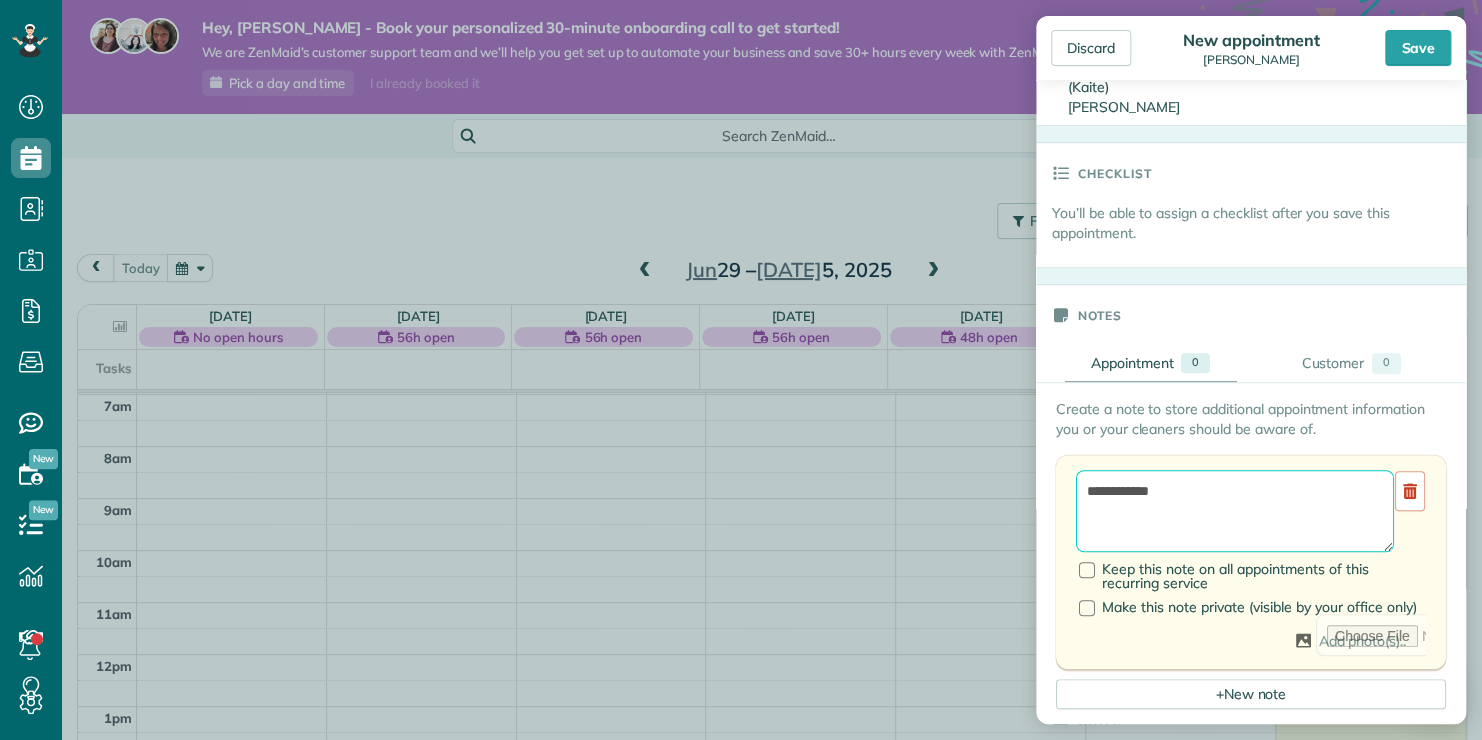 drag, startPoint x: 1111, startPoint y: 464, endPoint x: 1065, endPoint y: 466, distance: 46.043457 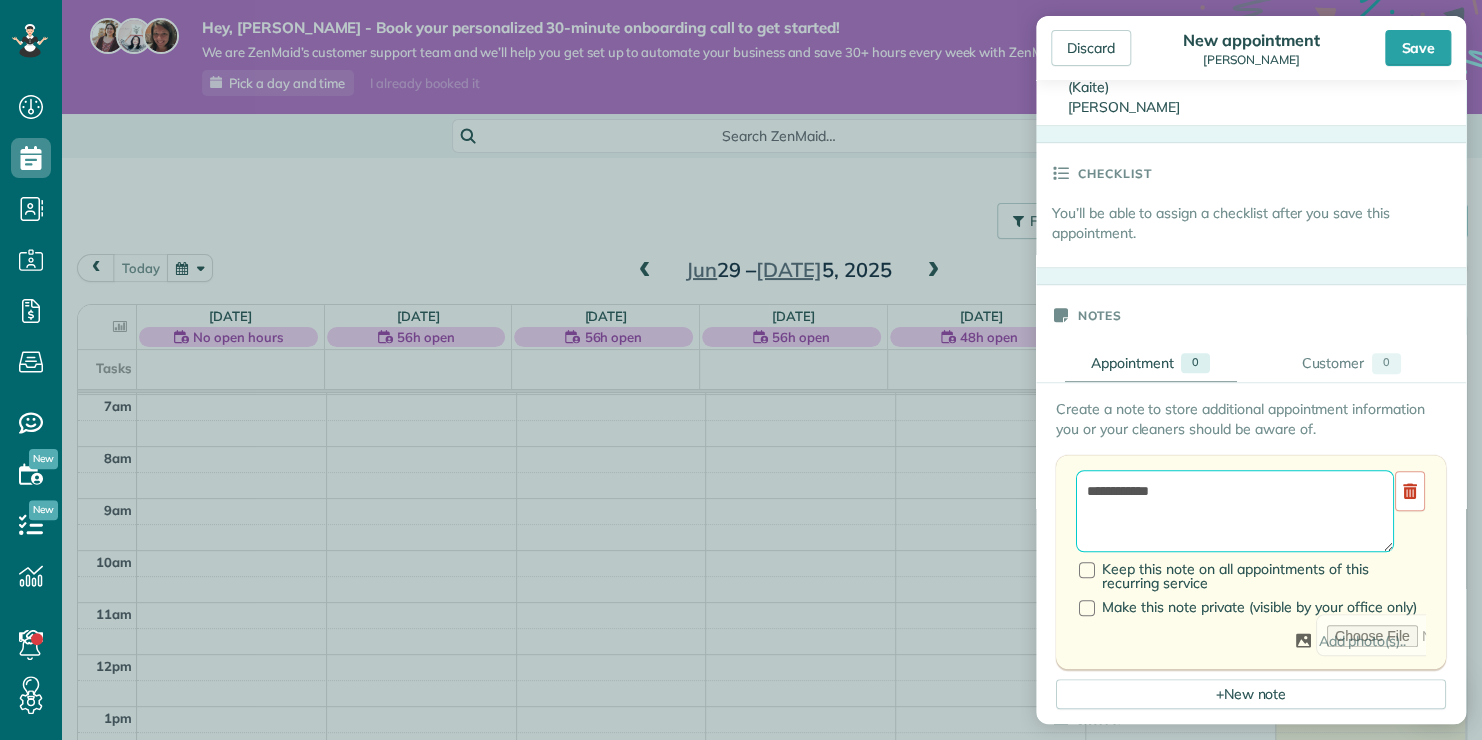 type 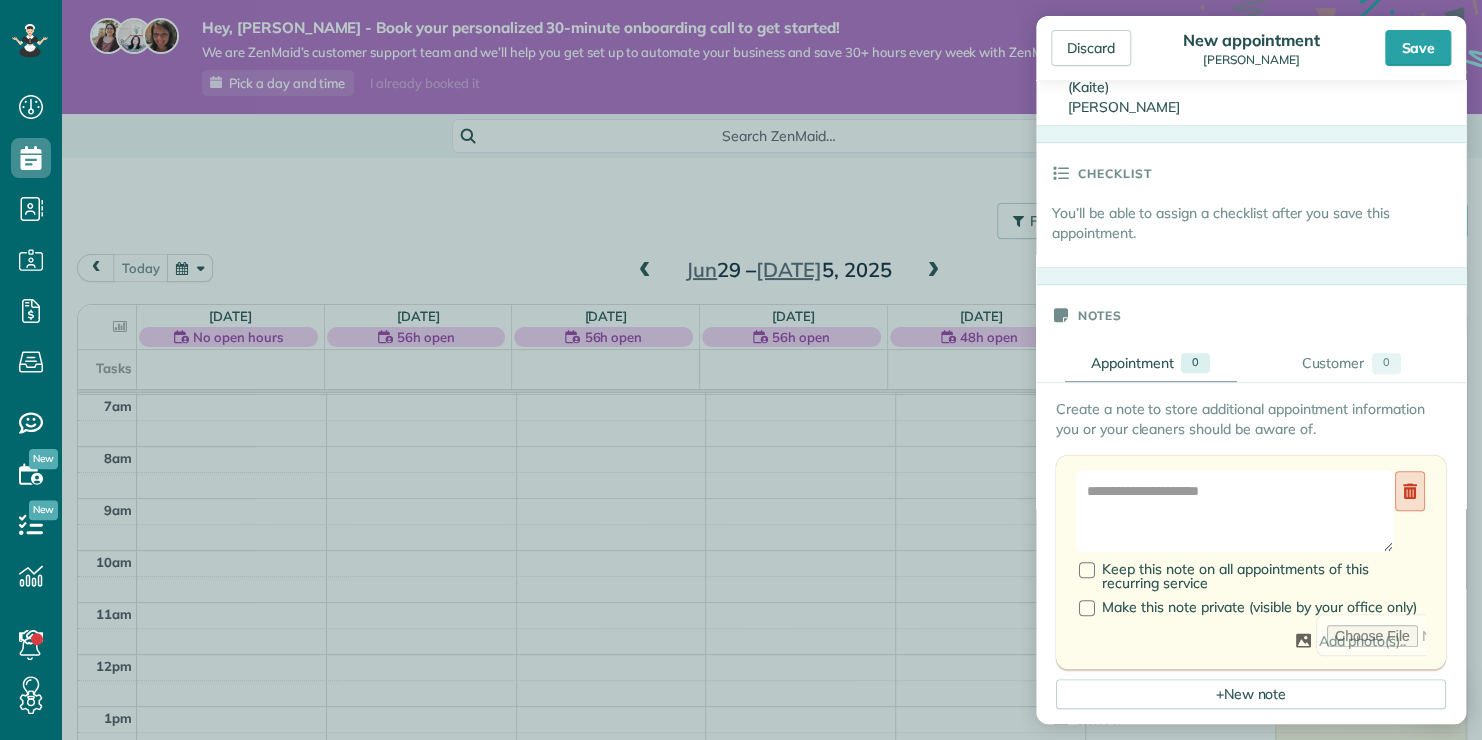 click at bounding box center (1410, 491) 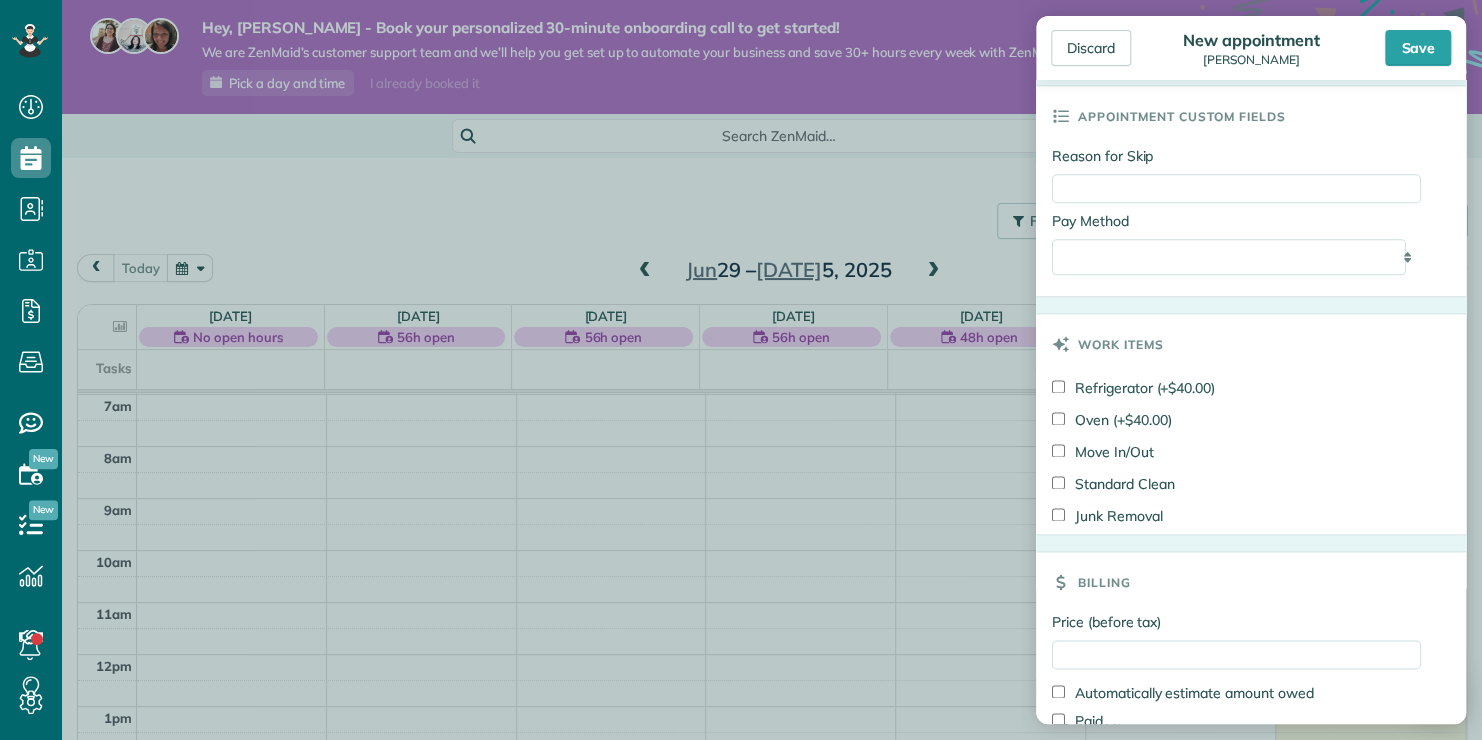 scroll, scrollTop: 1100, scrollLeft: 0, axis: vertical 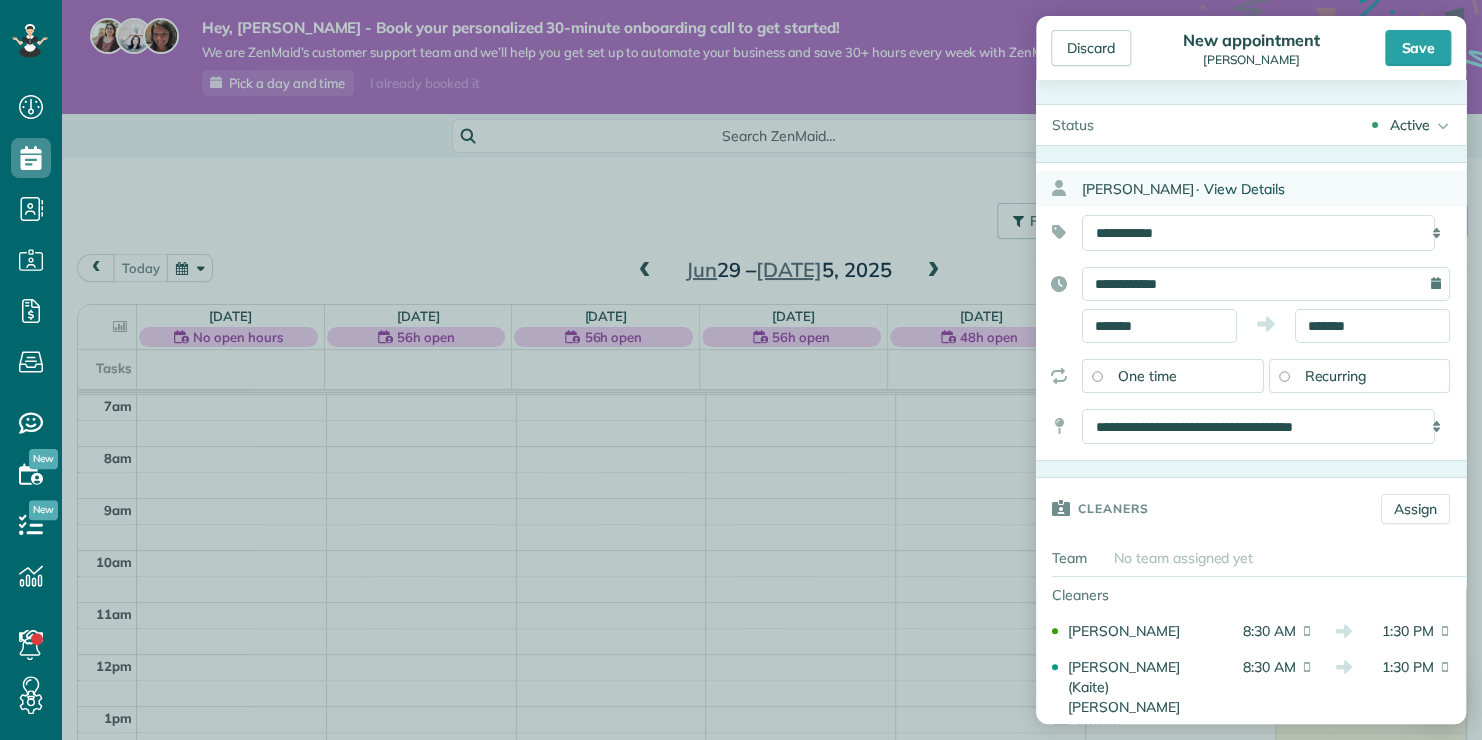 click on "View Details" at bounding box center [1244, 189] 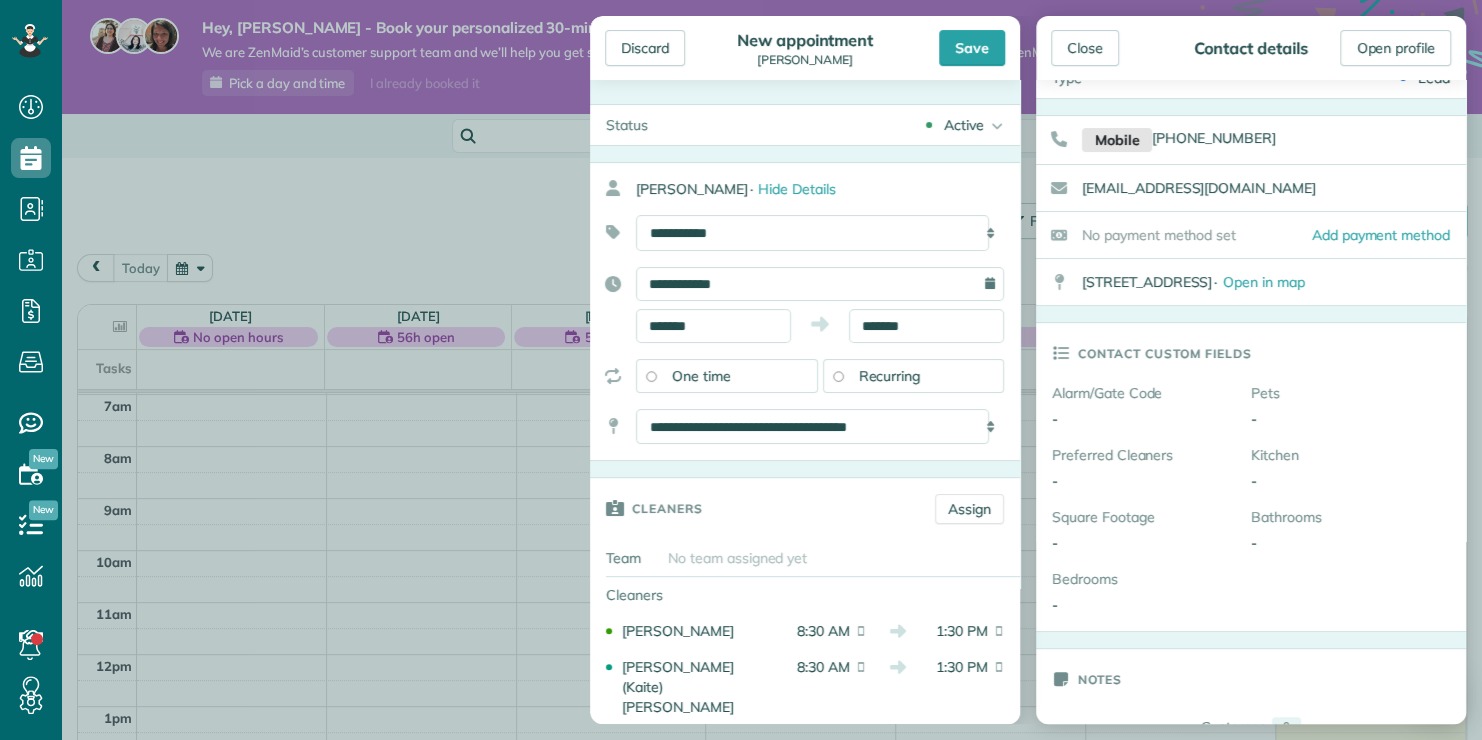 scroll, scrollTop: 0, scrollLeft: 0, axis: both 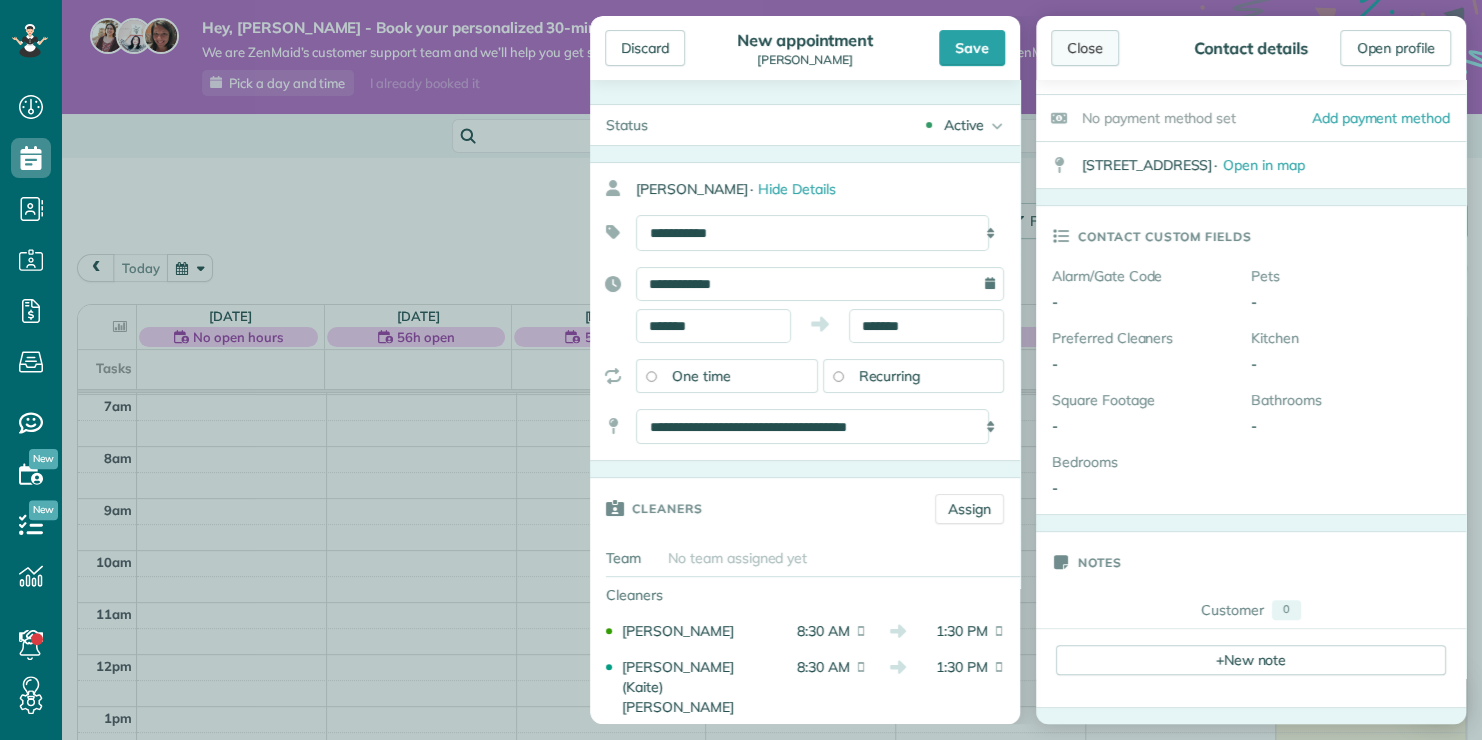 click on "Close" at bounding box center [1085, 48] 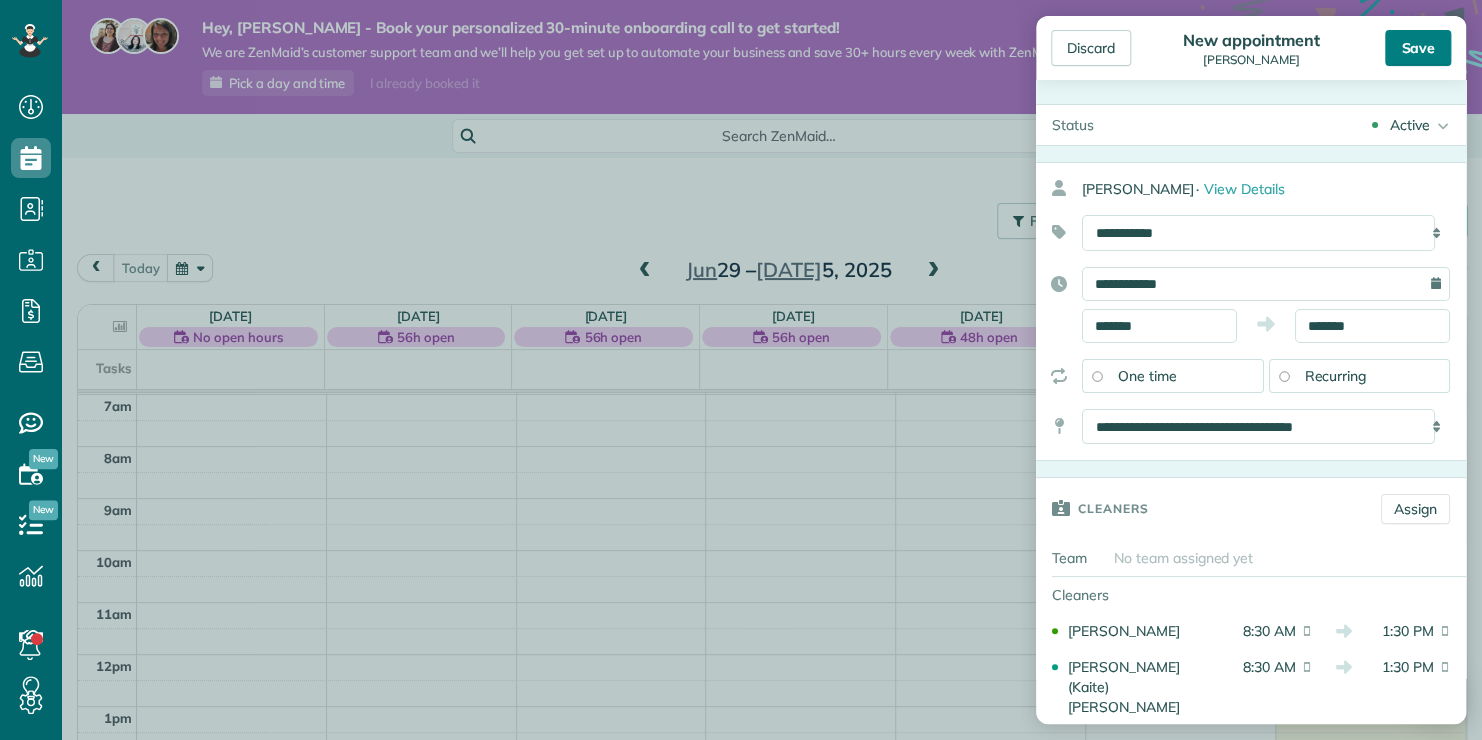 click on "Save" at bounding box center (1418, 48) 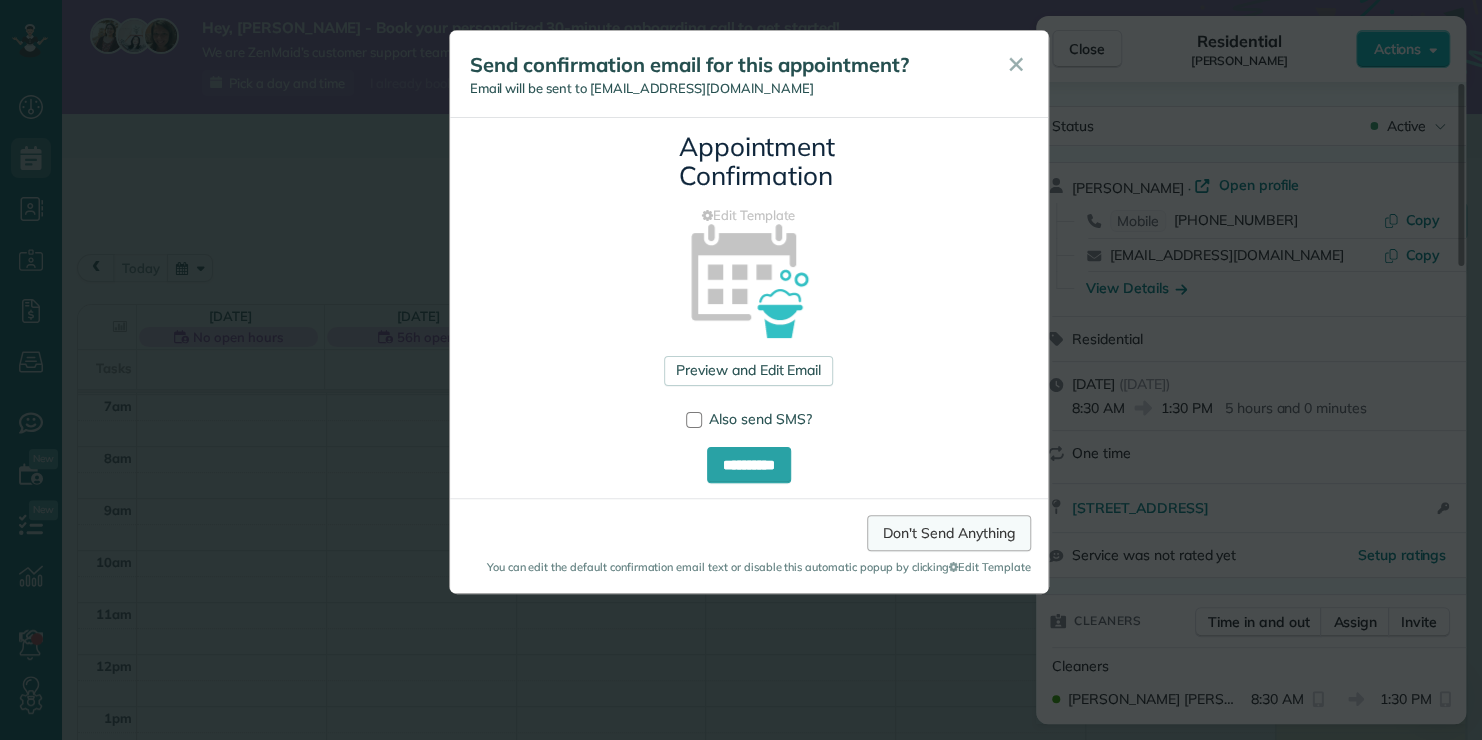 click on "Don't Send Anything" at bounding box center [948, 533] 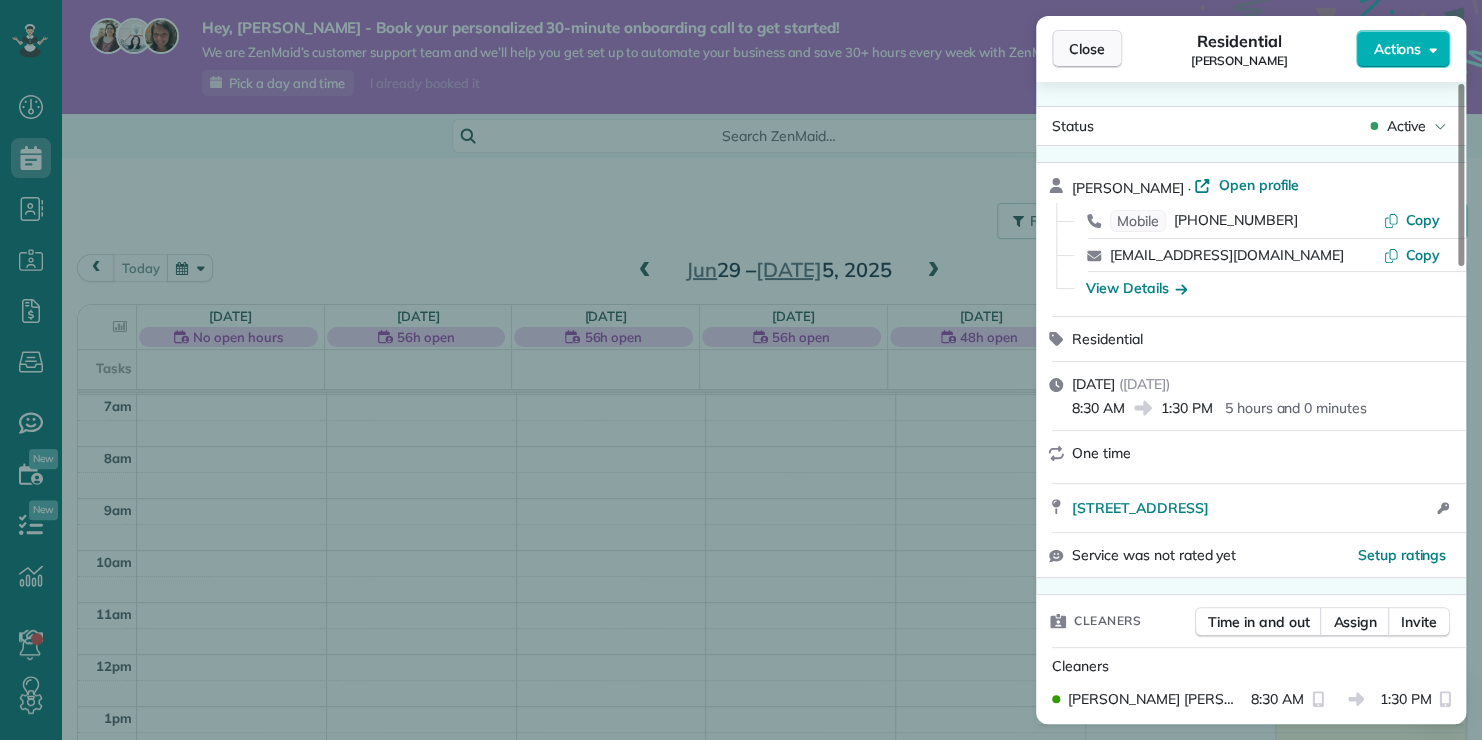 click on "Close" at bounding box center (1087, 49) 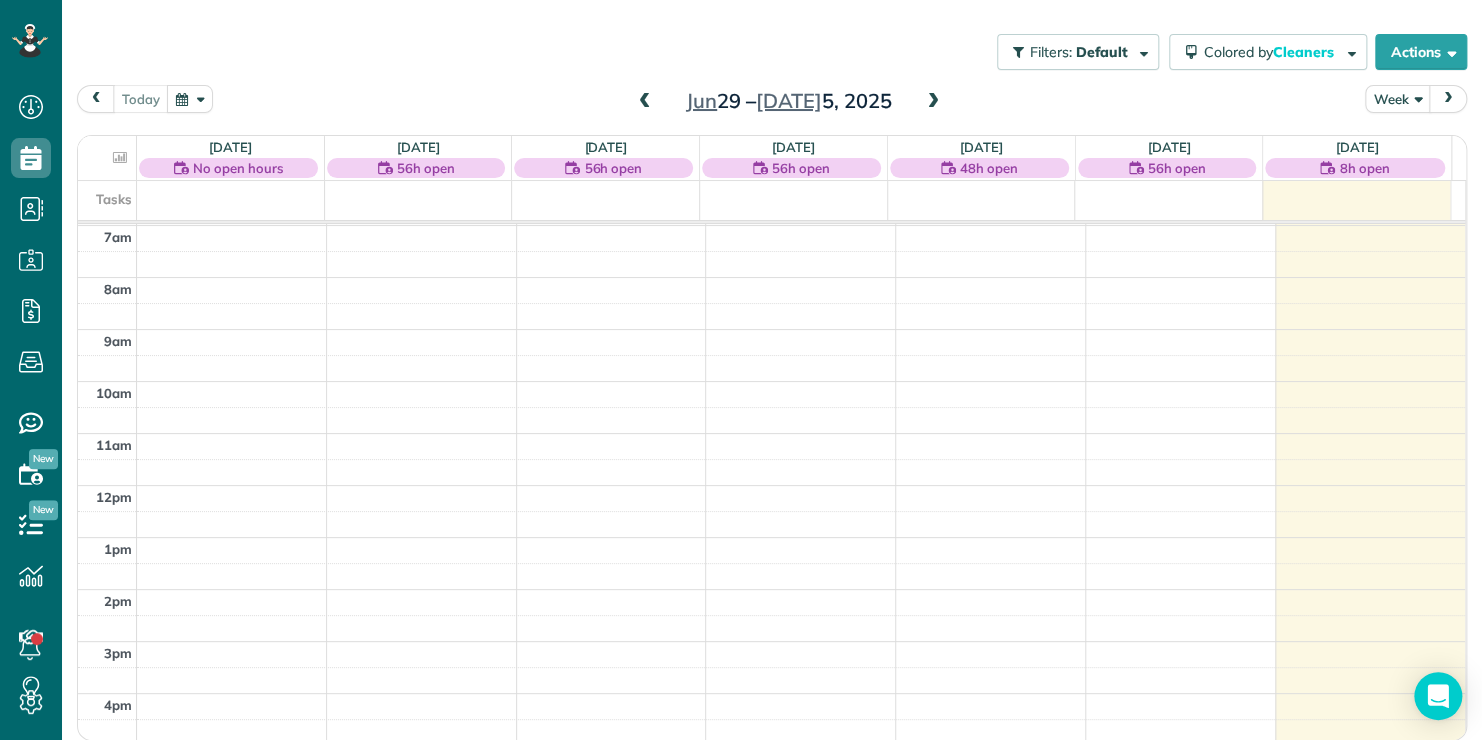 scroll, scrollTop: 170, scrollLeft: 0, axis: vertical 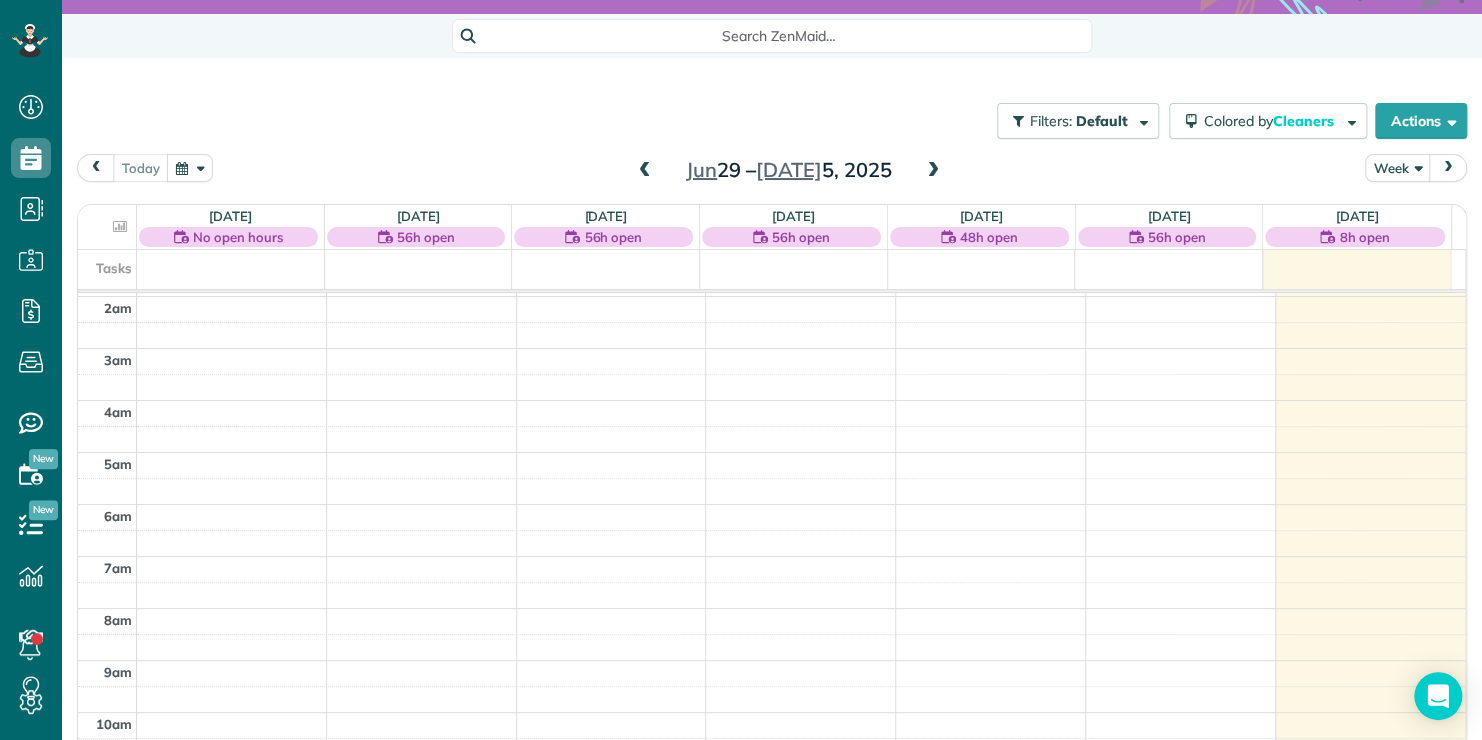 click at bounding box center [933, 171] 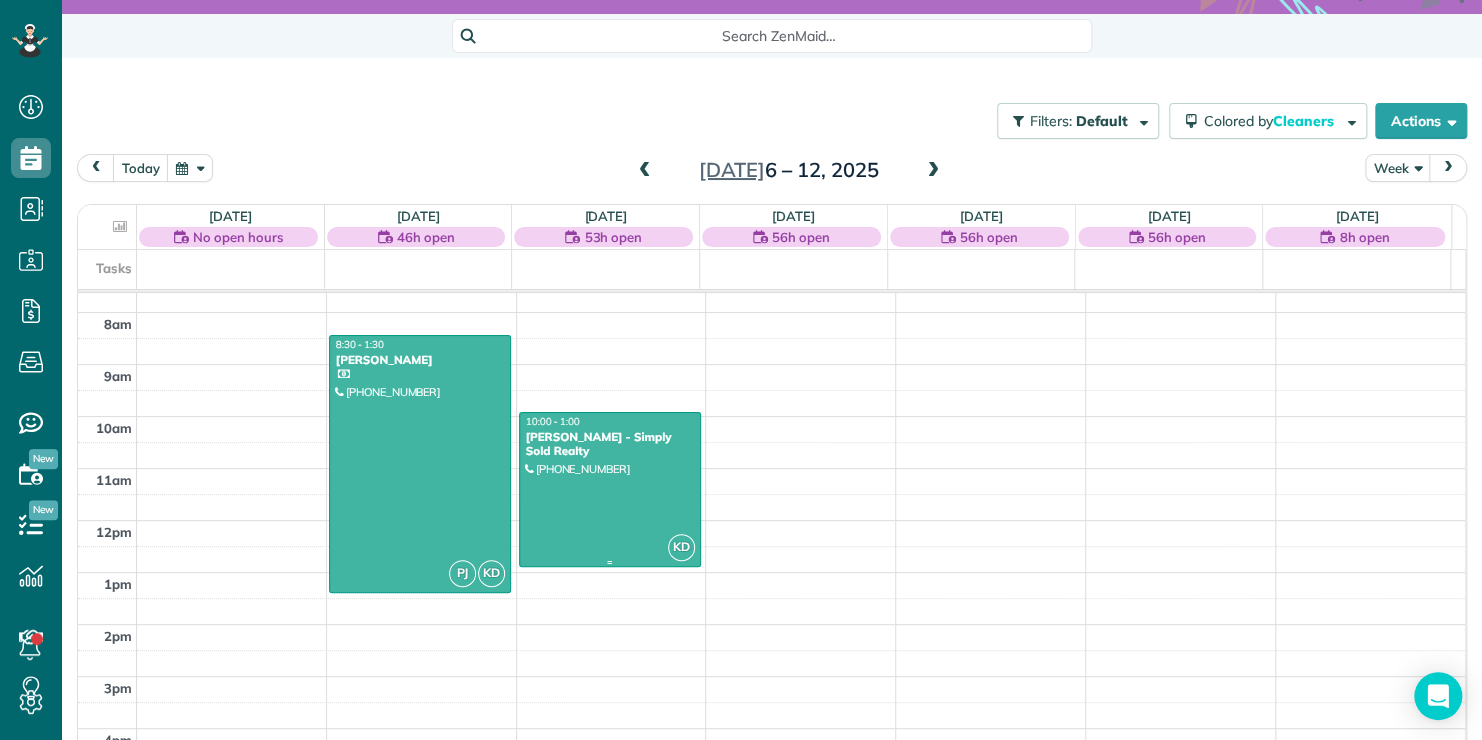 scroll, scrollTop: 362, scrollLeft: 0, axis: vertical 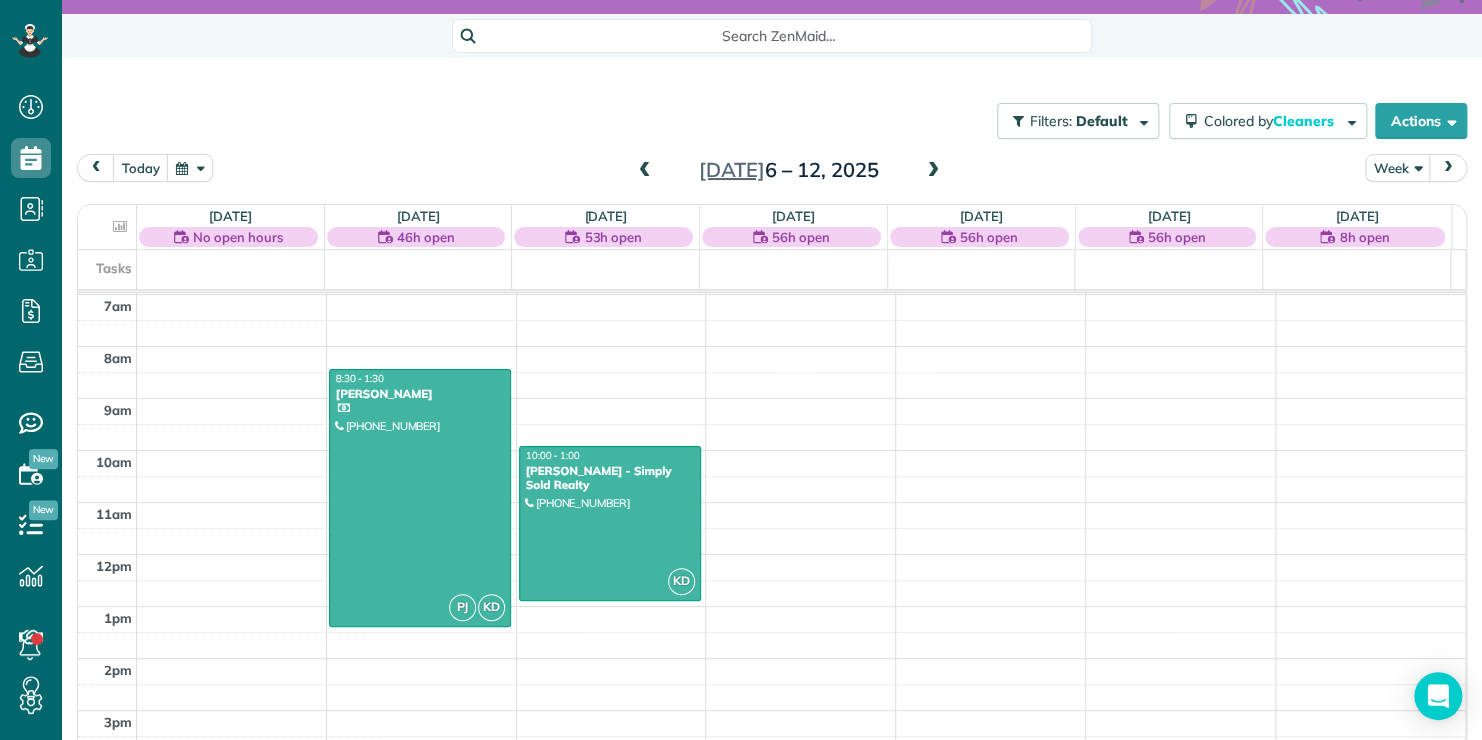 click on "12am 1am 2am 3am 4am 5am 6am 7am 8am 9am 10am 11am 12pm 1pm 2pm 3pm 4pm 5pm 6pm 7pm 8pm 9pm 10pm 11pm PJ KD 8:30 - 1:30 Alexandria Mullins Mullins (704) 401-6343 213 Admiral Court Sneads Ferry, NC 28460 KD 10:00 - 1:00 Priscilla Parrott - Simply Sold Realty (920) 427-0852 4c Port West Ct Swansboro, NC ?" at bounding box center [771, 554] 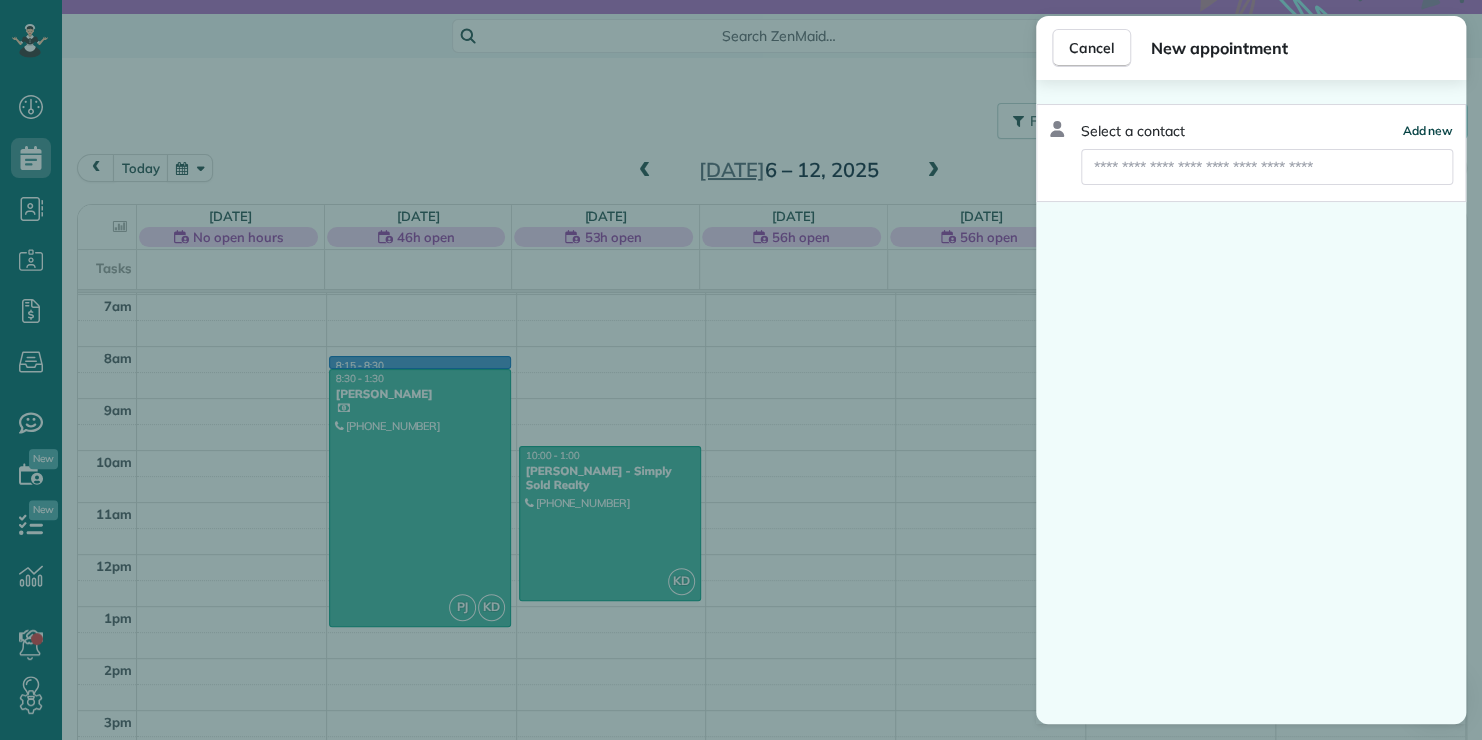 click on "Add new" at bounding box center [1427, 131] 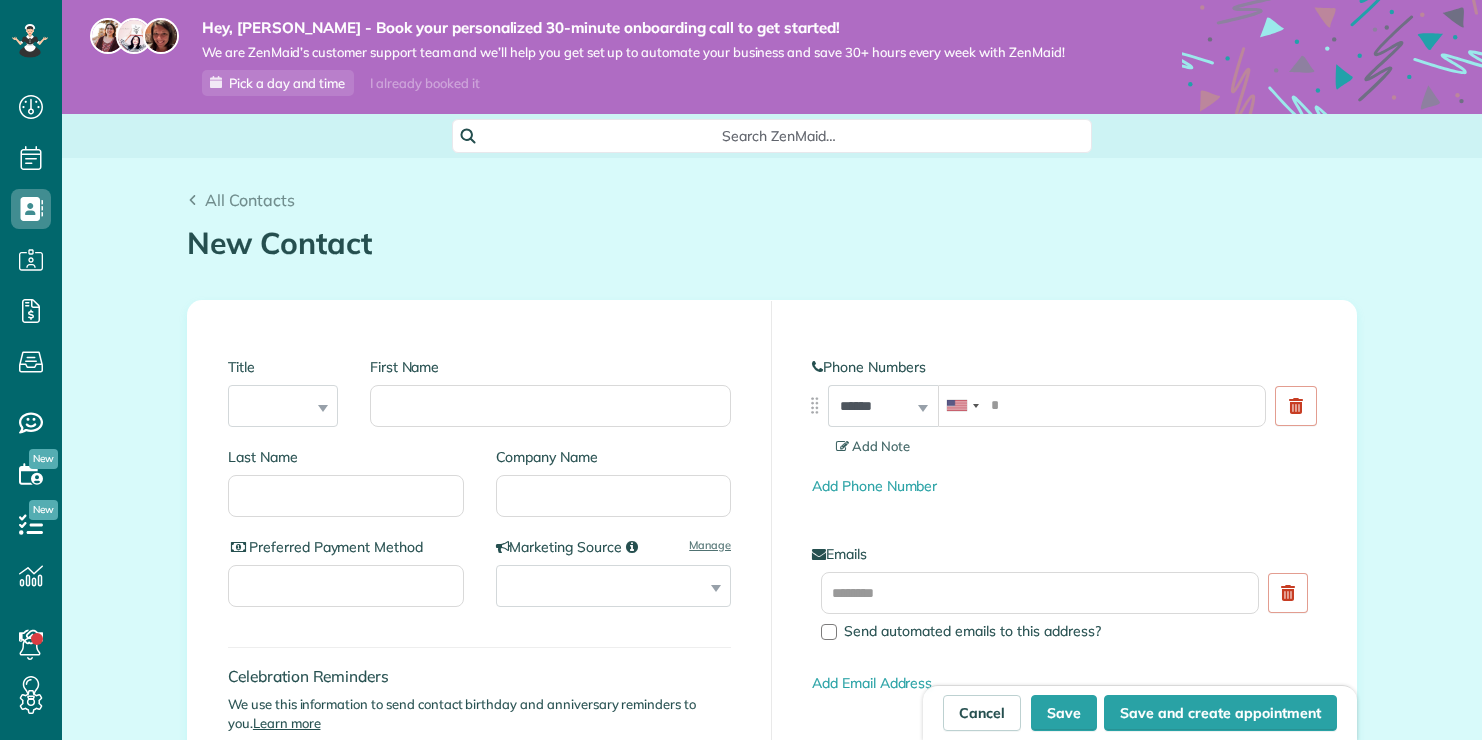scroll, scrollTop: 0, scrollLeft: 0, axis: both 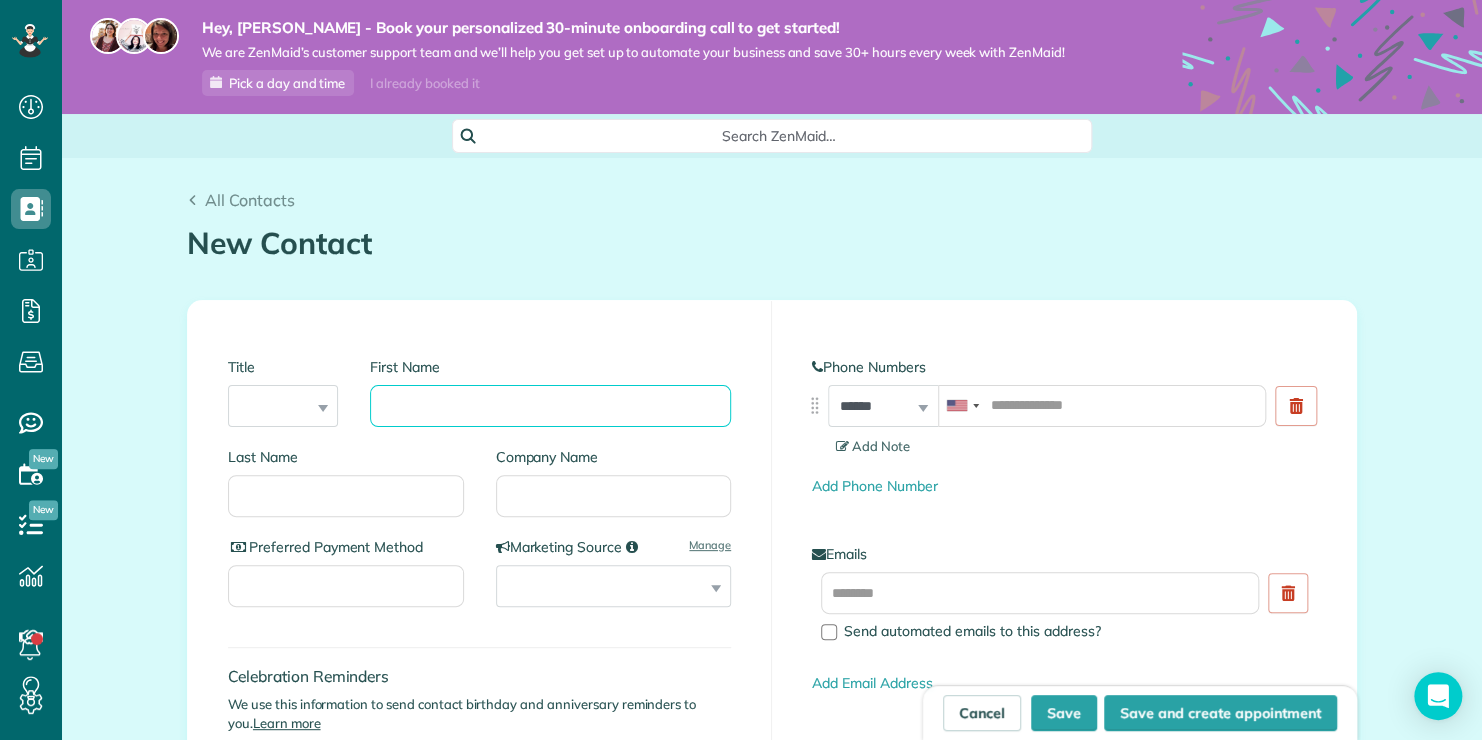 click on "First Name" at bounding box center (550, 406) 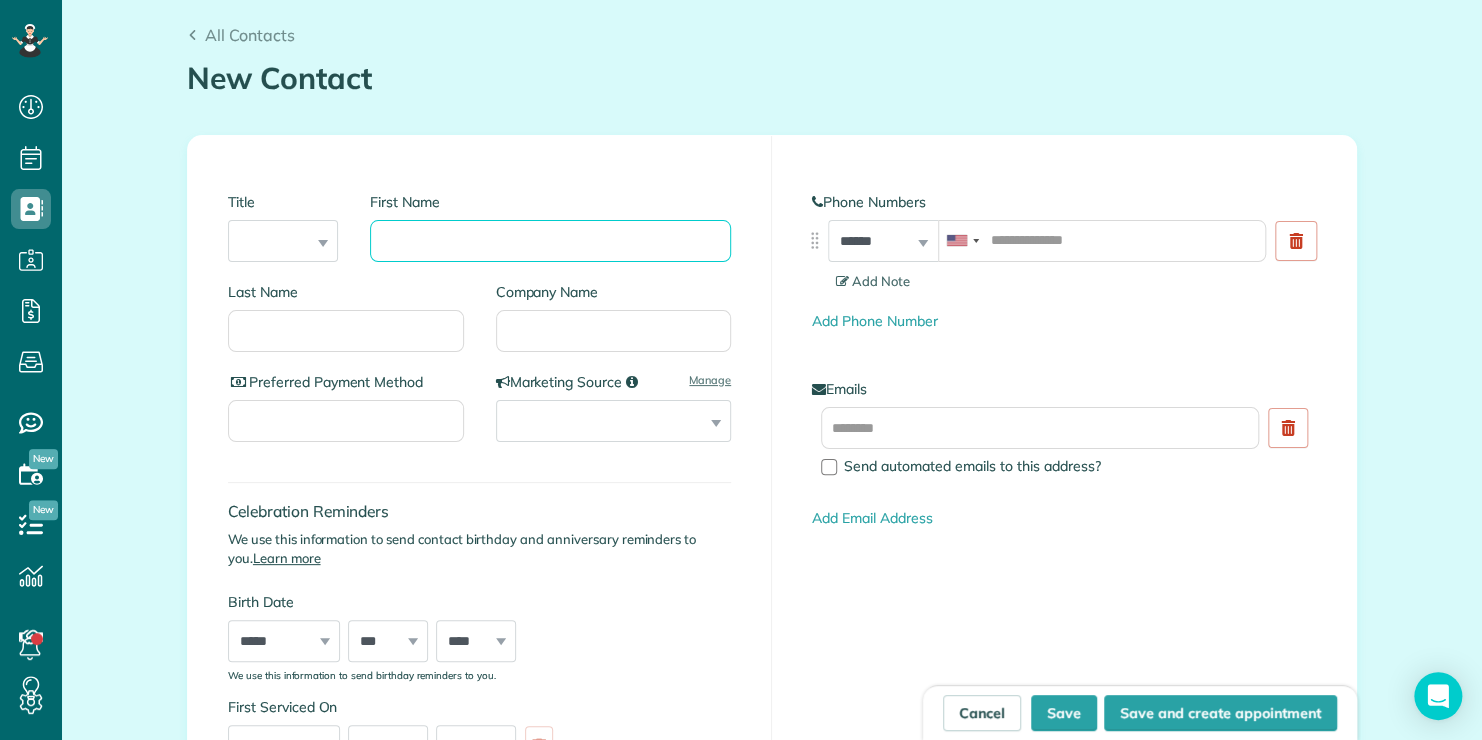 scroll, scrollTop: 200, scrollLeft: 0, axis: vertical 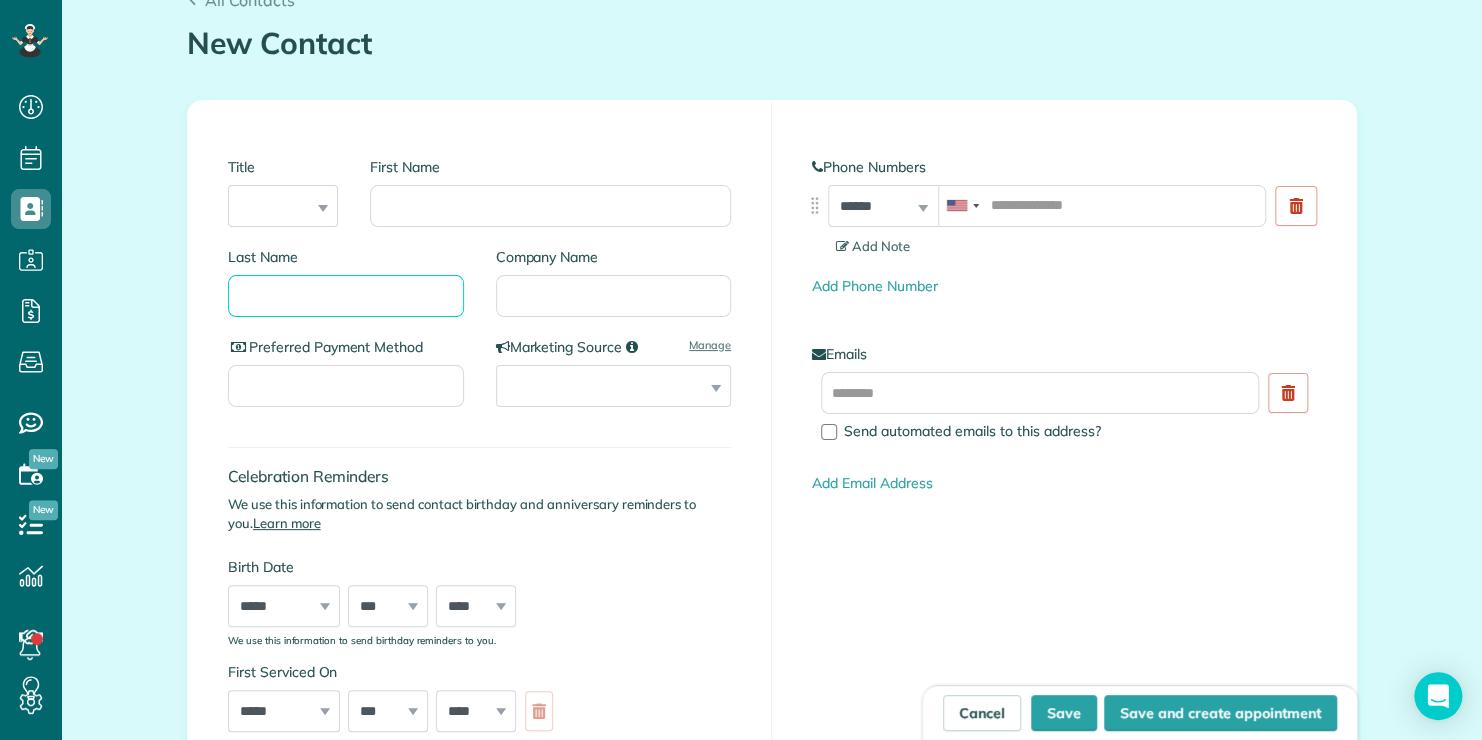 click on "Last Name" at bounding box center (346, 296) 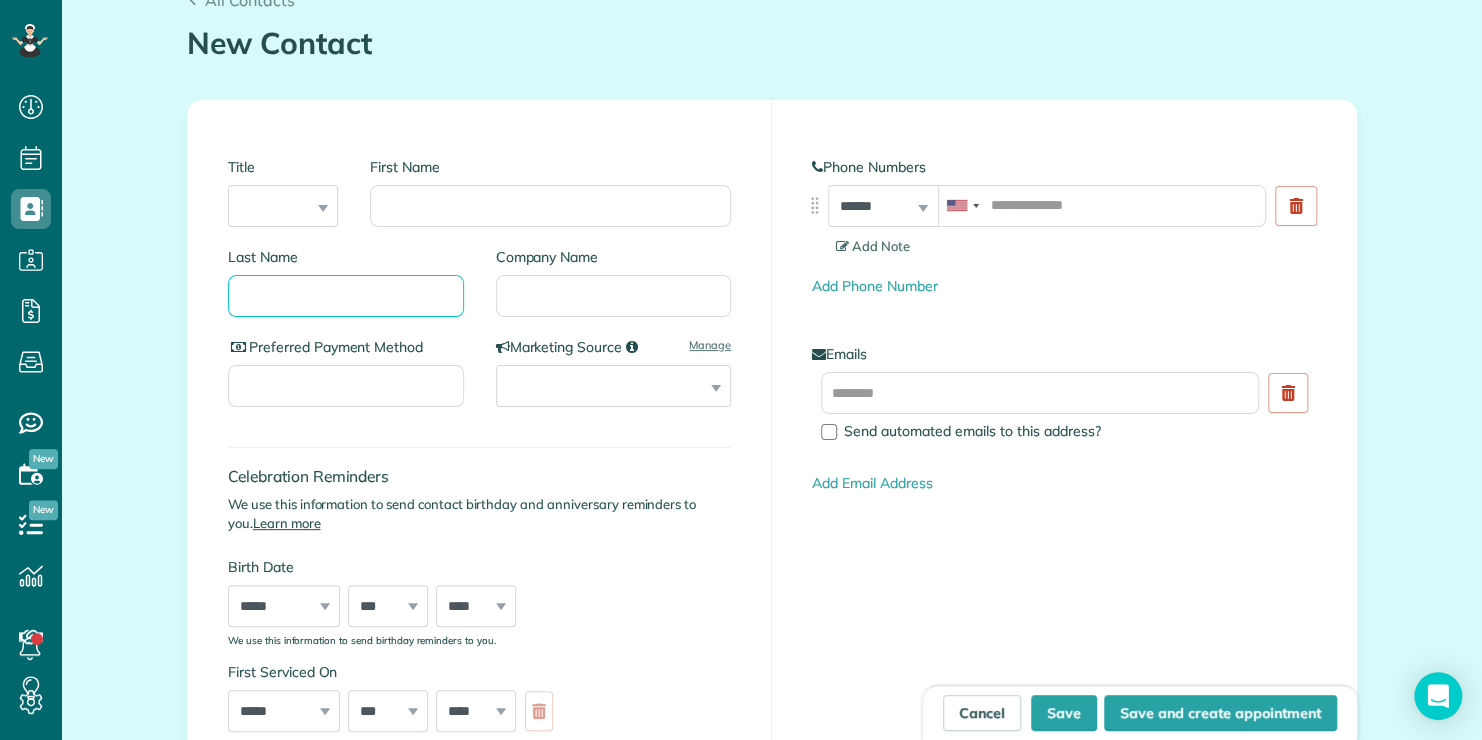 paste on "*******" 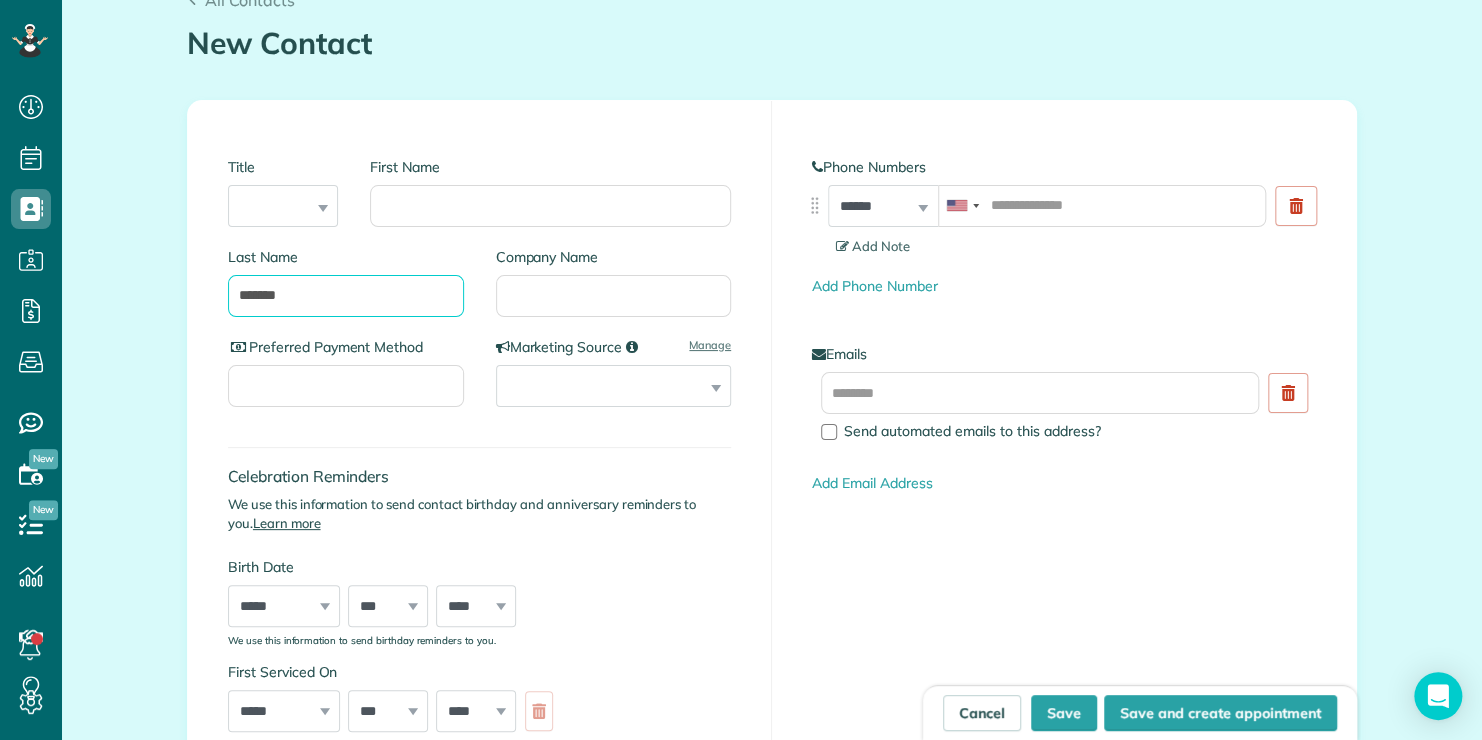 type on "*******" 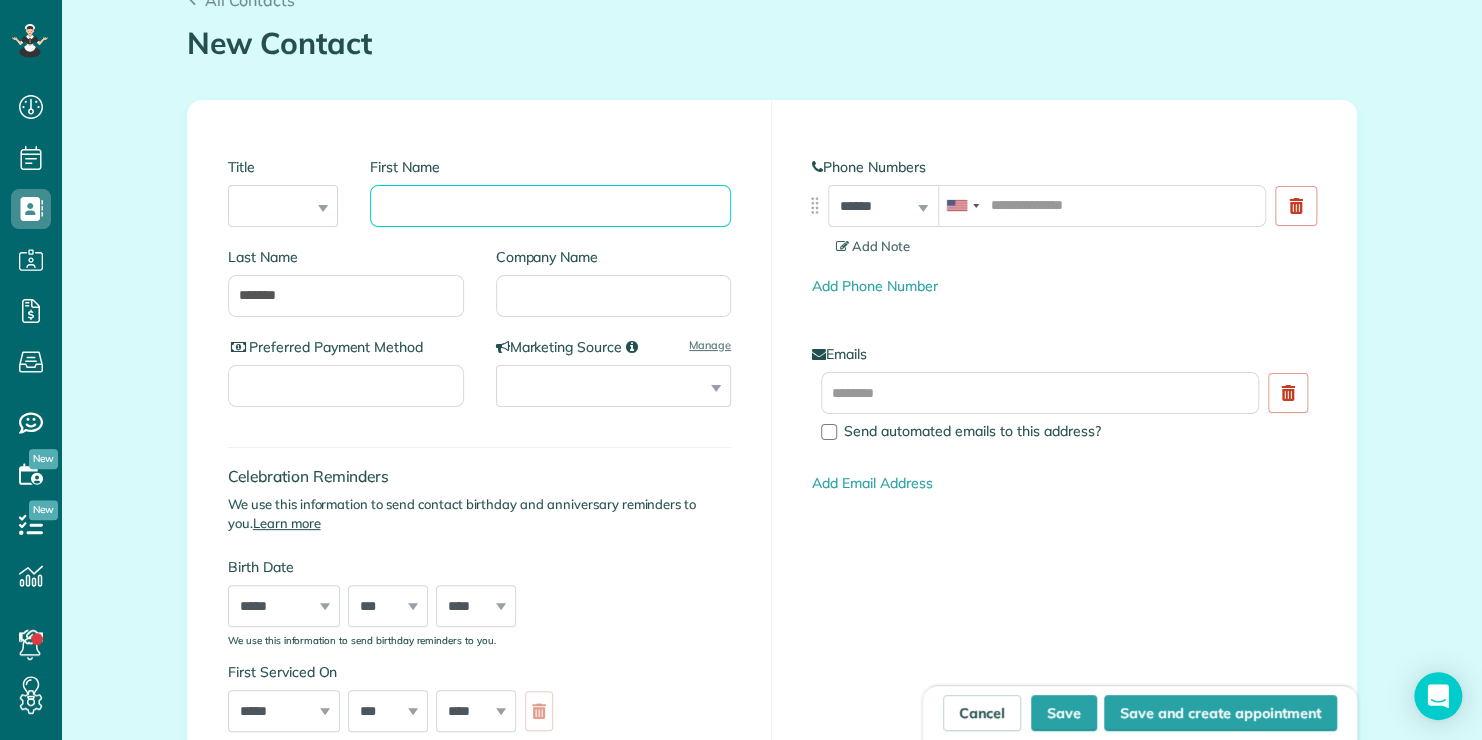 click on "First Name" at bounding box center [550, 206] 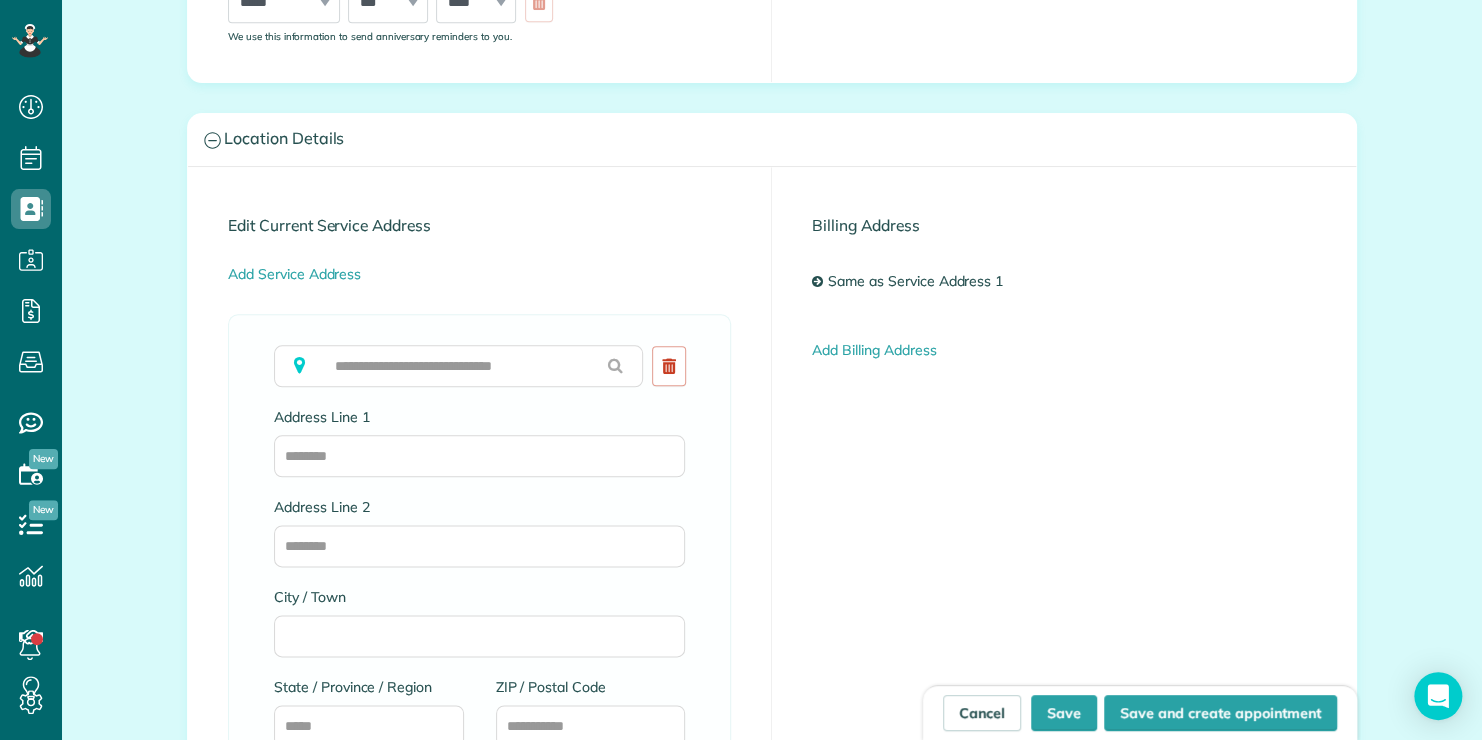 scroll, scrollTop: 1000, scrollLeft: 0, axis: vertical 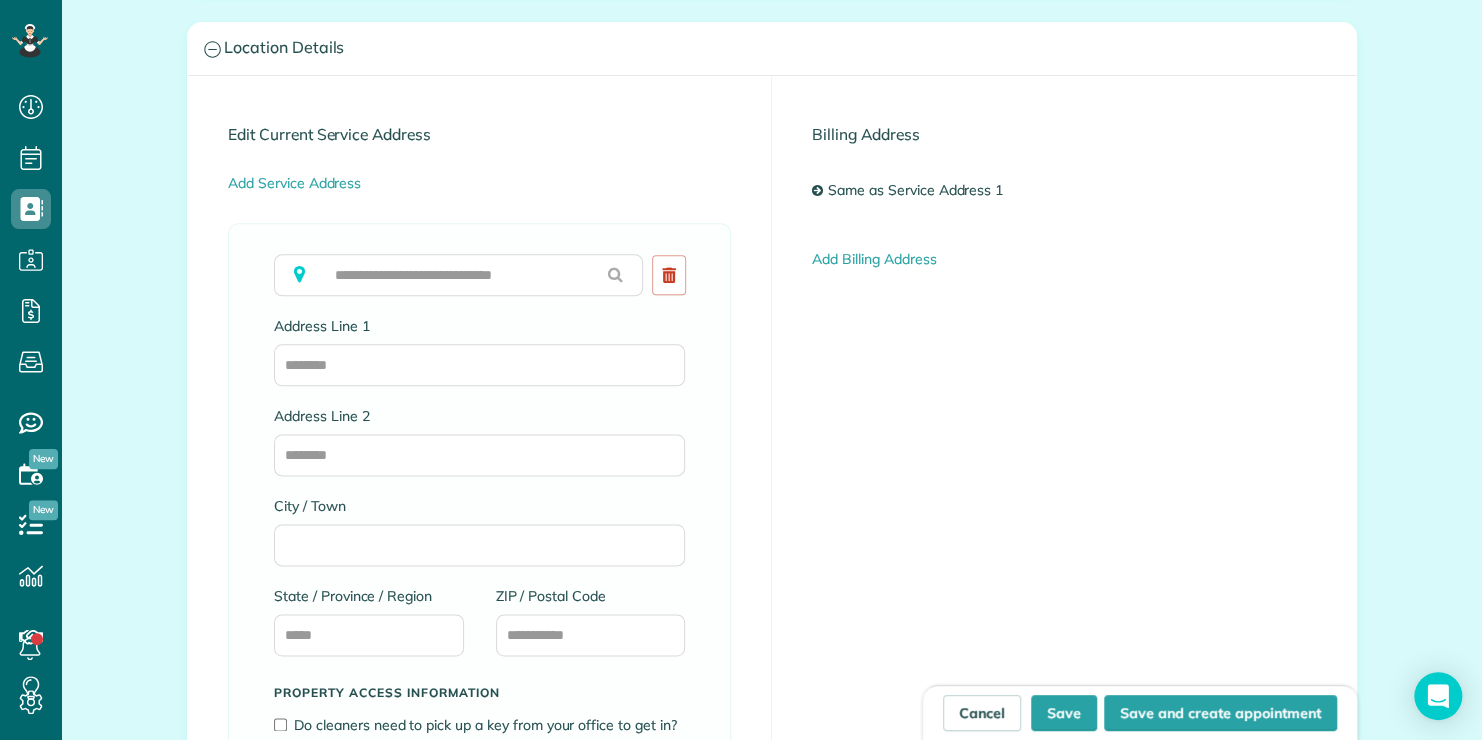 type on "*****" 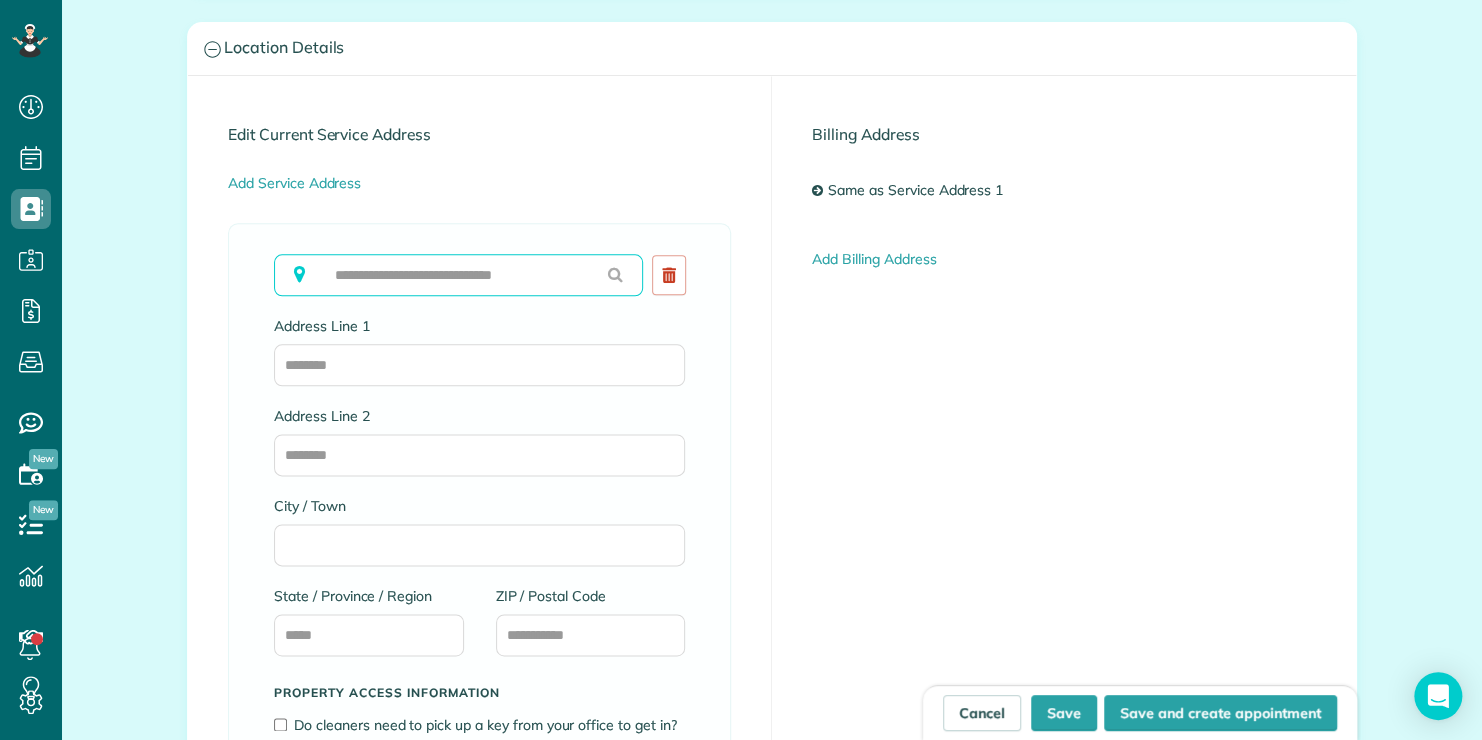 click at bounding box center (458, 275) 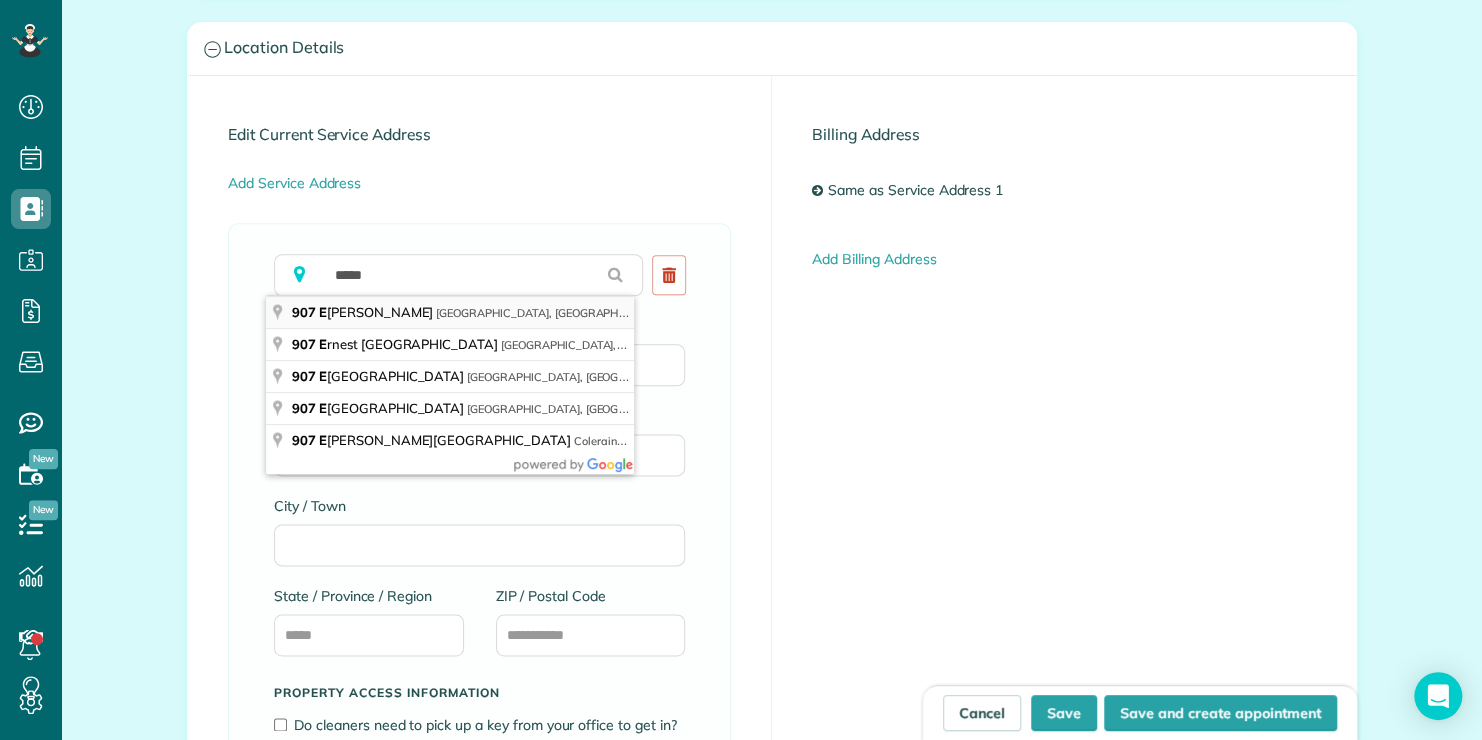 type on "**********" 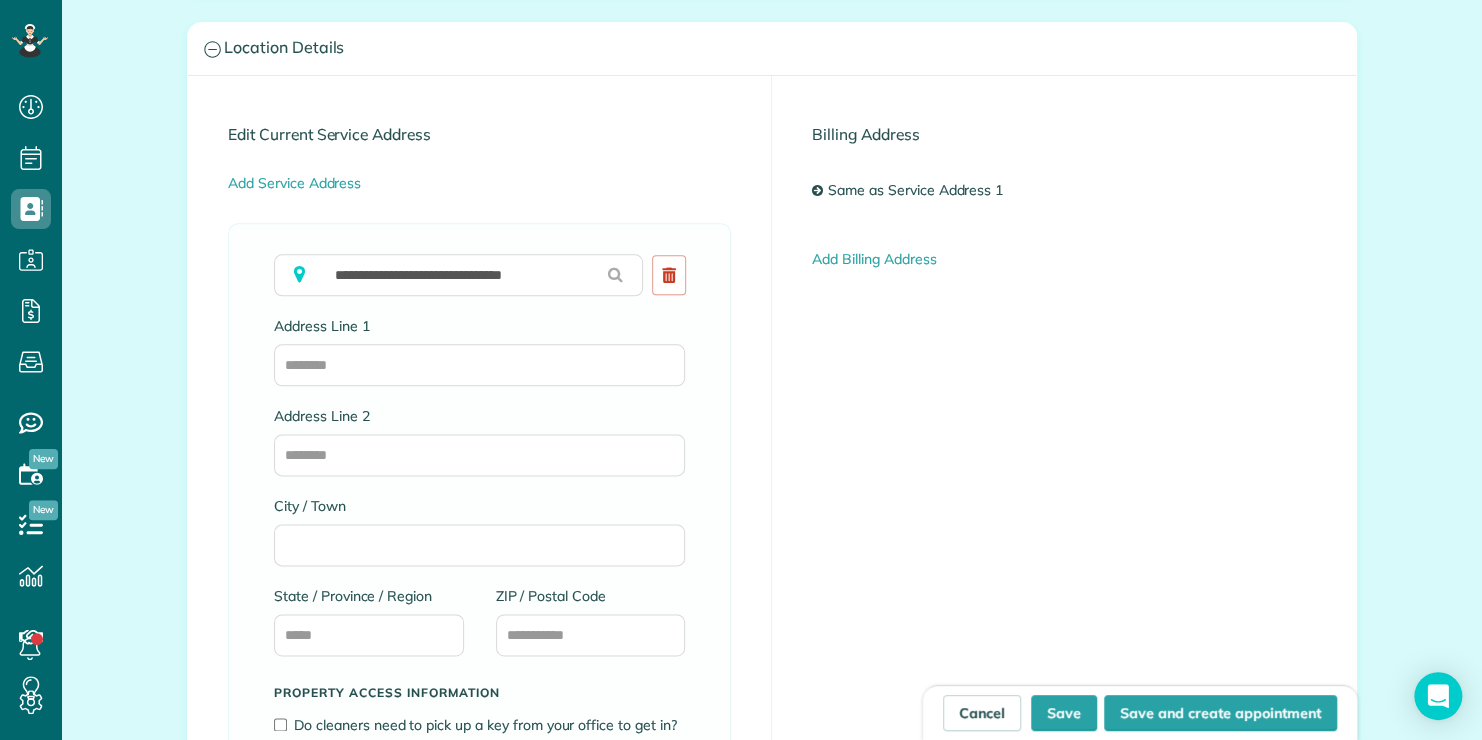 type on "**********" 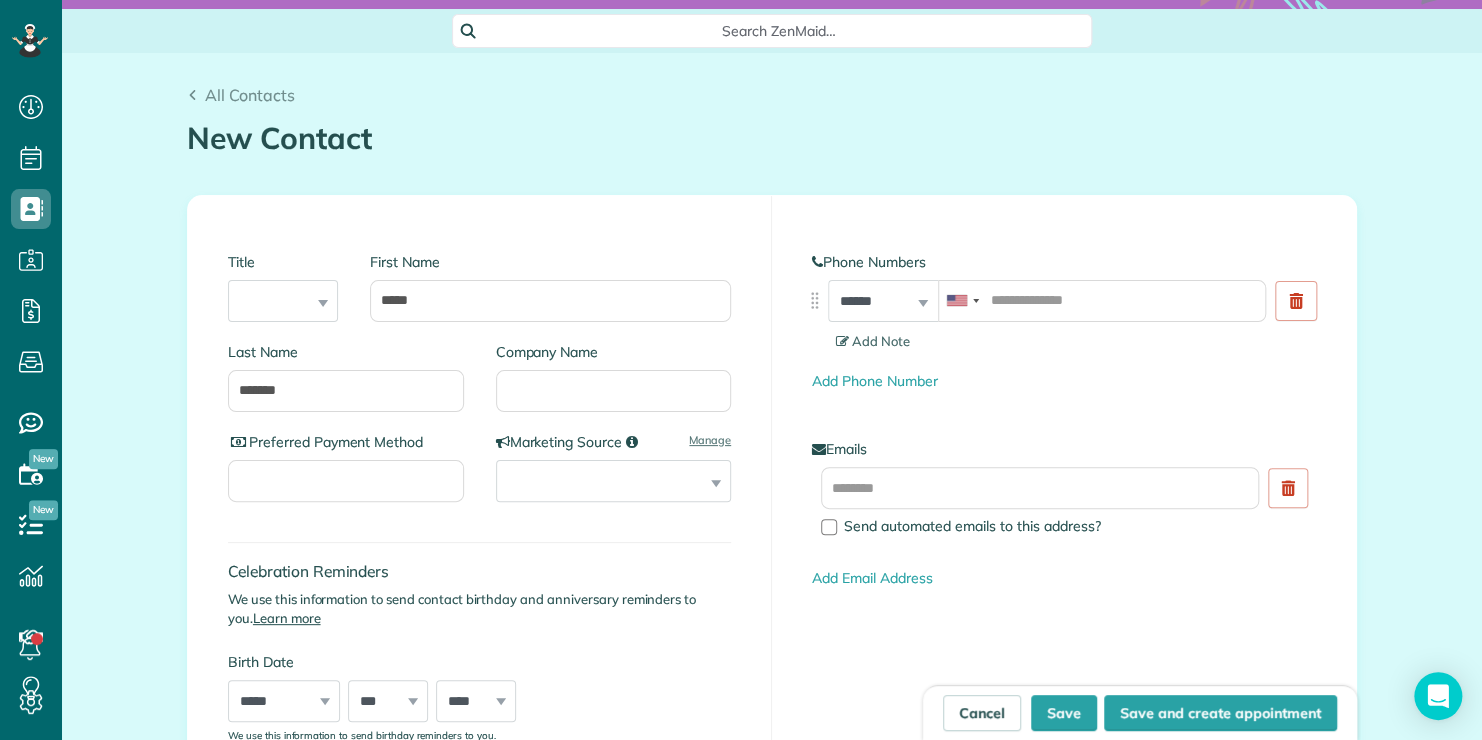 scroll, scrollTop: 100, scrollLeft: 0, axis: vertical 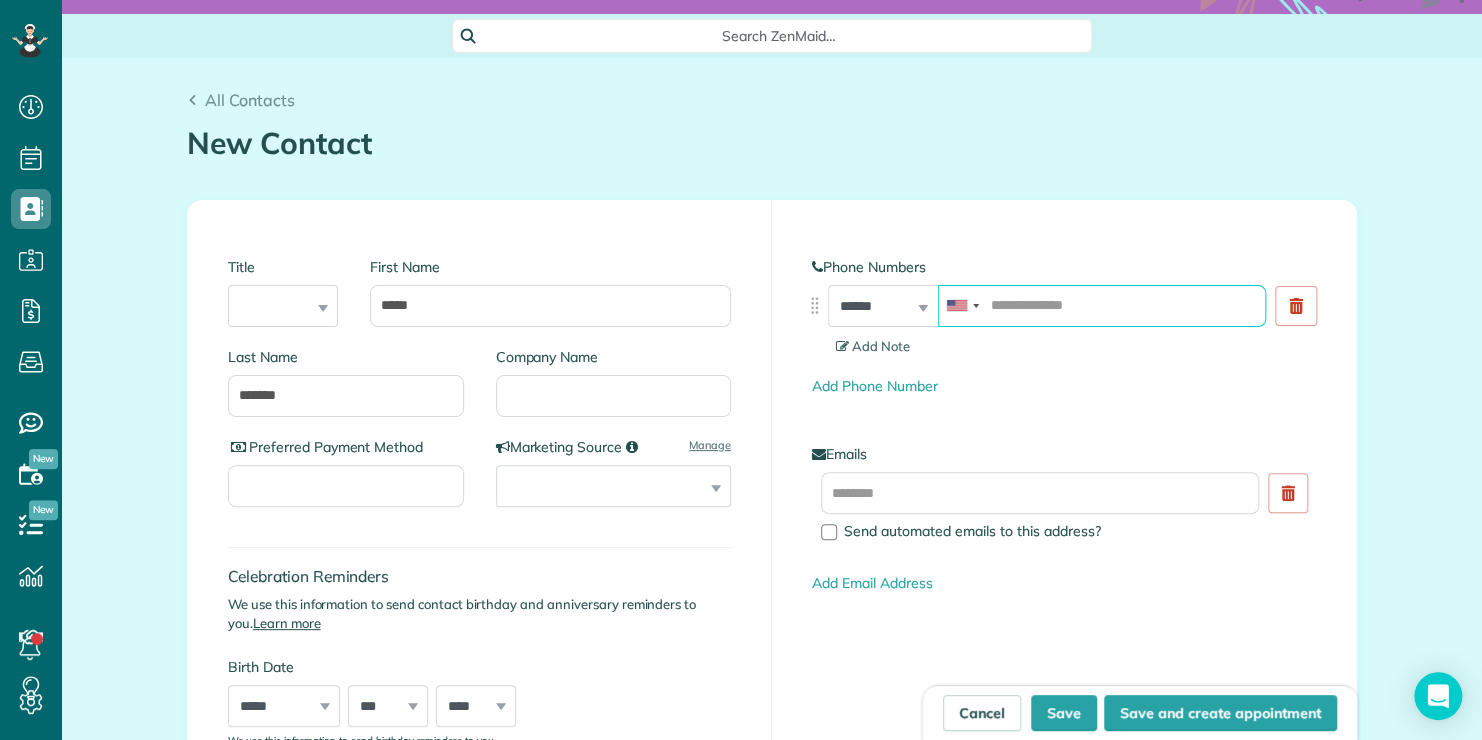 click at bounding box center [1102, 306] 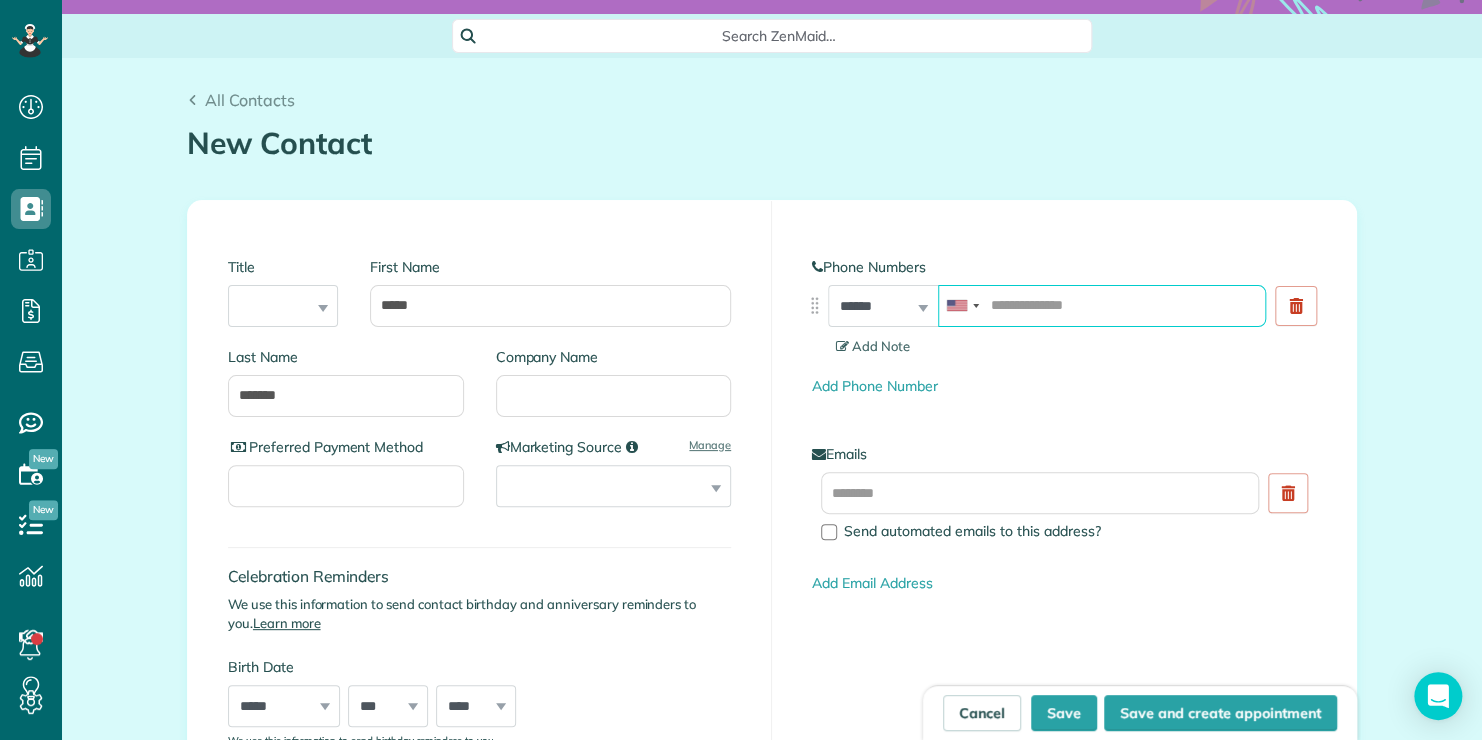 click at bounding box center (1102, 306) 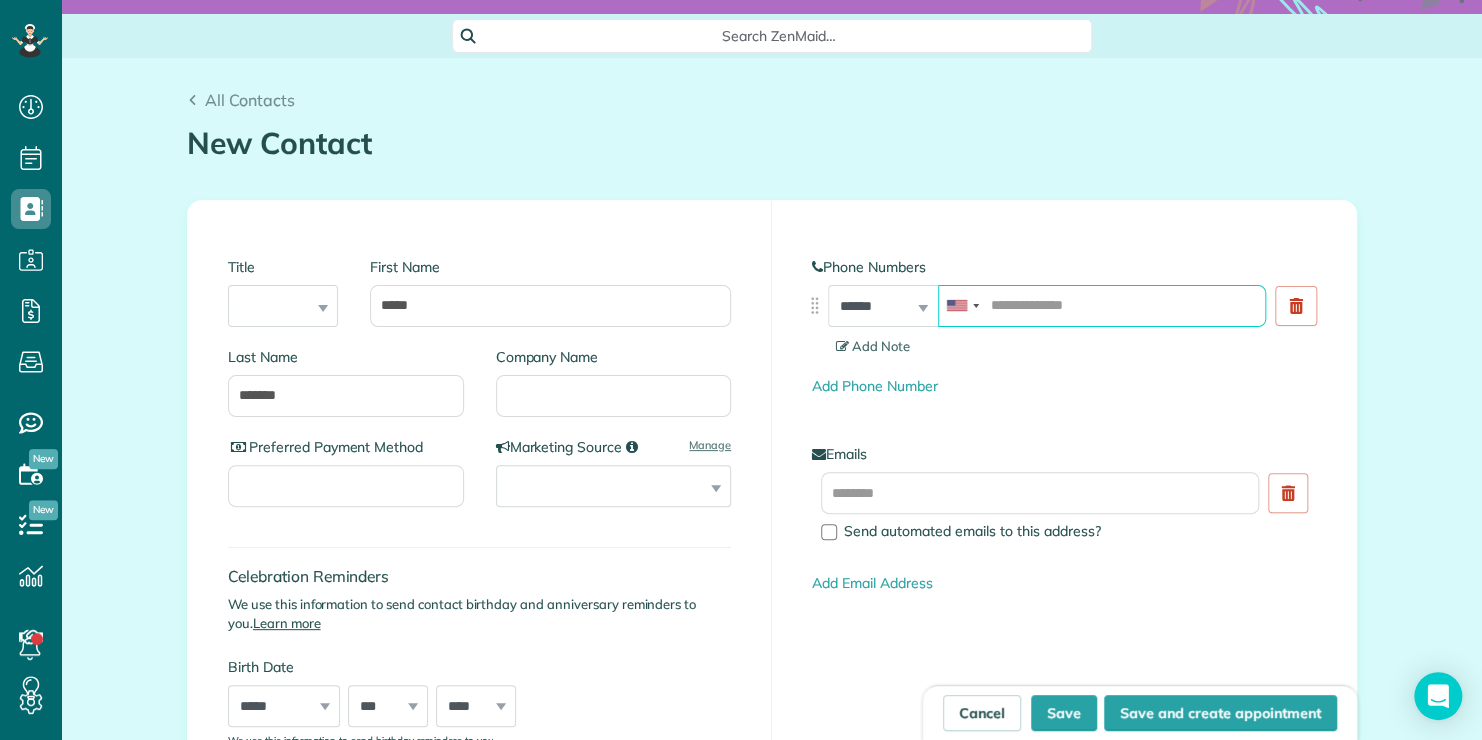 paste on "**********" 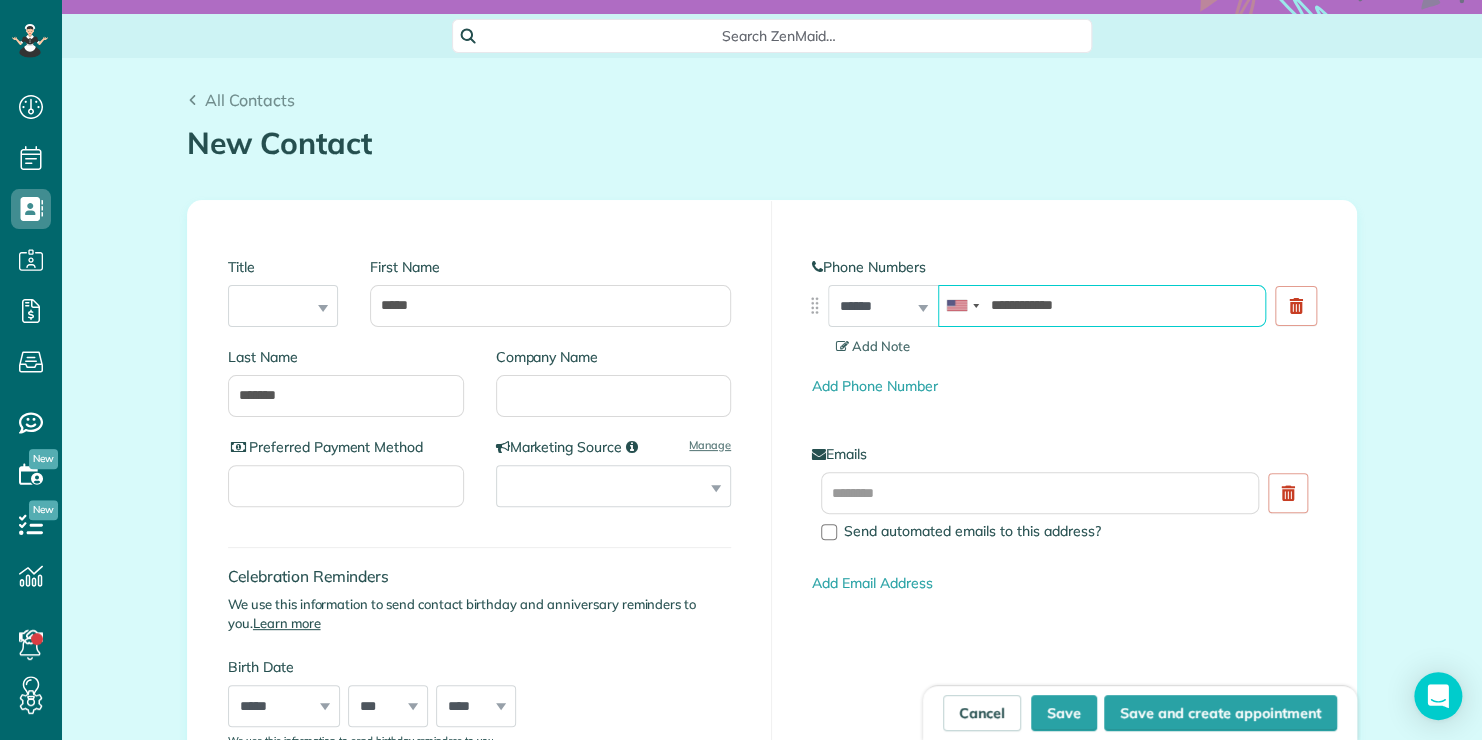 type on "**********" 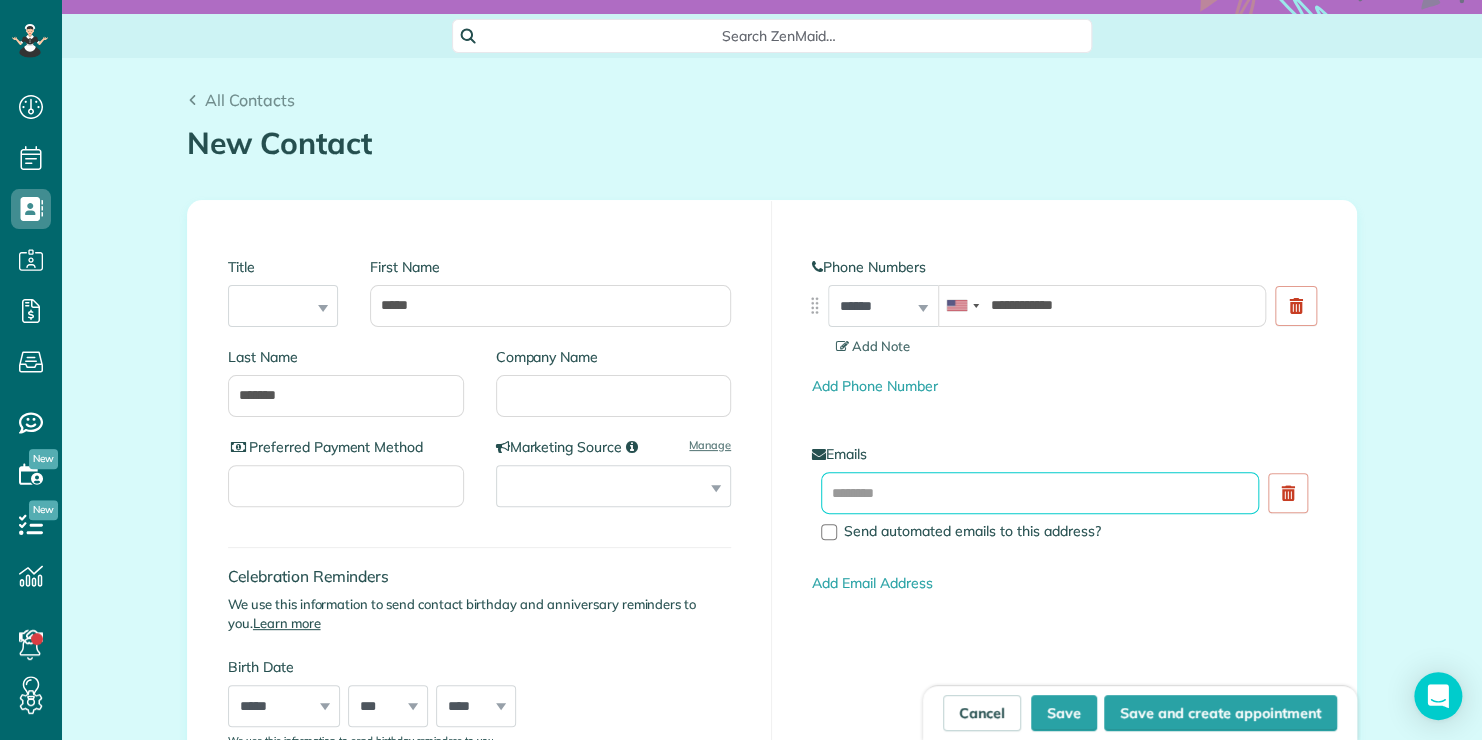 click at bounding box center [1040, 493] 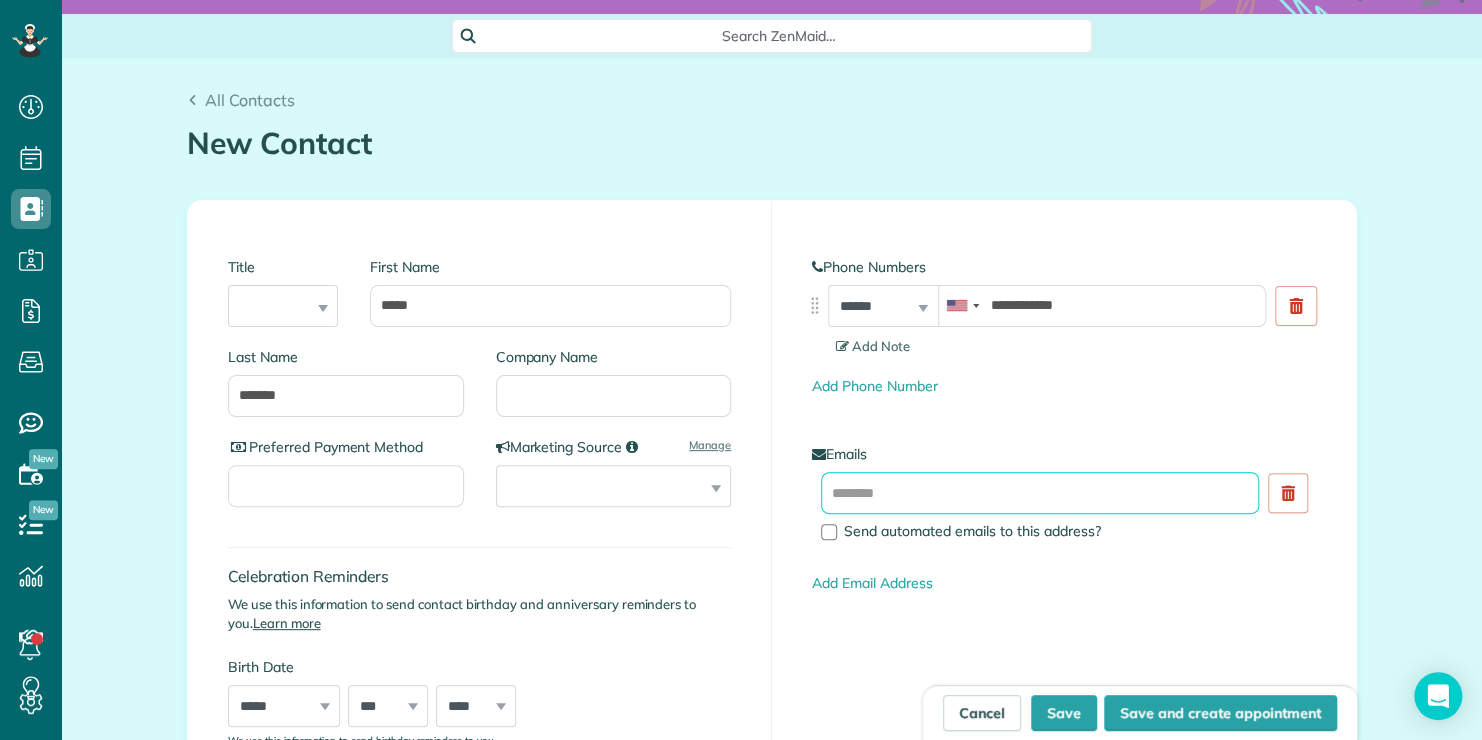 click at bounding box center [1040, 493] 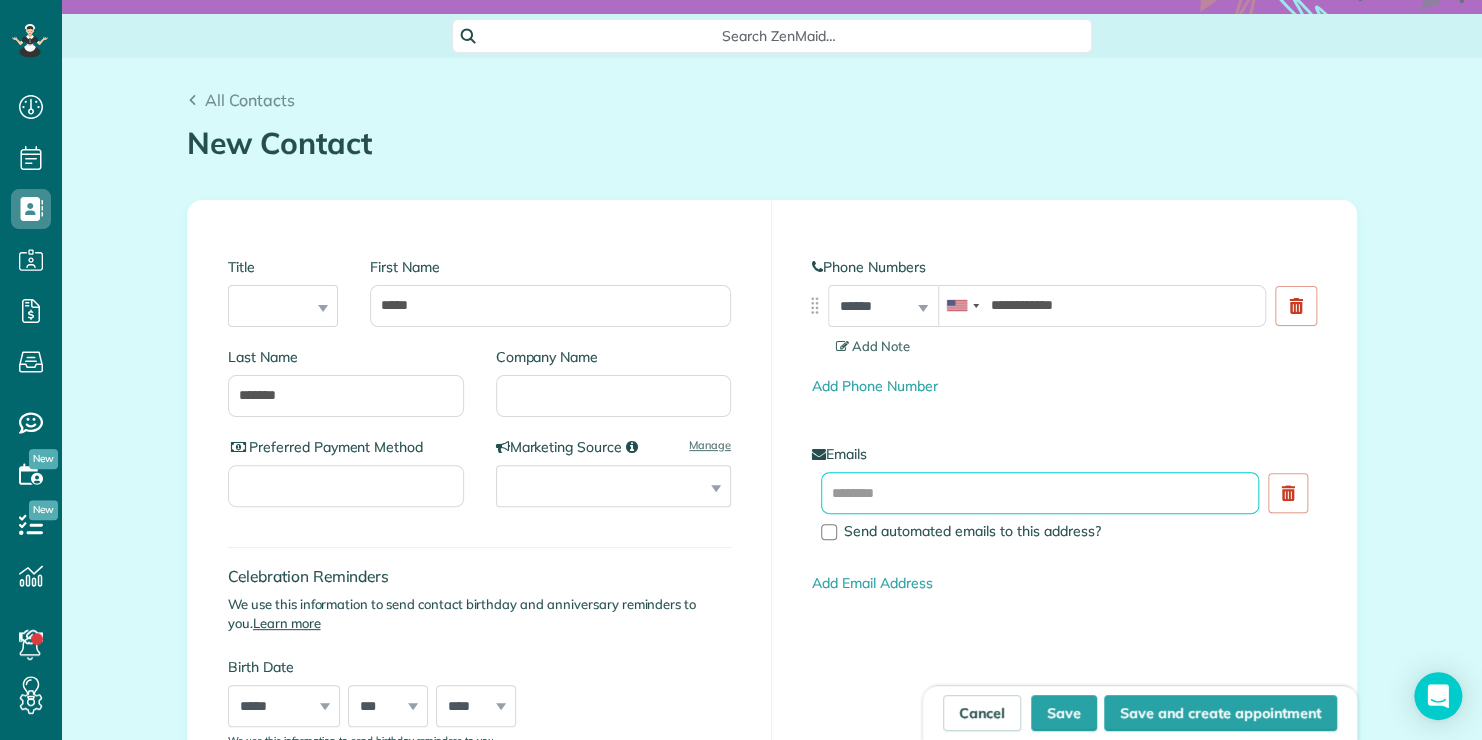 paste on "**********" 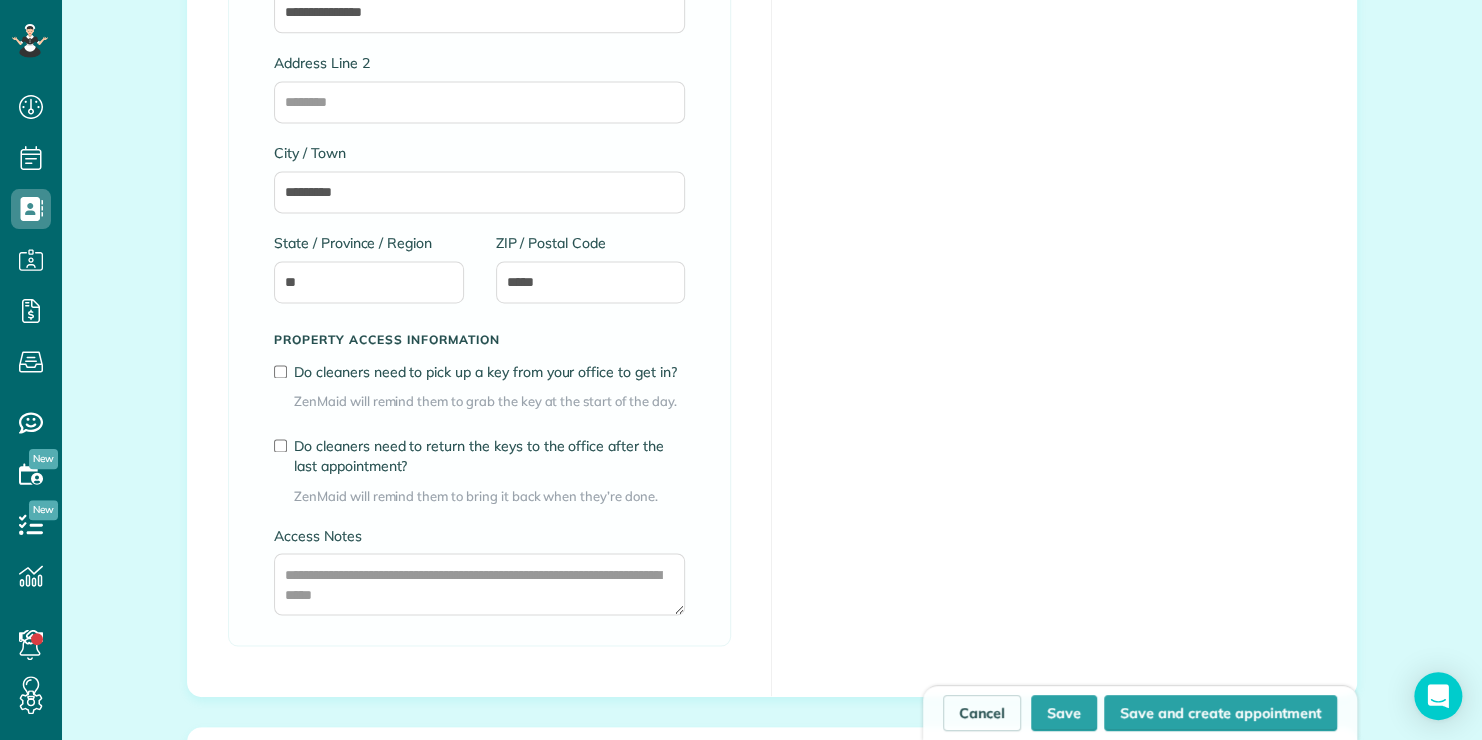 scroll, scrollTop: 1400, scrollLeft: 0, axis: vertical 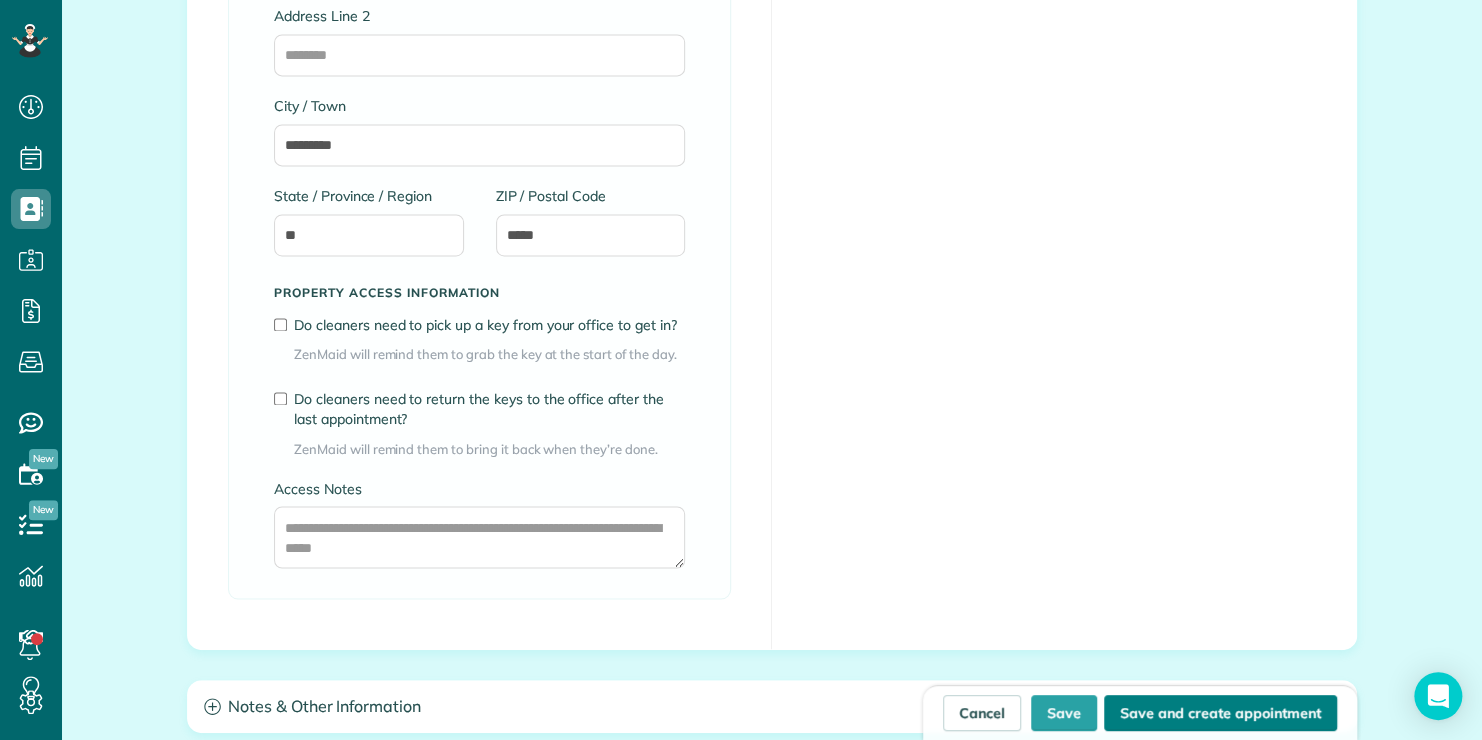type on "**********" 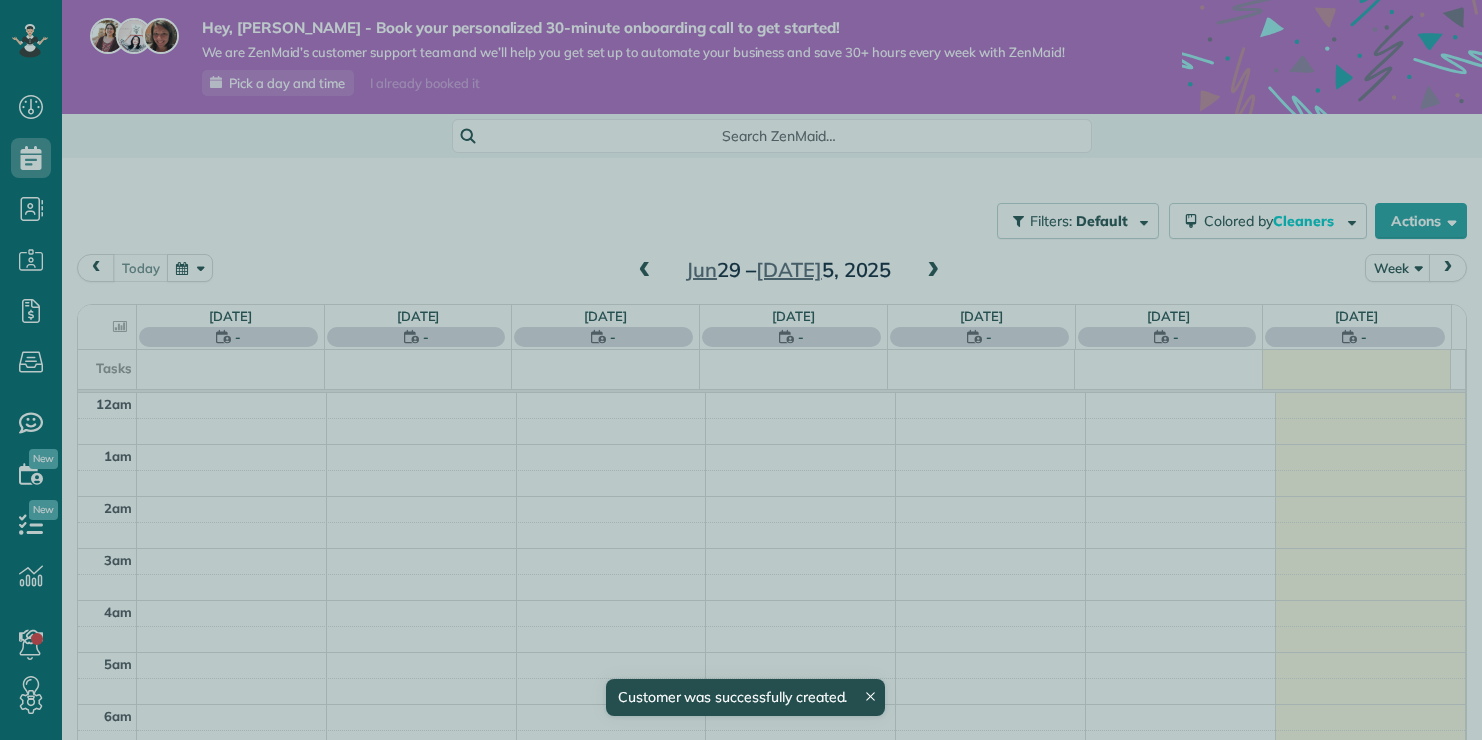 scroll, scrollTop: 0, scrollLeft: 0, axis: both 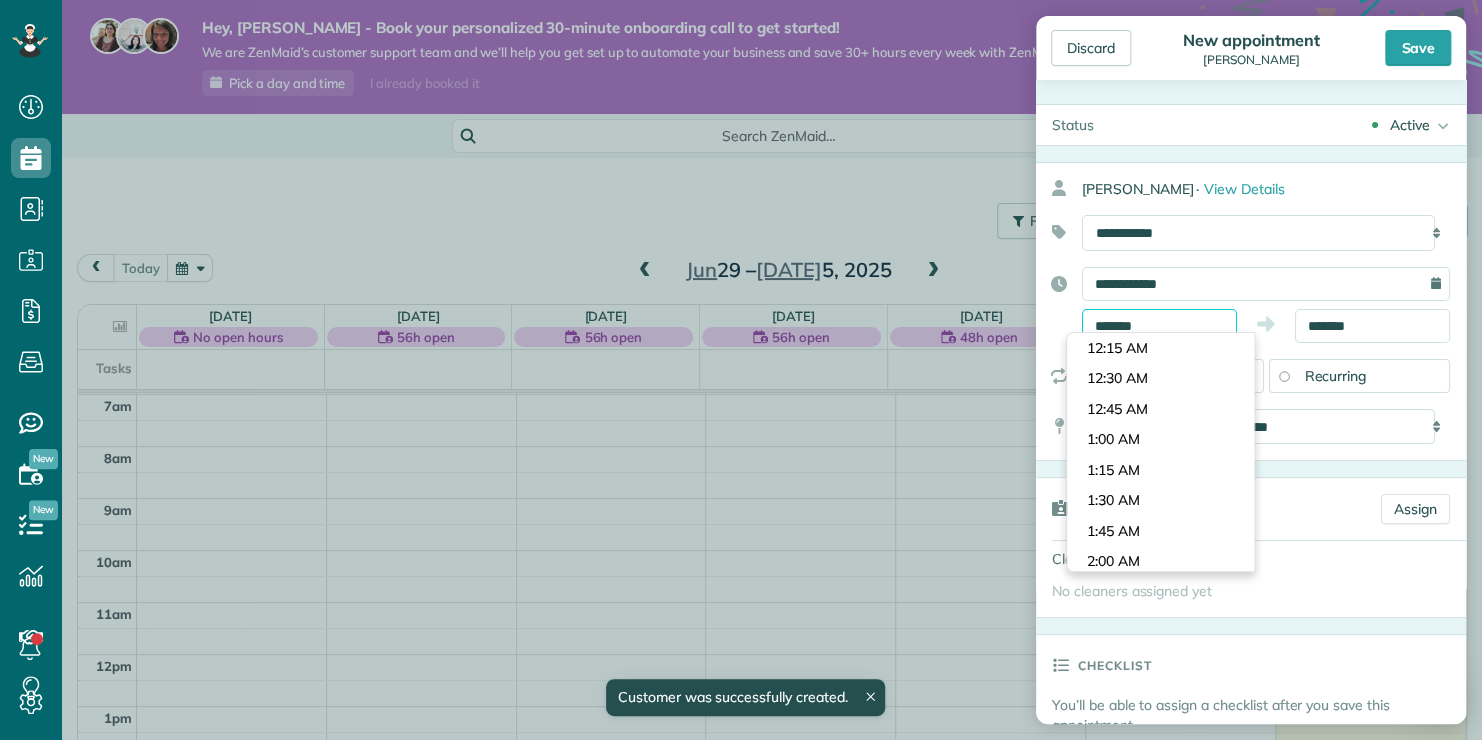 click on "*******" at bounding box center [1159, 326] 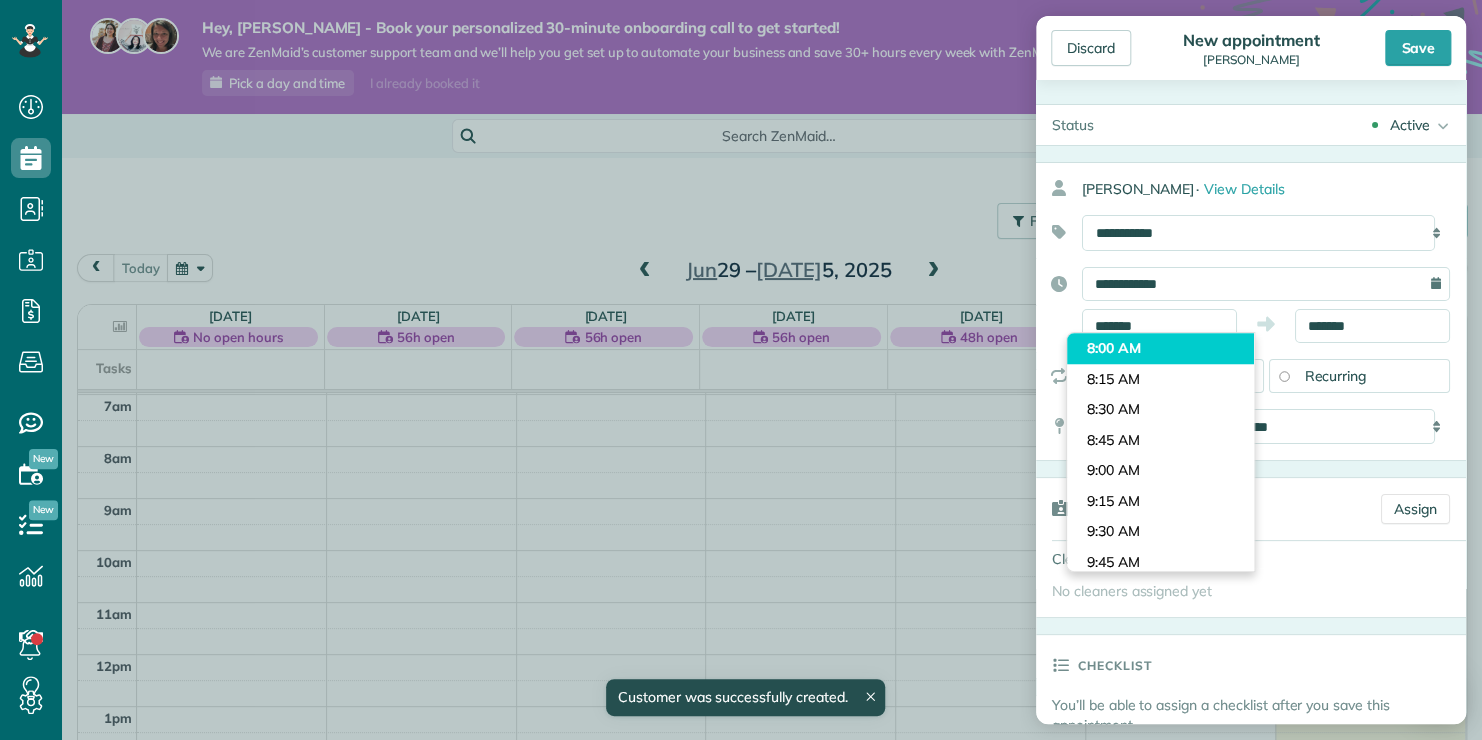 type on "*******" 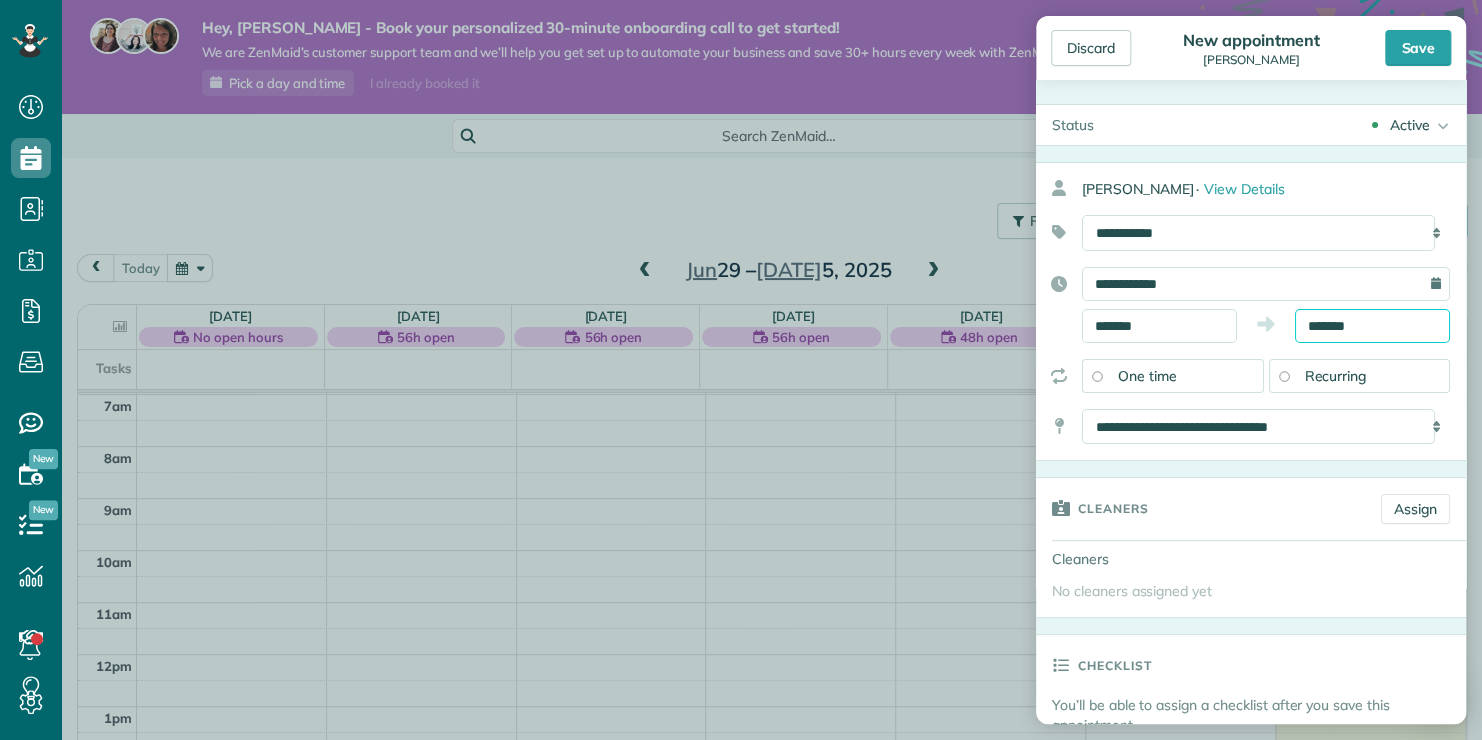 click on "Dashboard
Scheduling
Calendar View
List View
Dispatch View - Weekly scheduling (Beta)" at bounding box center (741, 370) 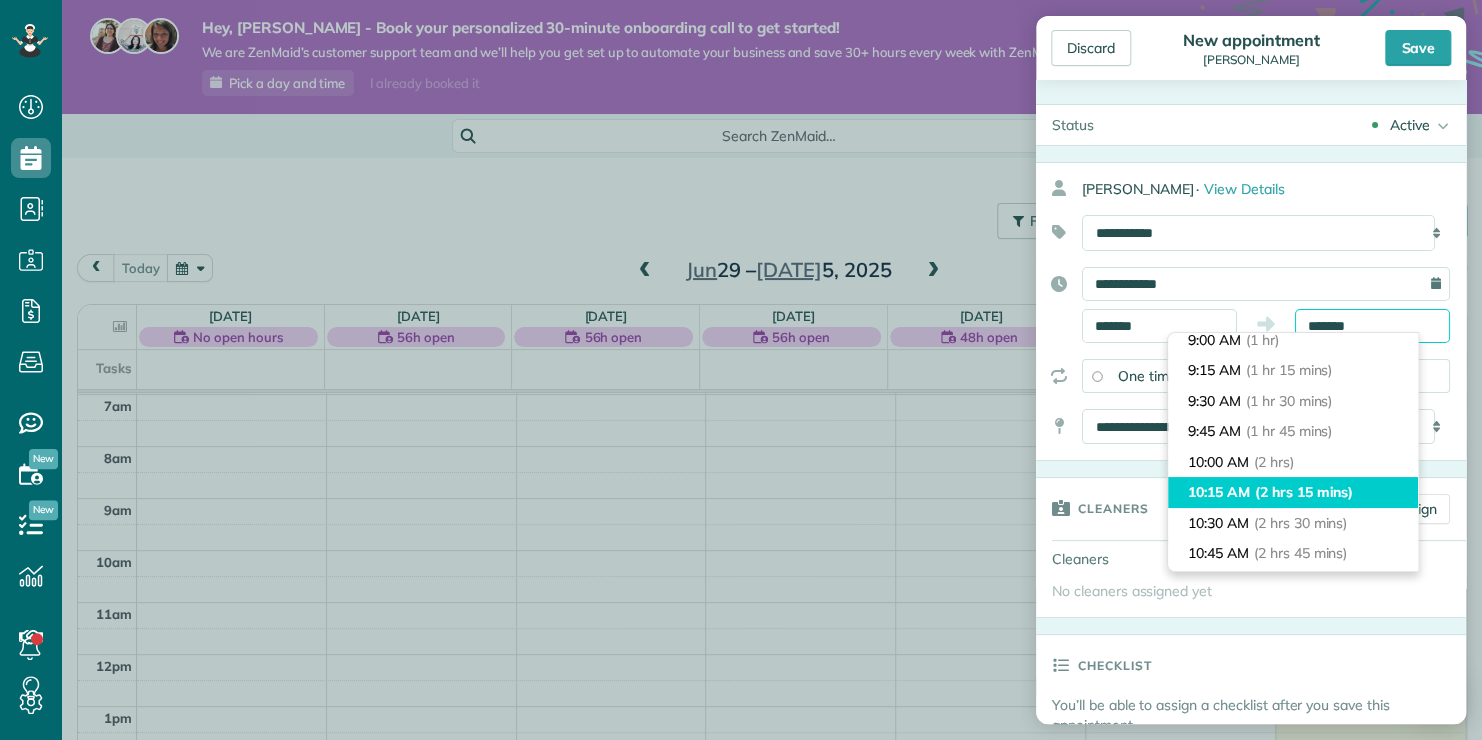 scroll, scrollTop: 230, scrollLeft: 0, axis: vertical 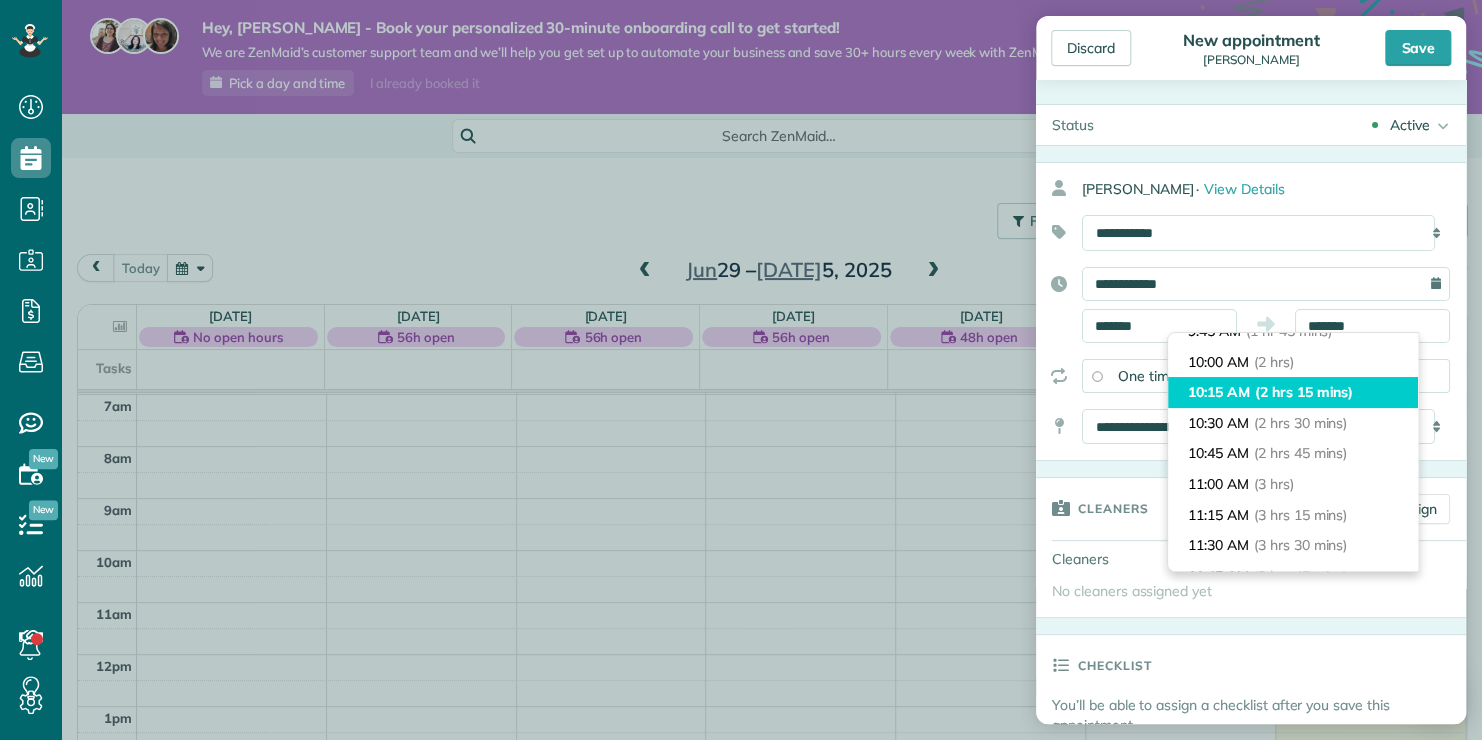 type on "********" 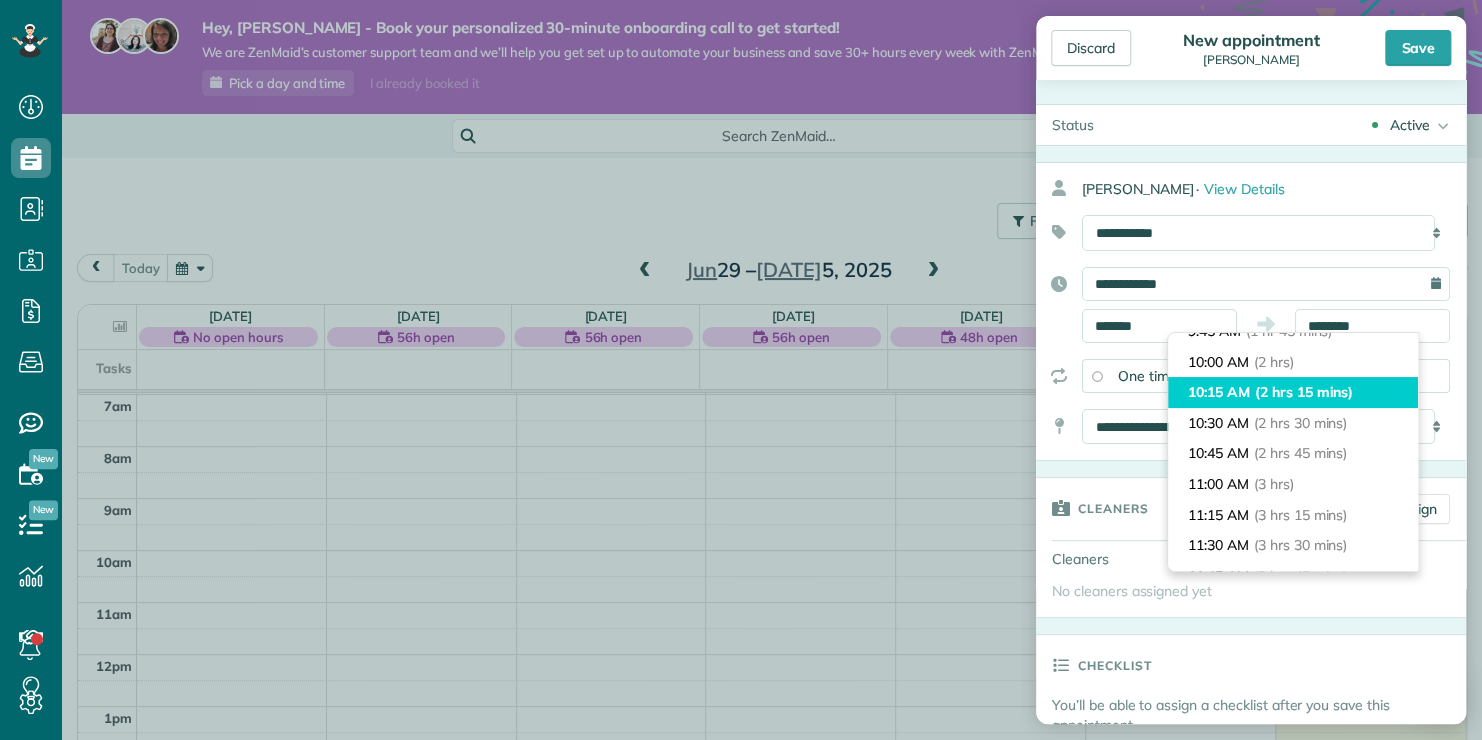 click on "(3 hrs)" at bounding box center (1274, 484) 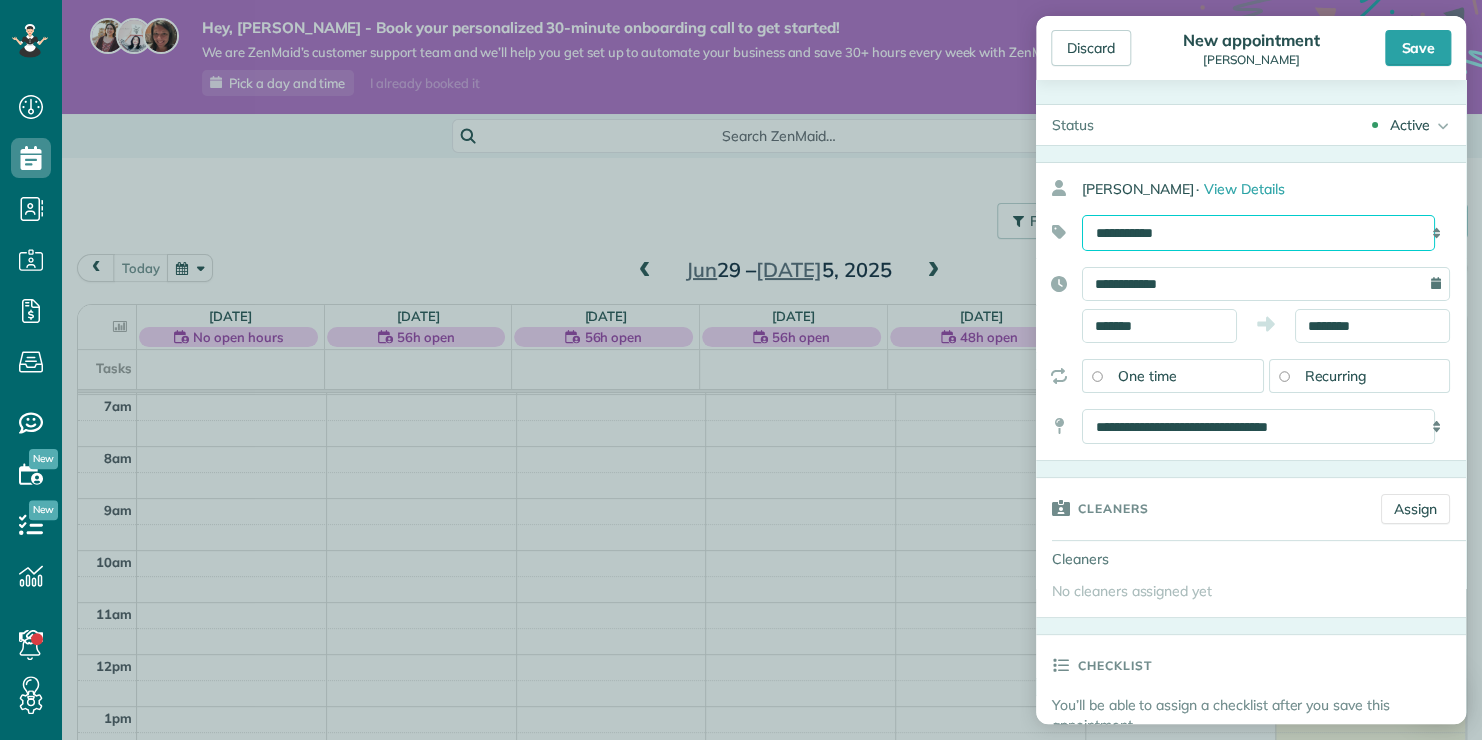 click on "**********" at bounding box center (1258, 233) 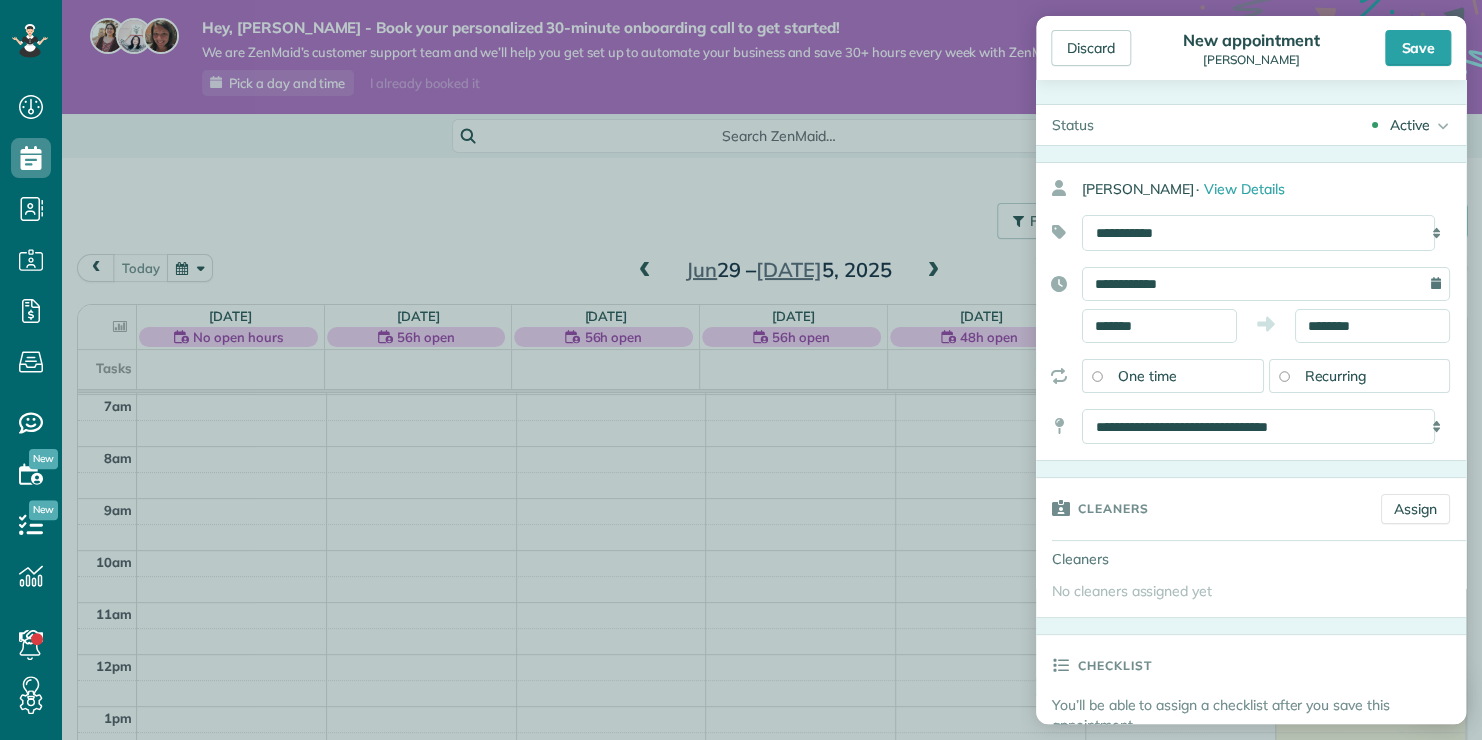 click 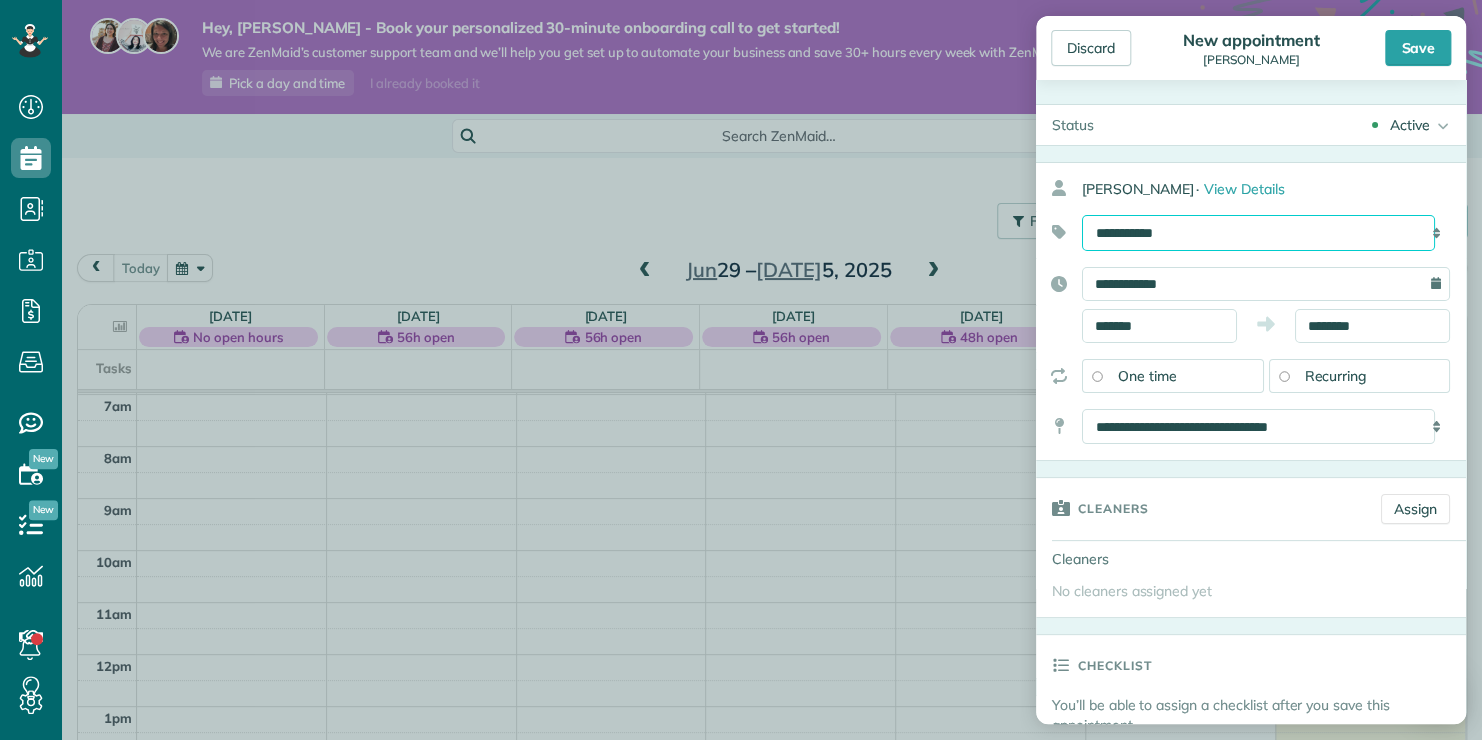 click on "**********" at bounding box center [1258, 233] 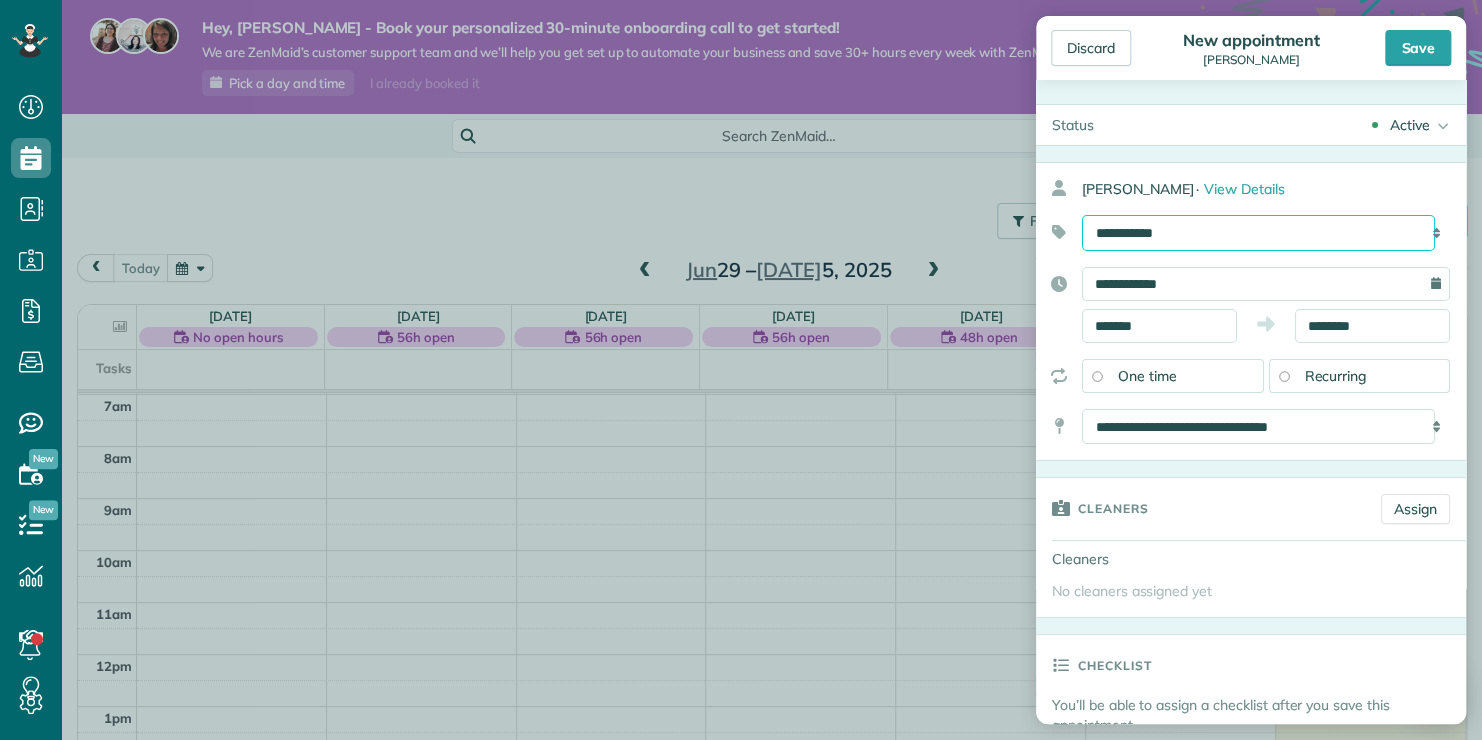 click on "**********" at bounding box center (1258, 233) 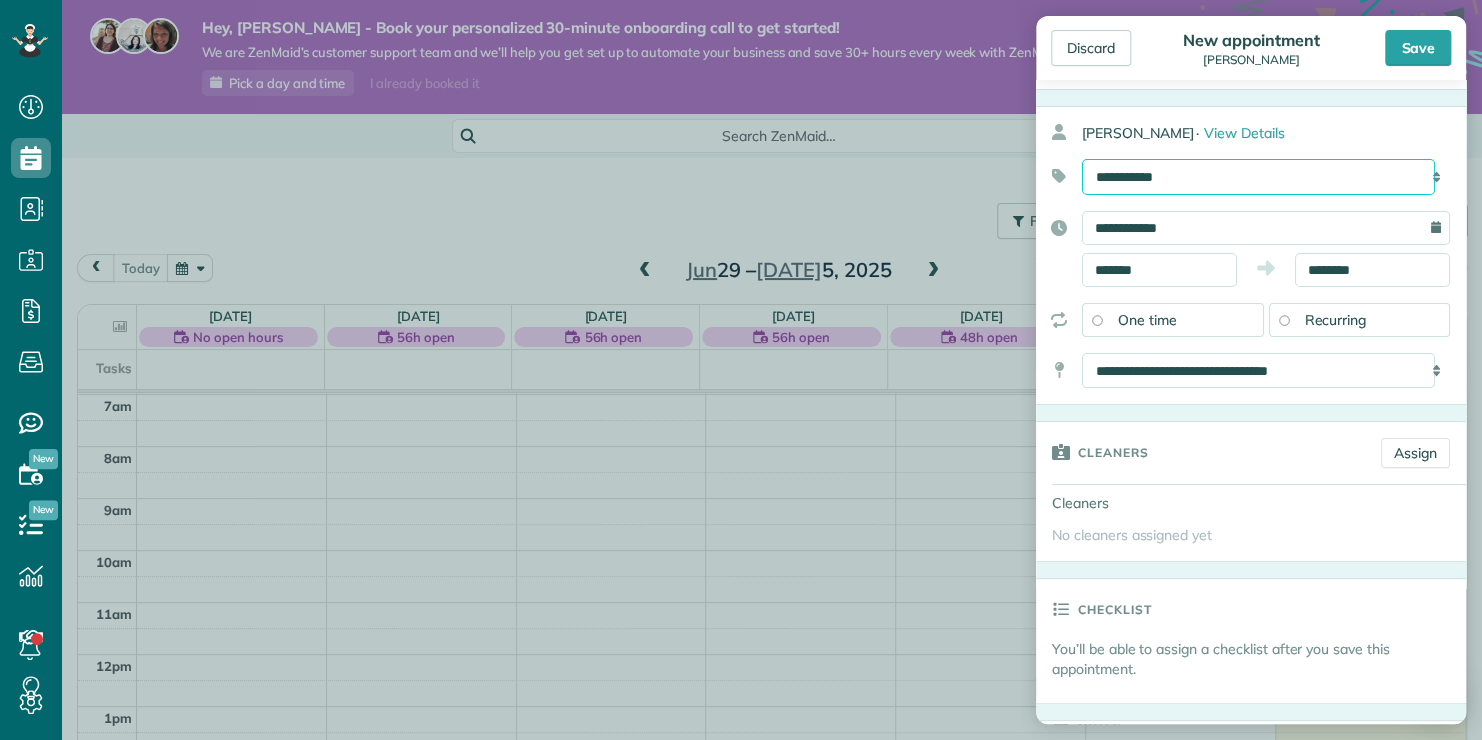 scroll, scrollTop: 100, scrollLeft: 0, axis: vertical 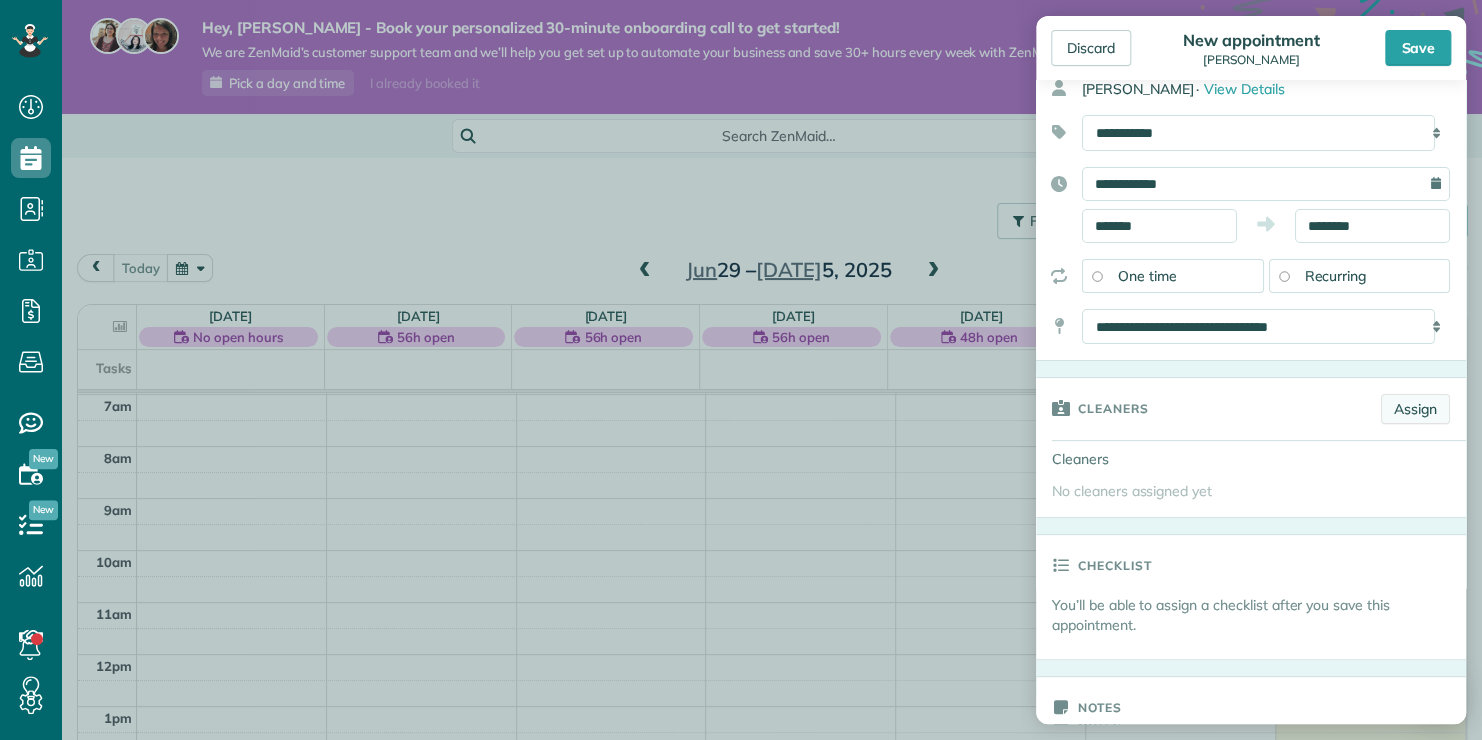 click on "Assign" at bounding box center (1415, 409) 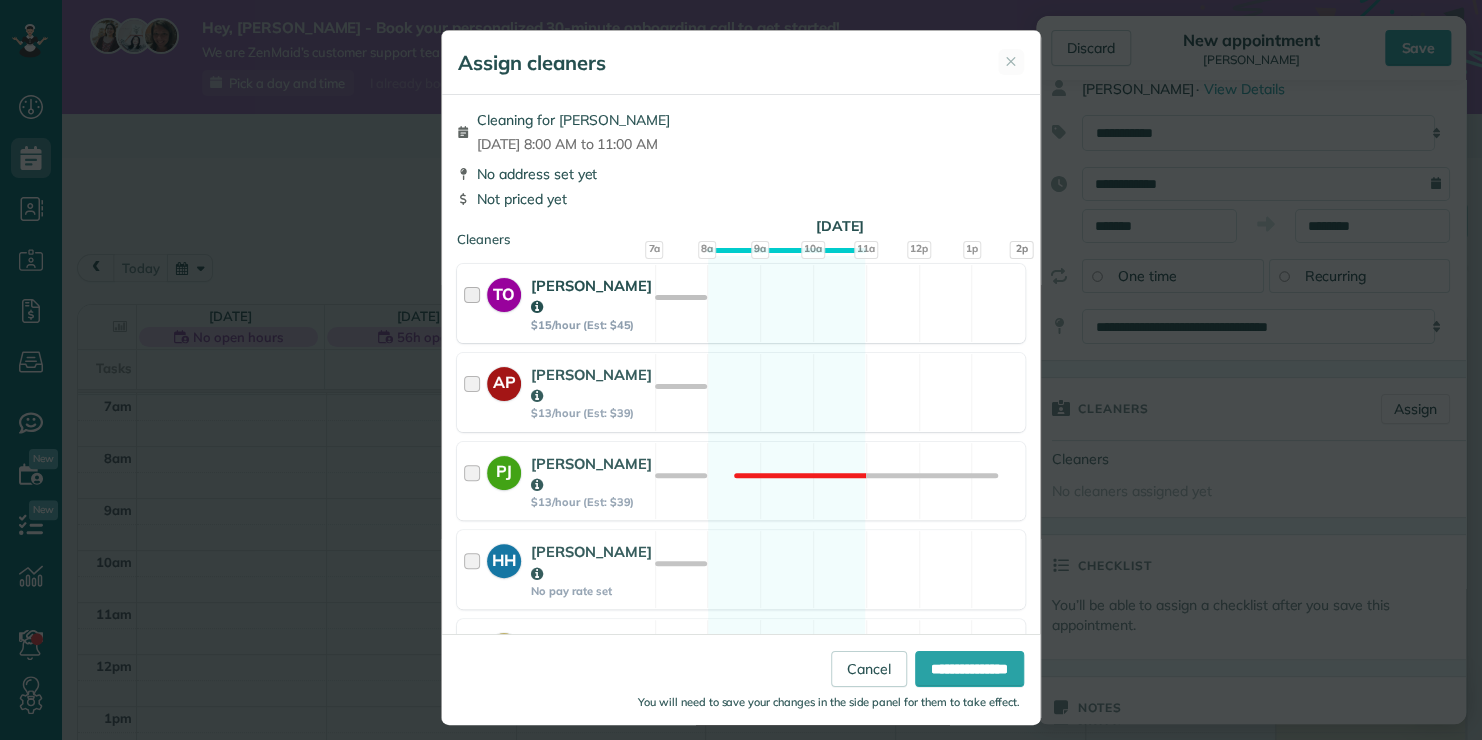 click on "[PERSON_NAME]" at bounding box center (591, 296) 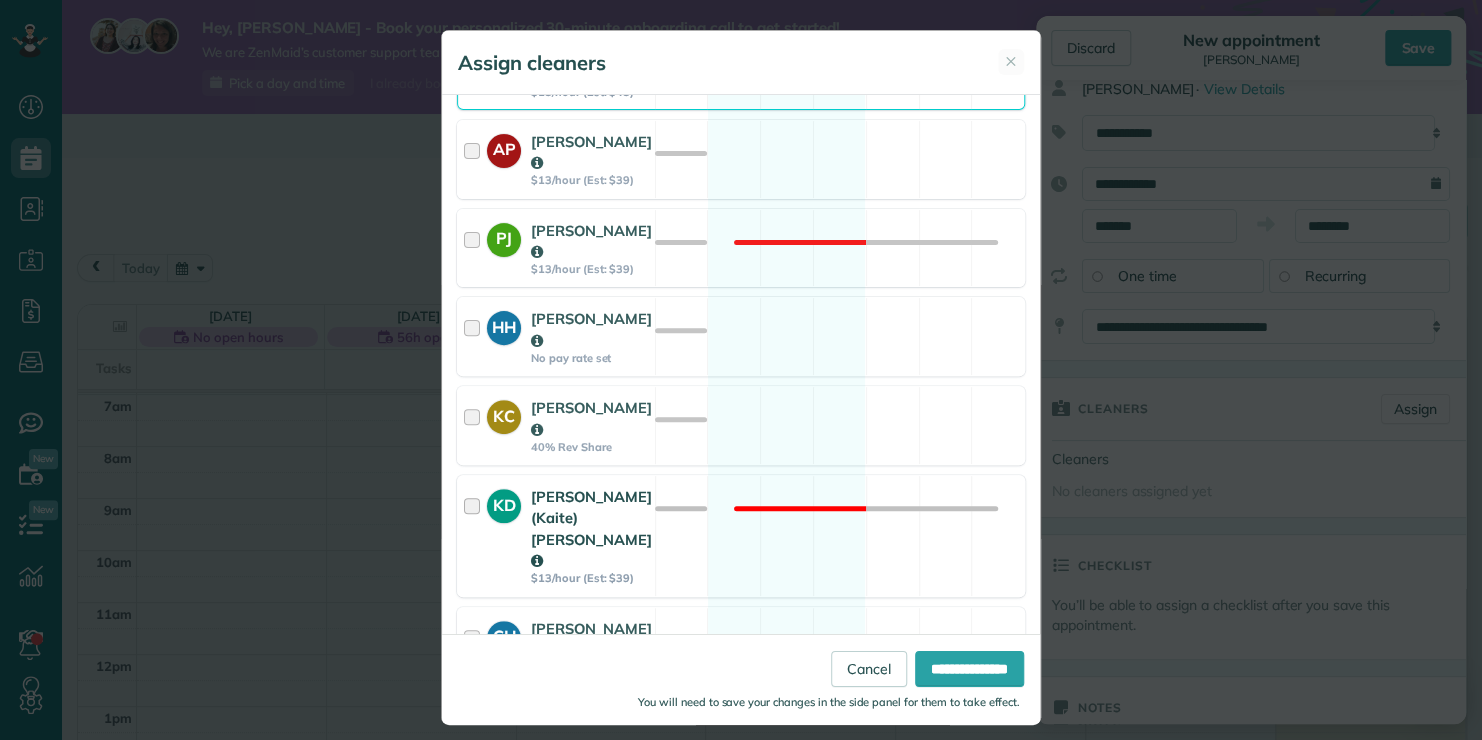 scroll, scrollTop: 248, scrollLeft: 0, axis: vertical 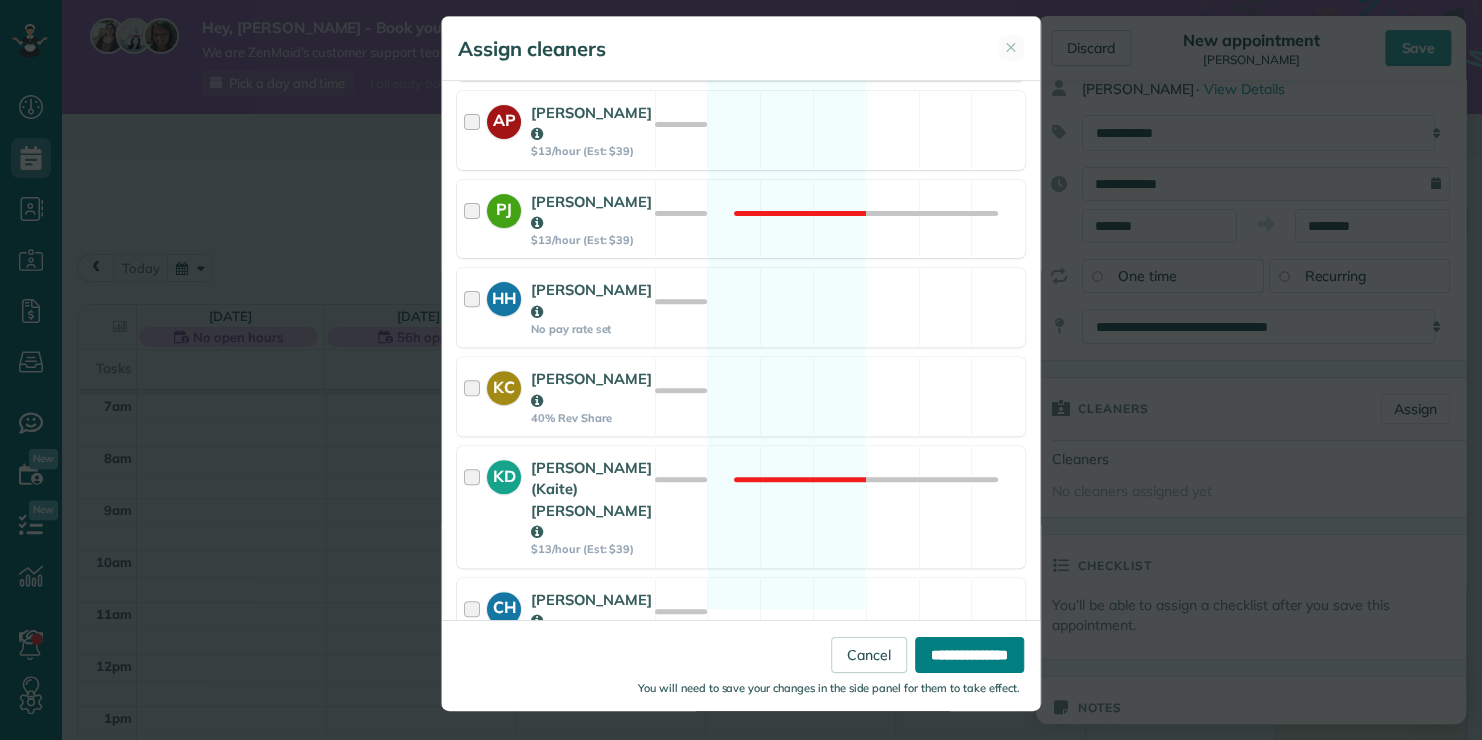 click on "**********" at bounding box center (969, 655) 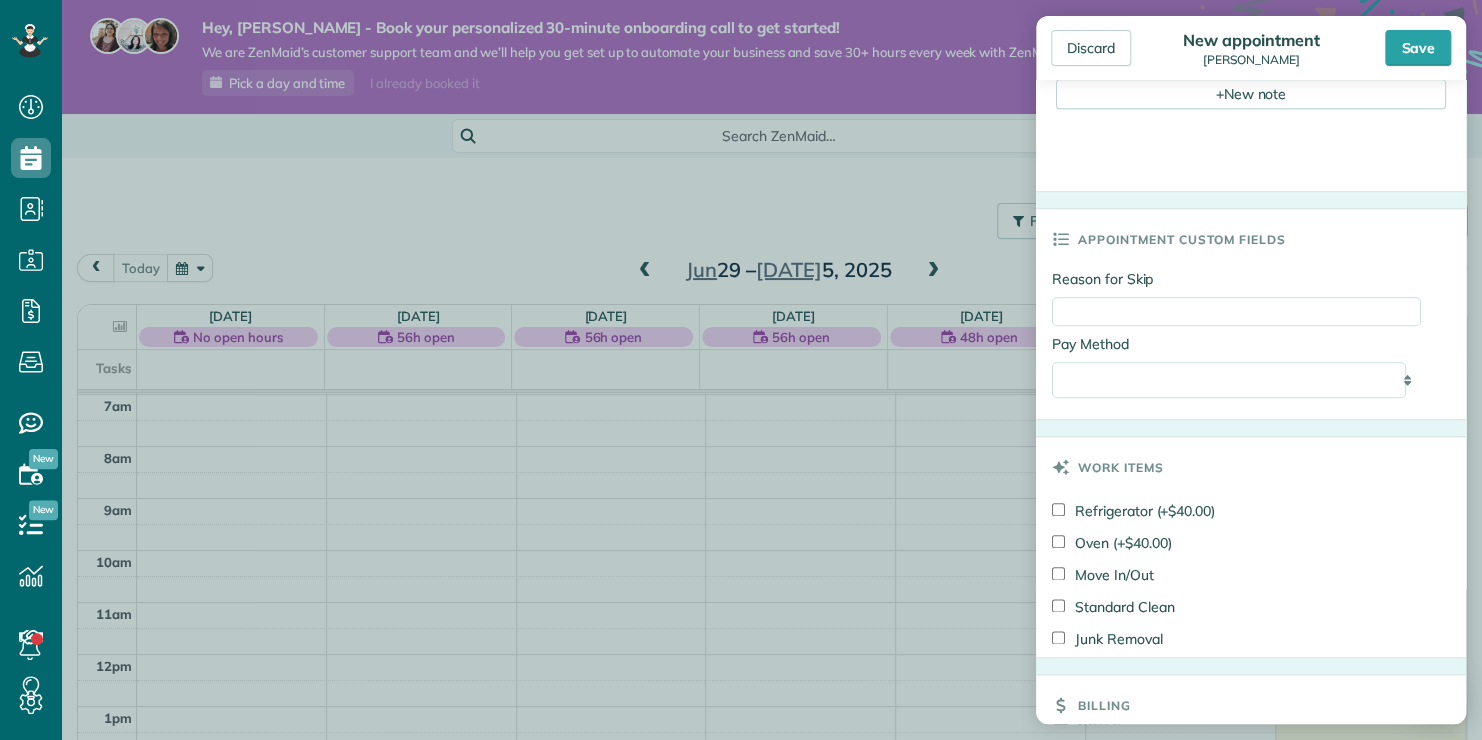 scroll, scrollTop: 1000, scrollLeft: 0, axis: vertical 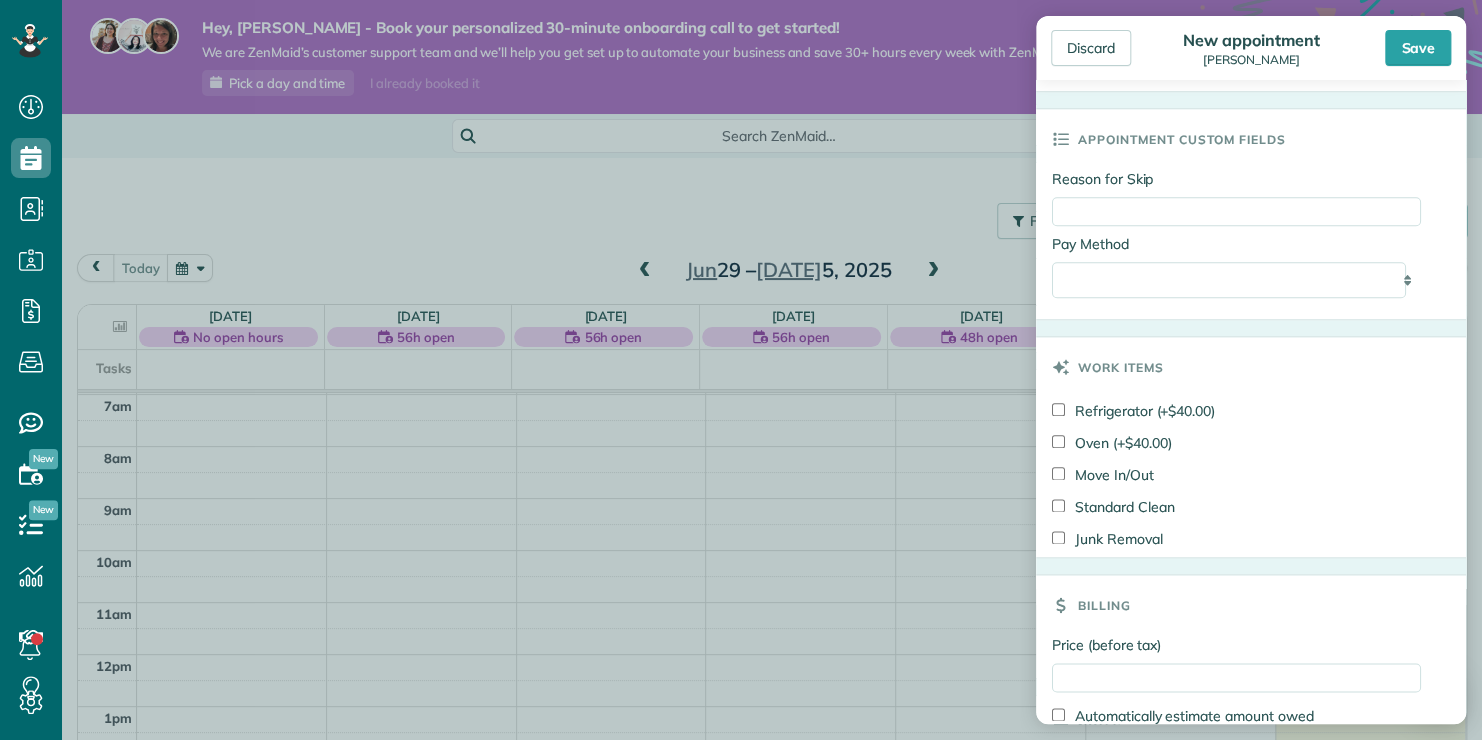 click on "Standard Clean" at bounding box center [1113, 507] 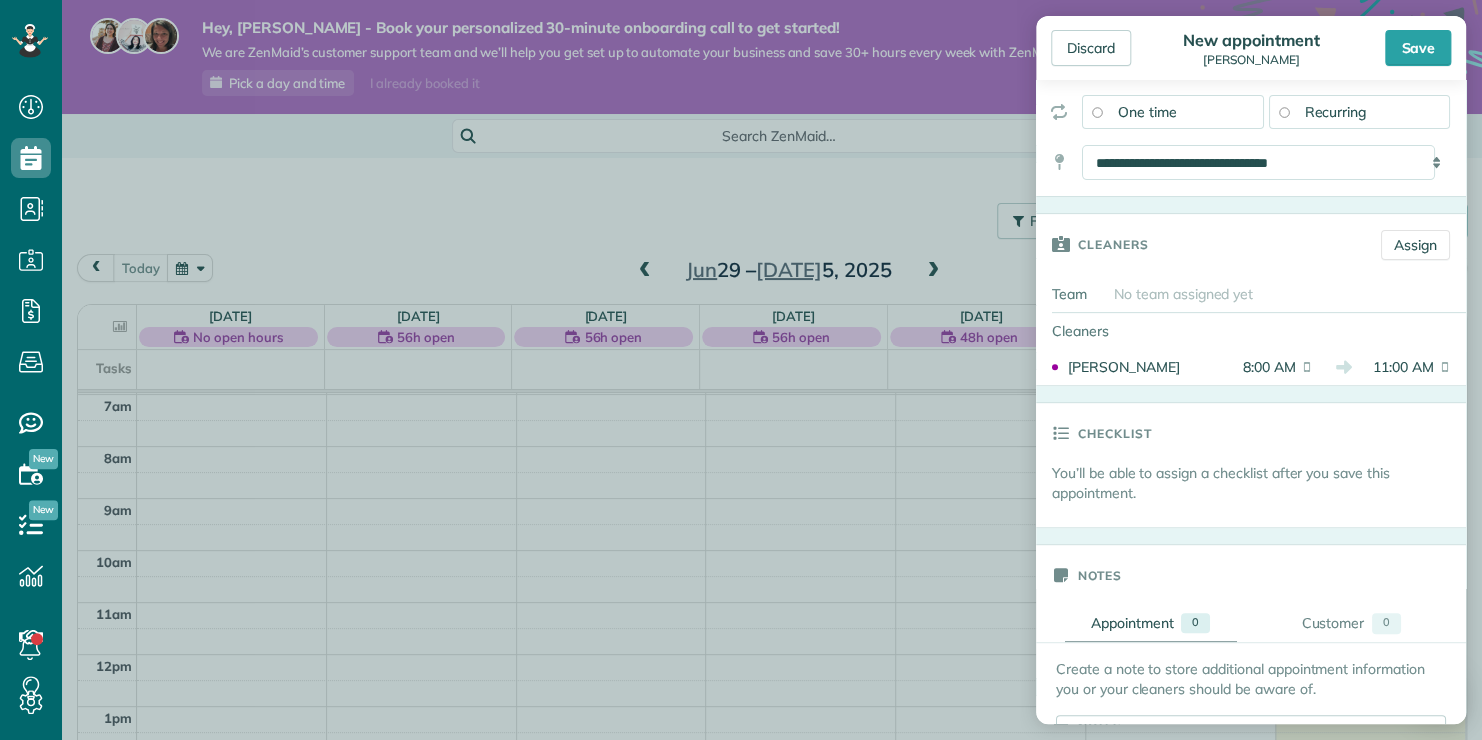 scroll, scrollTop: 219, scrollLeft: 0, axis: vertical 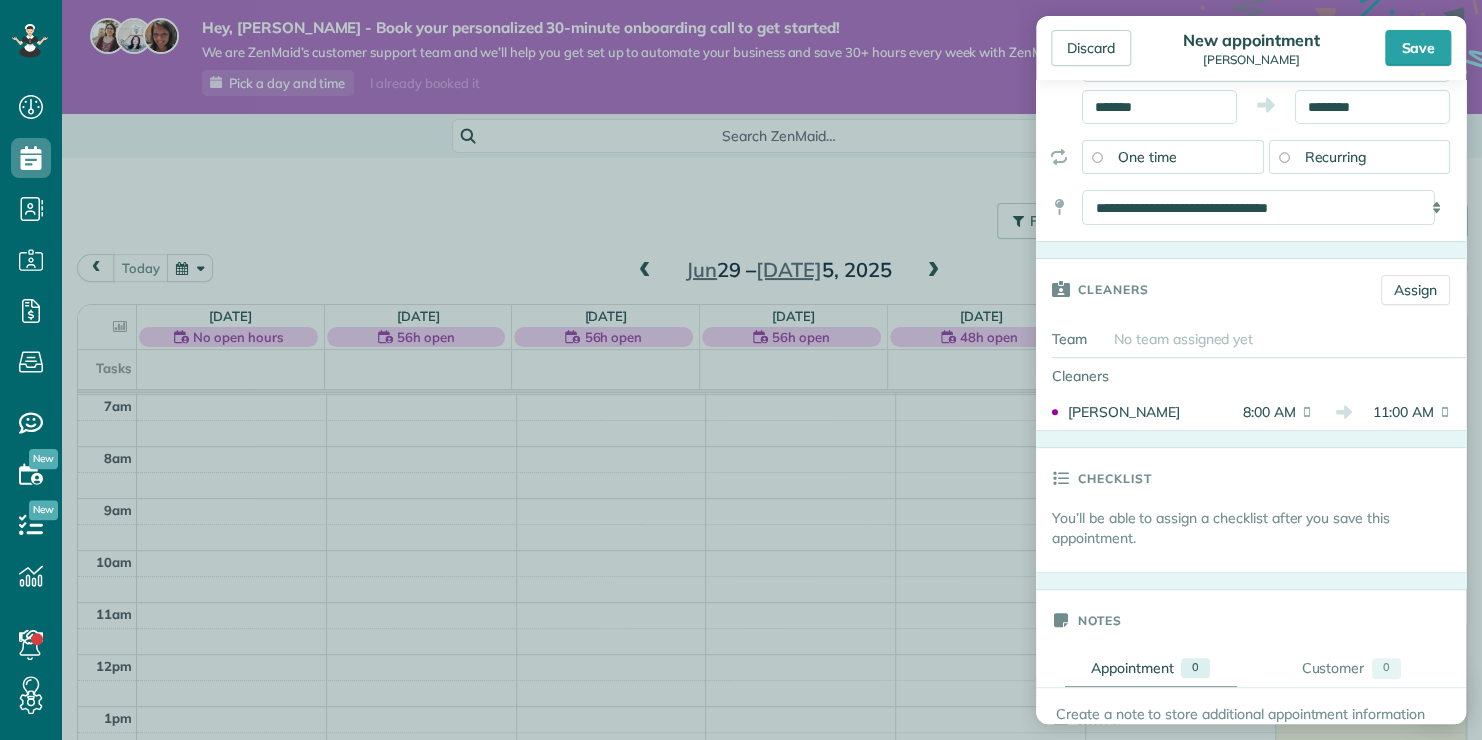 click on "No team assigned yet" at bounding box center [1183, 339] 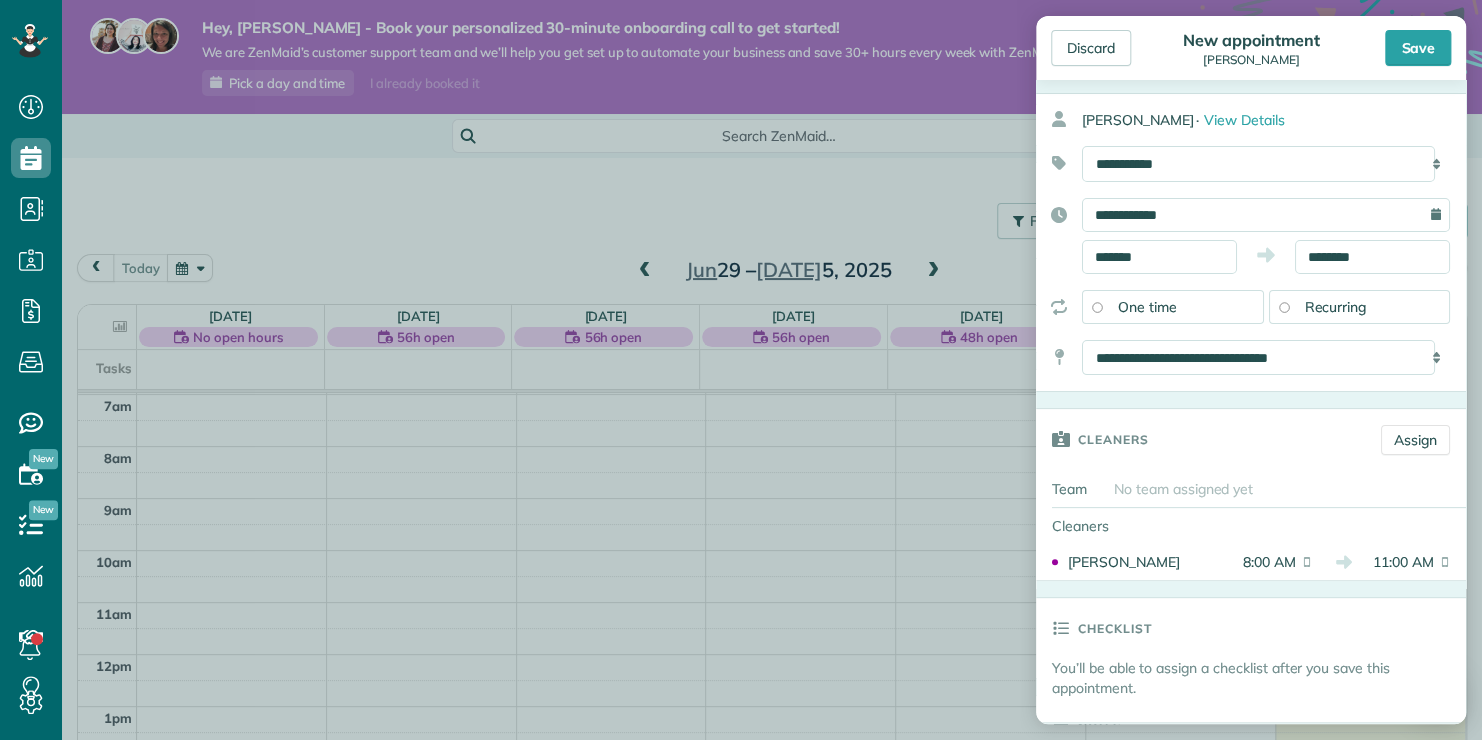 scroll, scrollTop: 19, scrollLeft: 0, axis: vertical 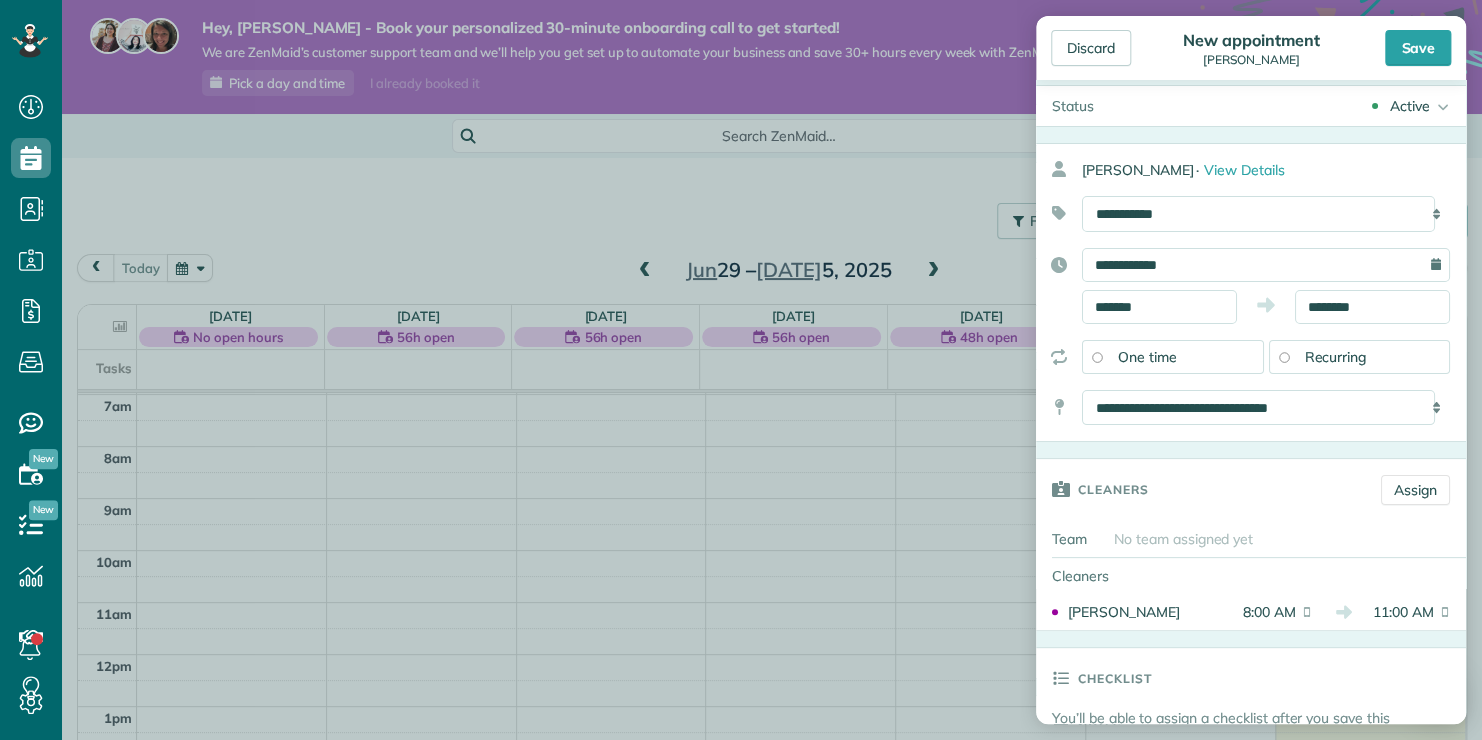 click on "Recurring" at bounding box center [1360, 357] 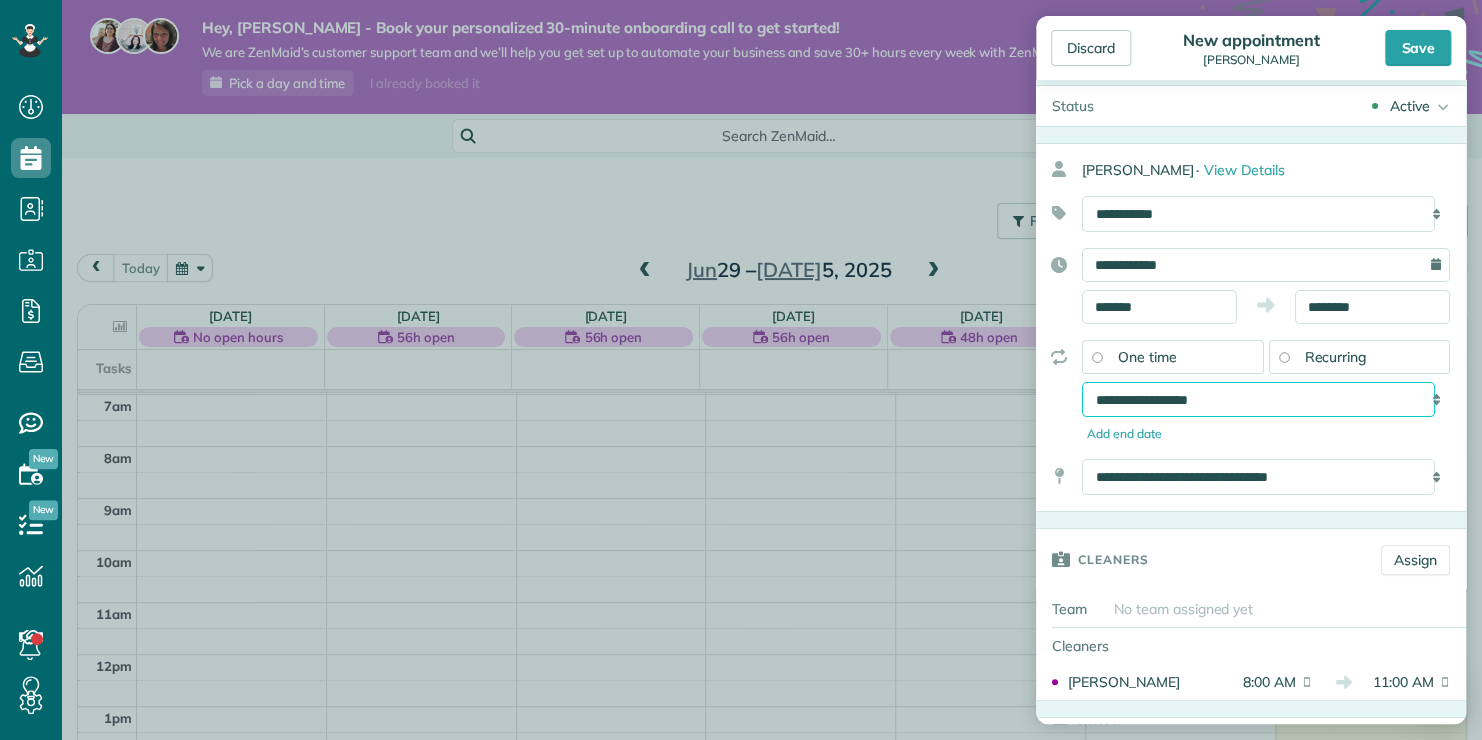click on "**********" at bounding box center (1258, 400) 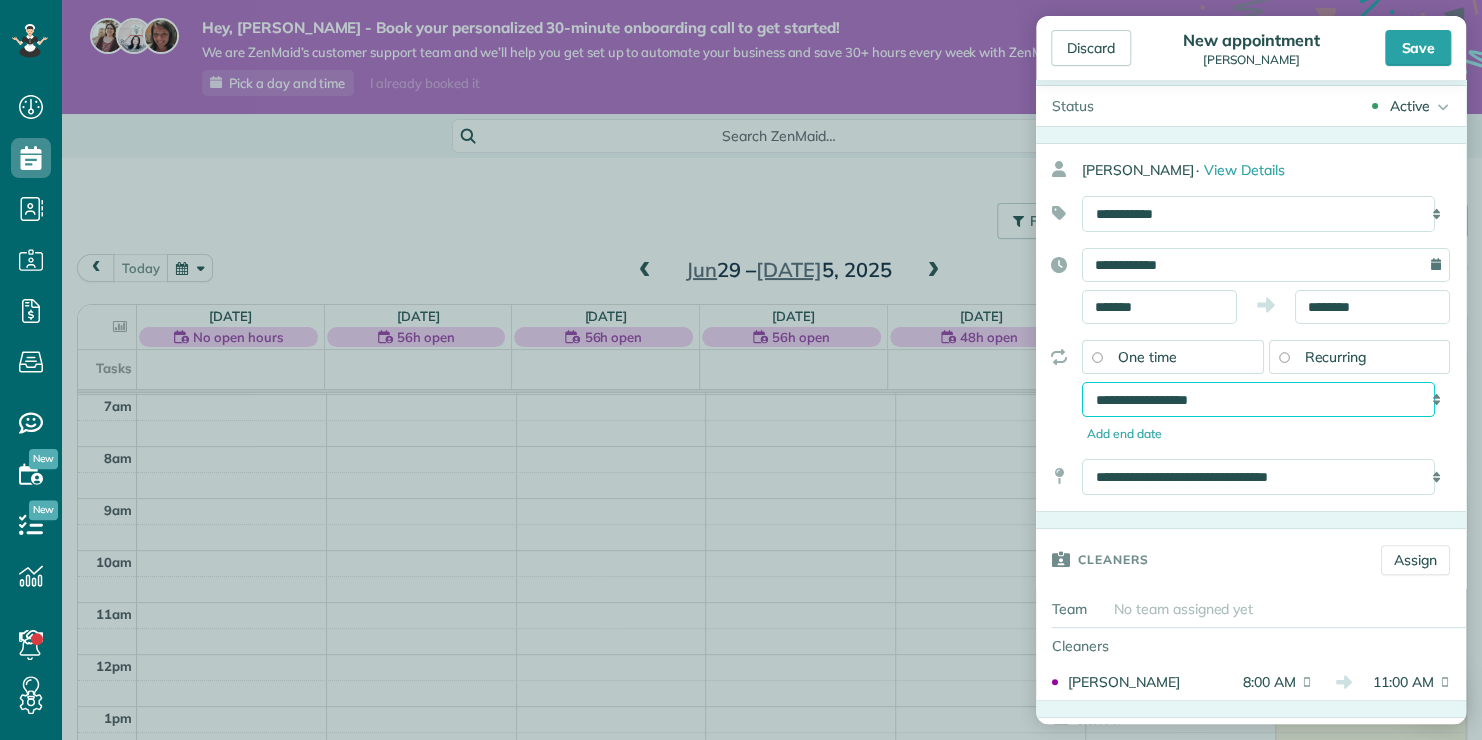 select on "**********" 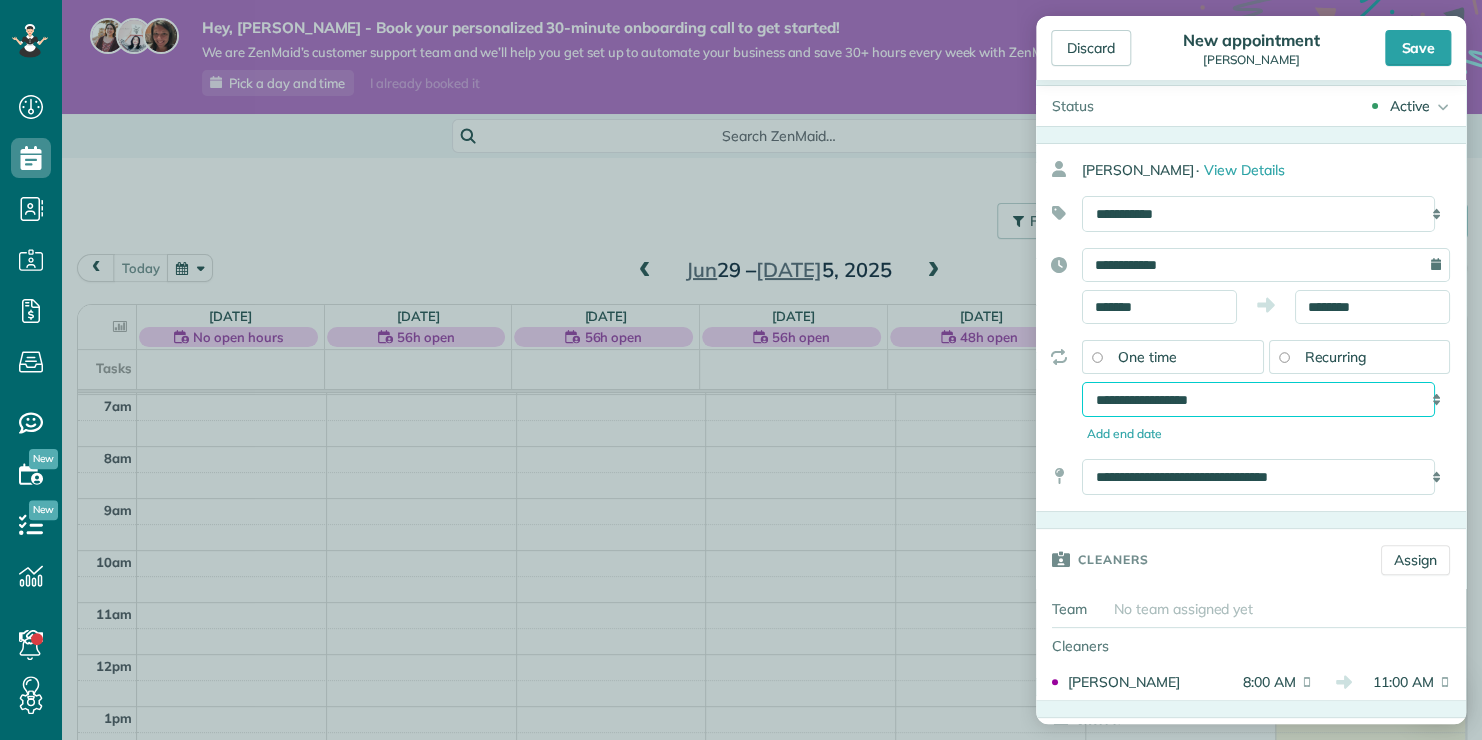 click on "**********" at bounding box center (1258, 400) 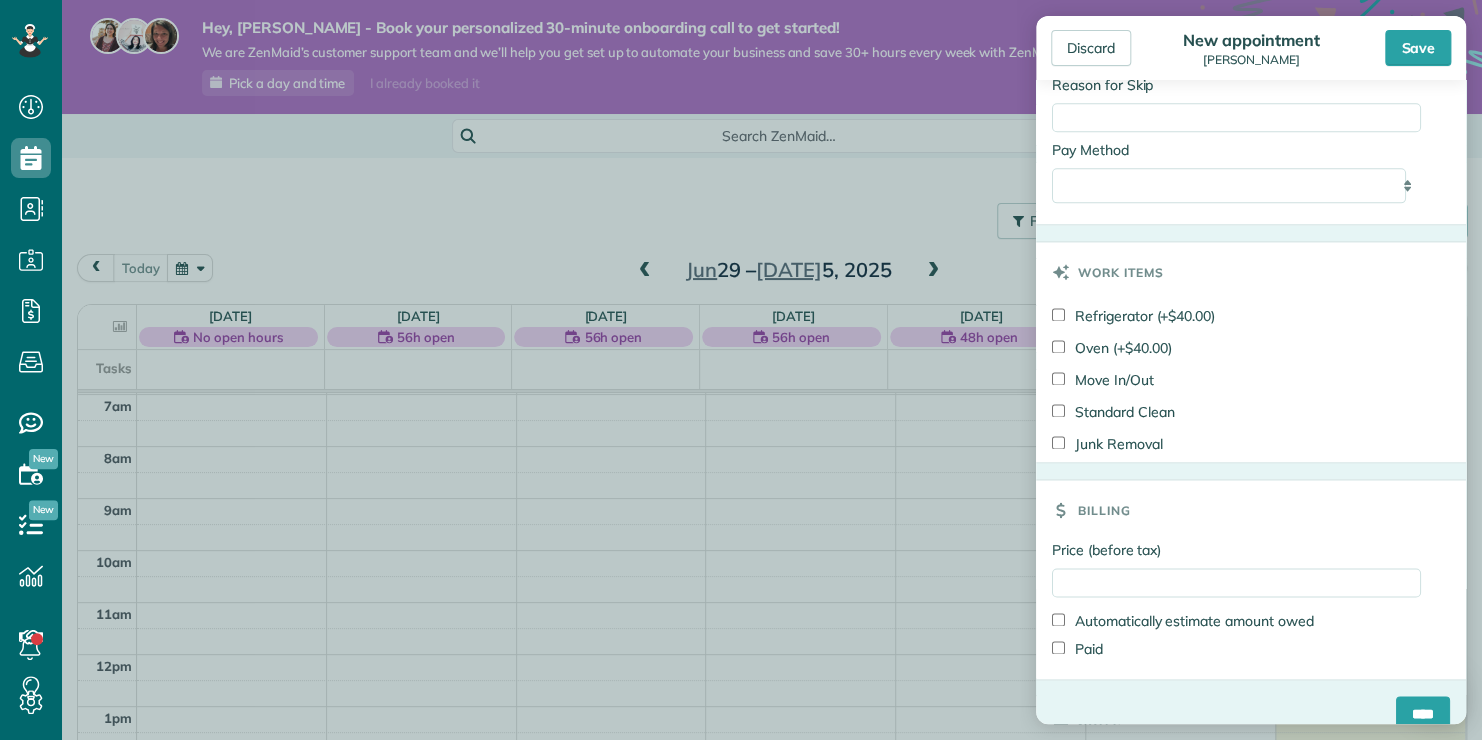 scroll, scrollTop: 1188, scrollLeft: 0, axis: vertical 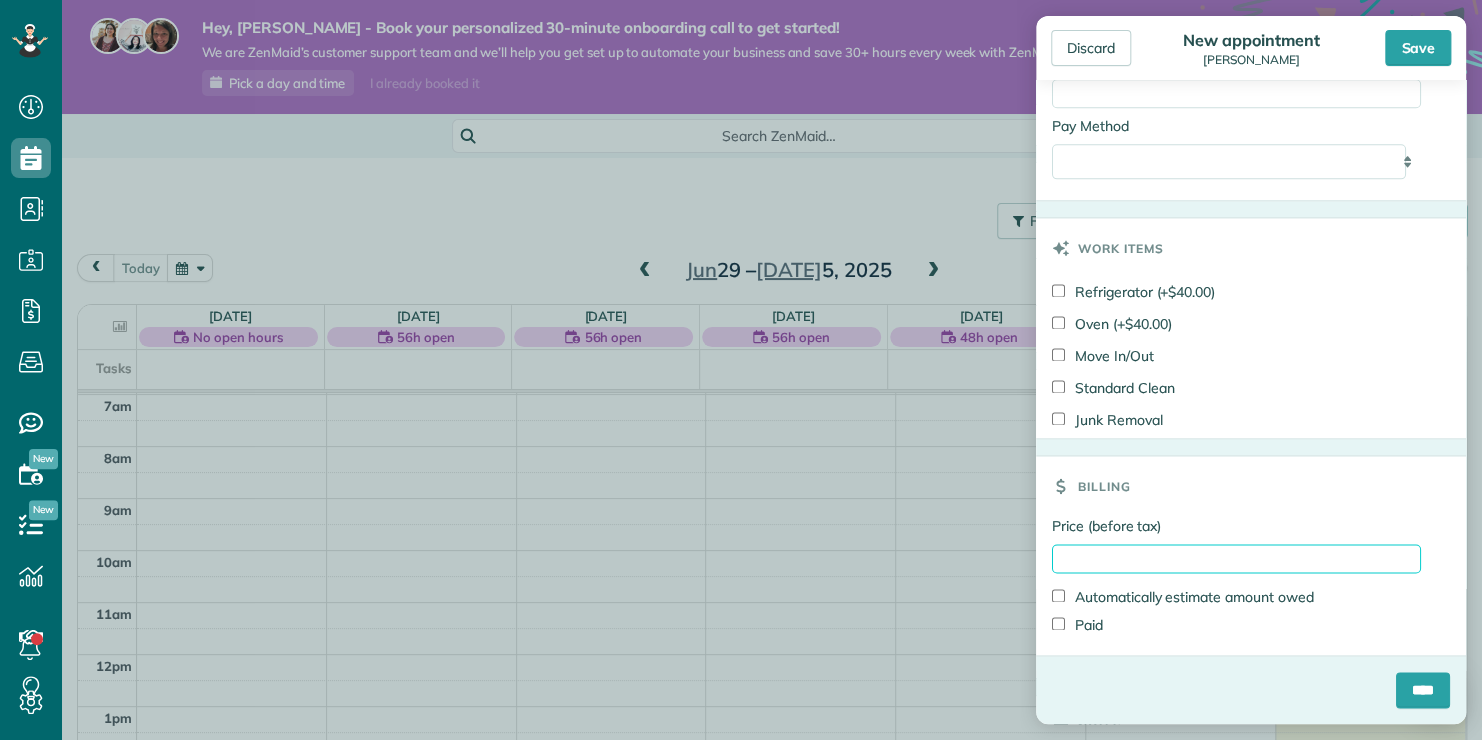 click on "Price (before tax)" at bounding box center [1236, 558] 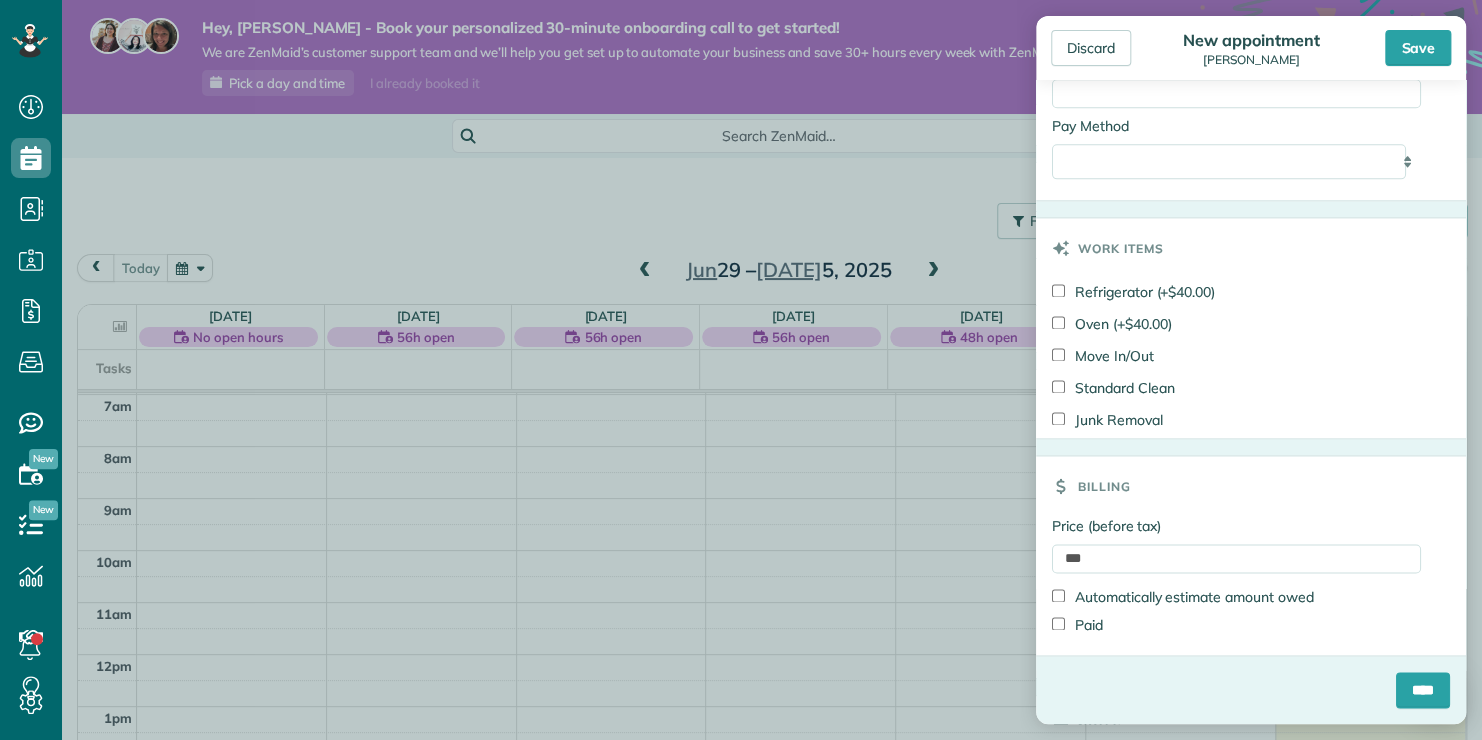 click on "Billing" at bounding box center [1251, 486] 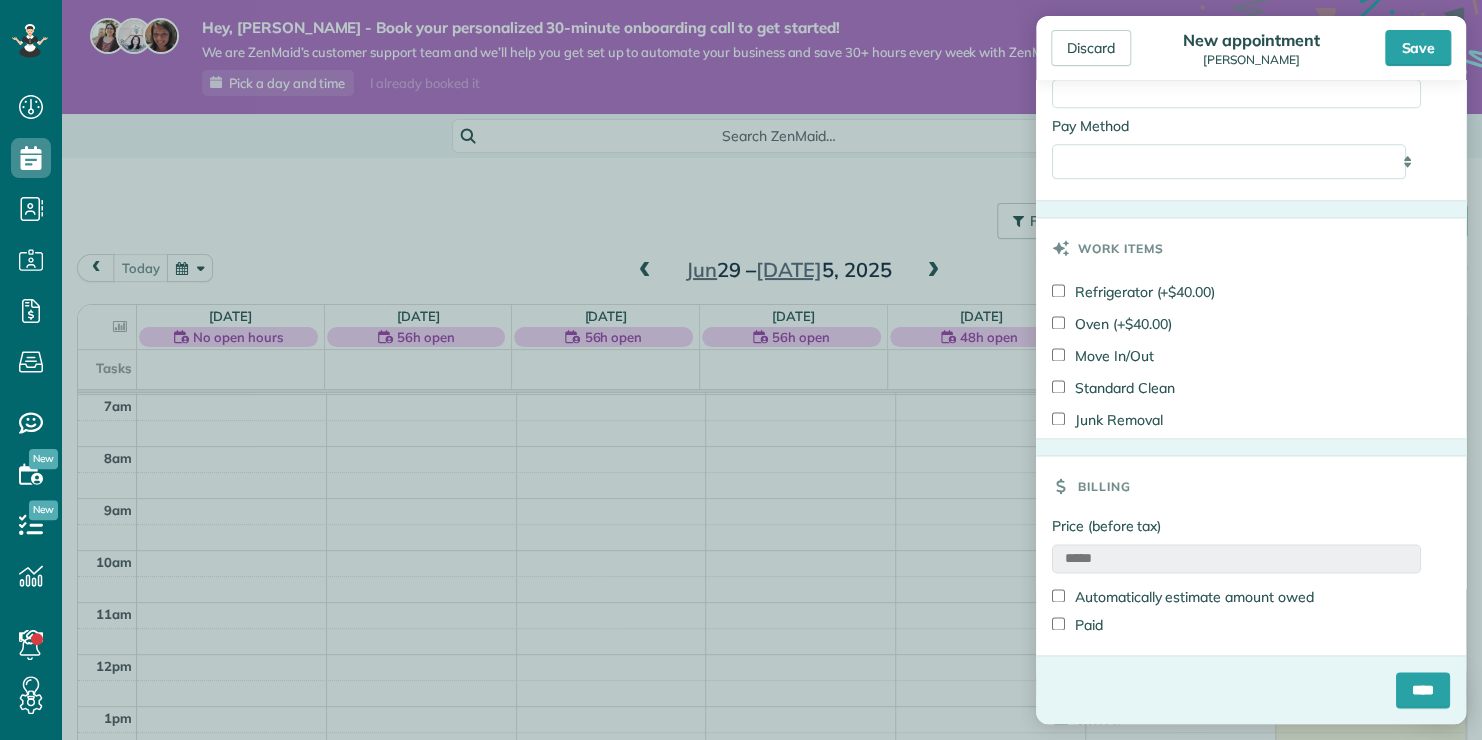click on "*****" at bounding box center (1236, 558) 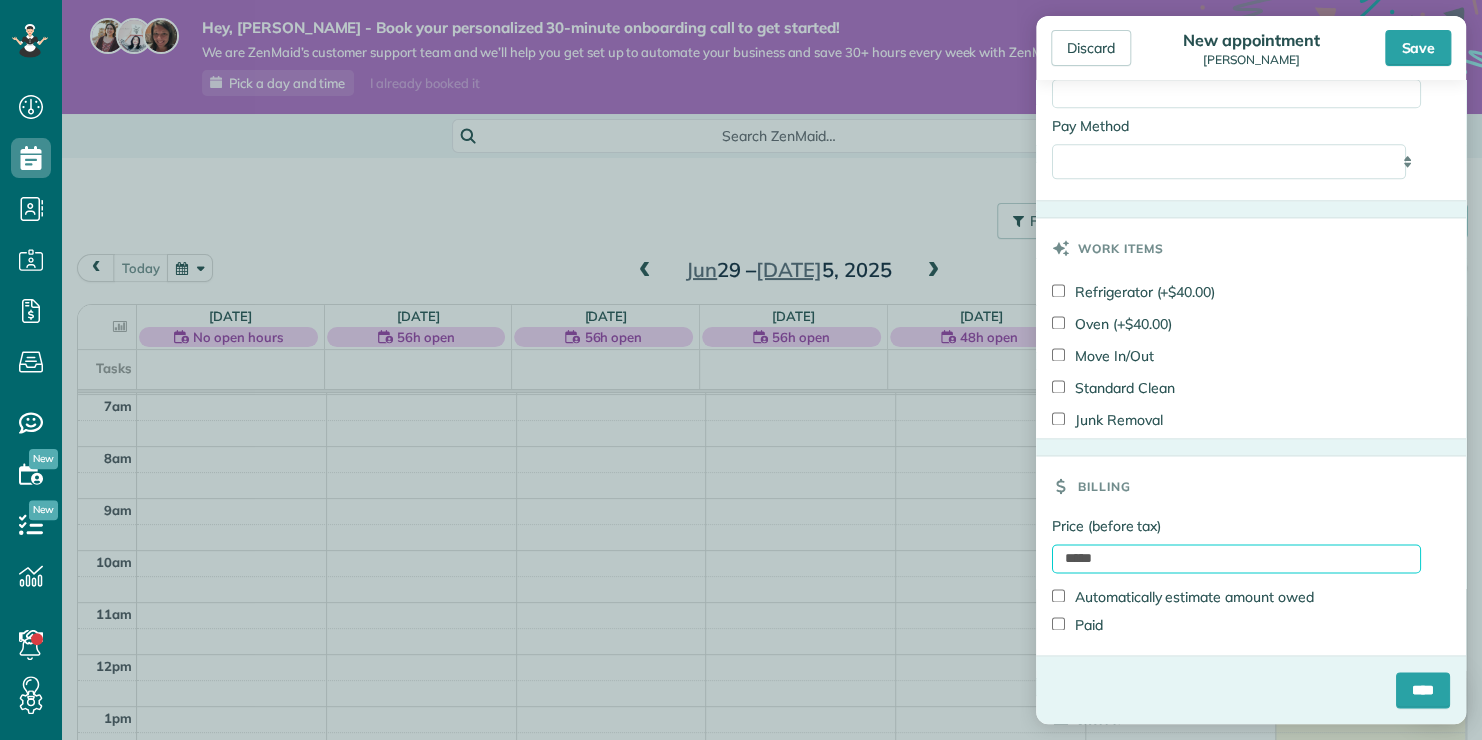 click on "*****" at bounding box center (1236, 558) 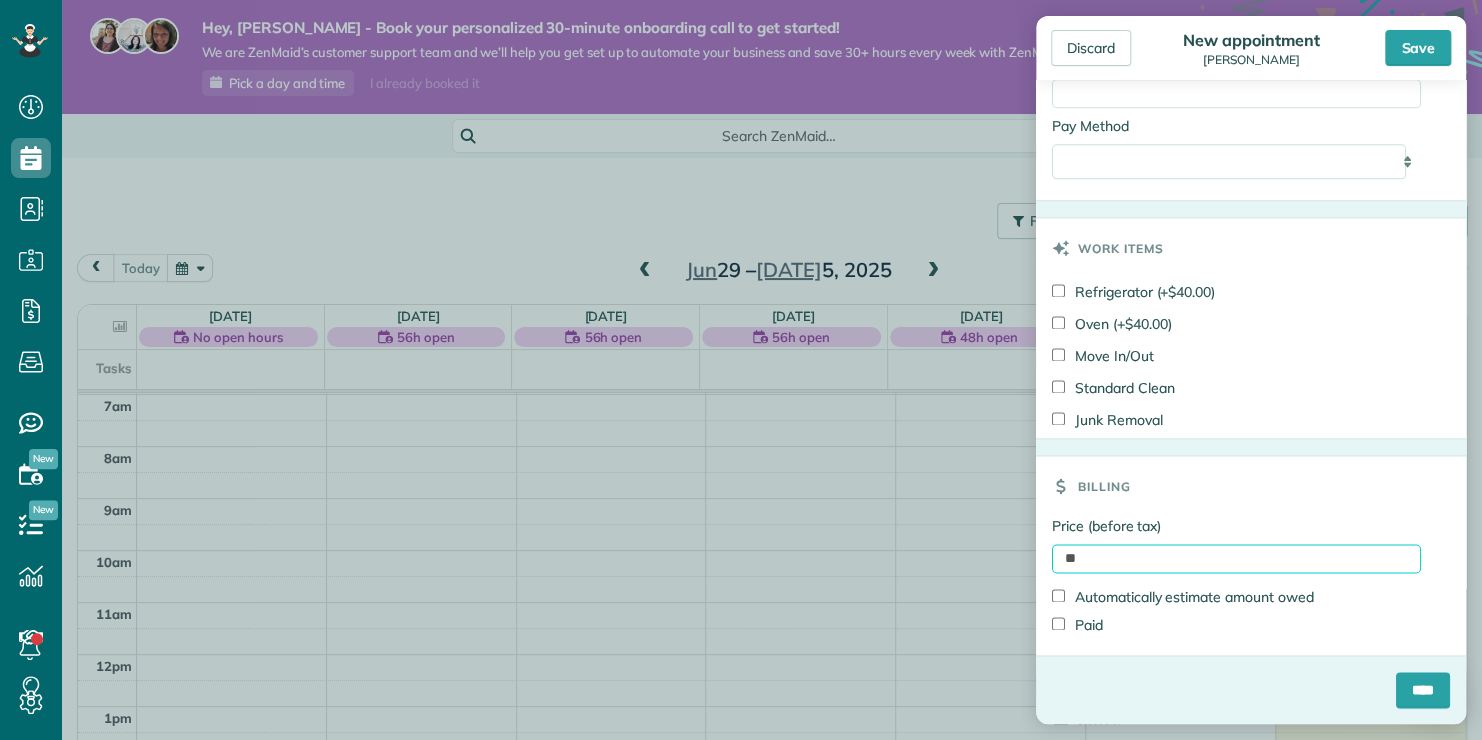 type on "*" 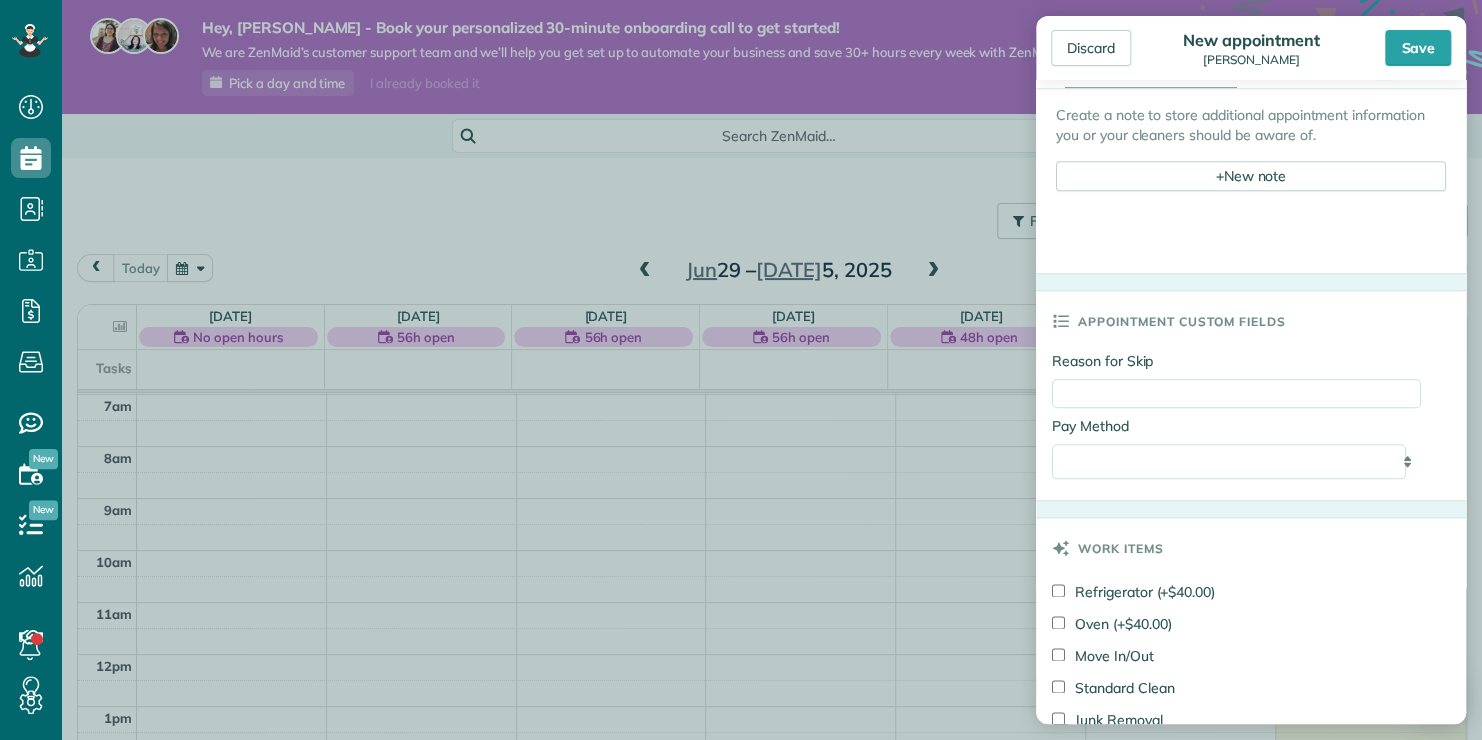 scroll, scrollTop: 788, scrollLeft: 0, axis: vertical 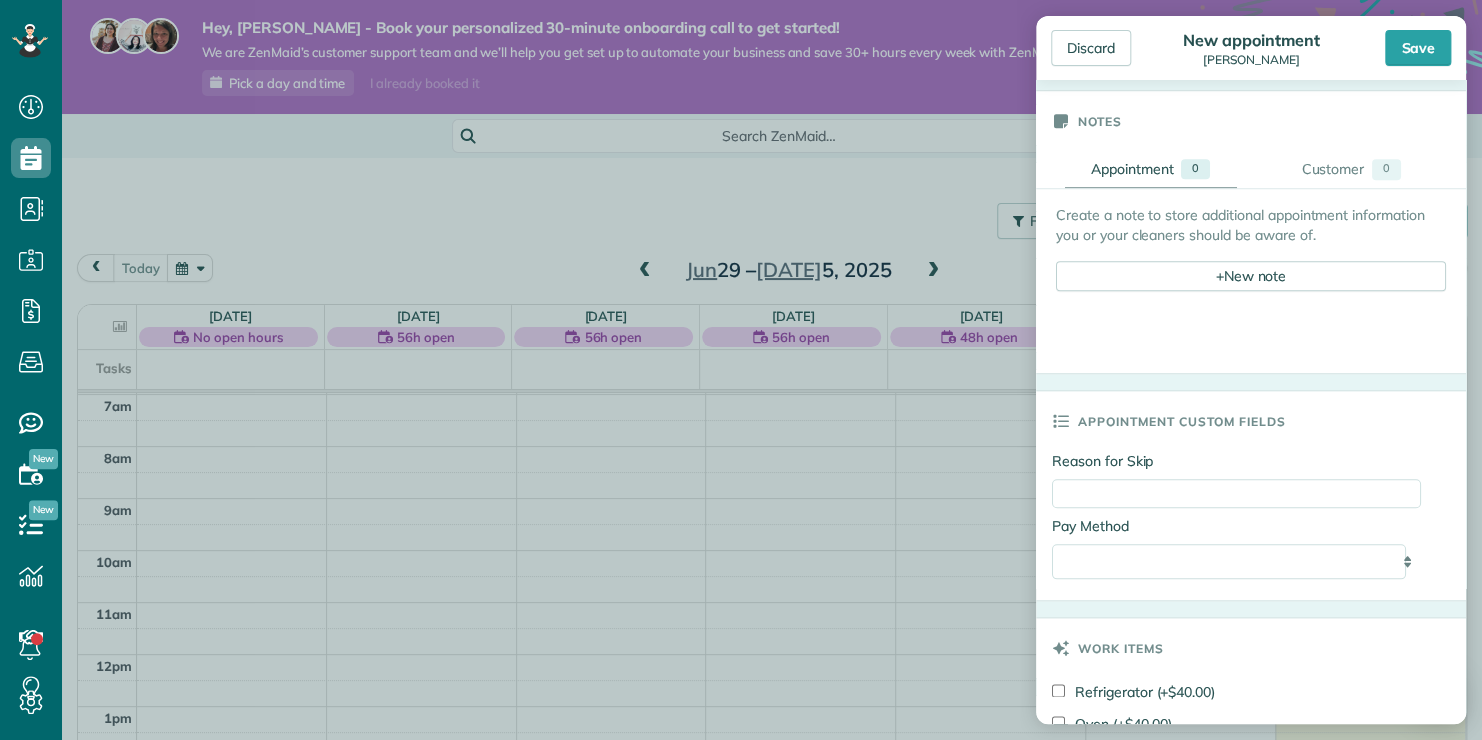 type on "***" 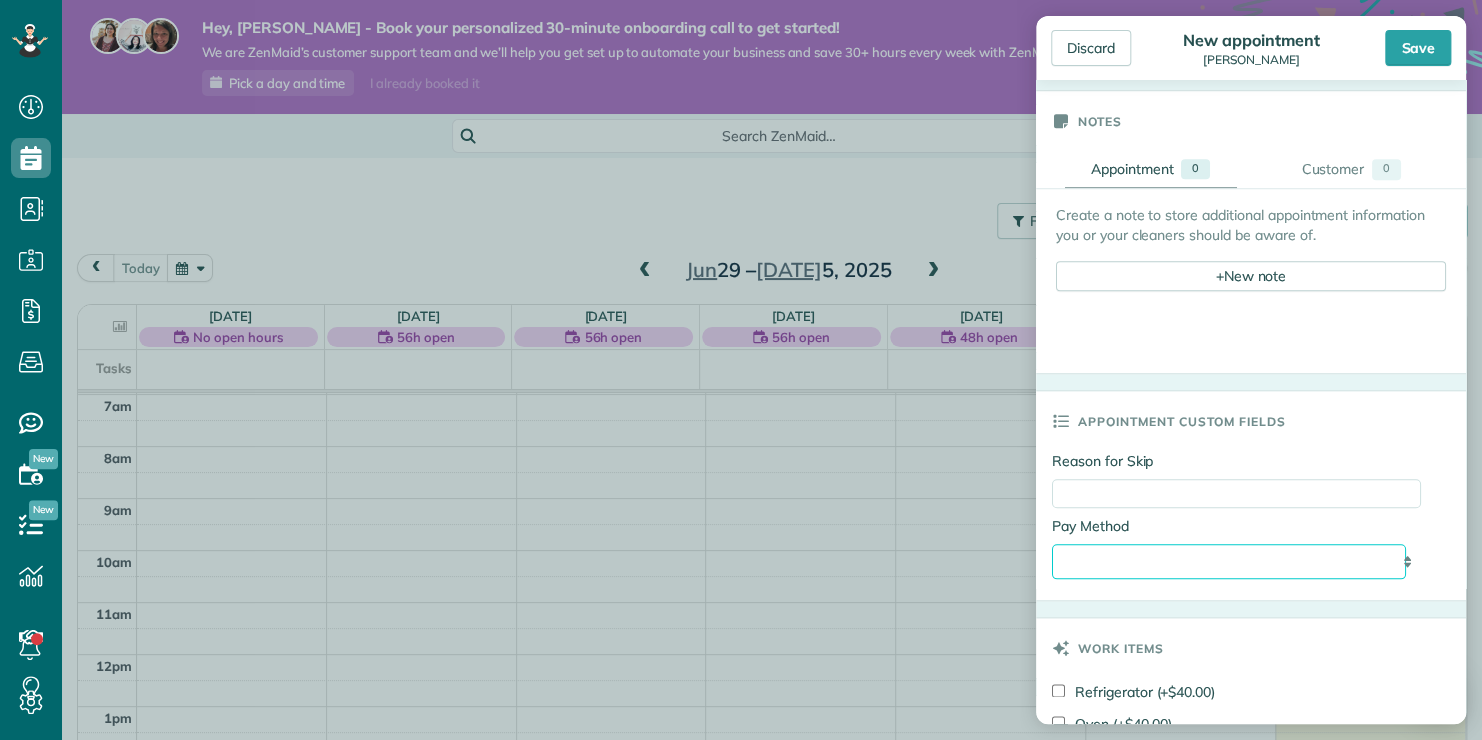 click on "**********" at bounding box center [1229, 562] 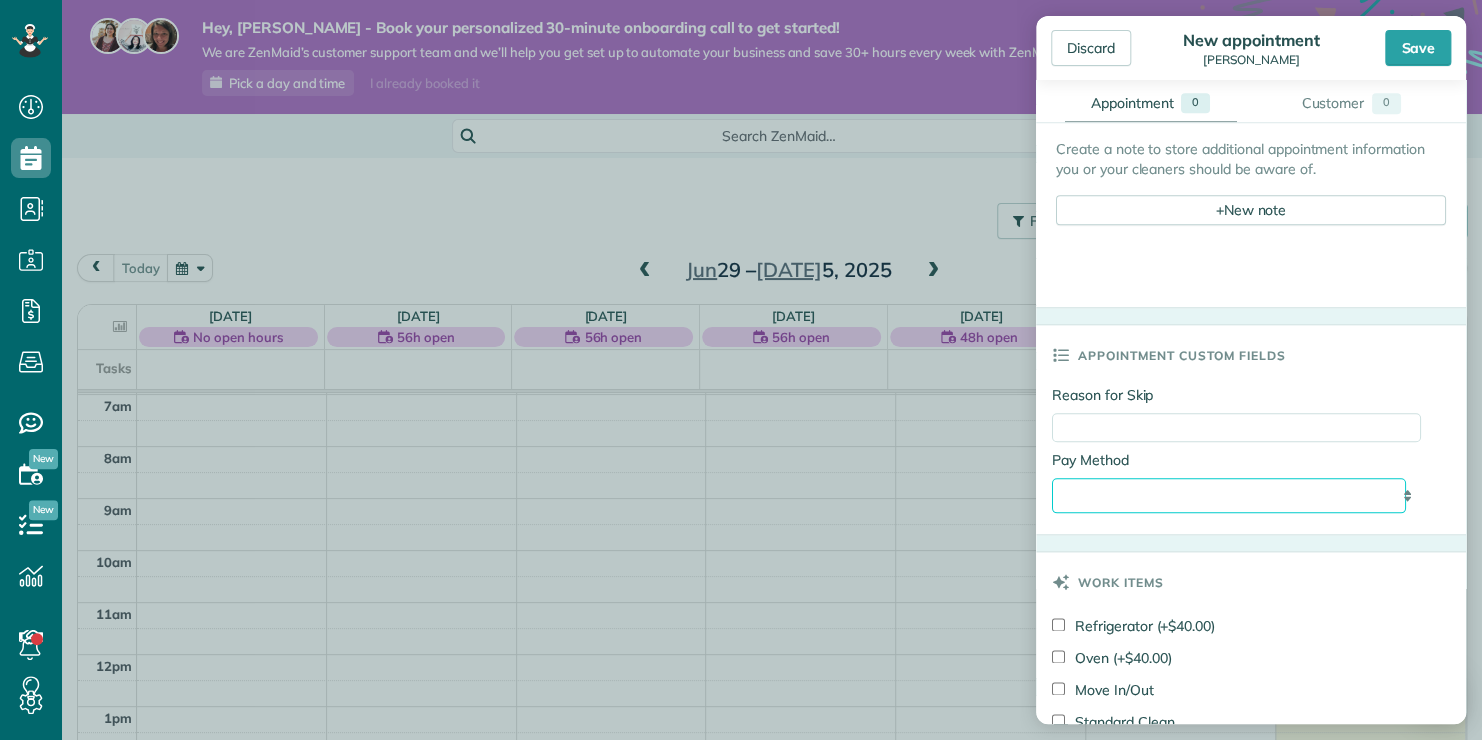 scroll, scrollTop: 888, scrollLeft: 0, axis: vertical 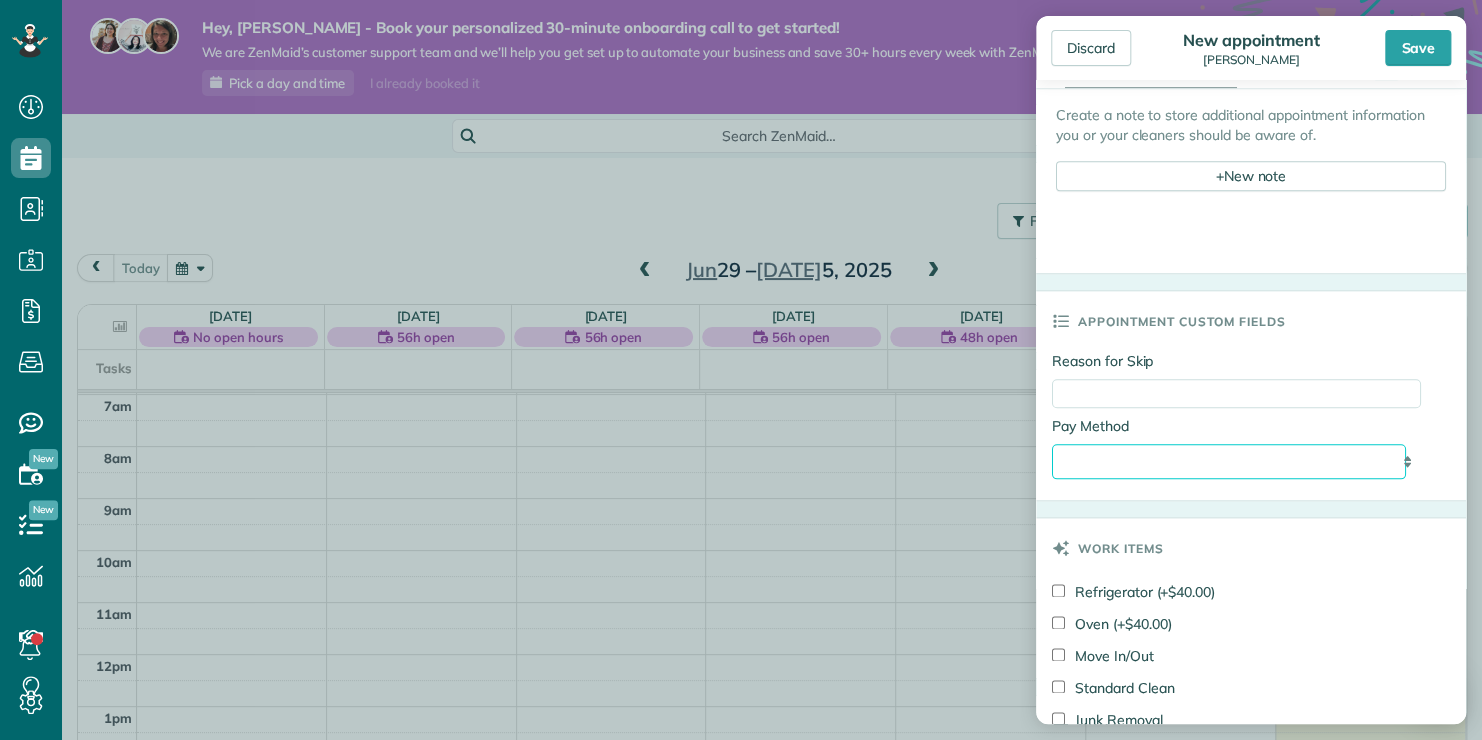 click on "**********" at bounding box center [1229, 462] 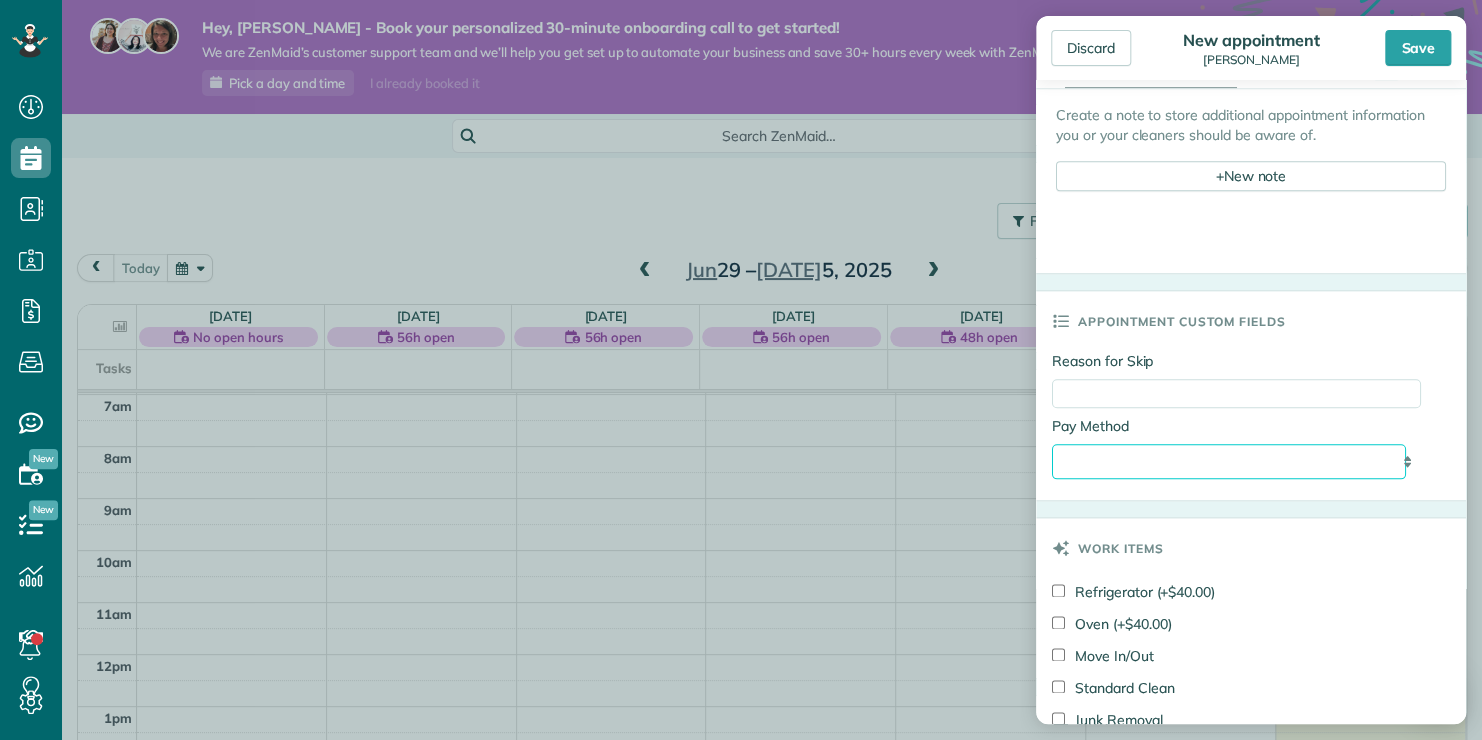 select on "**********" 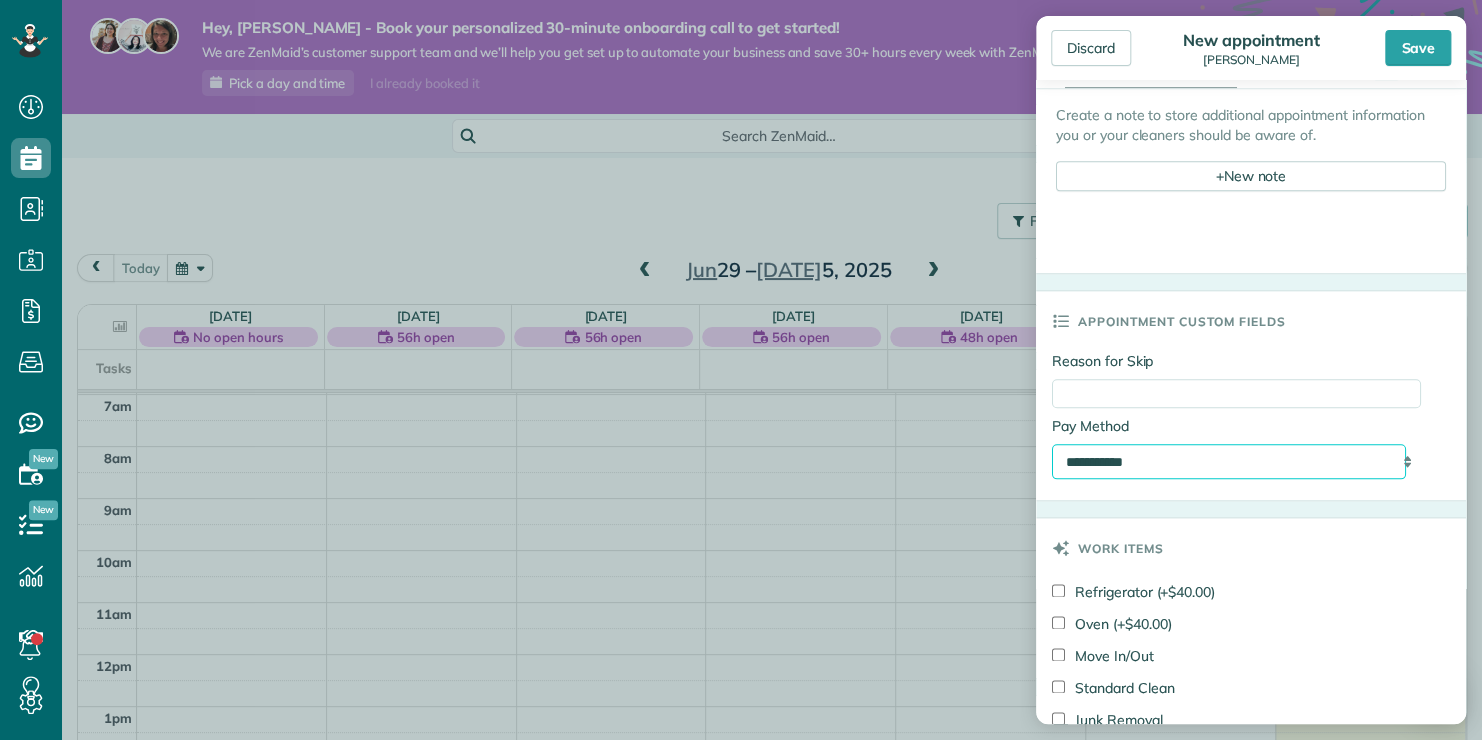 click on "**********" at bounding box center [1229, 462] 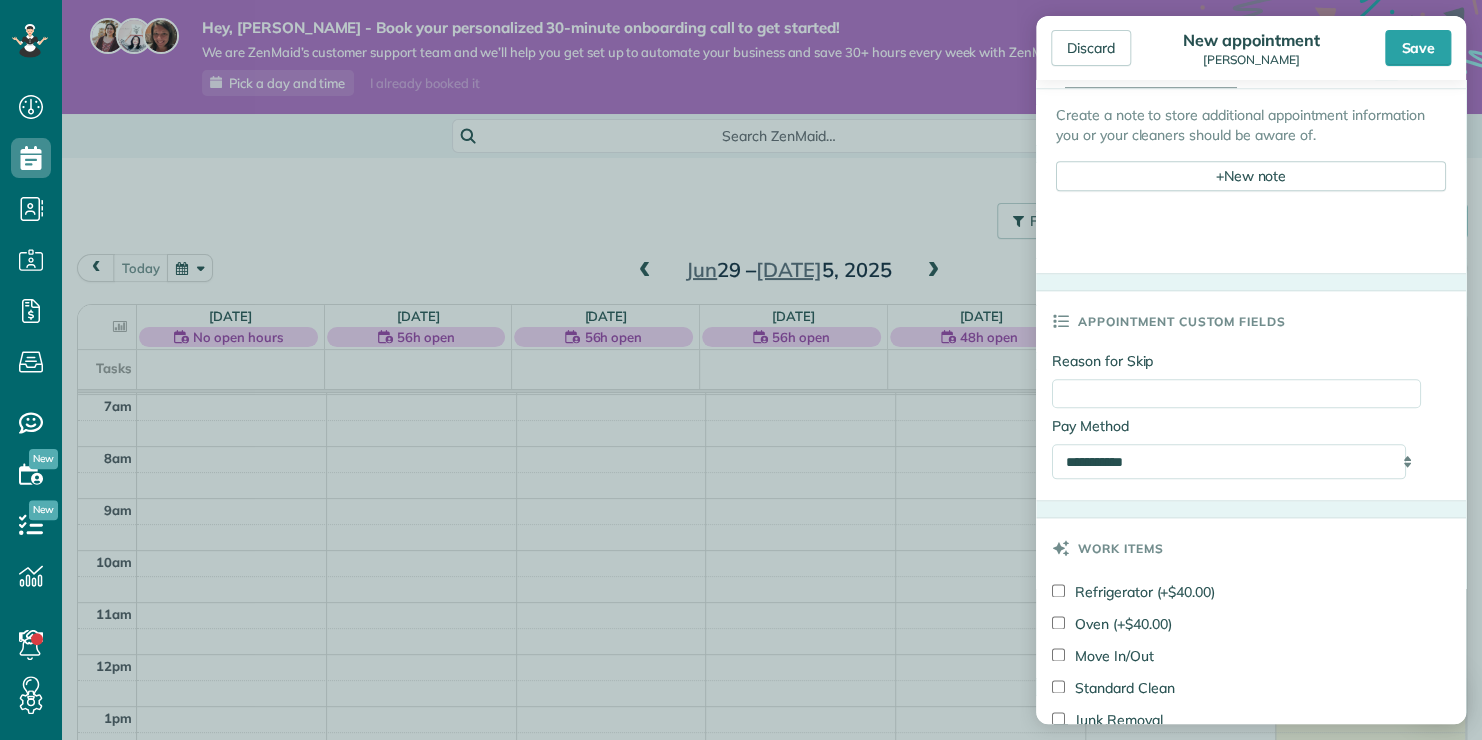 click on "Reason for Skip" at bounding box center [1236, 383] 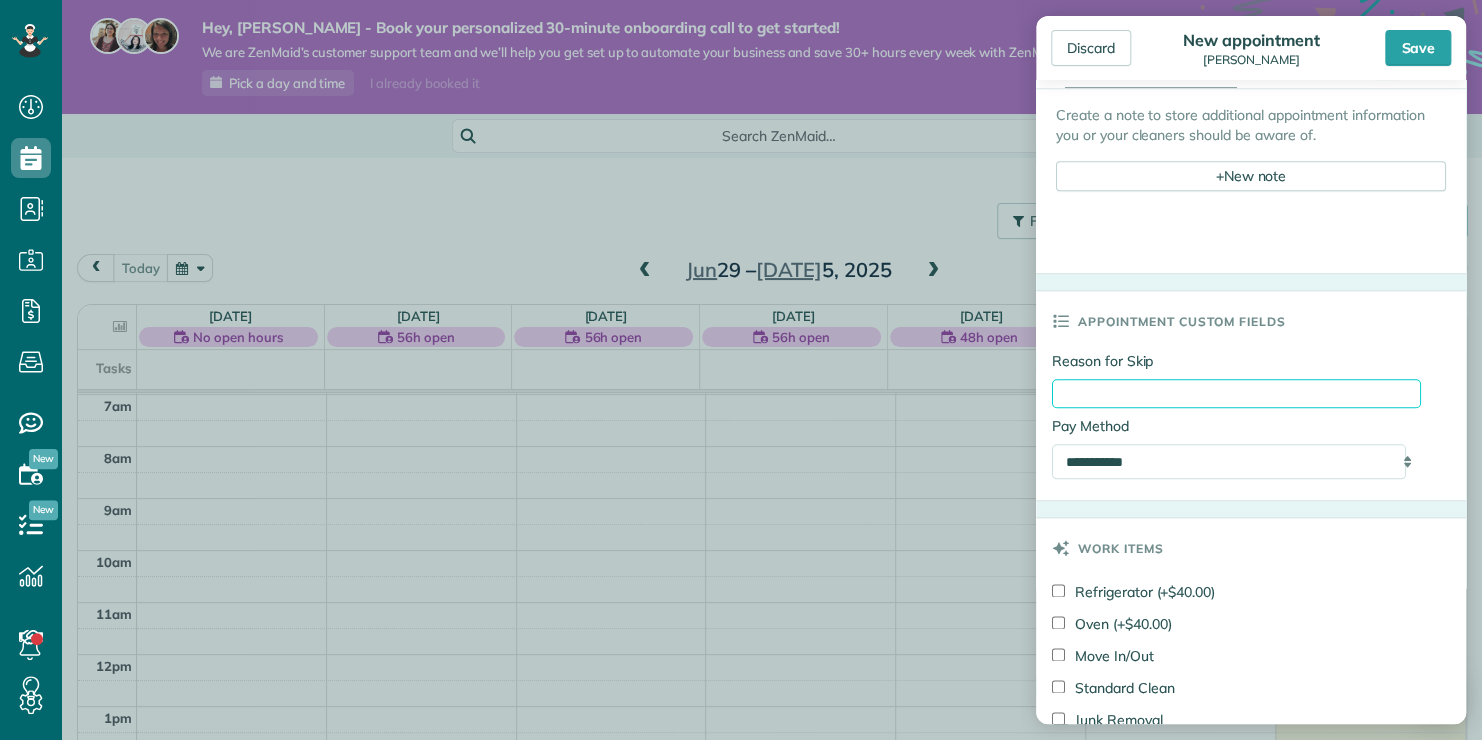 click on "Reason for Skip" at bounding box center [1236, 393] 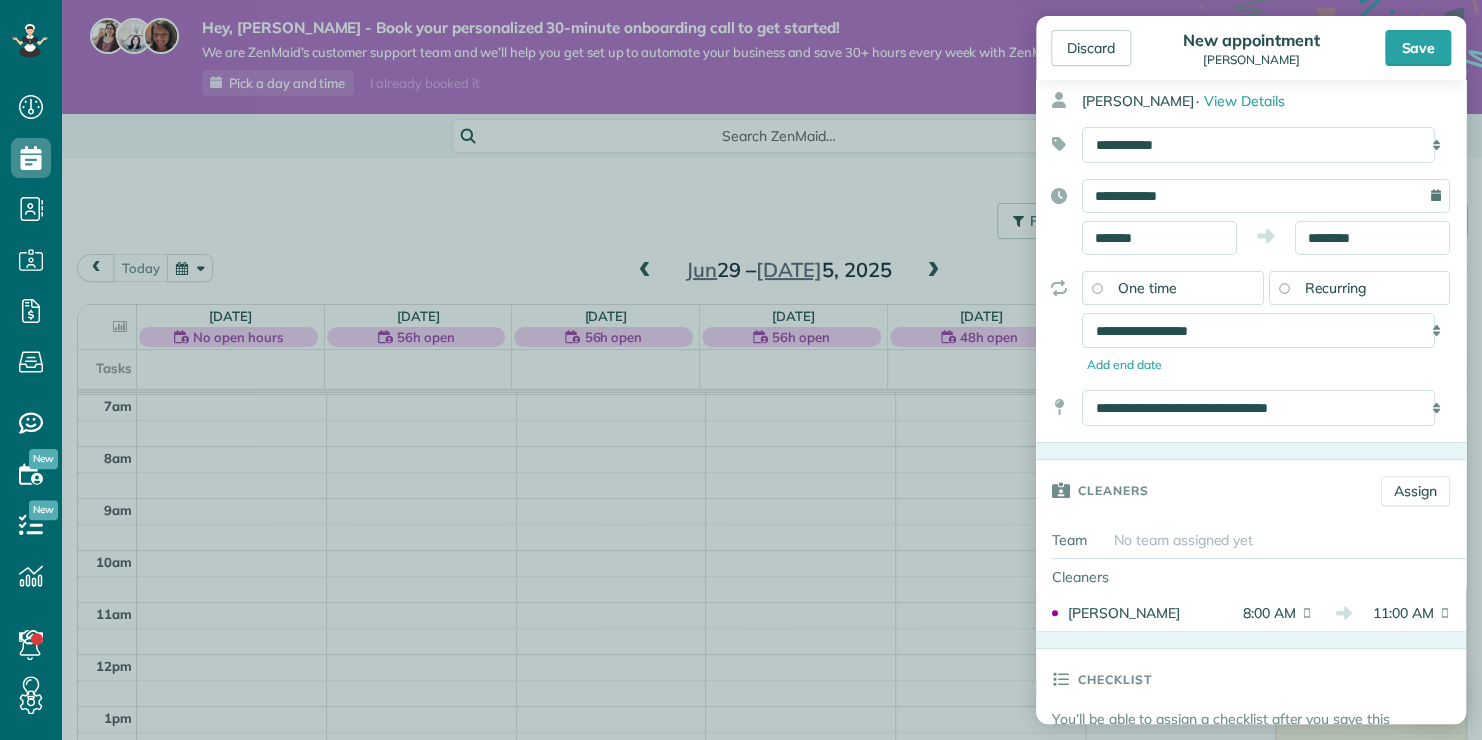 scroll, scrollTop: 0, scrollLeft: 0, axis: both 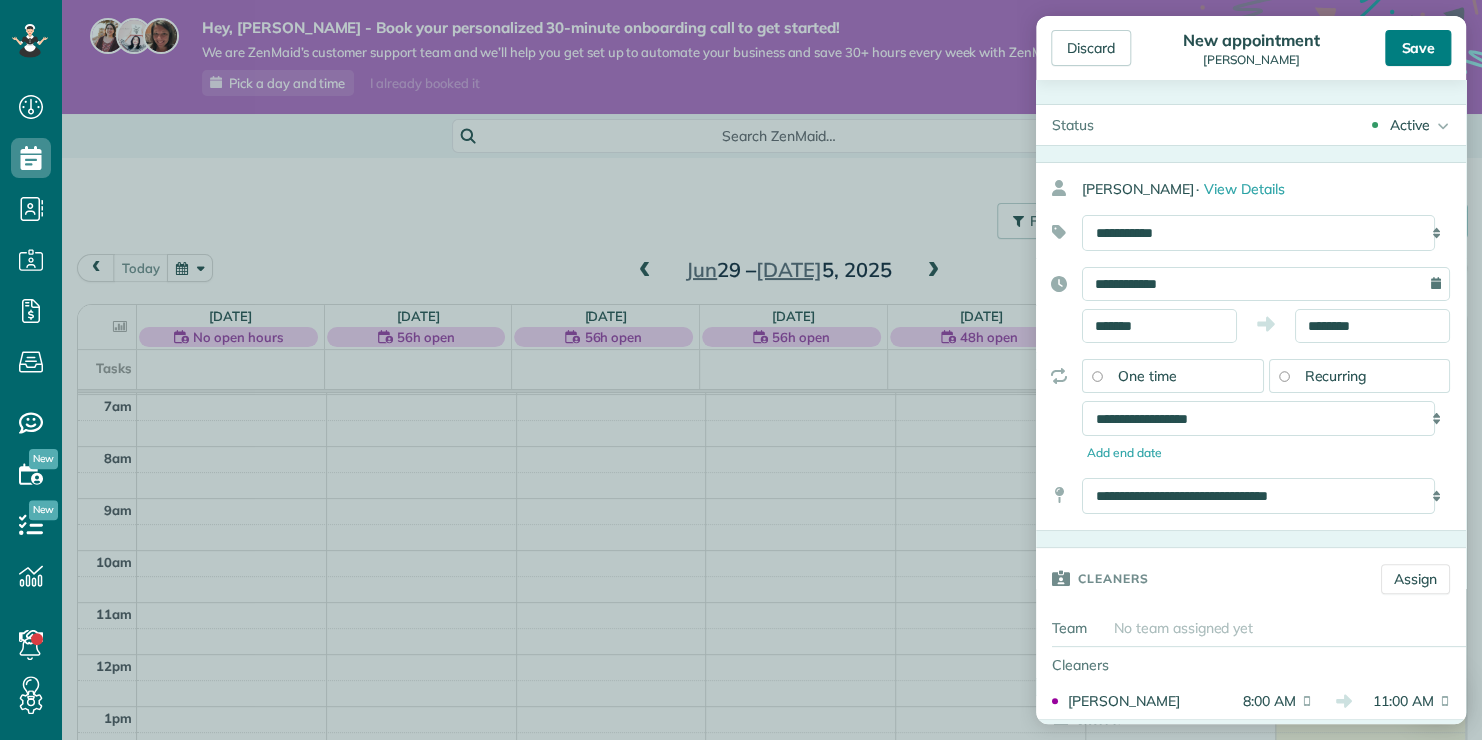 click on "Save" at bounding box center [1418, 48] 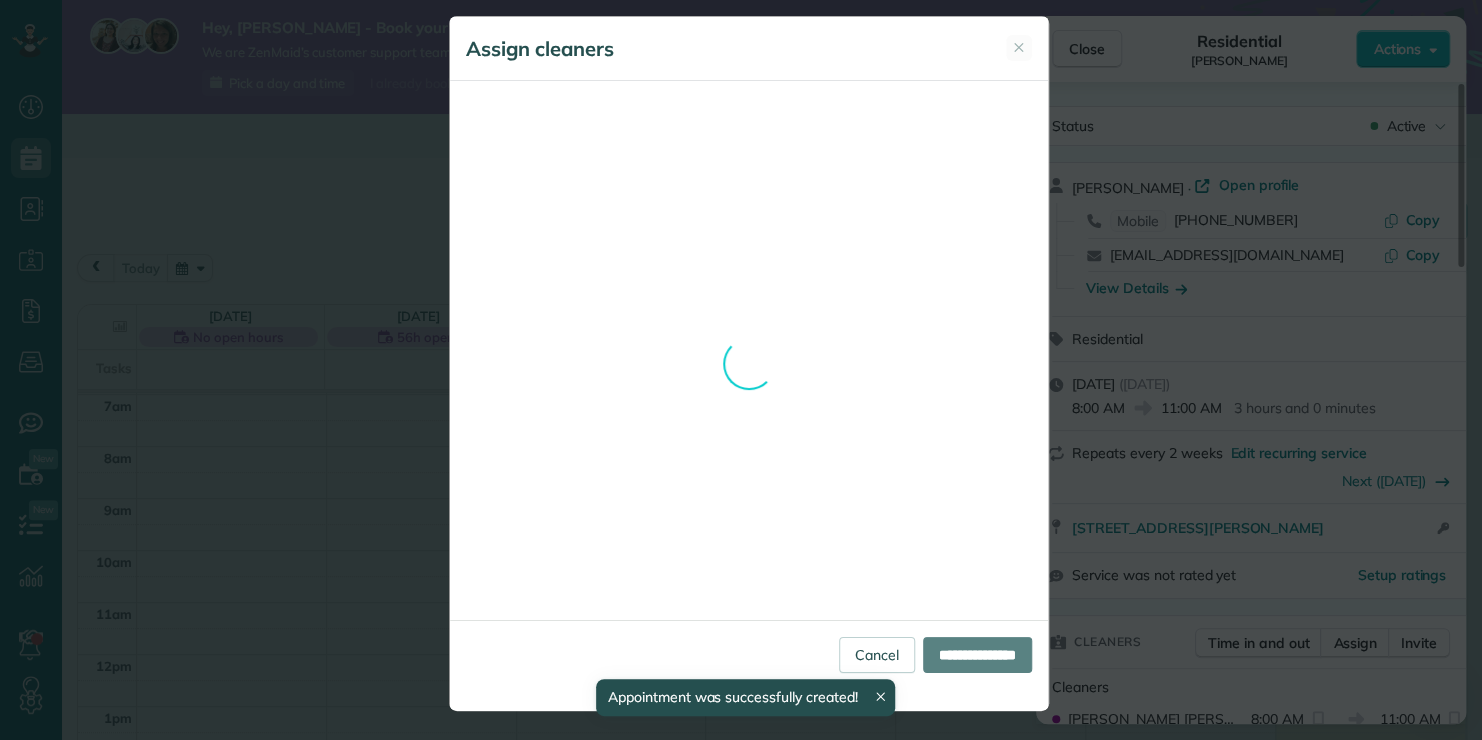 scroll, scrollTop: 0, scrollLeft: 0, axis: both 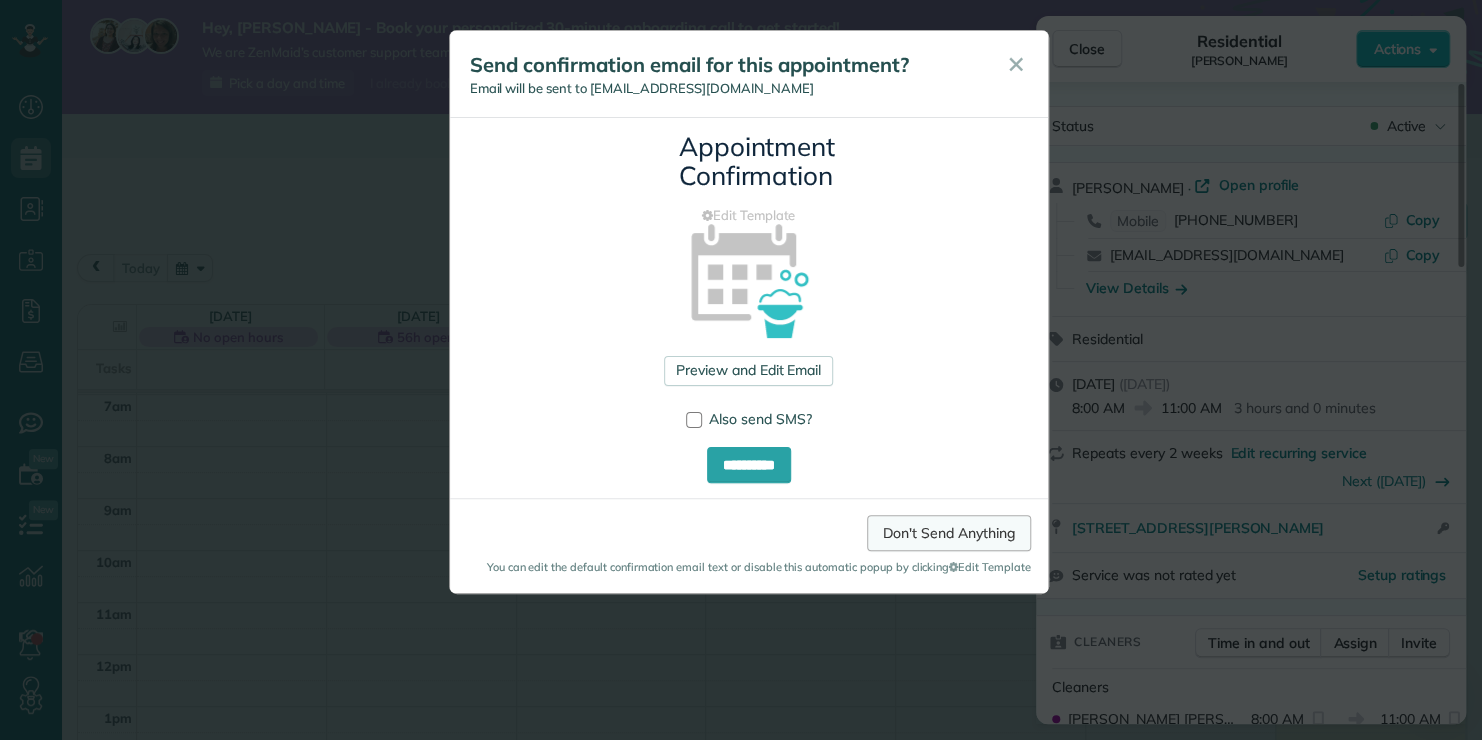click on "Don't Send Anything" at bounding box center [948, 533] 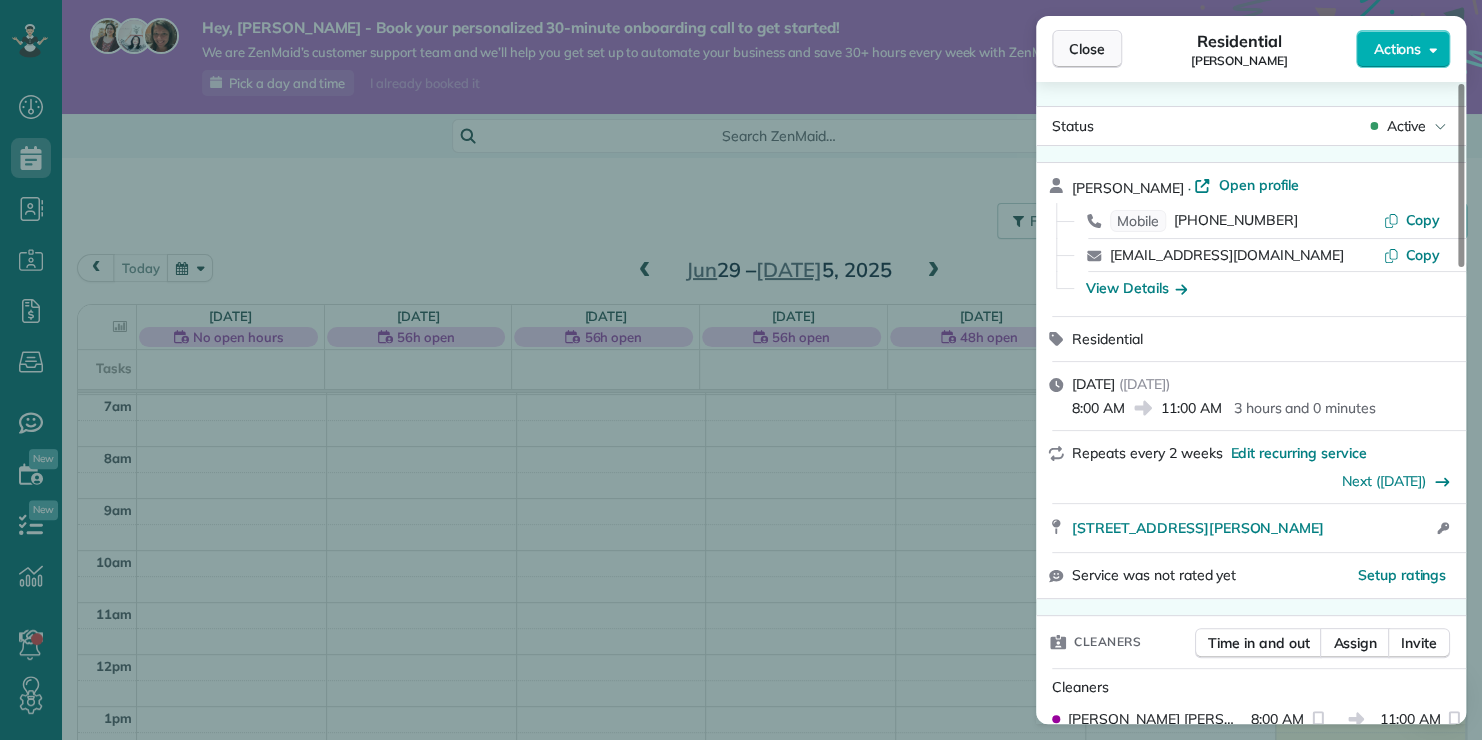 click on "Close" at bounding box center (1087, 49) 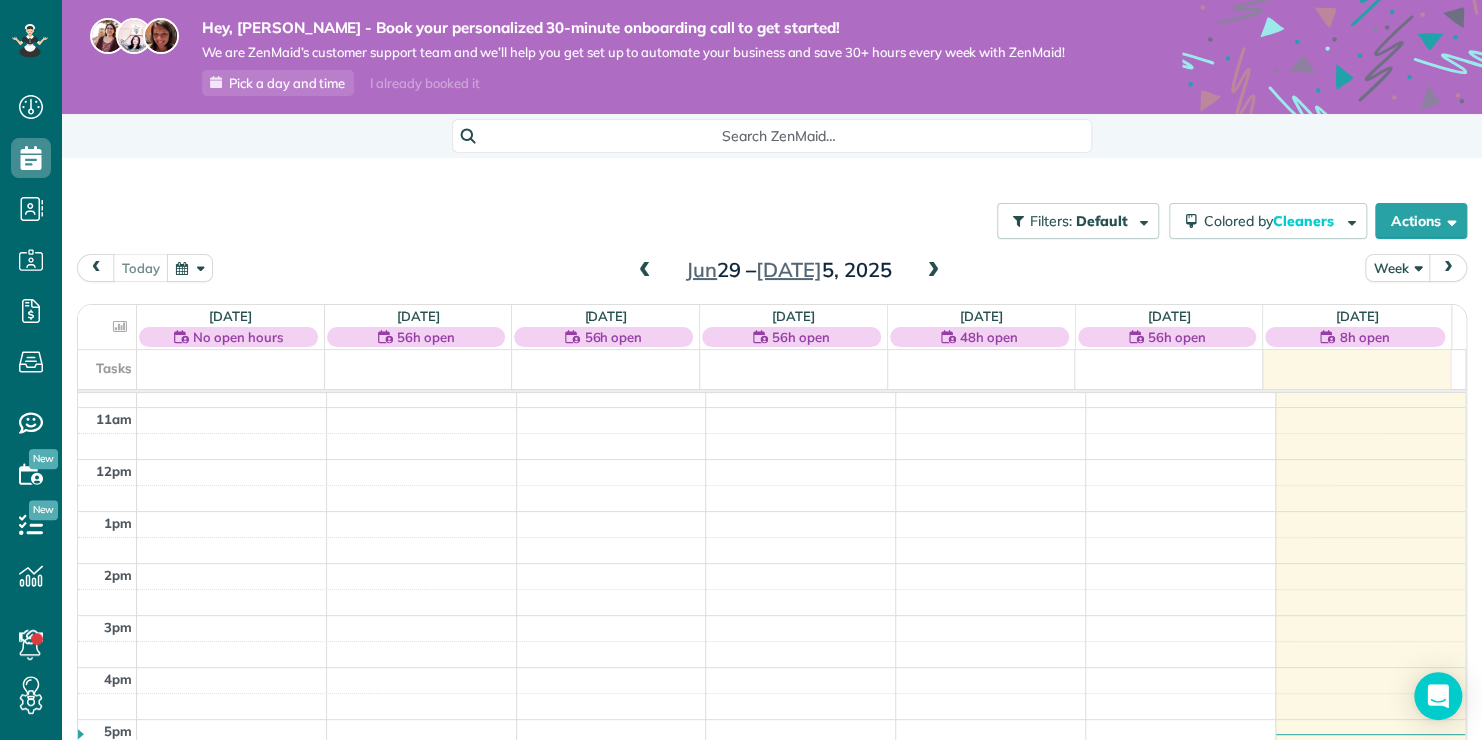 scroll, scrollTop: 562, scrollLeft: 0, axis: vertical 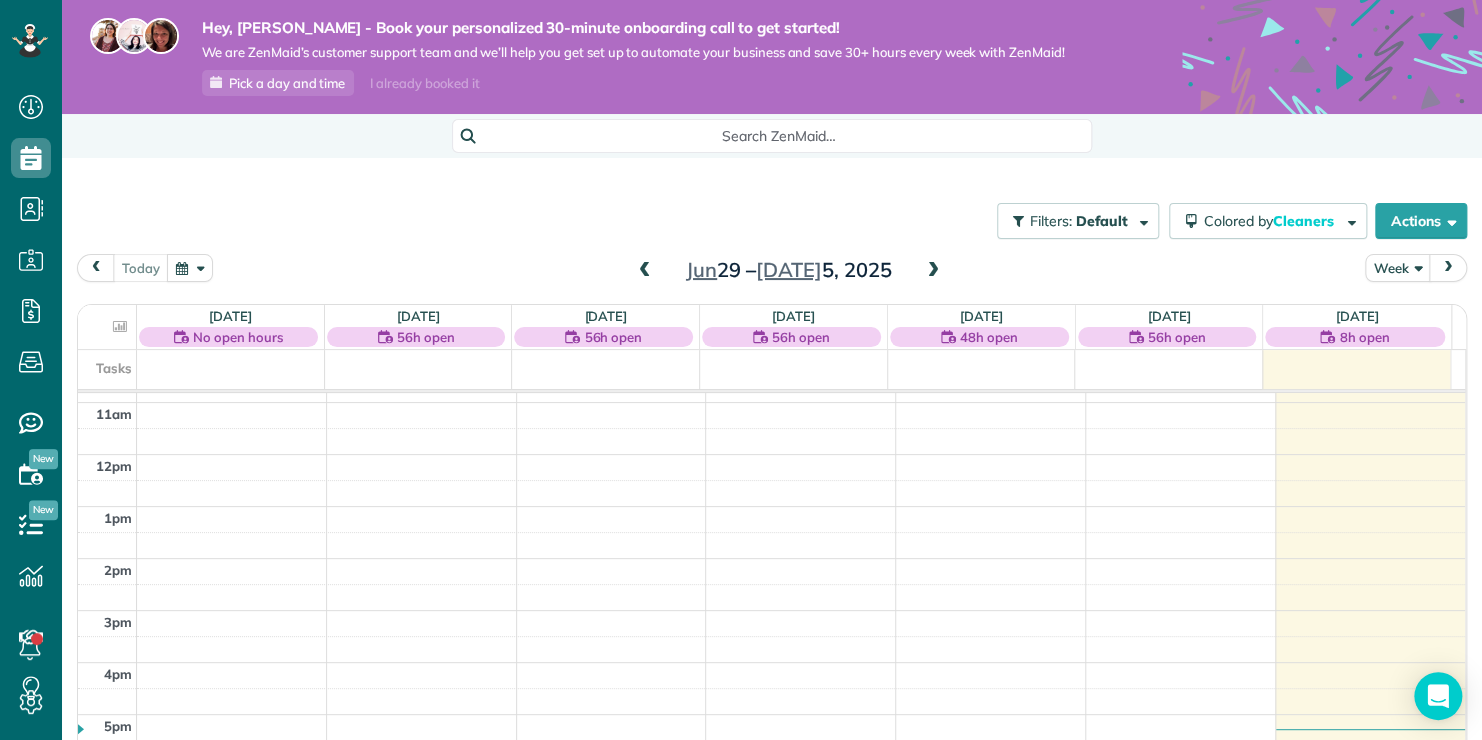 click at bounding box center (933, 271) 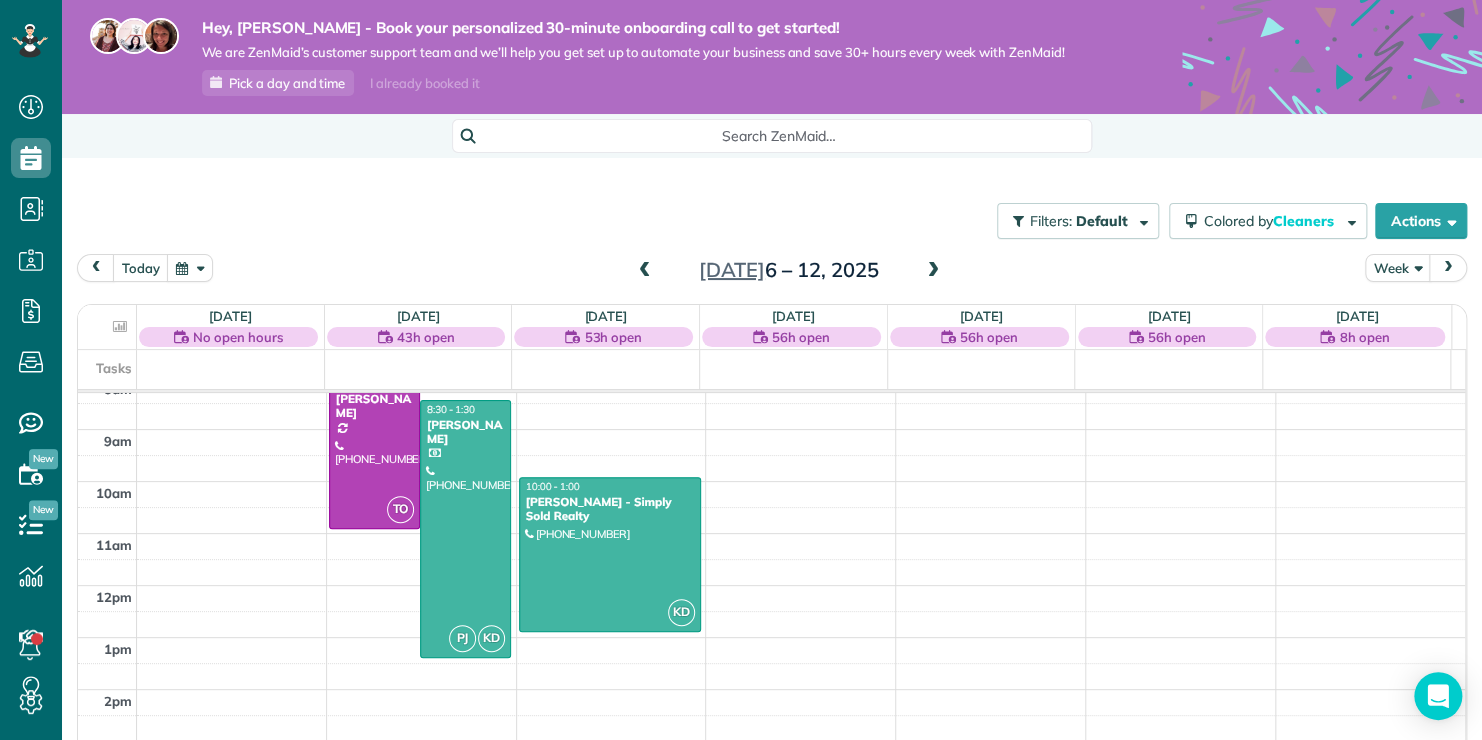 scroll, scrollTop: 462, scrollLeft: 0, axis: vertical 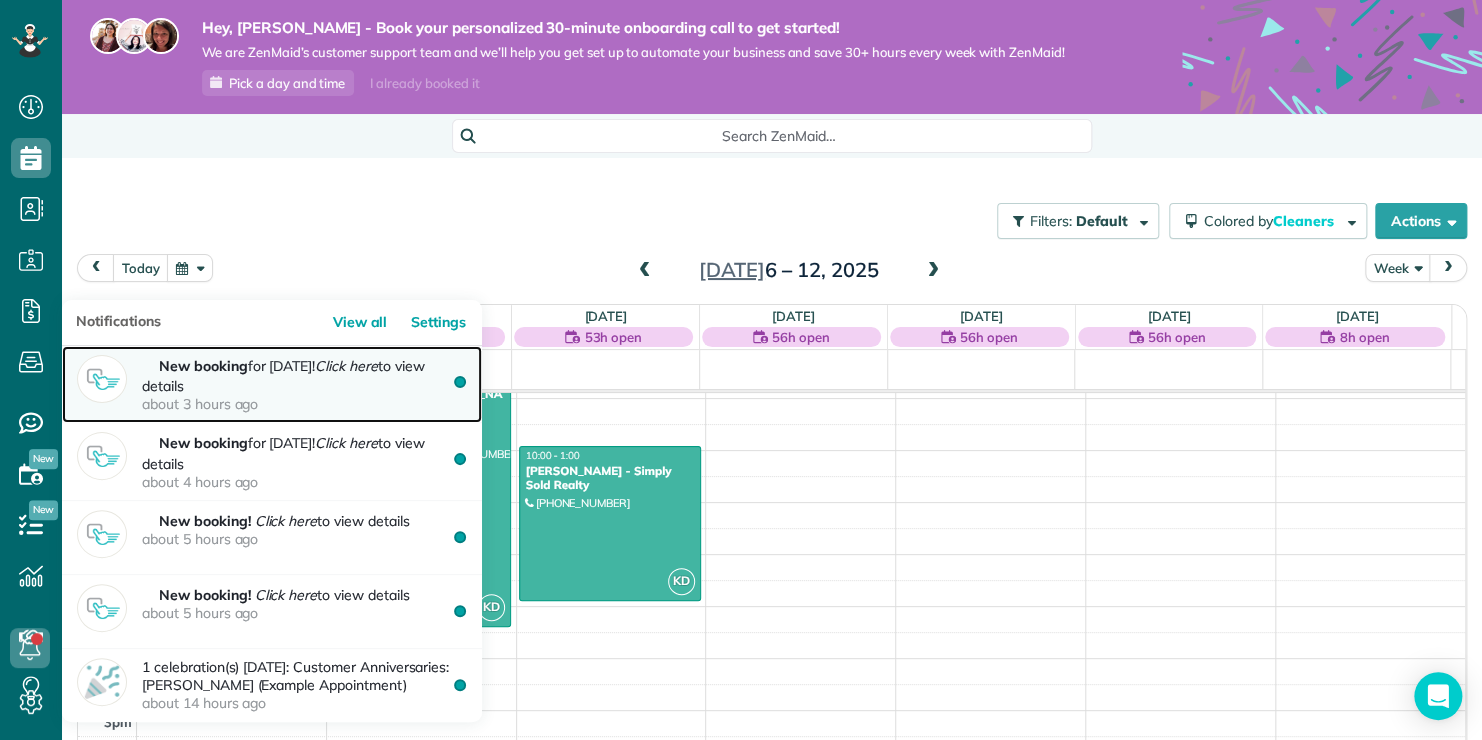 click on "about 3 hours ago" at bounding box center [302, 404] 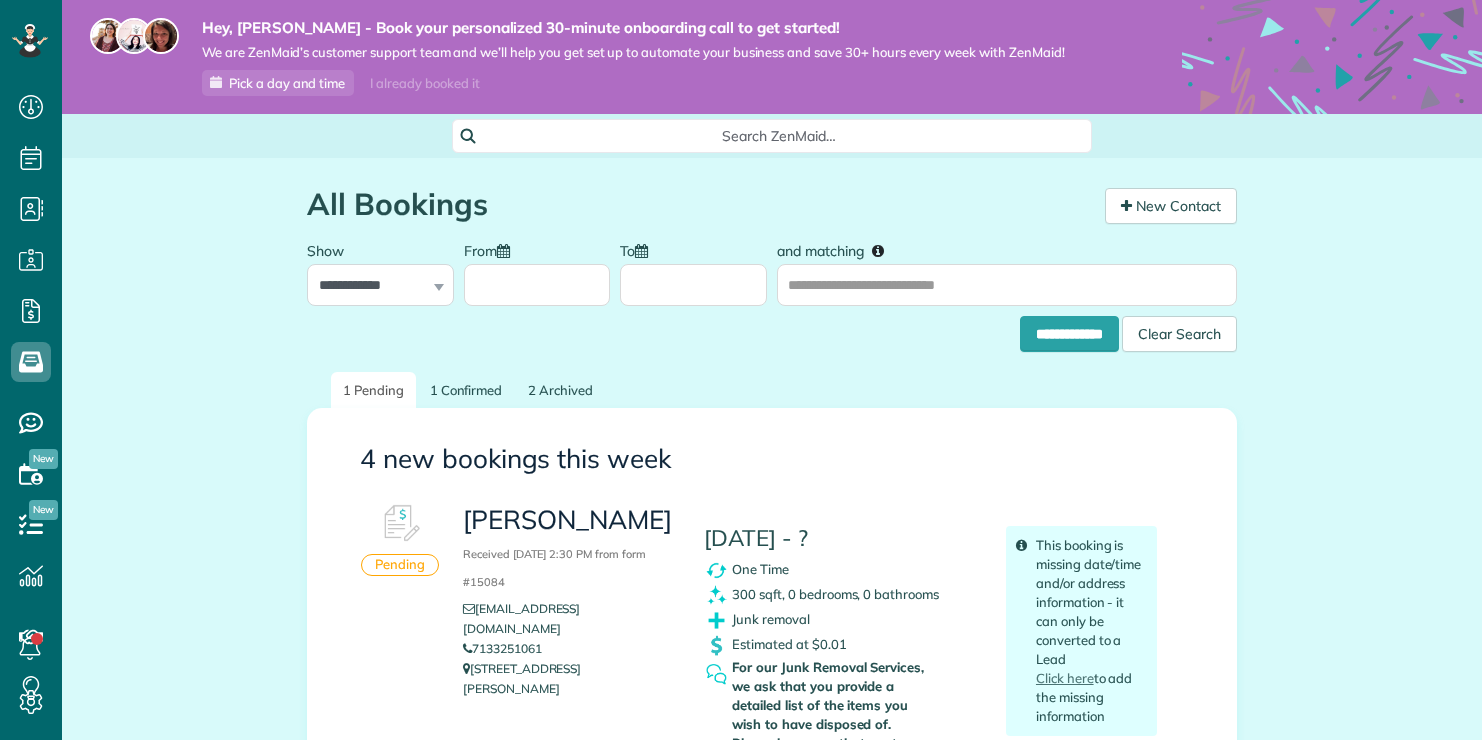 scroll, scrollTop: 0, scrollLeft: 0, axis: both 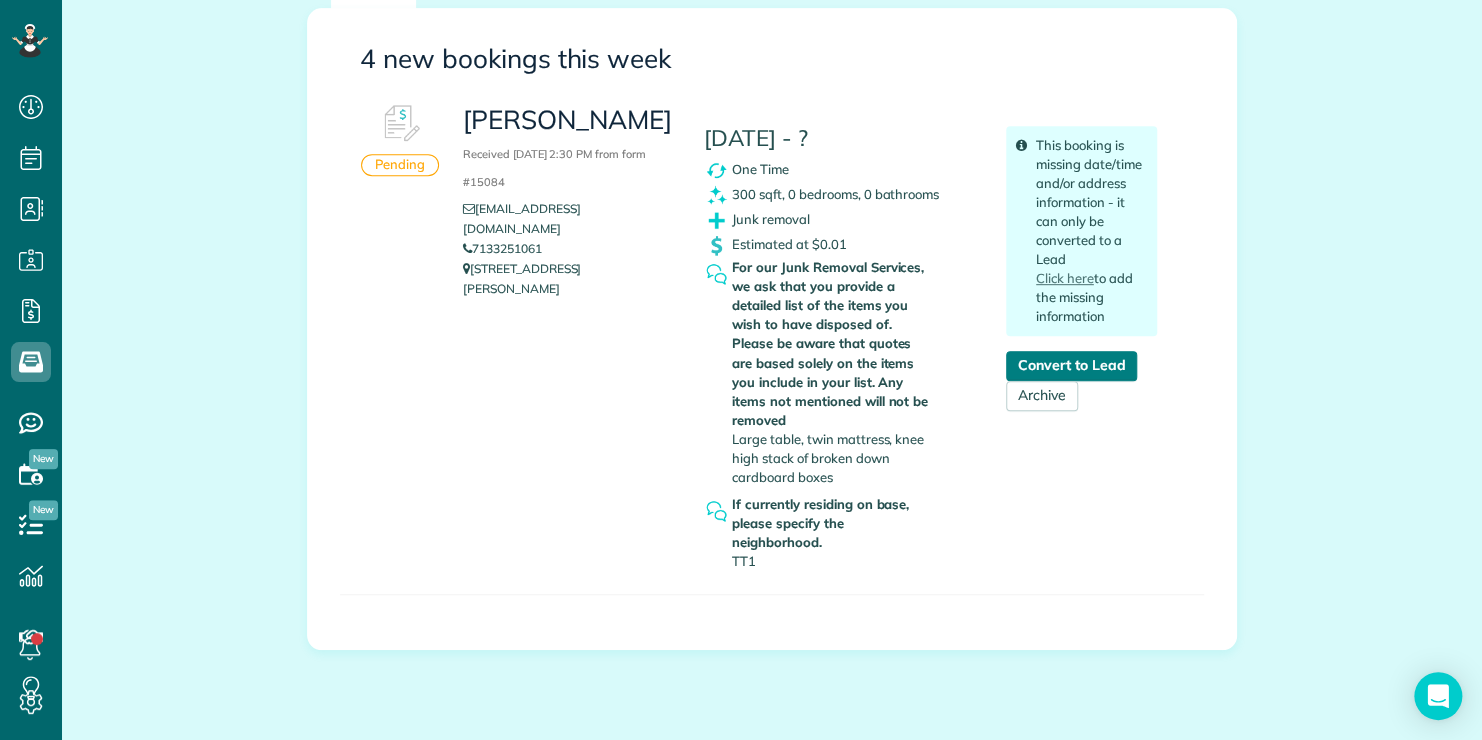 click on "Convert to Lead" at bounding box center [1071, 366] 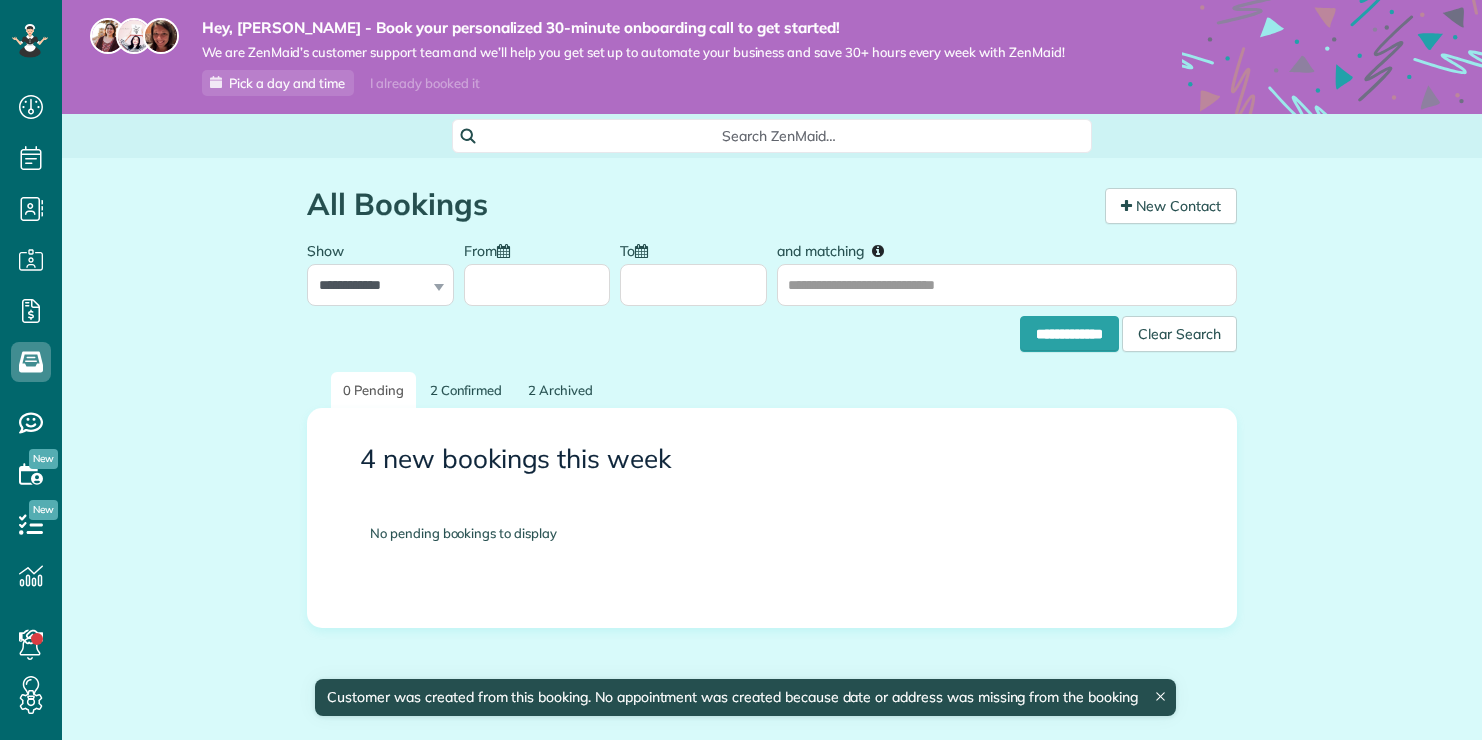scroll, scrollTop: 0, scrollLeft: 0, axis: both 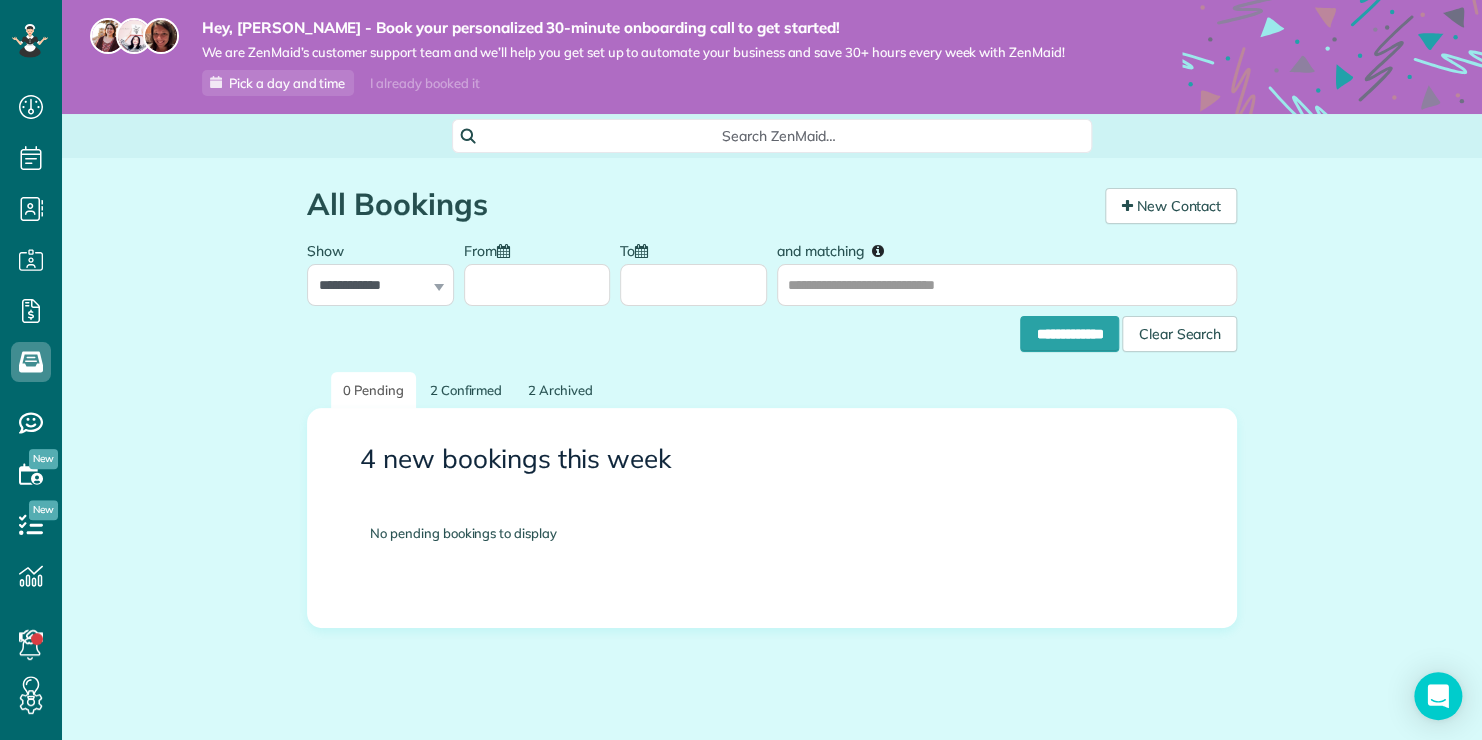 click on "Search ZenMaid…" at bounding box center (779, 136) 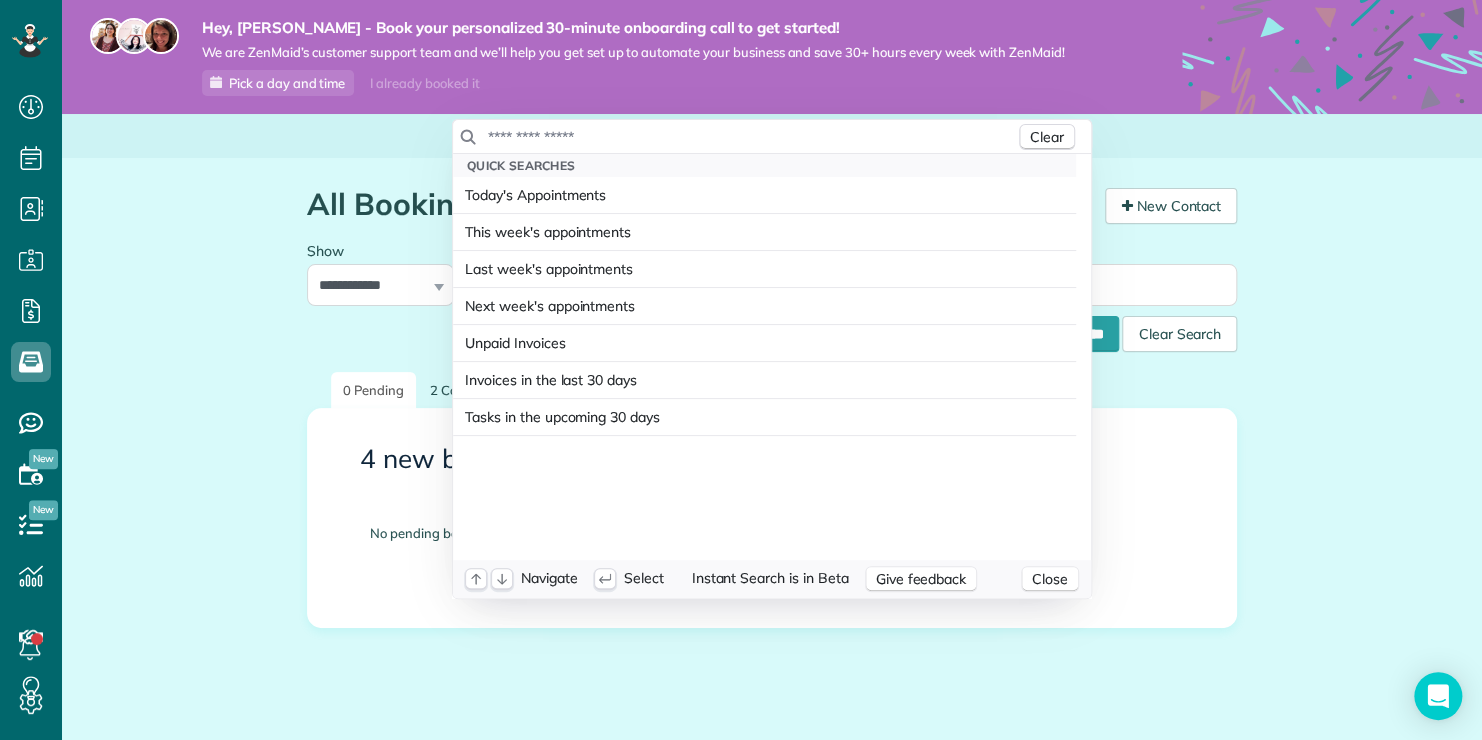 click at bounding box center (751, 137) 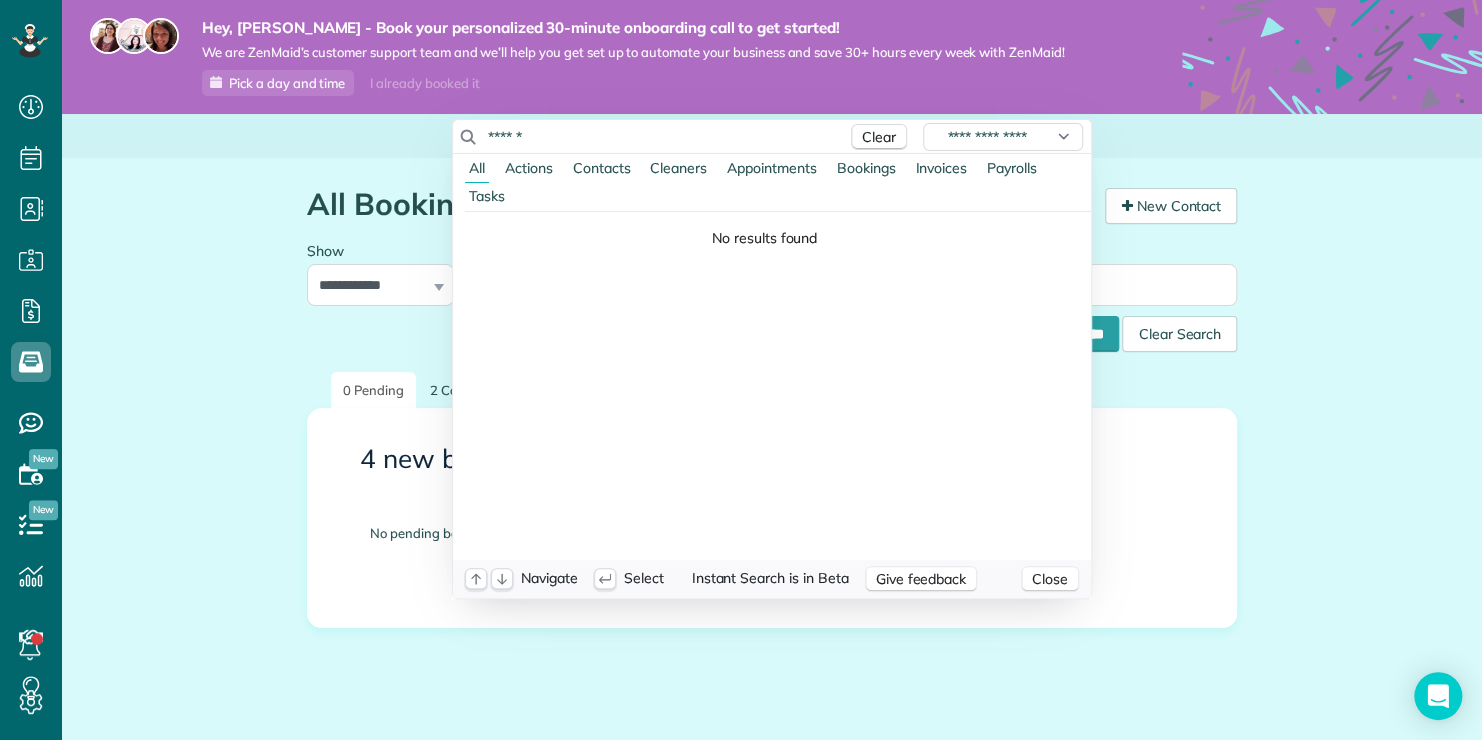 type on "*****" 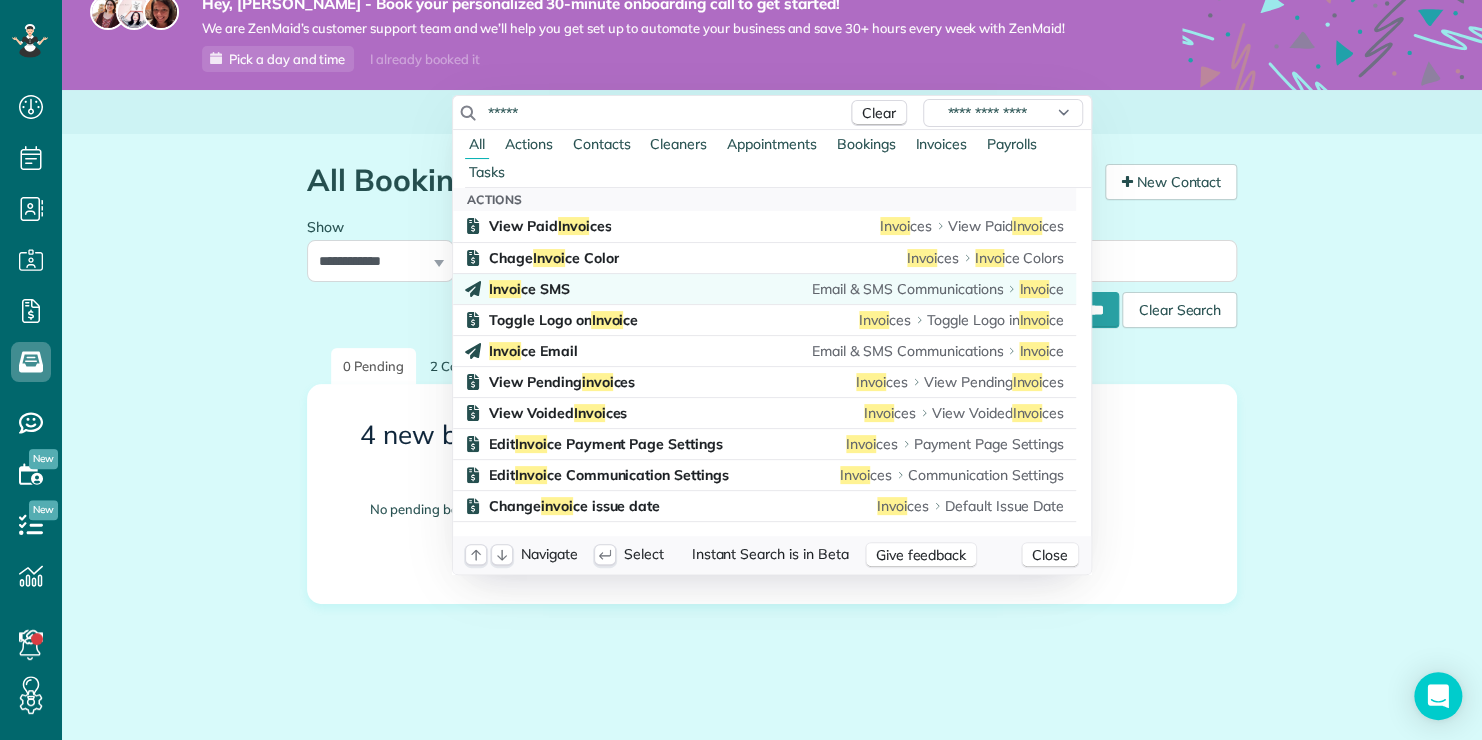 scroll, scrollTop: 36, scrollLeft: 0, axis: vertical 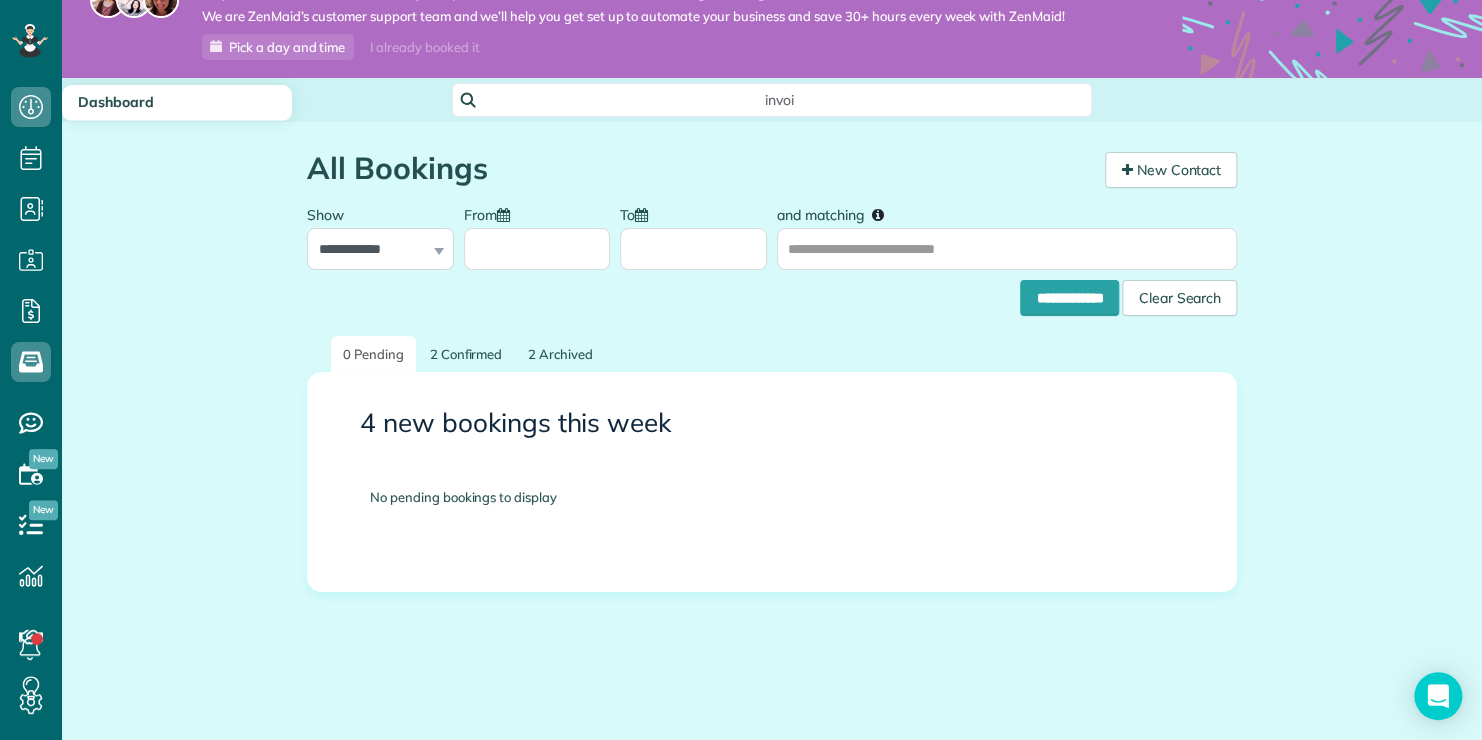 click on "Dashboard
Scheduling
Calendar View
List View
Dispatch View - Weekly scheduling (Beta)" at bounding box center [741, 370] 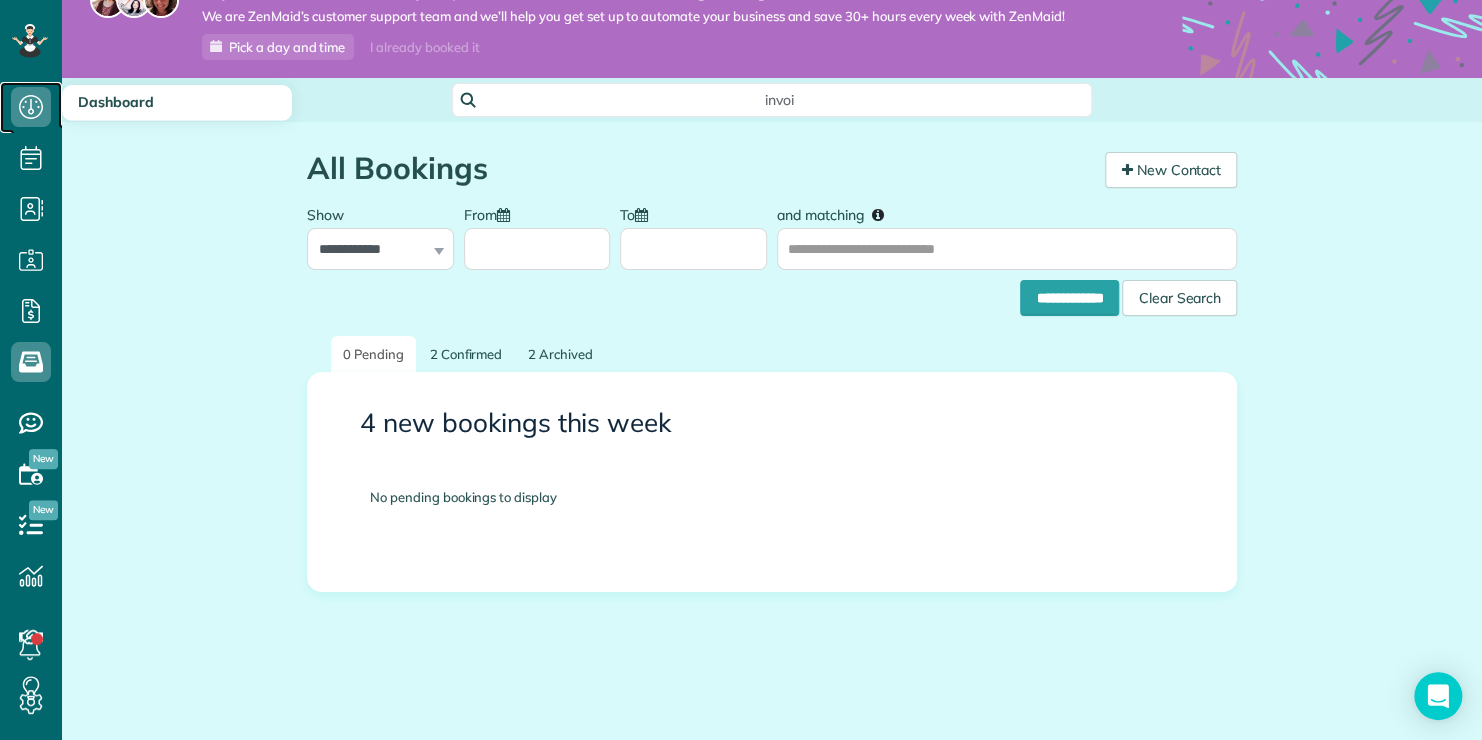 click 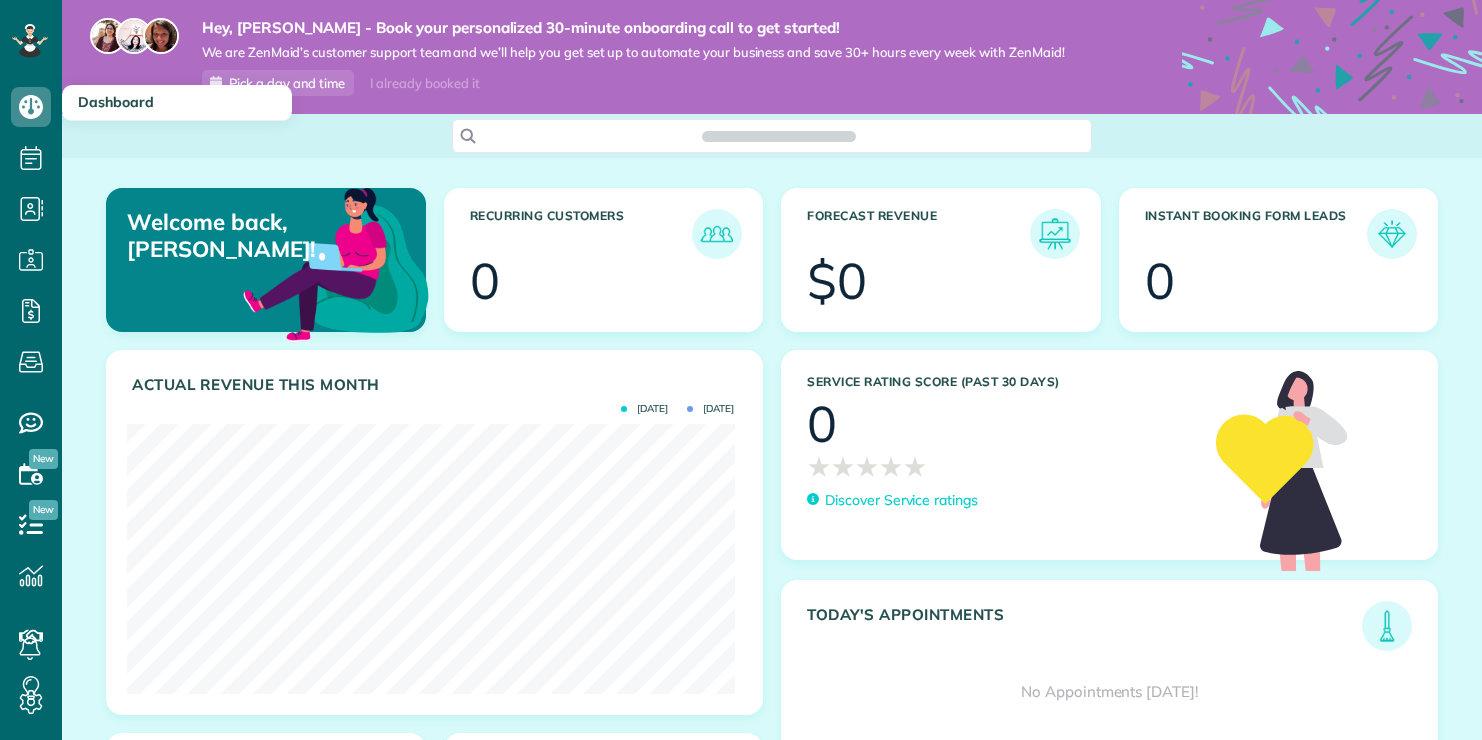 scroll, scrollTop: 0, scrollLeft: 0, axis: both 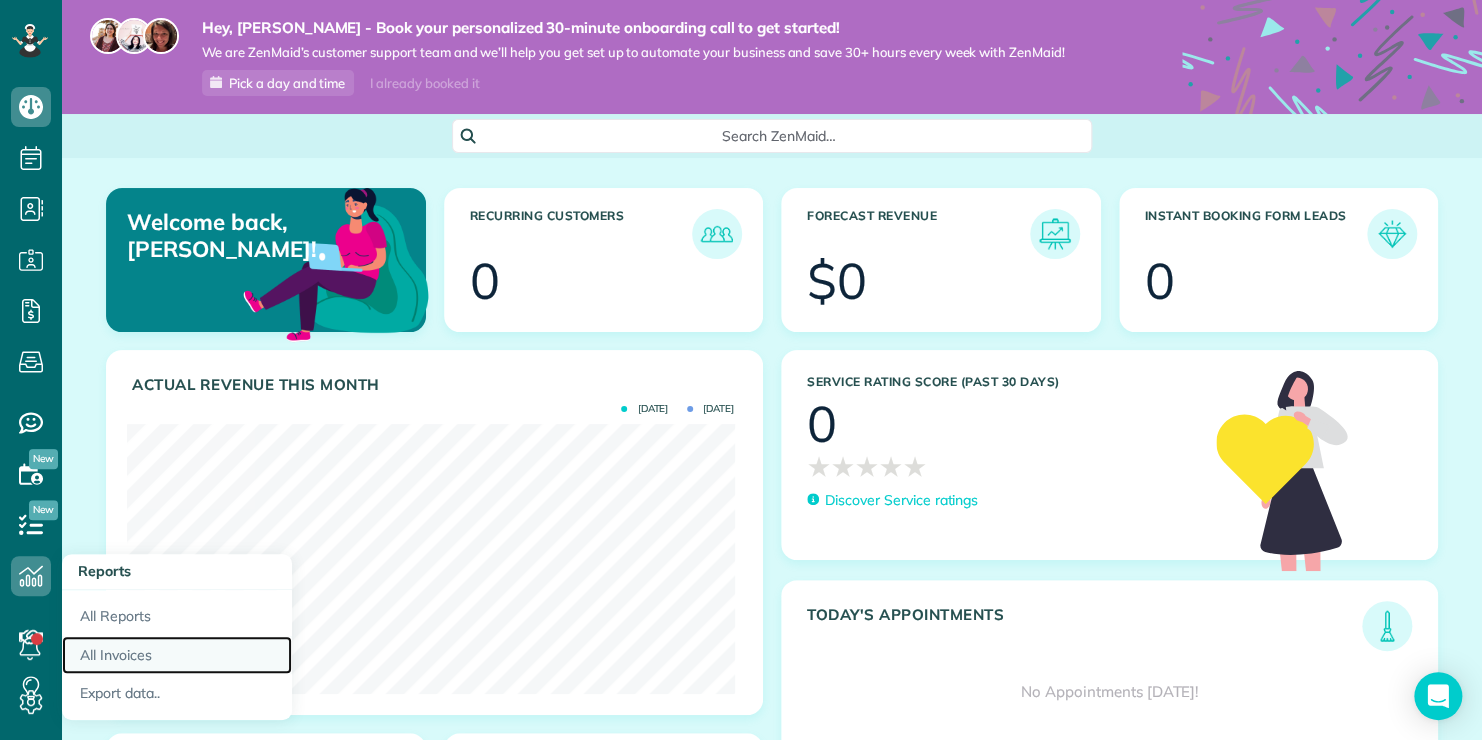 click on "All Invoices" at bounding box center (177, 655) 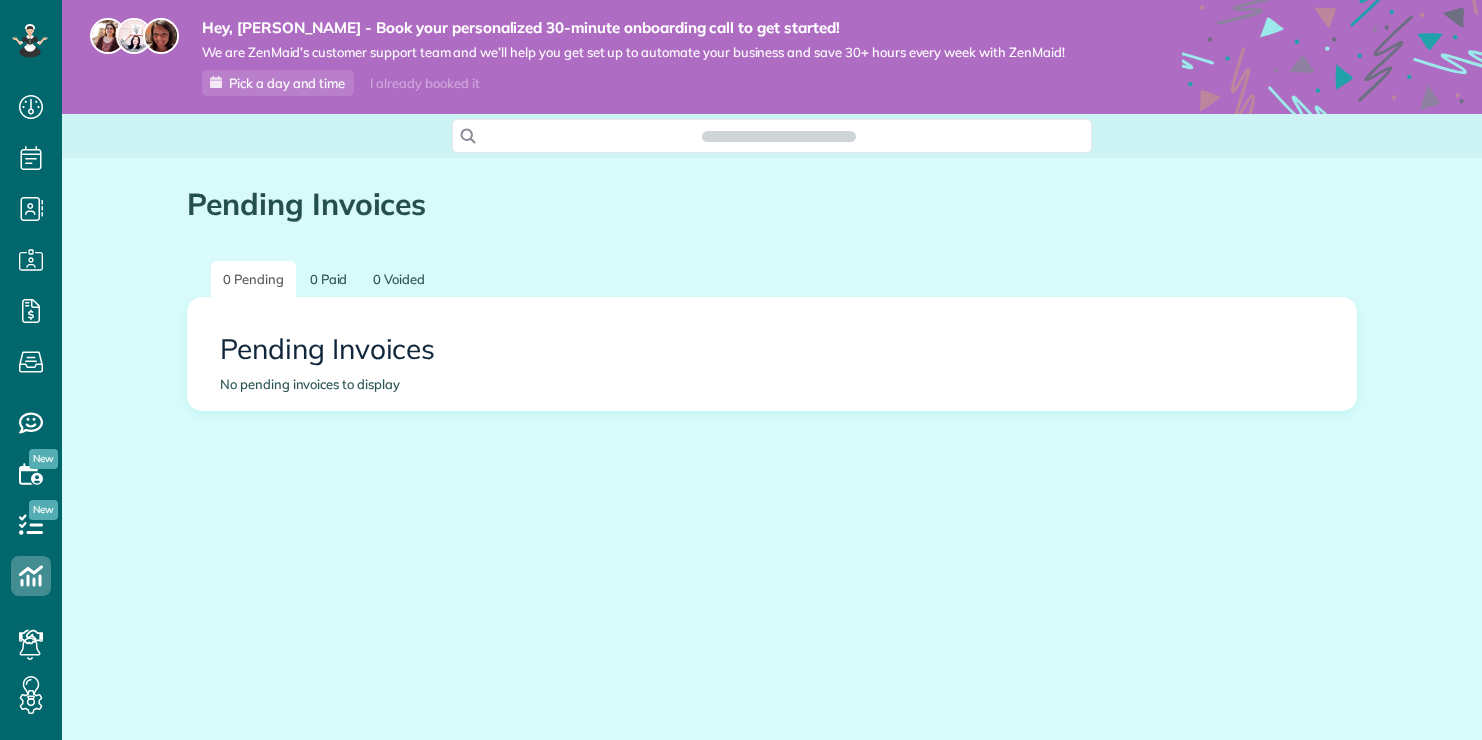 scroll, scrollTop: 0, scrollLeft: 0, axis: both 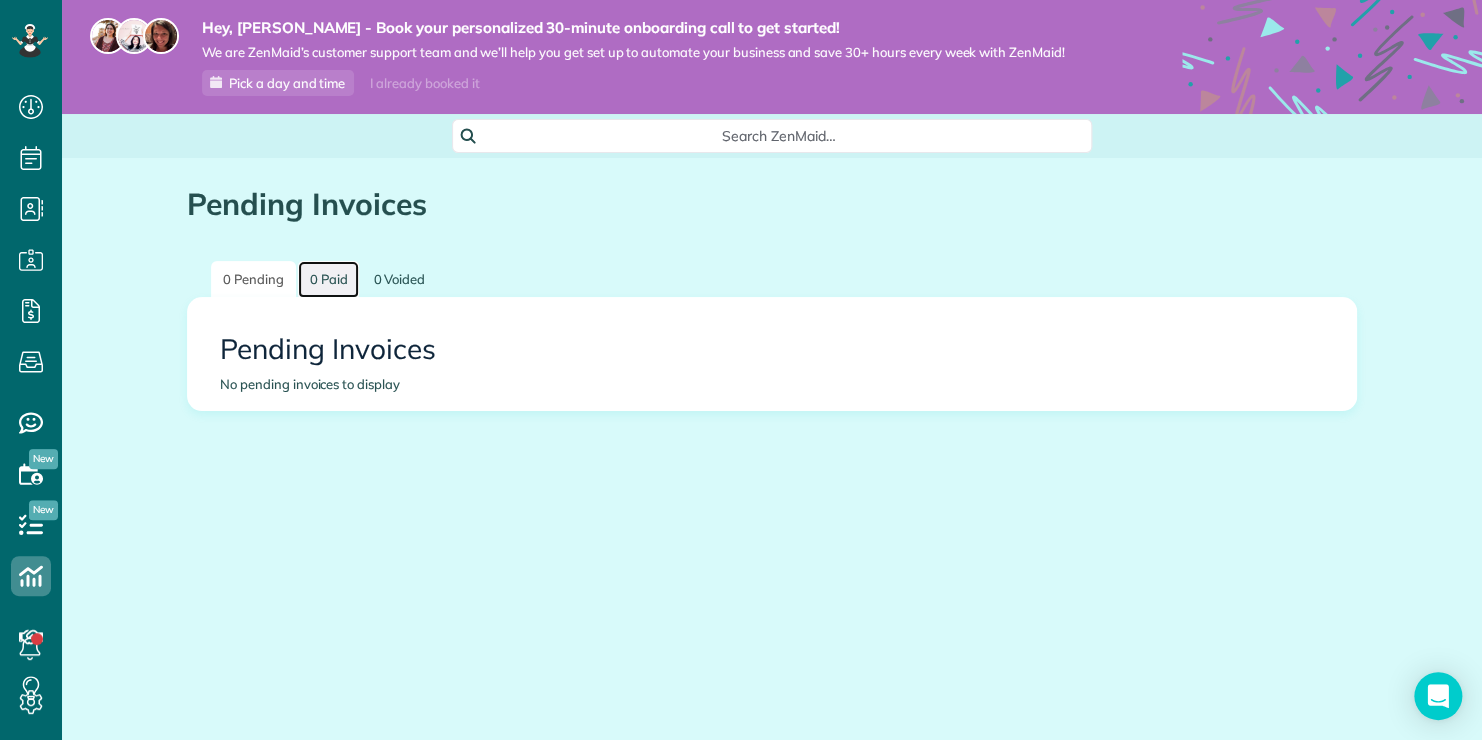 click on "0 Paid" at bounding box center (329, 279) 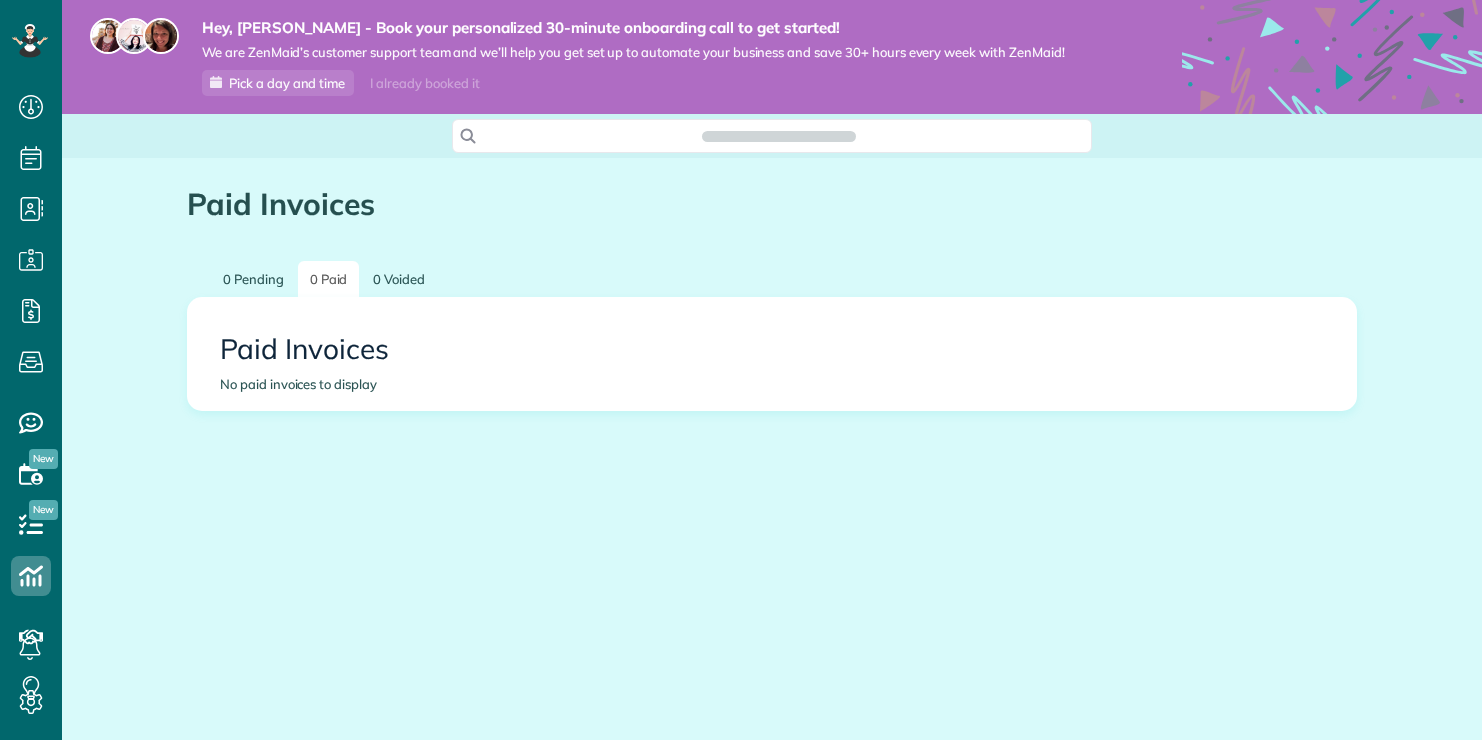 scroll, scrollTop: 0, scrollLeft: 0, axis: both 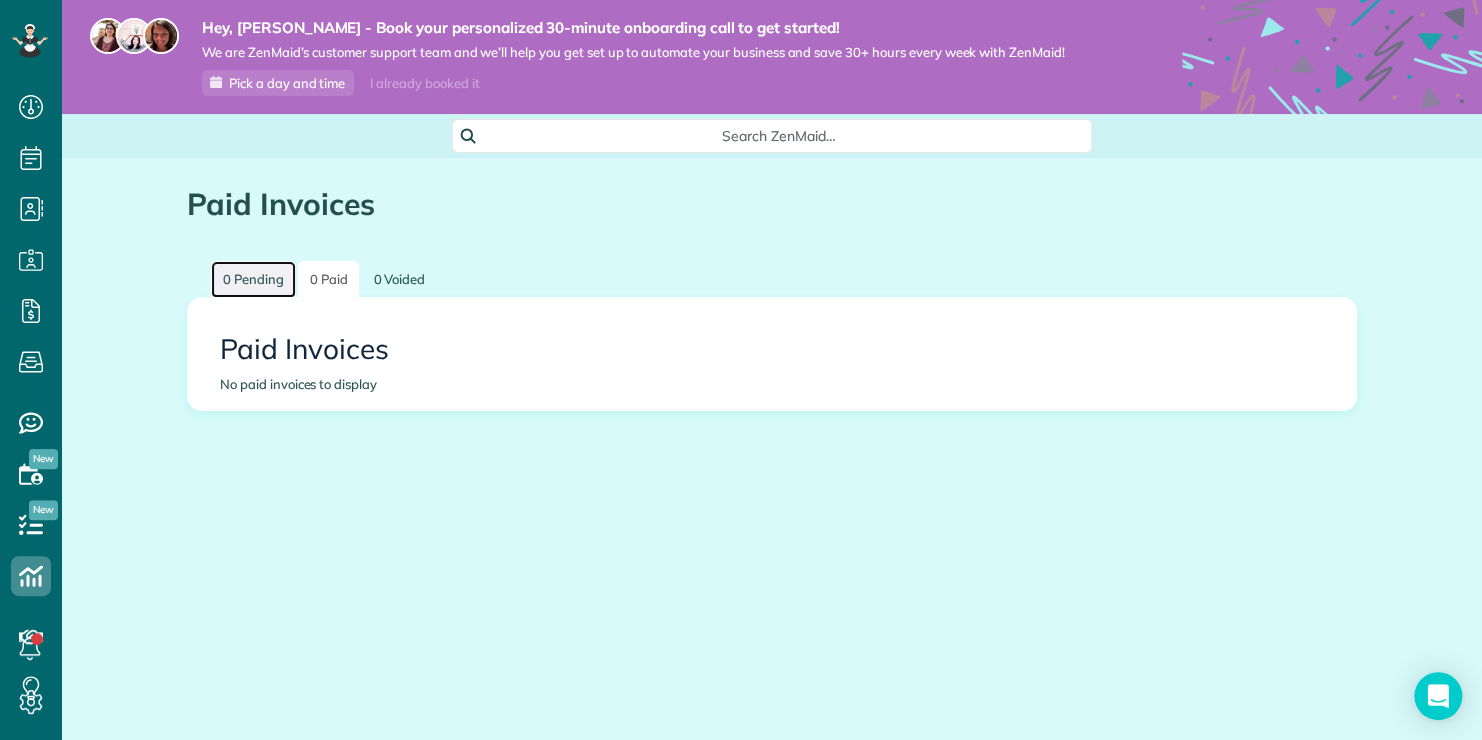 click on "0 Pending" at bounding box center (253, 279) 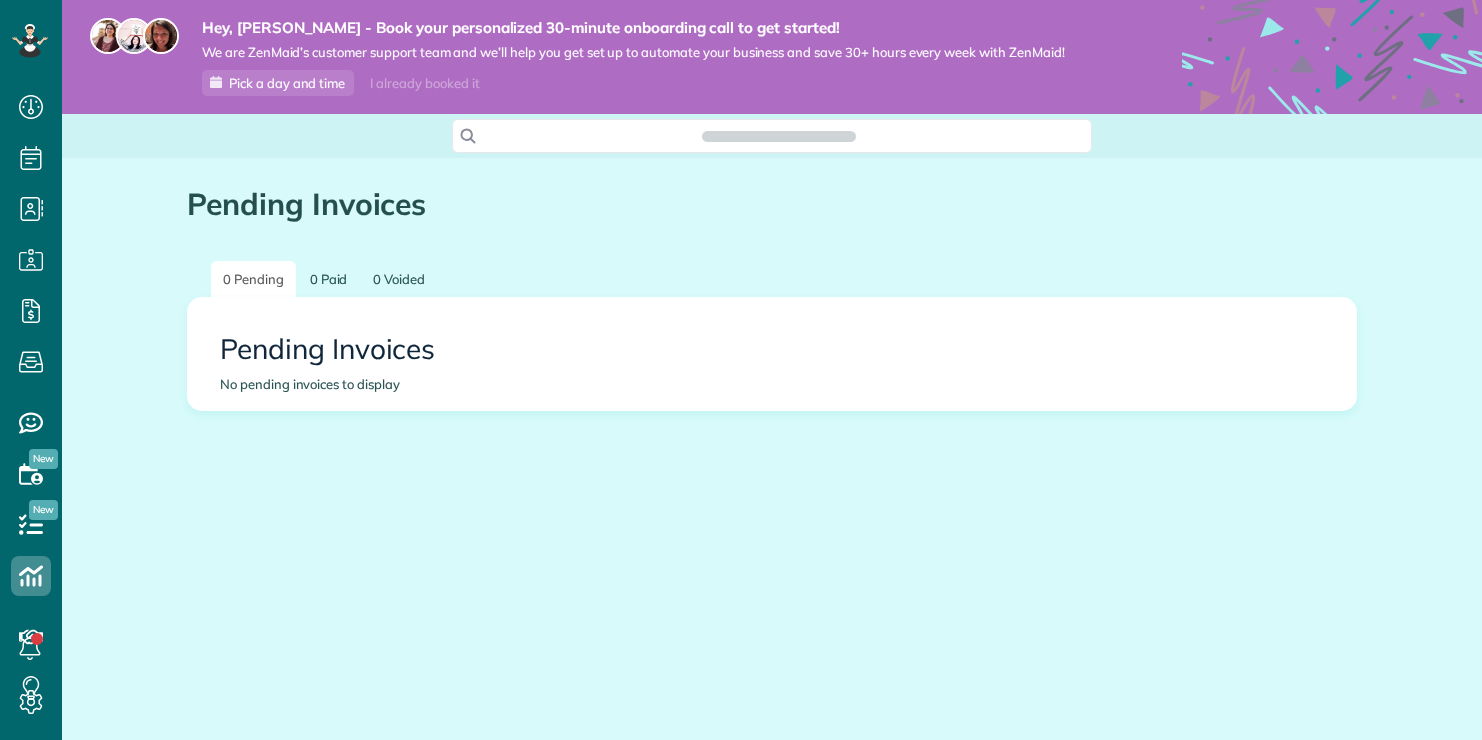 scroll, scrollTop: 0, scrollLeft: 0, axis: both 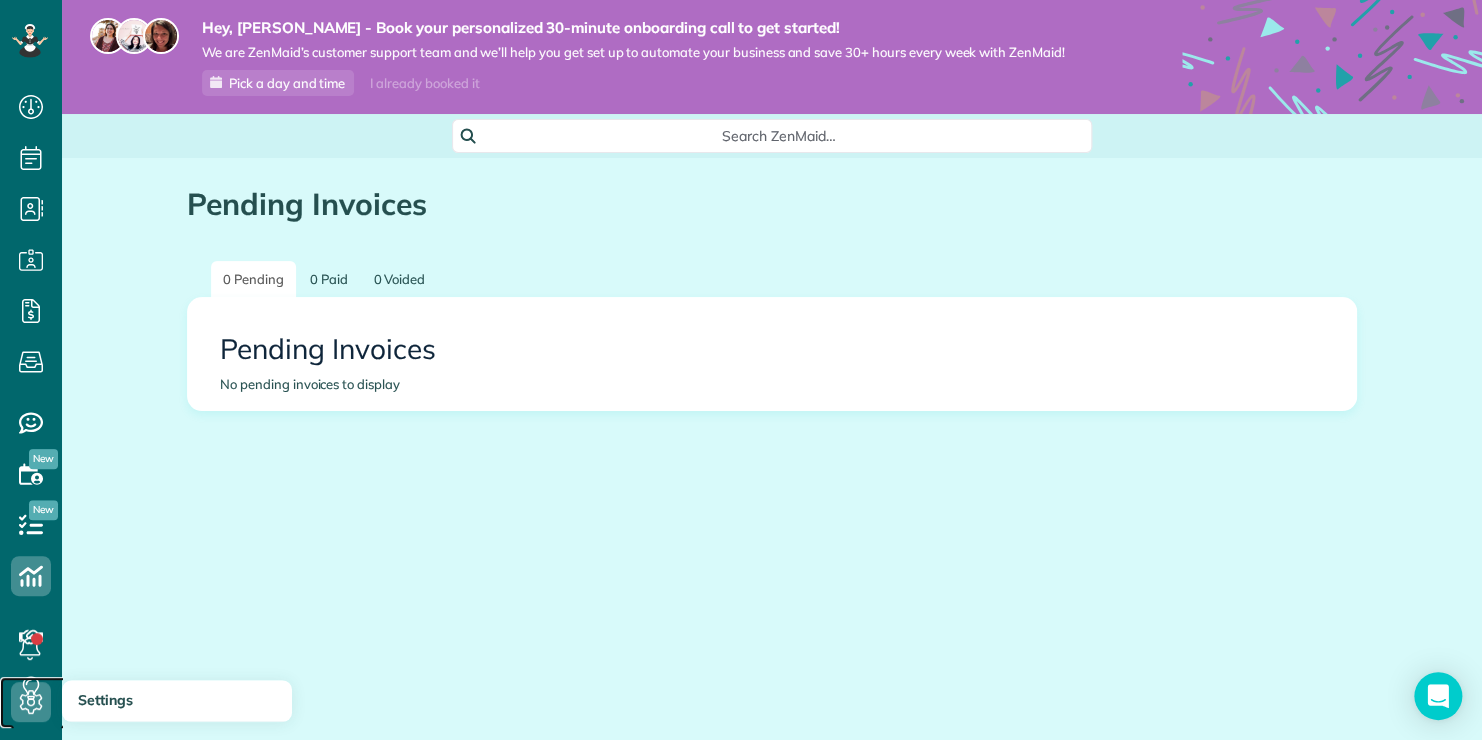 click 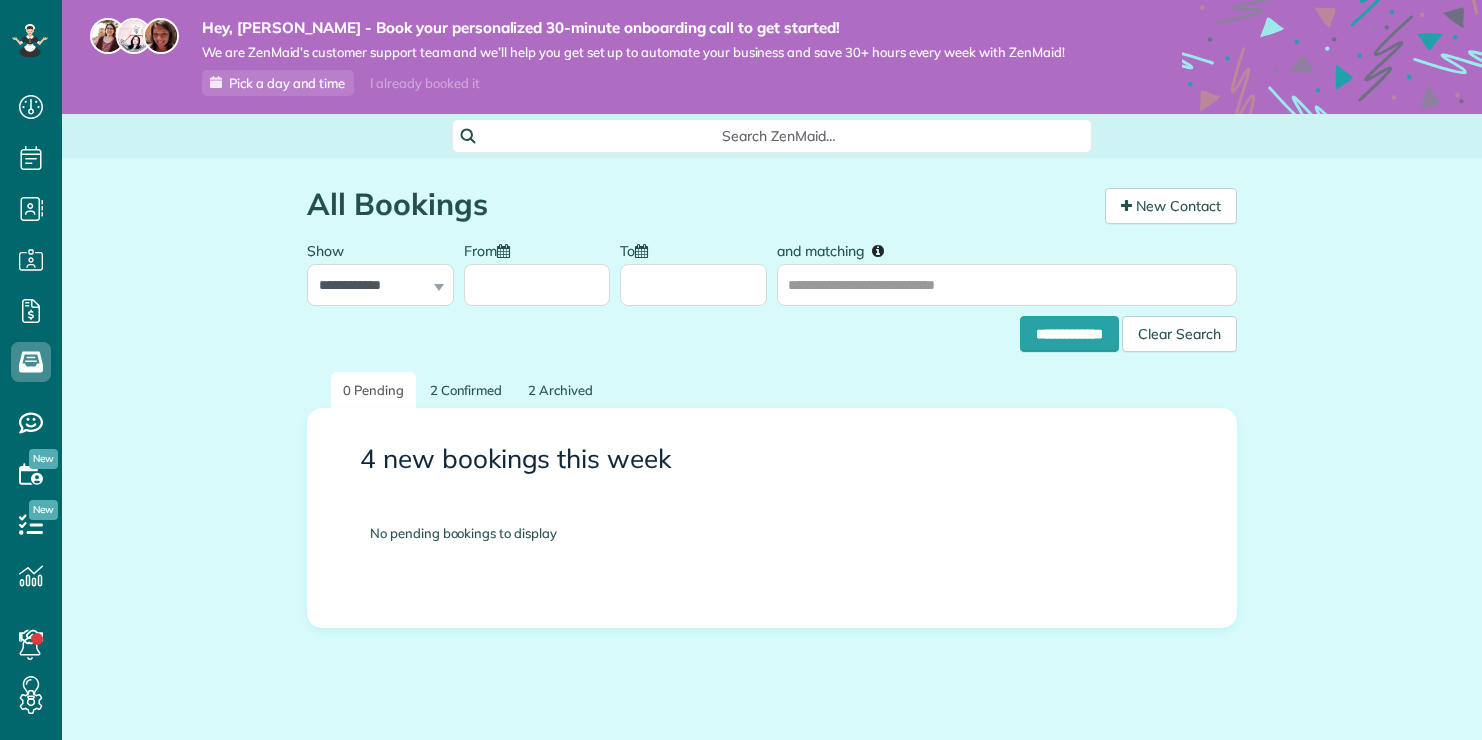 scroll, scrollTop: 0, scrollLeft: 0, axis: both 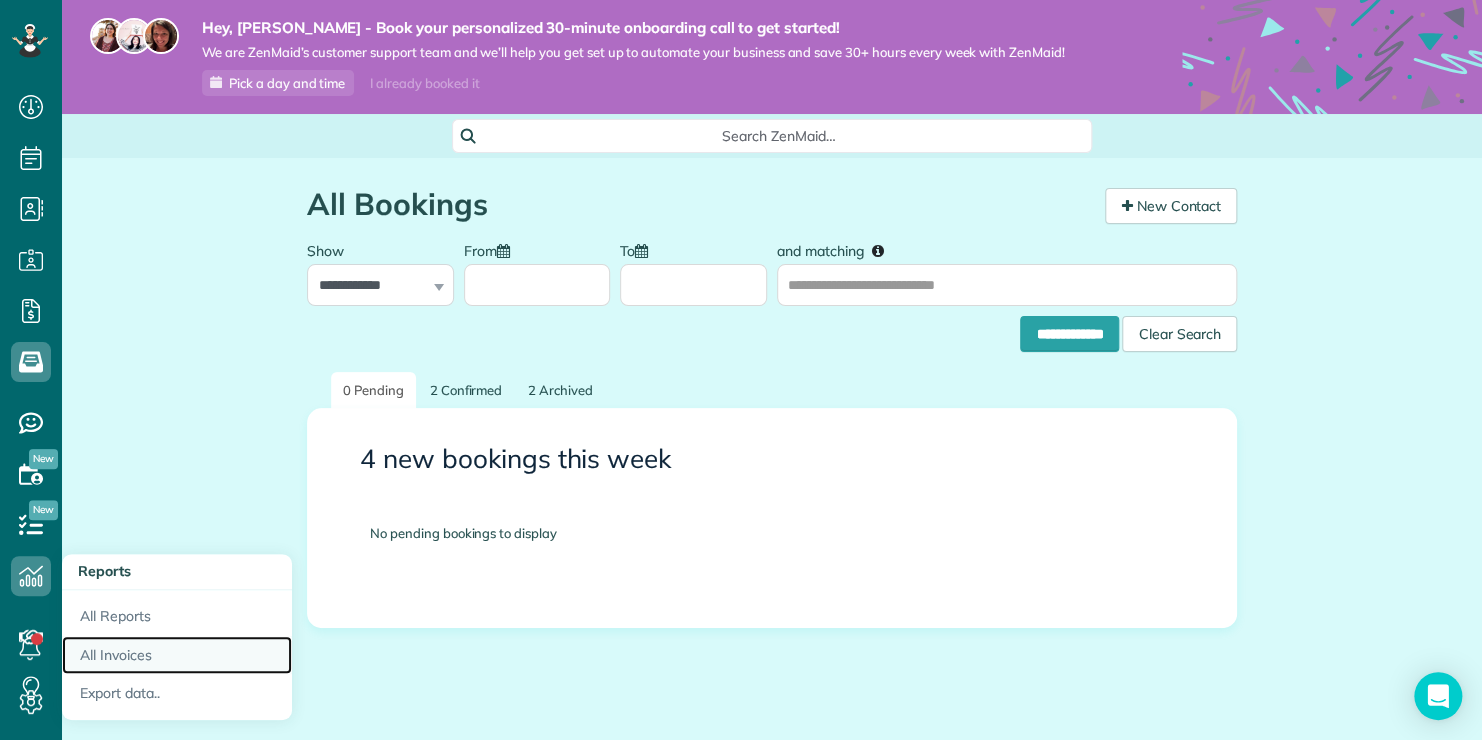 click on "All Invoices" at bounding box center [177, 655] 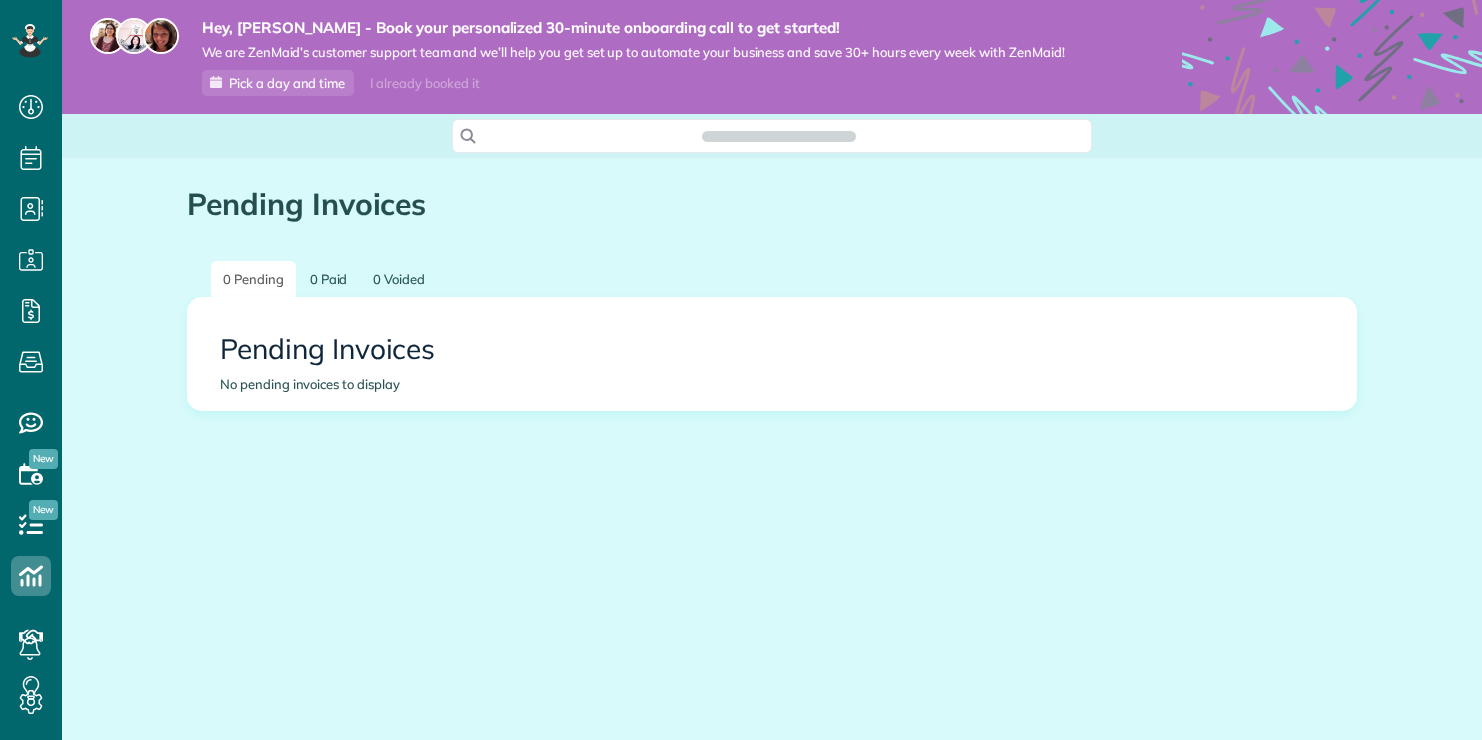 scroll, scrollTop: 0, scrollLeft: 0, axis: both 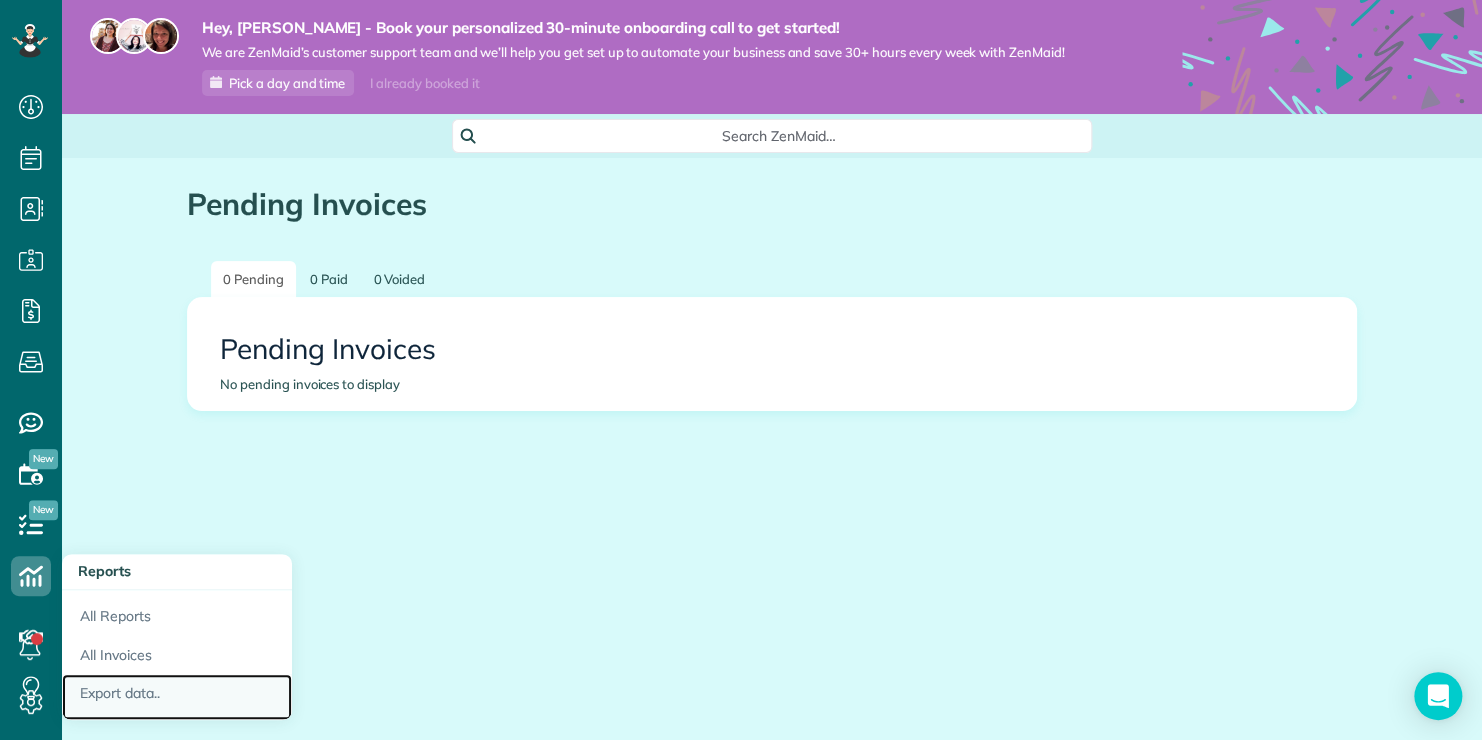 click on "Export data.." at bounding box center (177, 697) 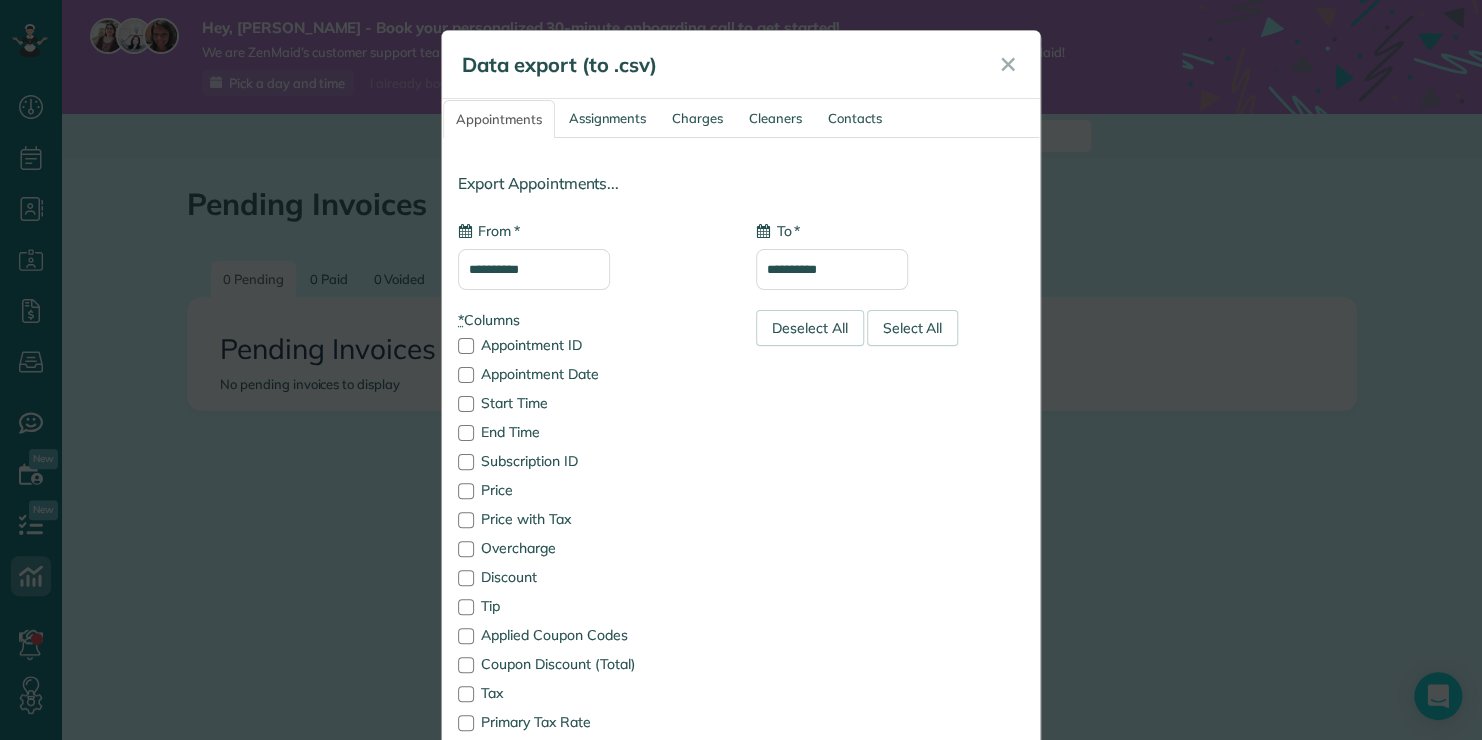 type on "**********" 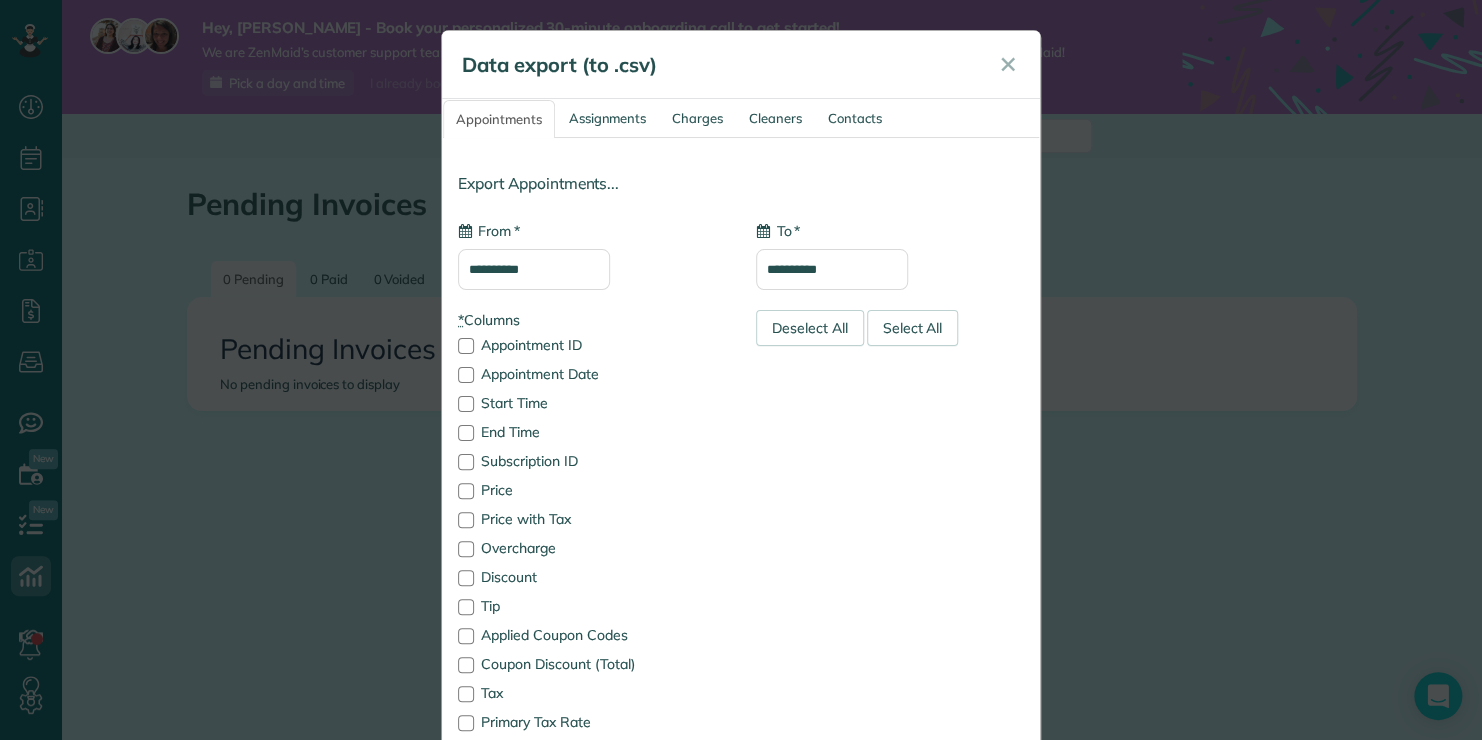 type on "**********" 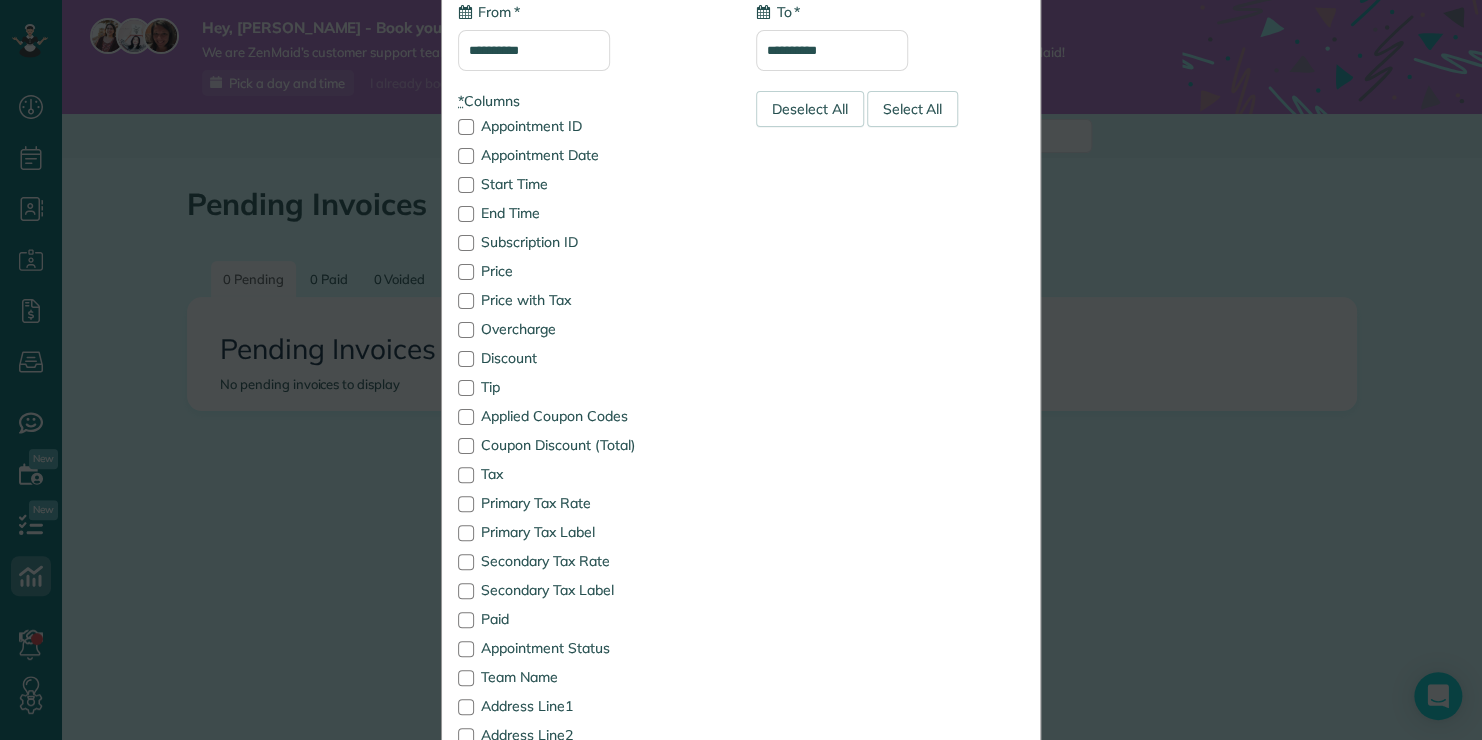 scroll, scrollTop: 0, scrollLeft: 0, axis: both 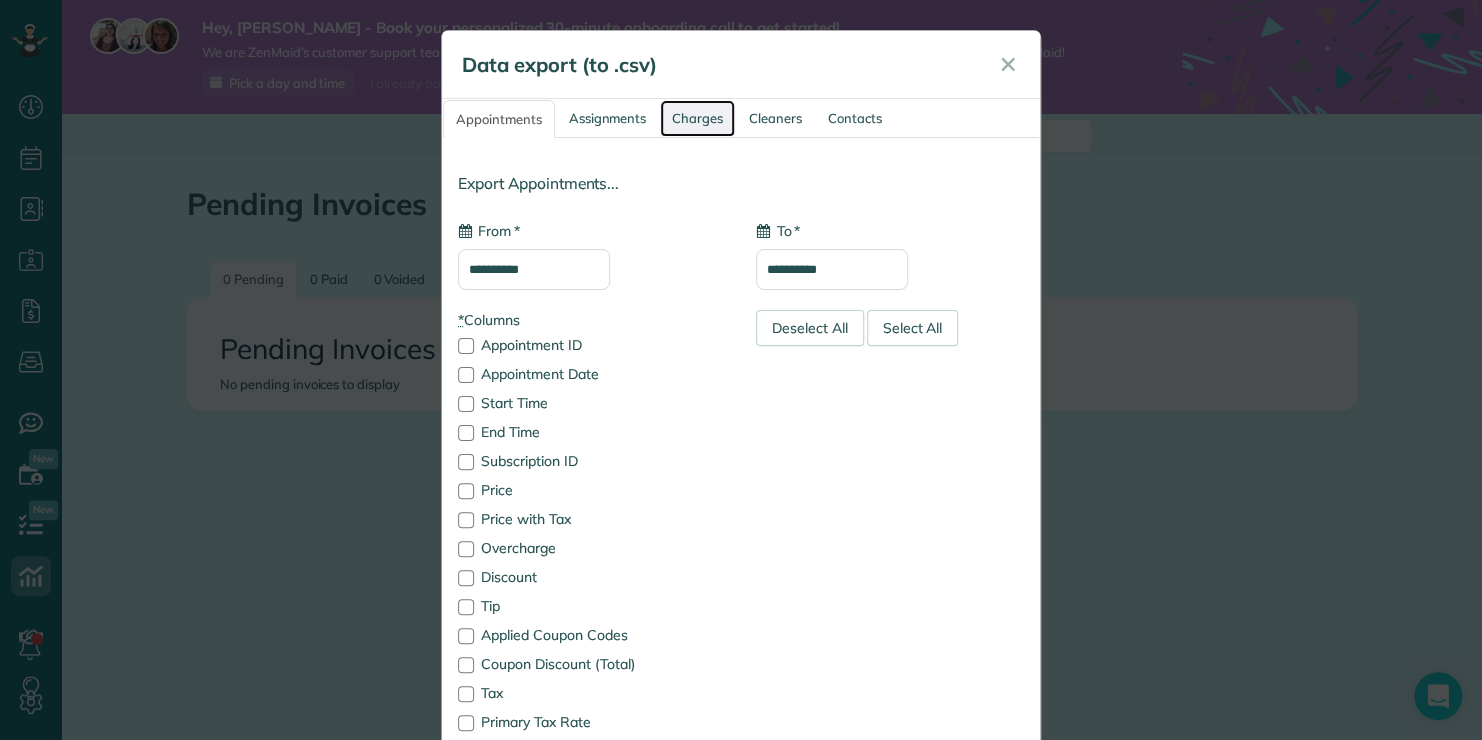 click on "Charges" at bounding box center [697, 118] 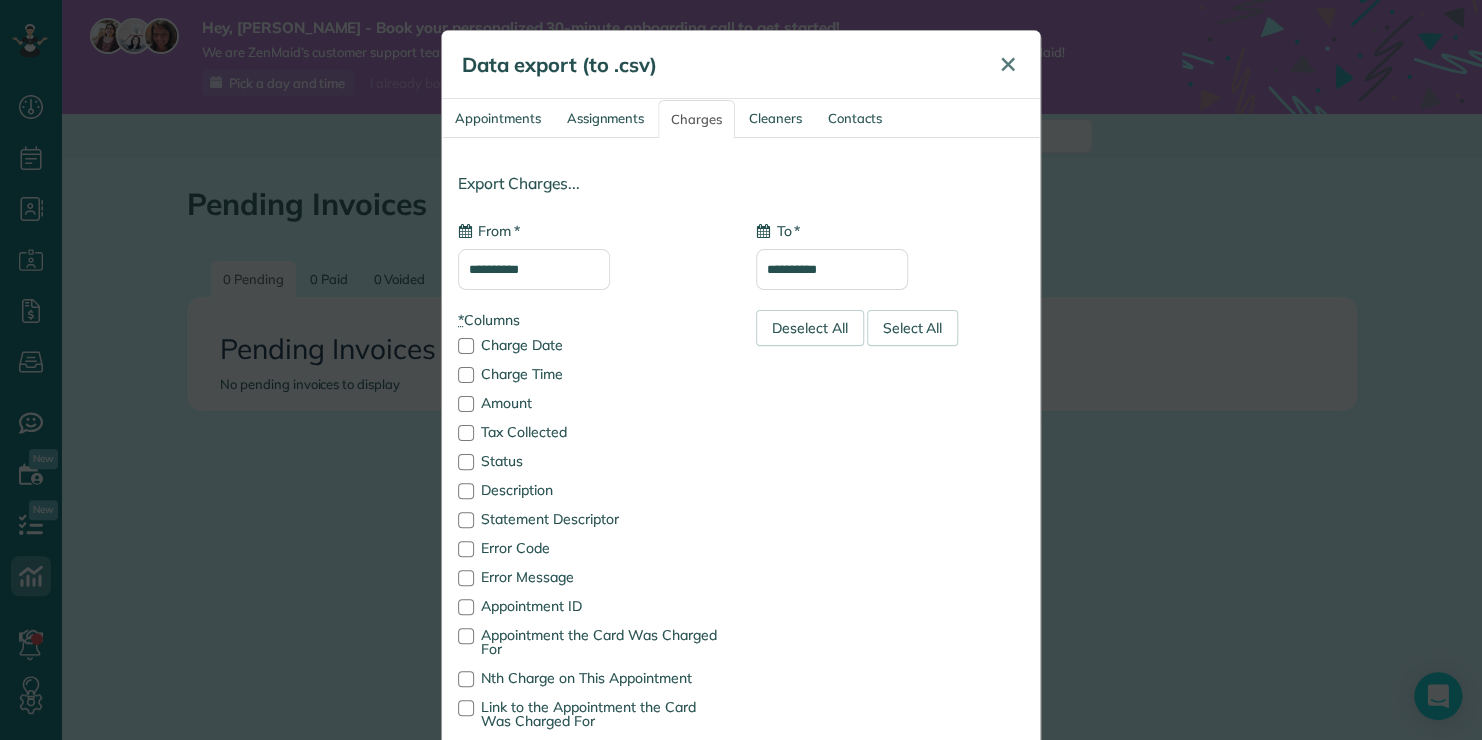 click on "✕" at bounding box center [1008, 64] 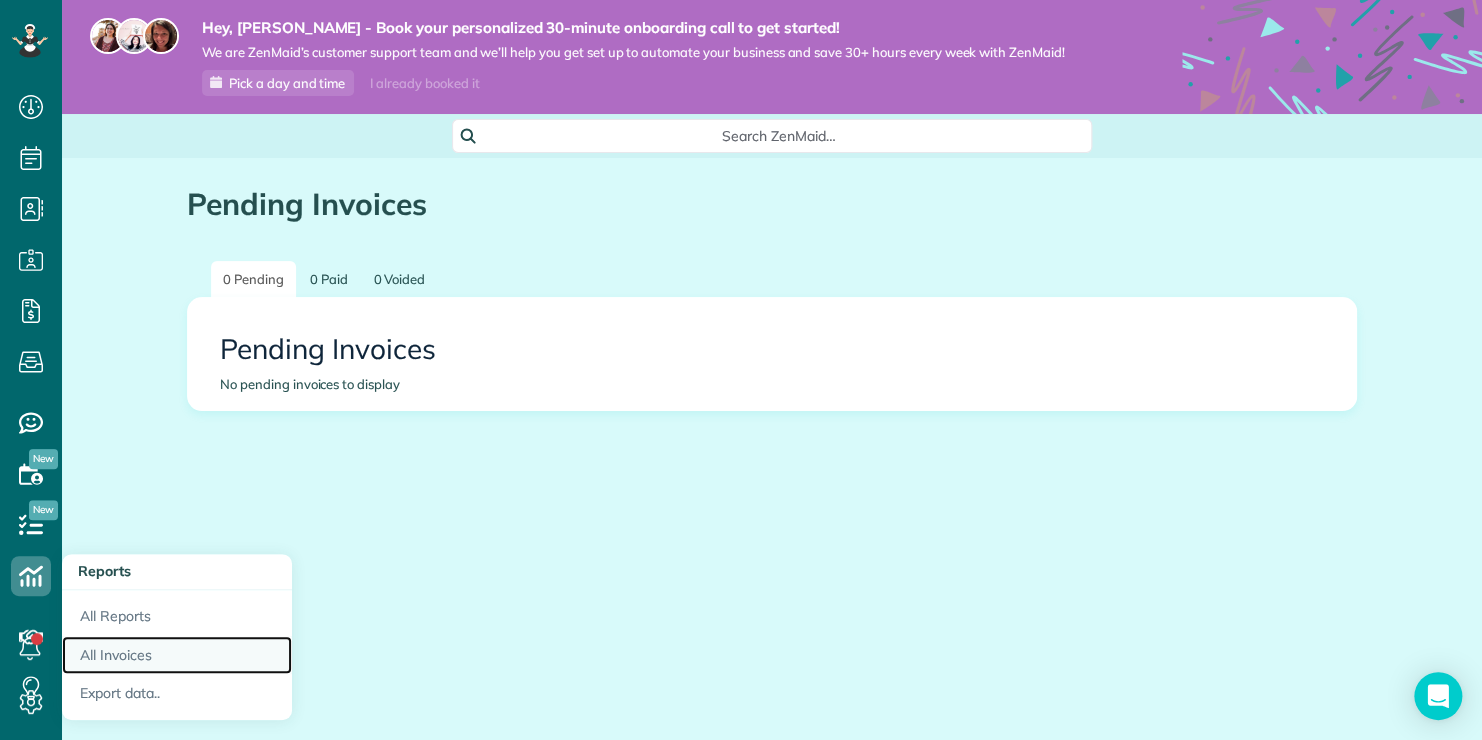 click on "All Invoices" at bounding box center (177, 655) 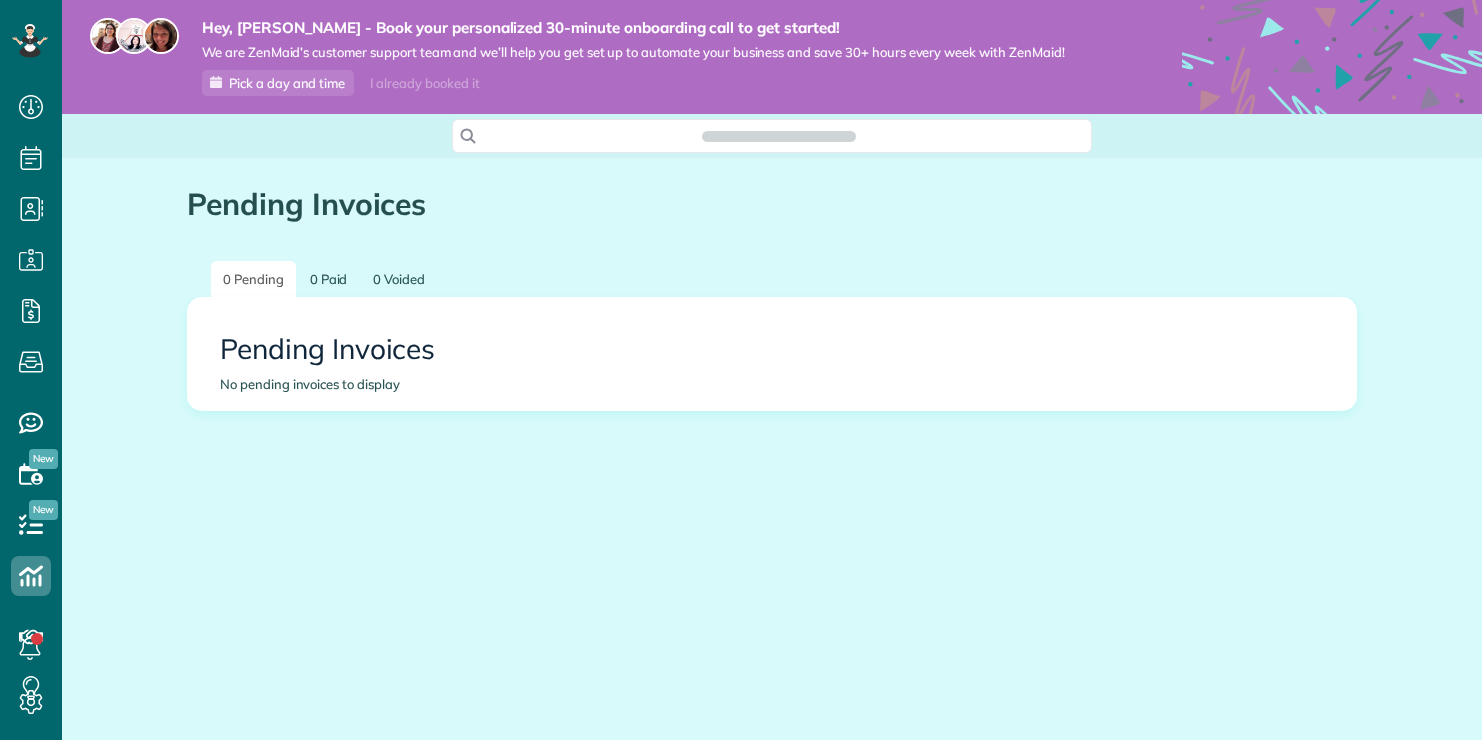 scroll, scrollTop: 0, scrollLeft: 0, axis: both 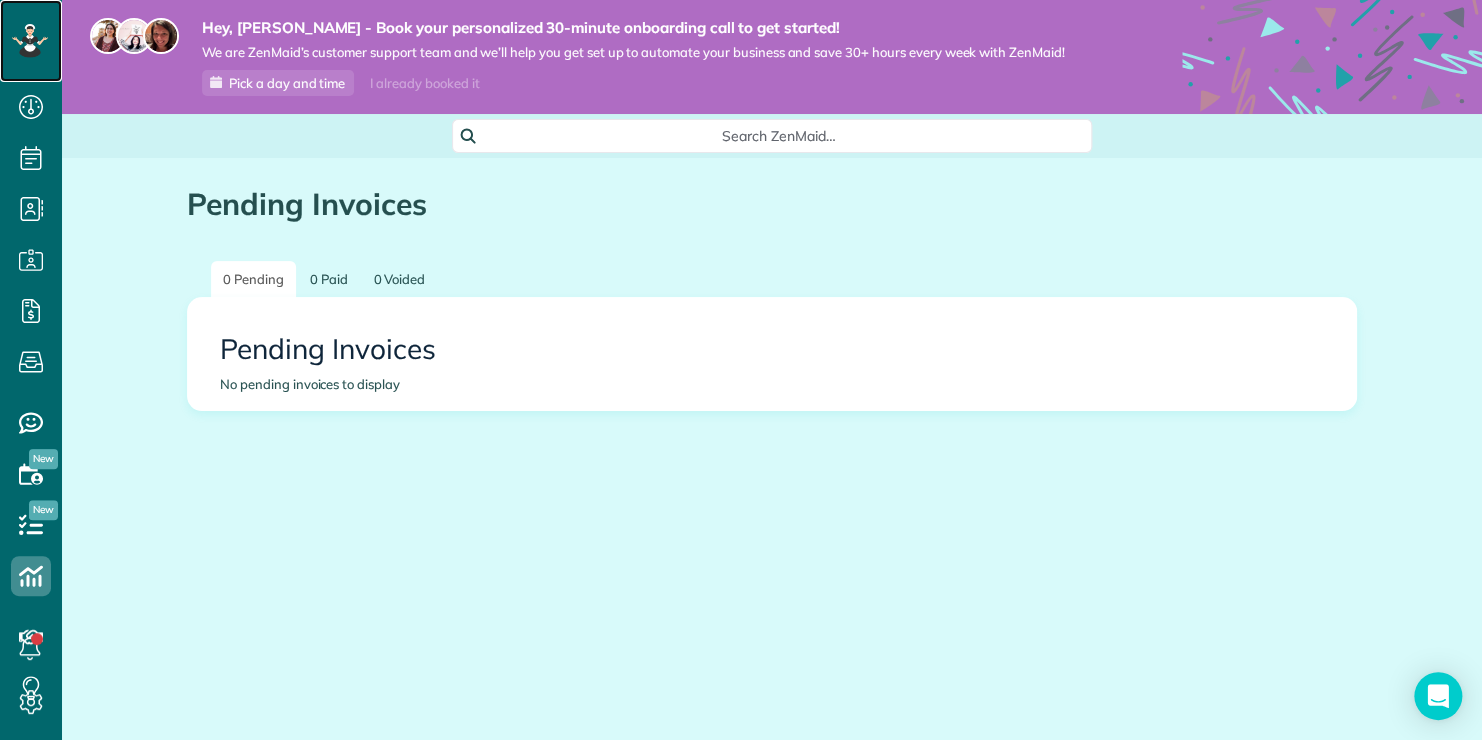 click 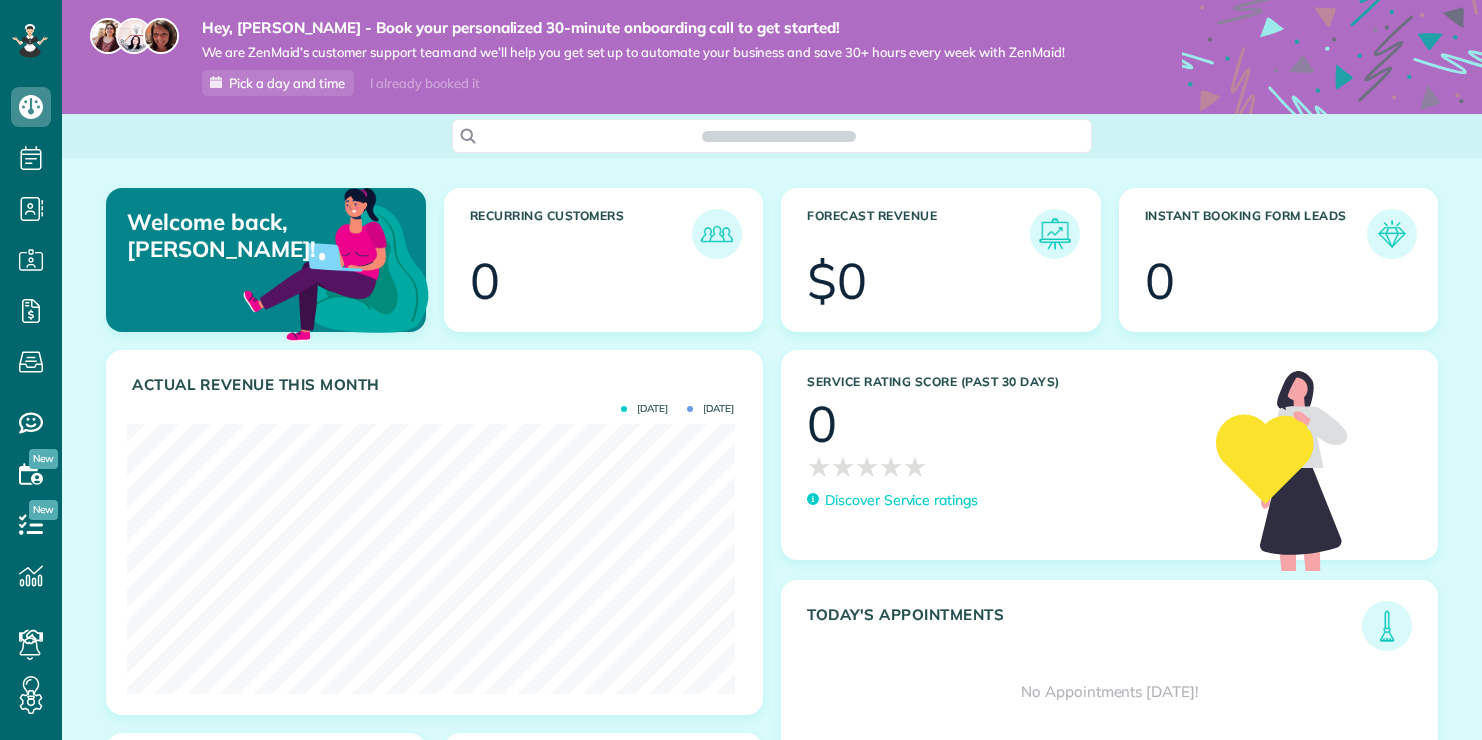 scroll, scrollTop: 0, scrollLeft: 0, axis: both 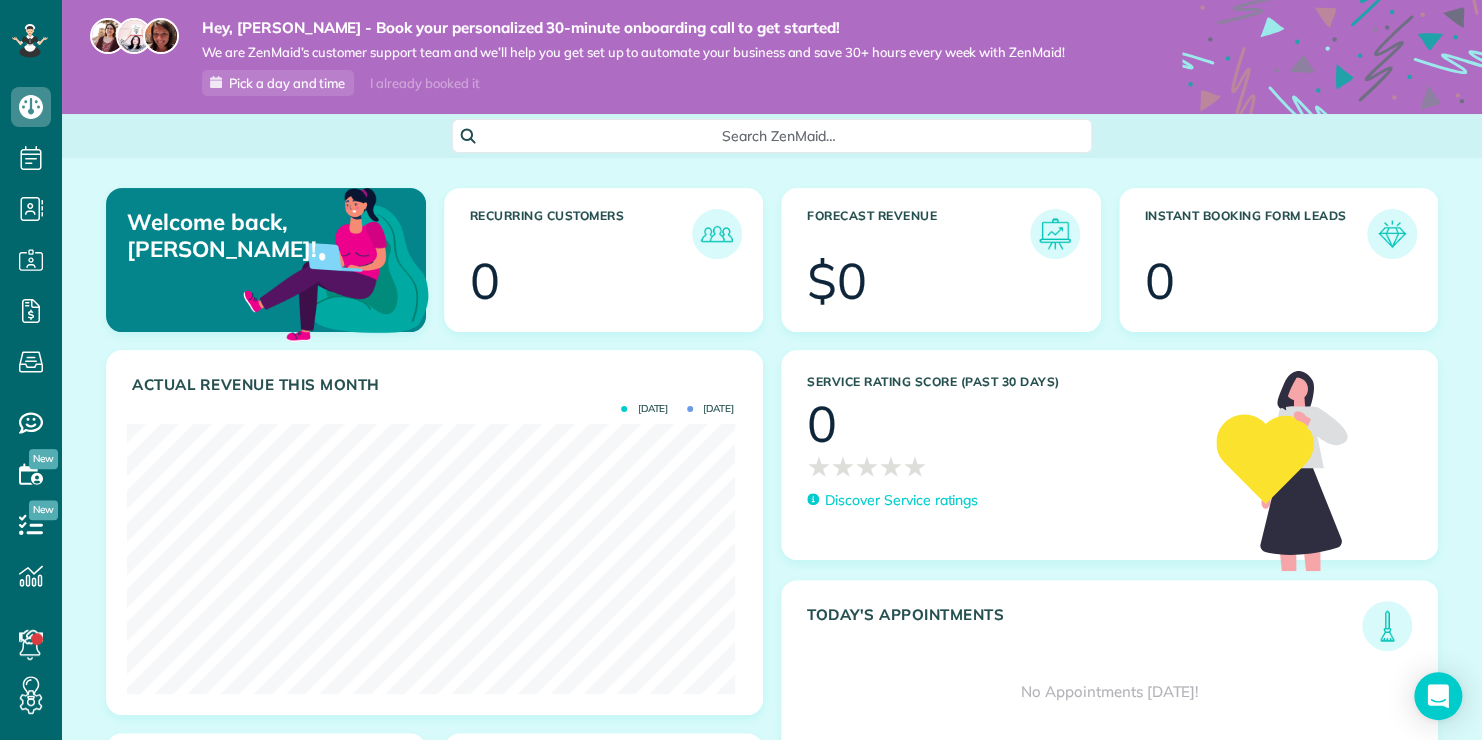 click on "Search ZenMaid…" at bounding box center [779, 136] 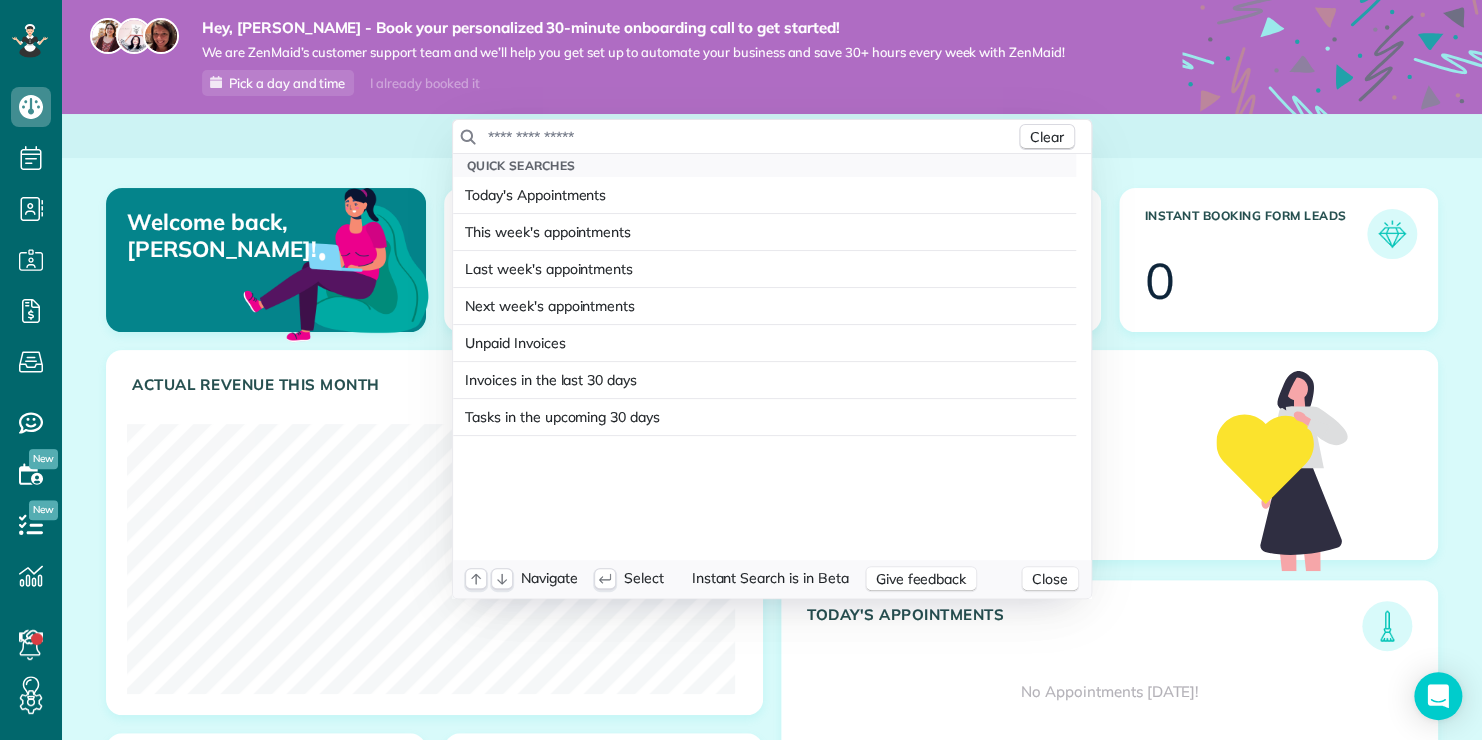 click at bounding box center [751, 137] 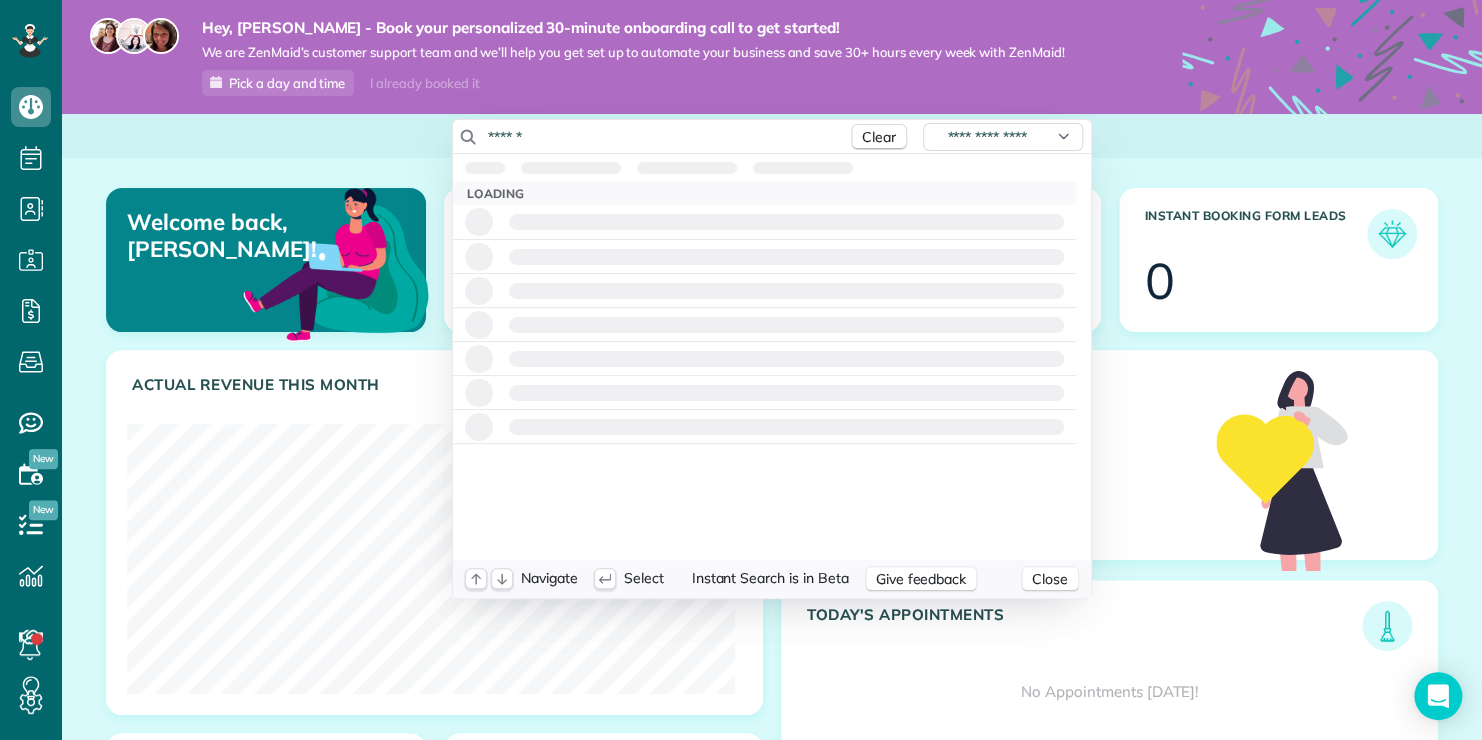 type on "*******" 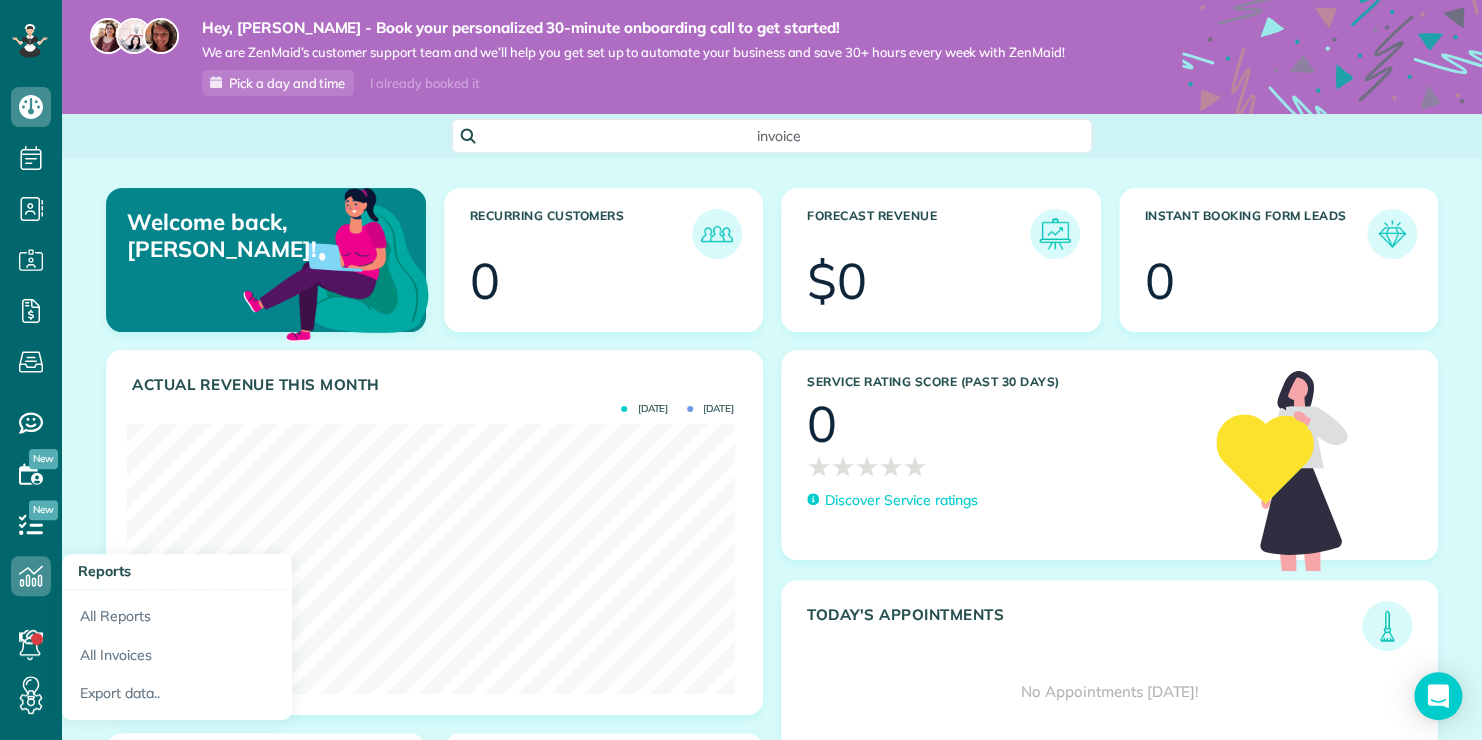 click on "Dashboard
Scheduling
Calendar View
List View
Dispatch View - Weekly scheduling (Beta)" at bounding box center [741, 370] 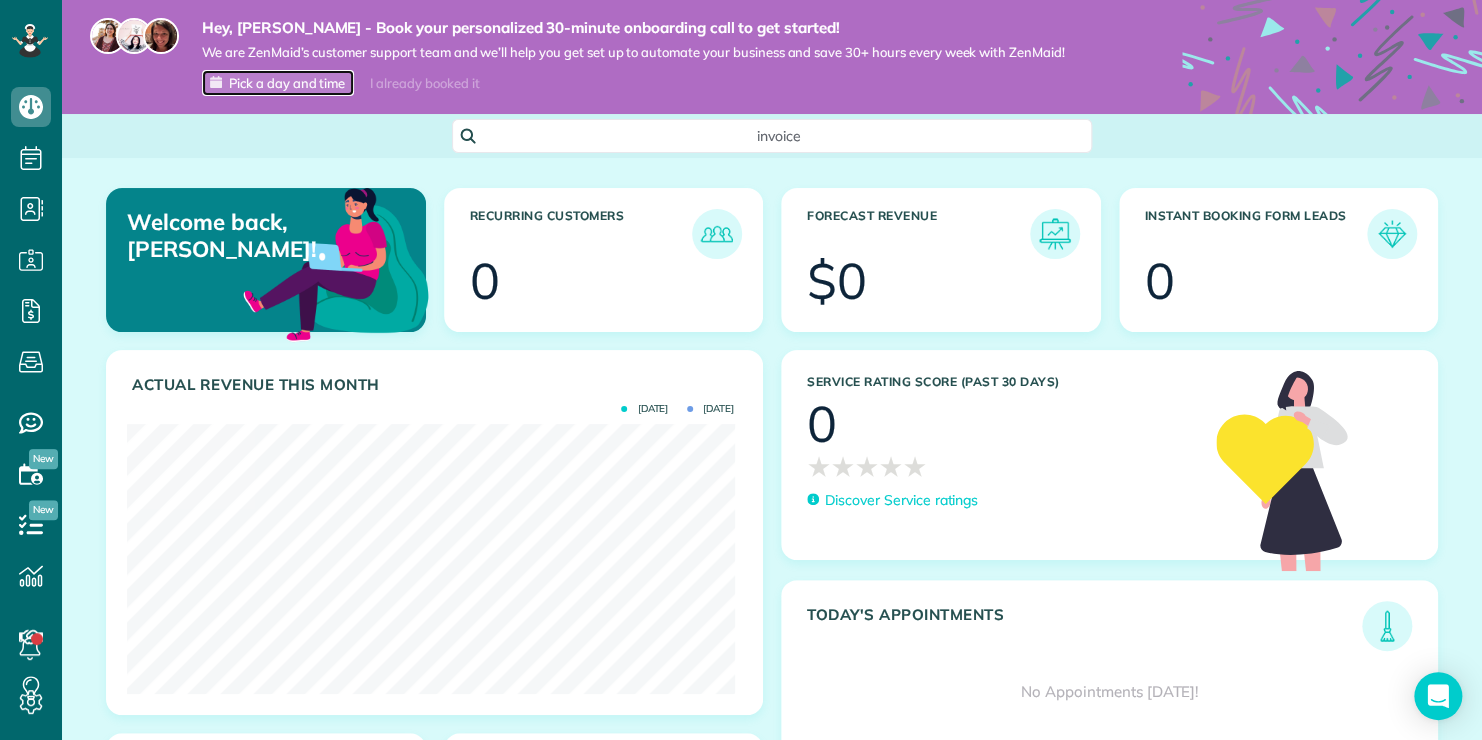 click on "Pick a day and time" at bounding box center (287, 83) 